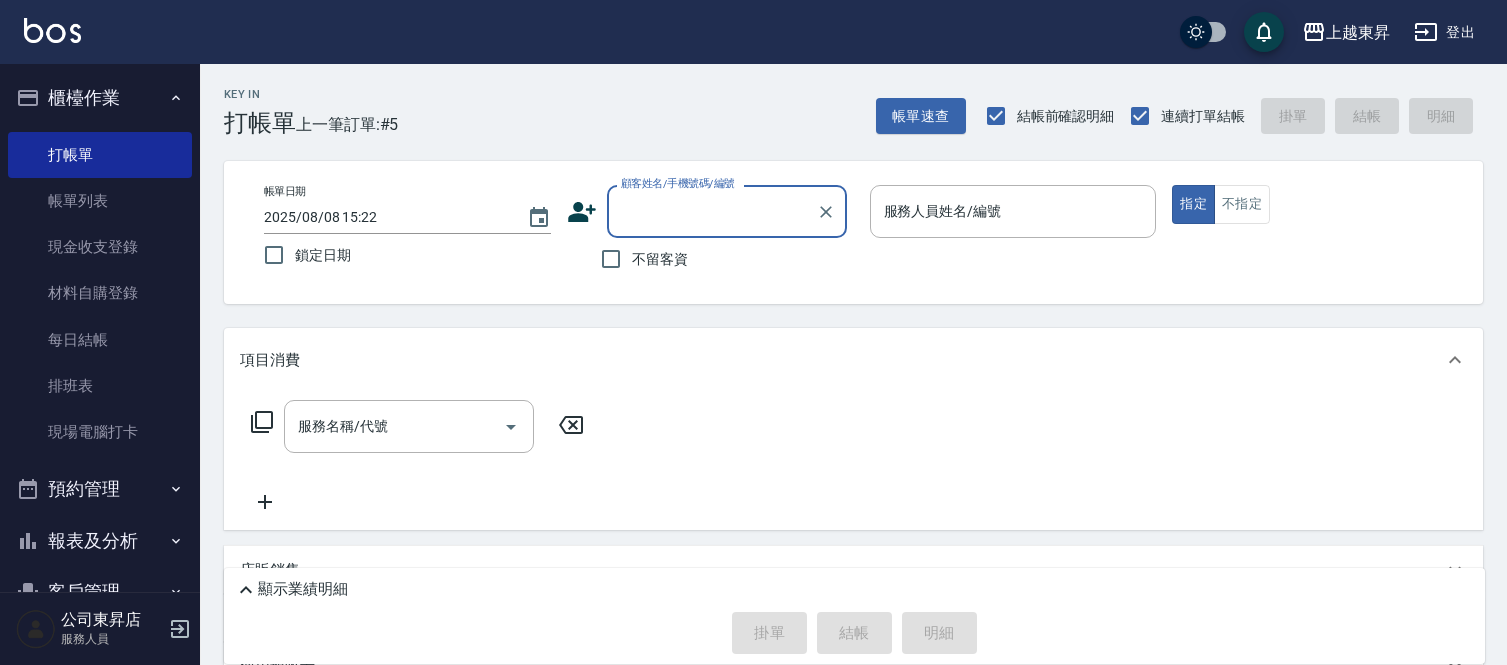 scroll, scrollTop: 0, scrollLeft: 0, axis: both 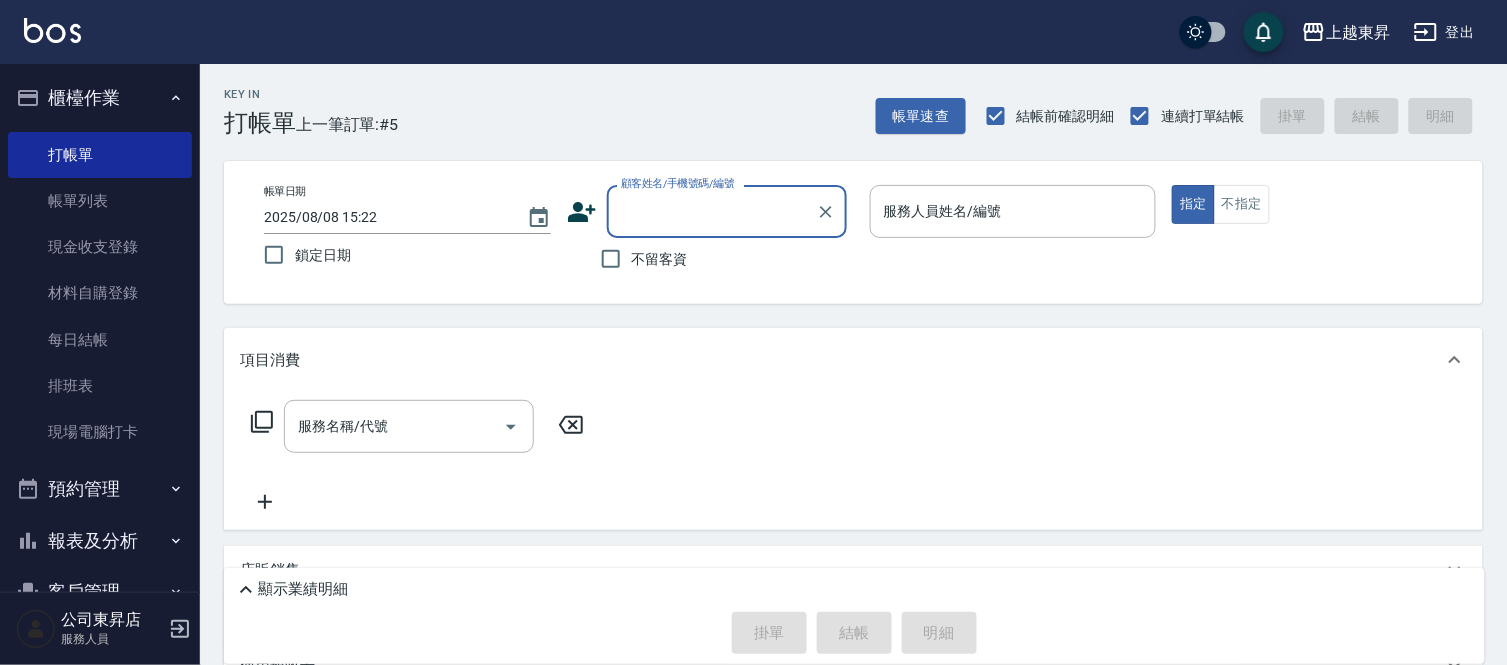 drag, startPoint x: 0, startPoint y: 337, endPoint x: 0, endPoint y: 312, distance: 25 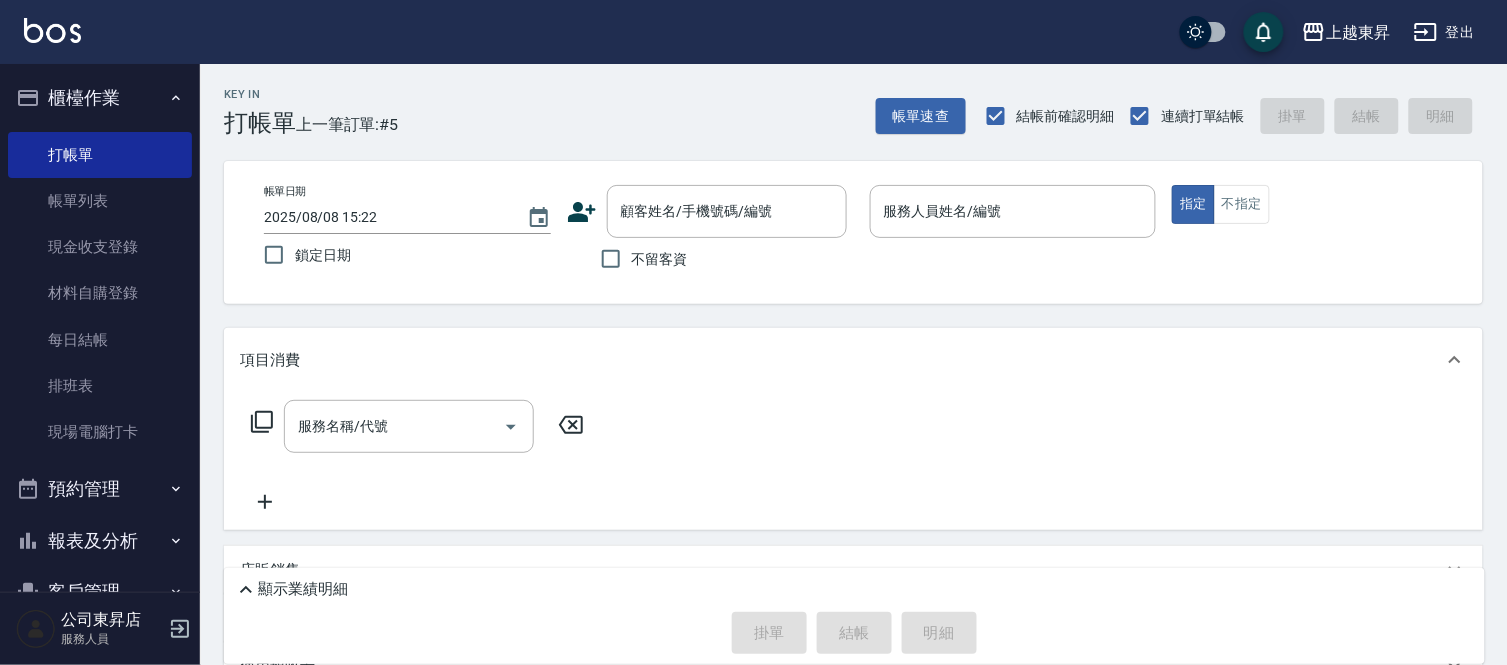 drag, startPoint x: 0, startPoint y: 262, endPoint x: 0, endPoint y: 320, distance: 58 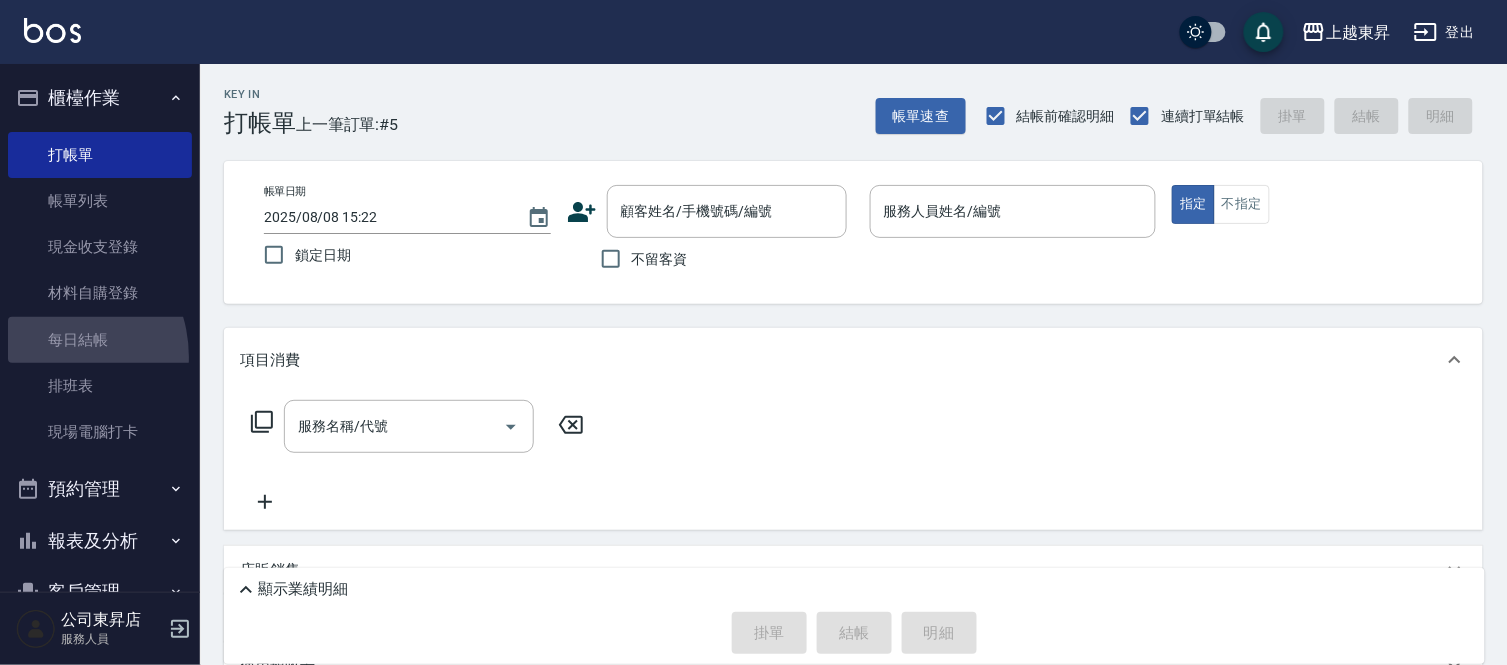drag, startPoint x: 47, startPoint y: 357, endPoint x: 32, endPoint y: 563, distance: 206.5454 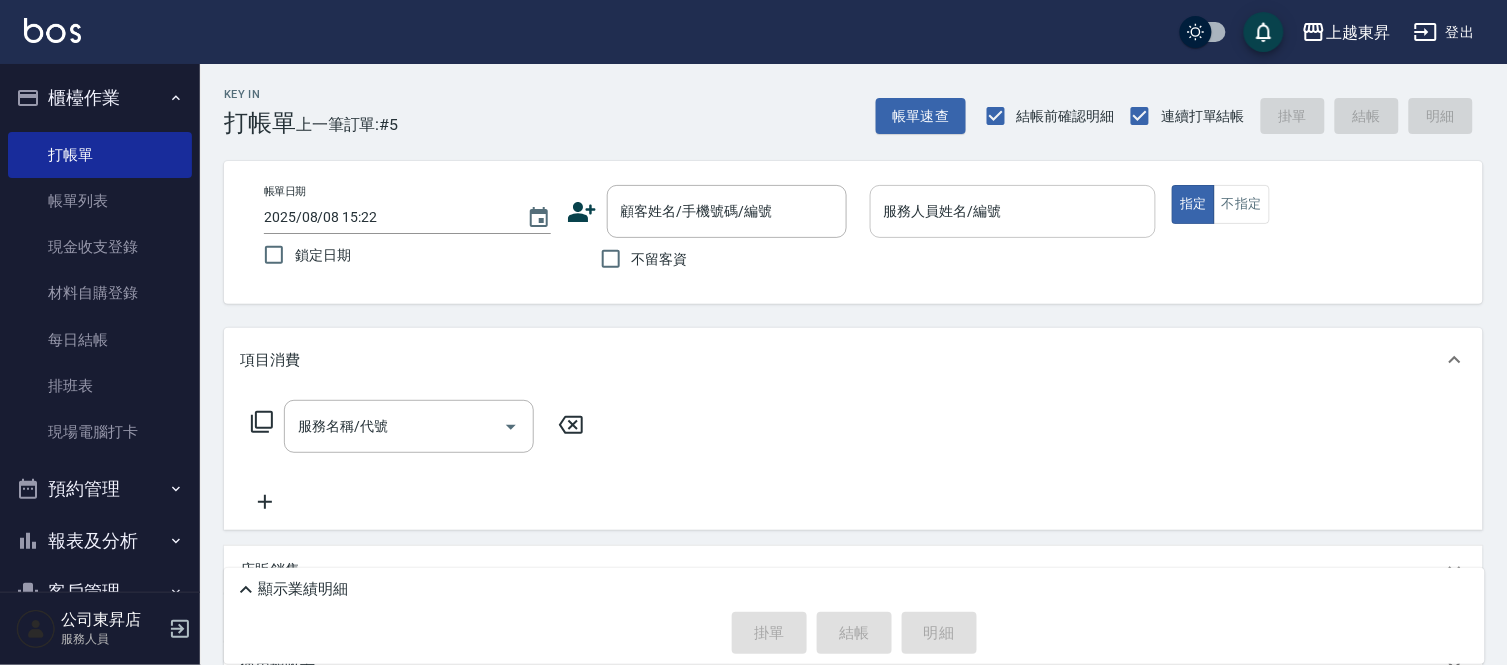 drag, startPoint x: 32, startPoint y: 563, endPoint x: 964, endPoint y: 191, distance: 1003.49786 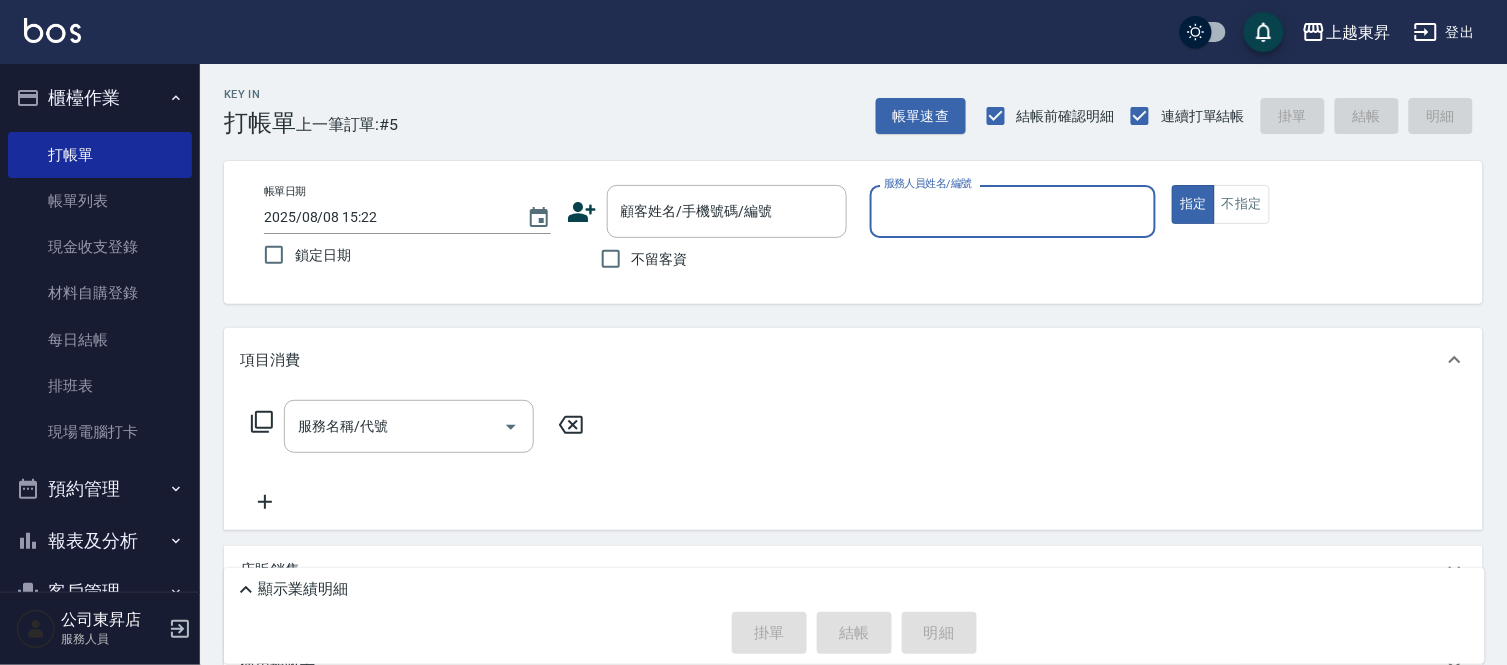 click on "服務人員姓名/編號" at bounding box center (1013, 211) 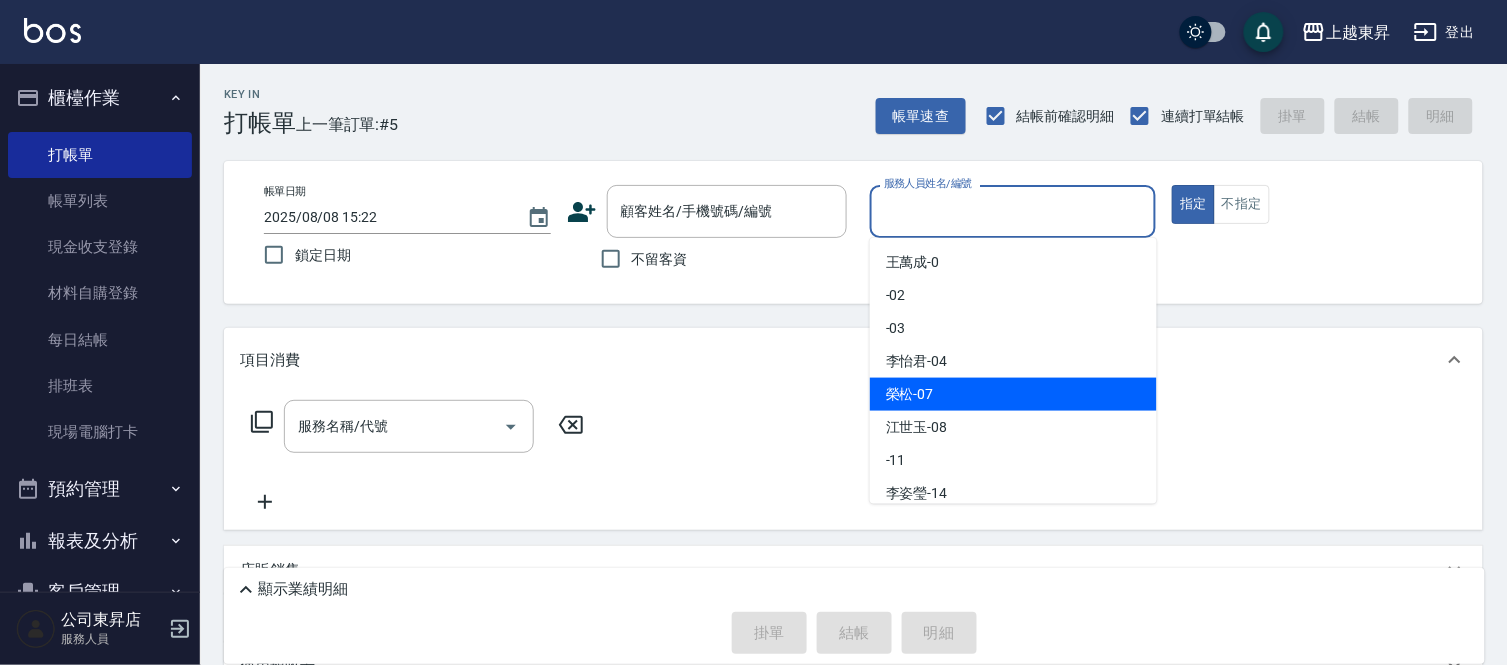 click on "榮松 -07" at bounding box center [910, 394] 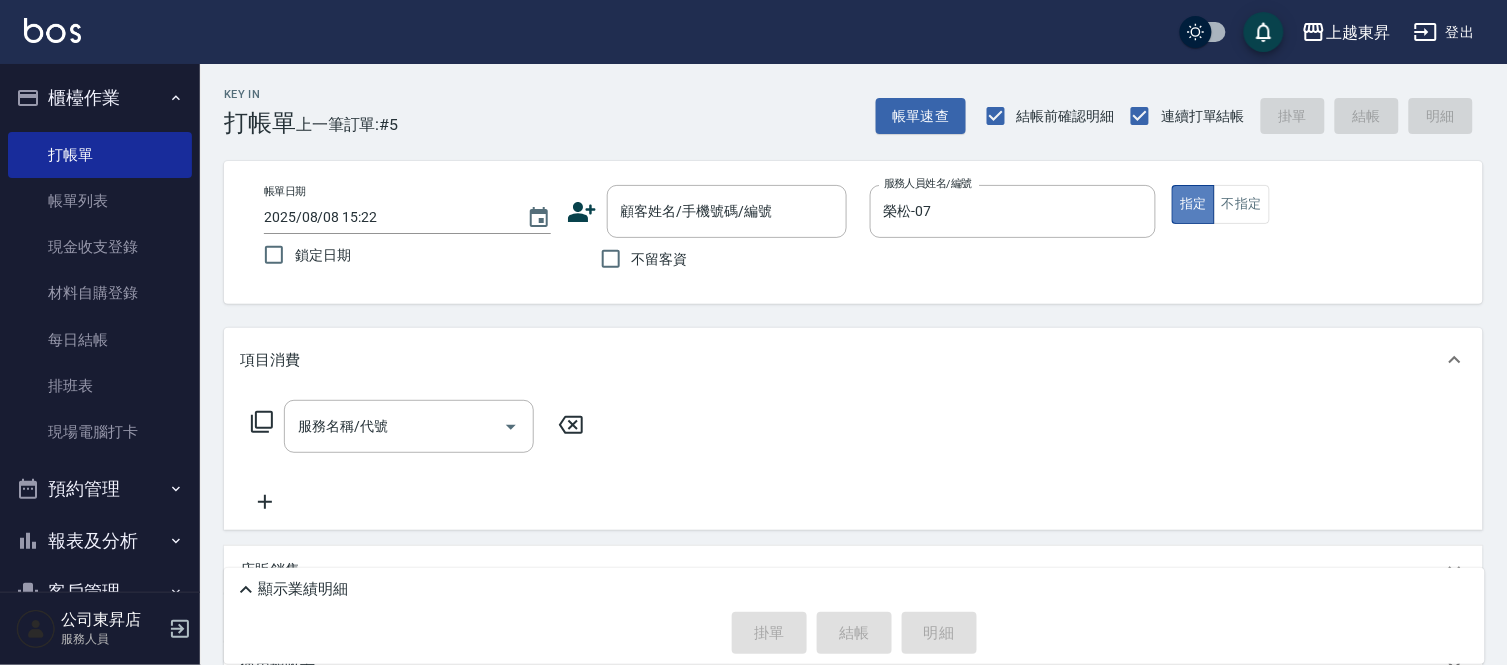 click on "指定" at bounding box center [1193, 204] 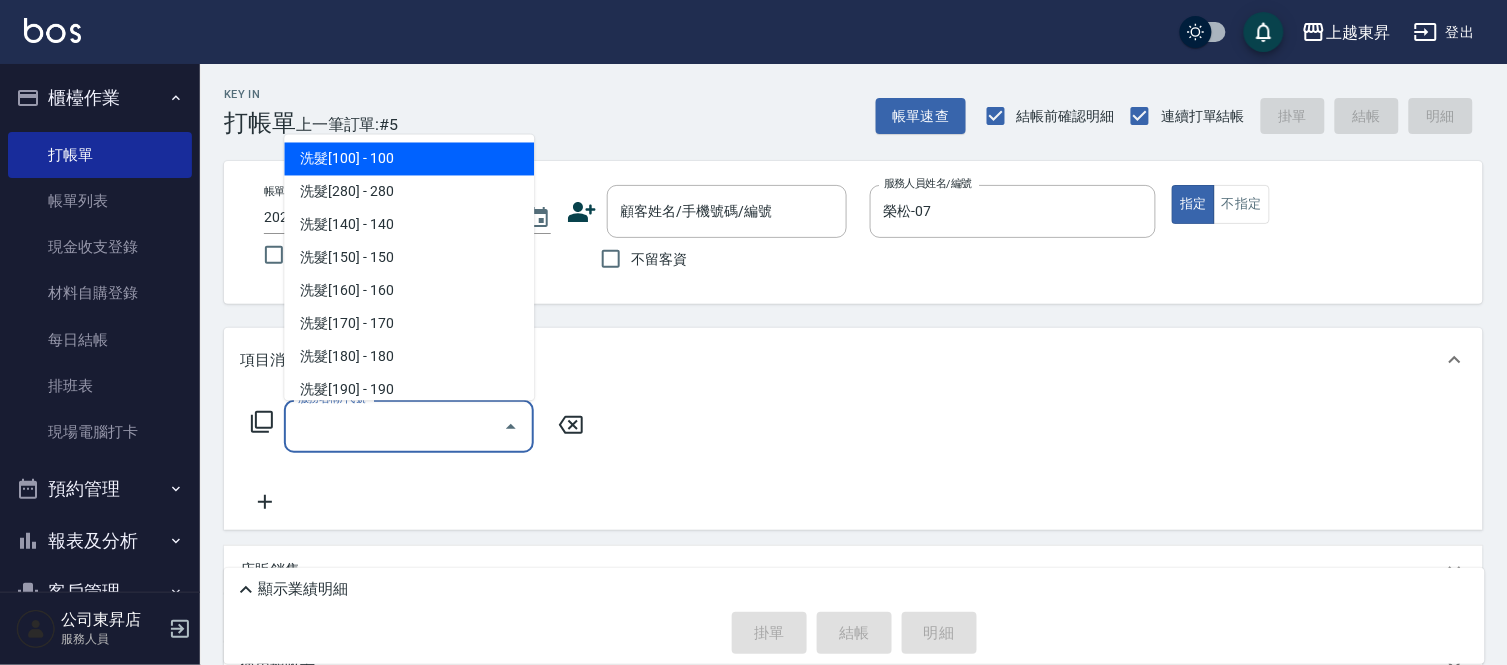 click on "服務名稱/代號" at bounding box center [394, 426] 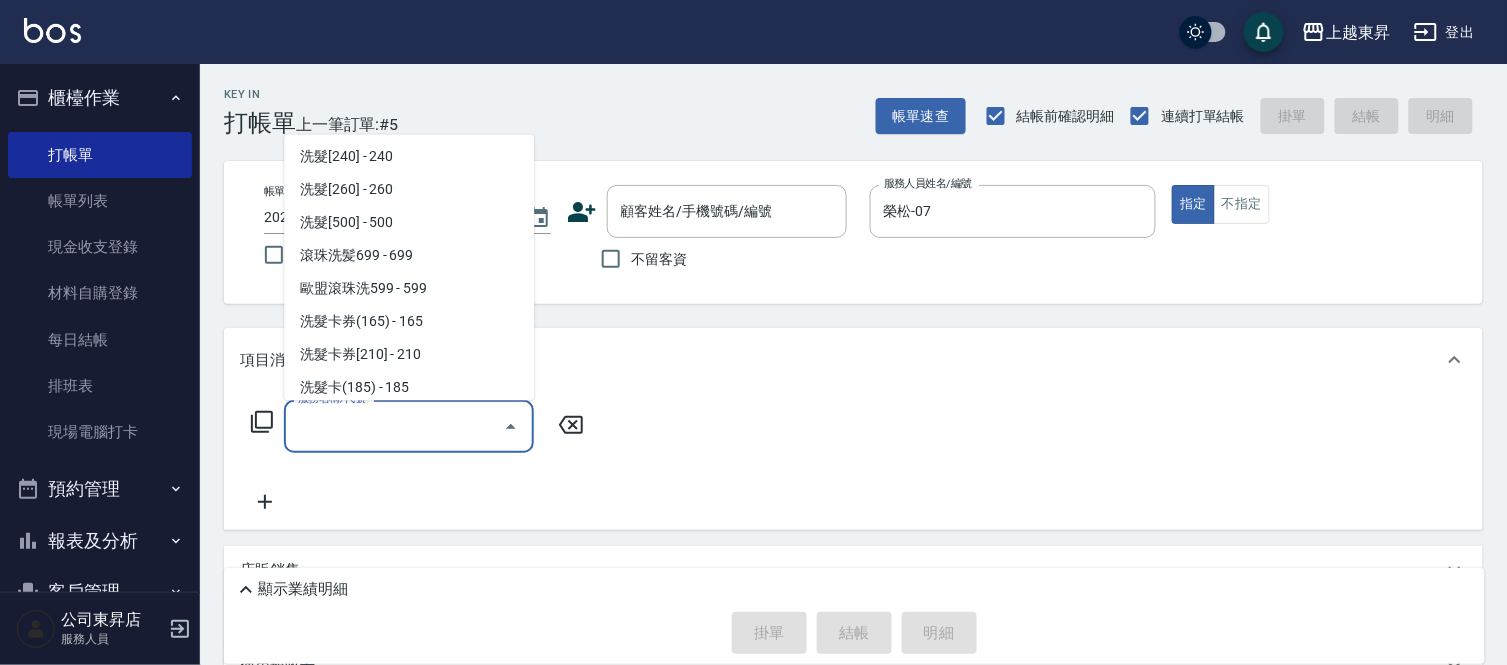 scroll, scrollTop: 444, scrollLeft: 0, axis: vertical 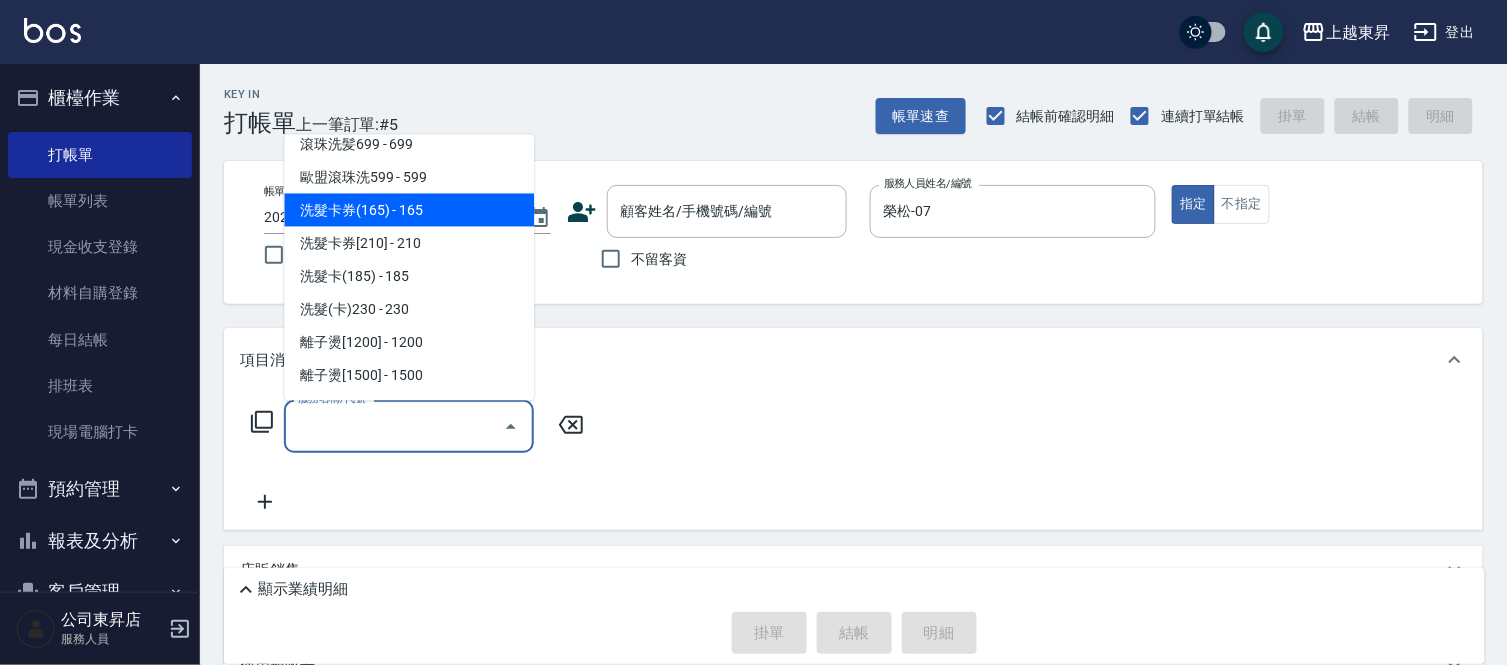 click on "洗髮卡券(165) - 165" at bounding box center [409, 210] 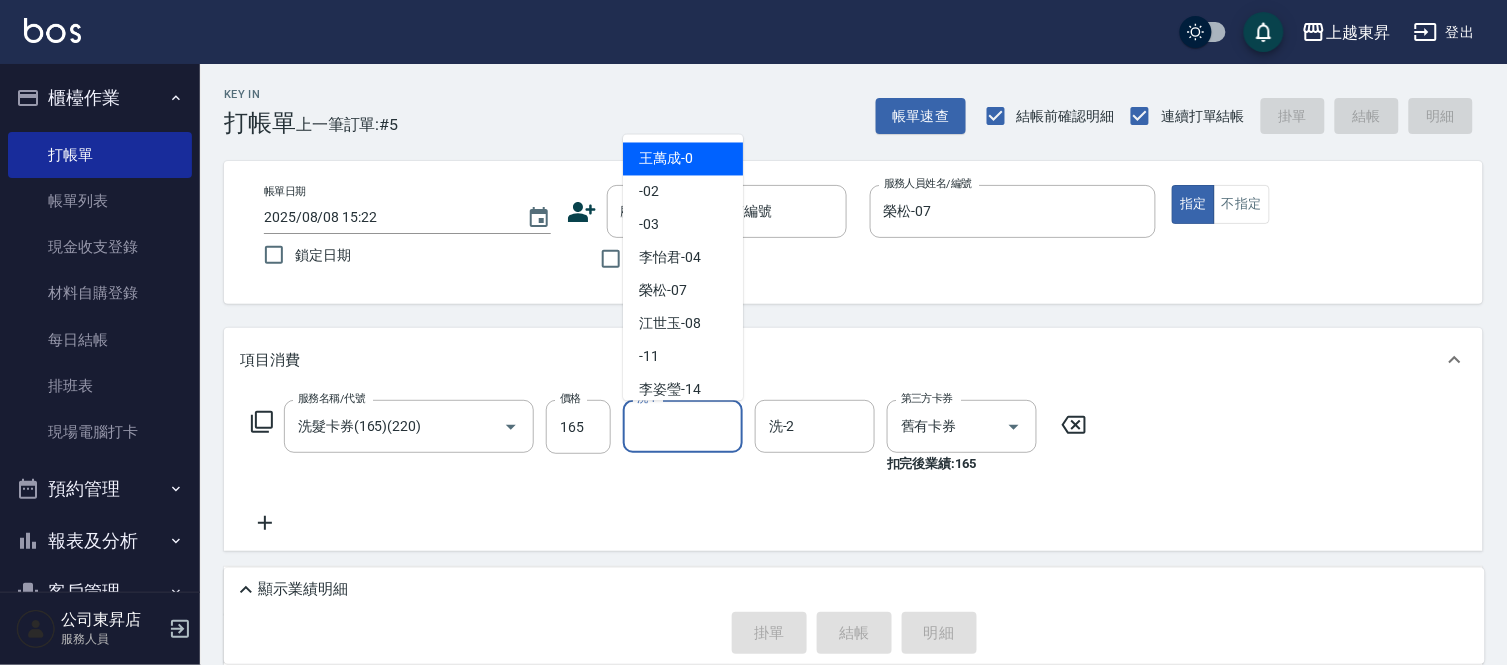 click on "洗-1" at bounding box center [683, 426] 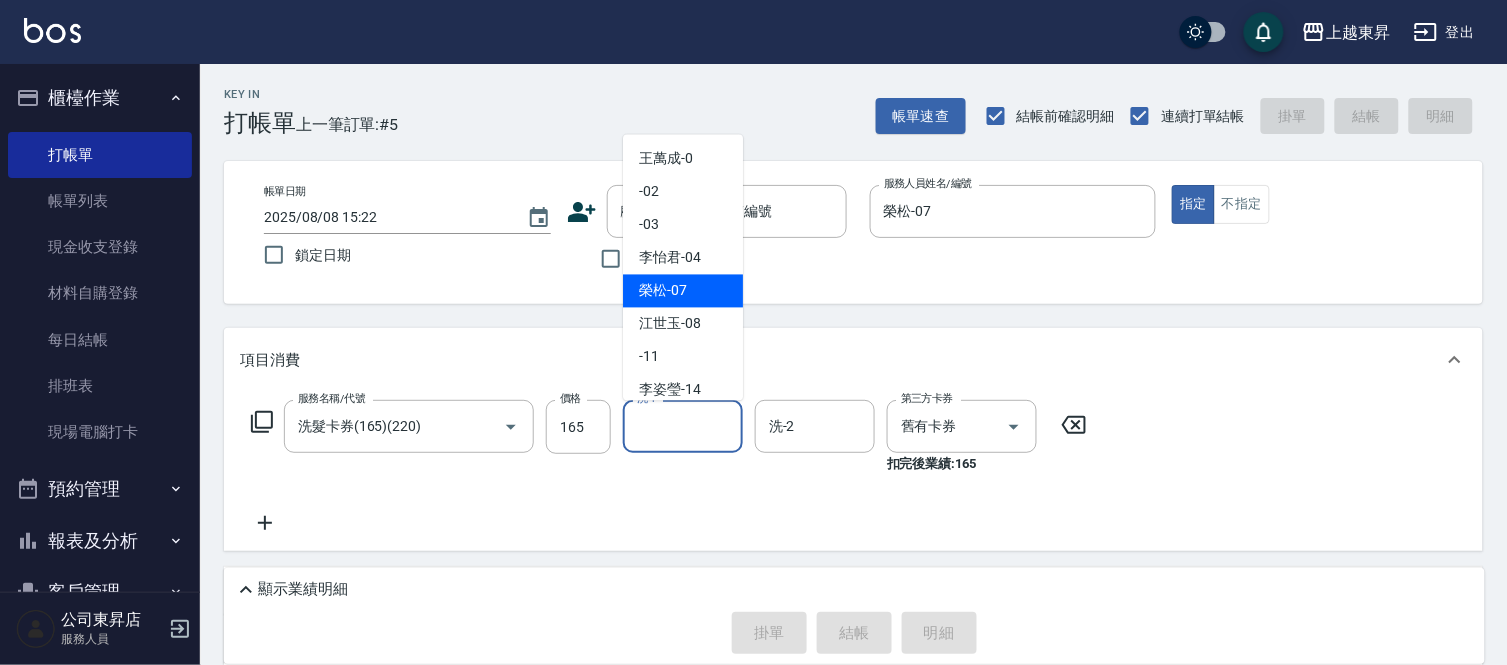 drag, startPoint x: 653, startPoint y: 284, endPoint x: 633, endPoint y: 278, distance: 20.880613 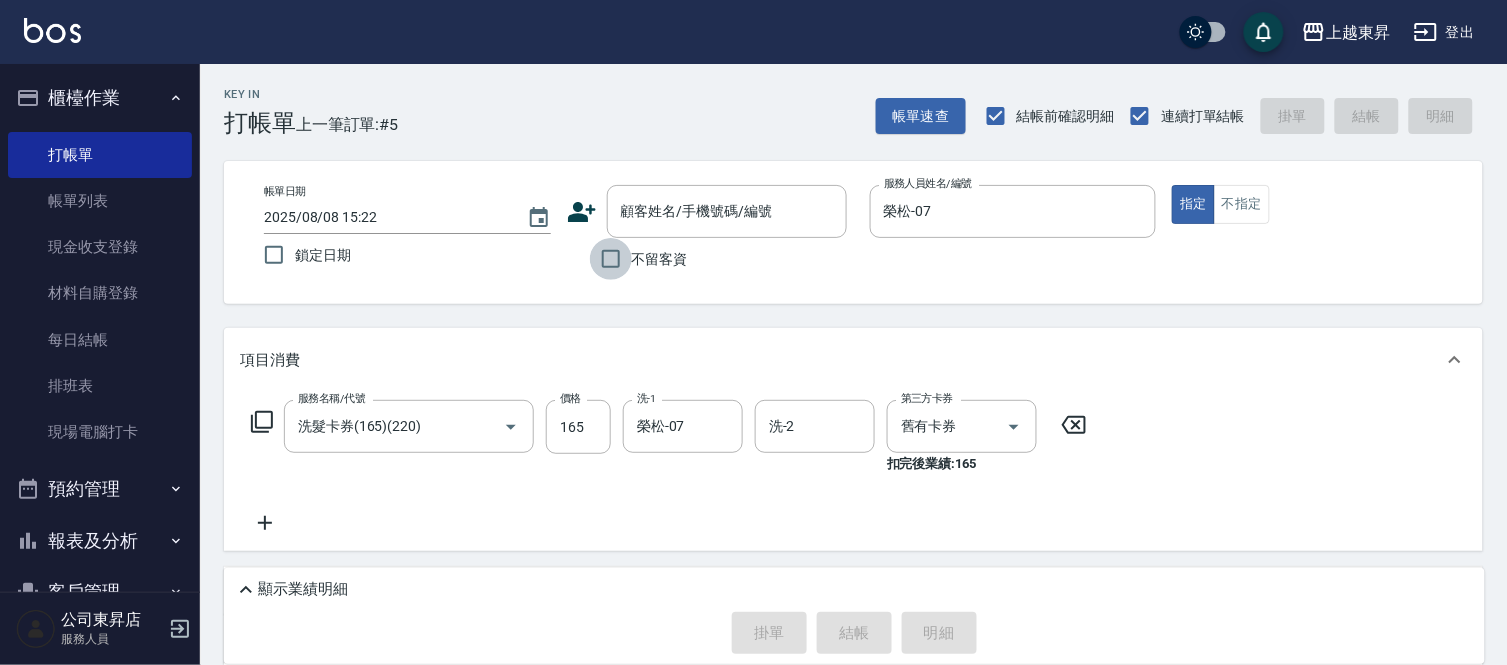 drag, startPoint x: 606, startPoint y: 260, endPoint x: 758, endPoint y: 431, distance: 228.7903 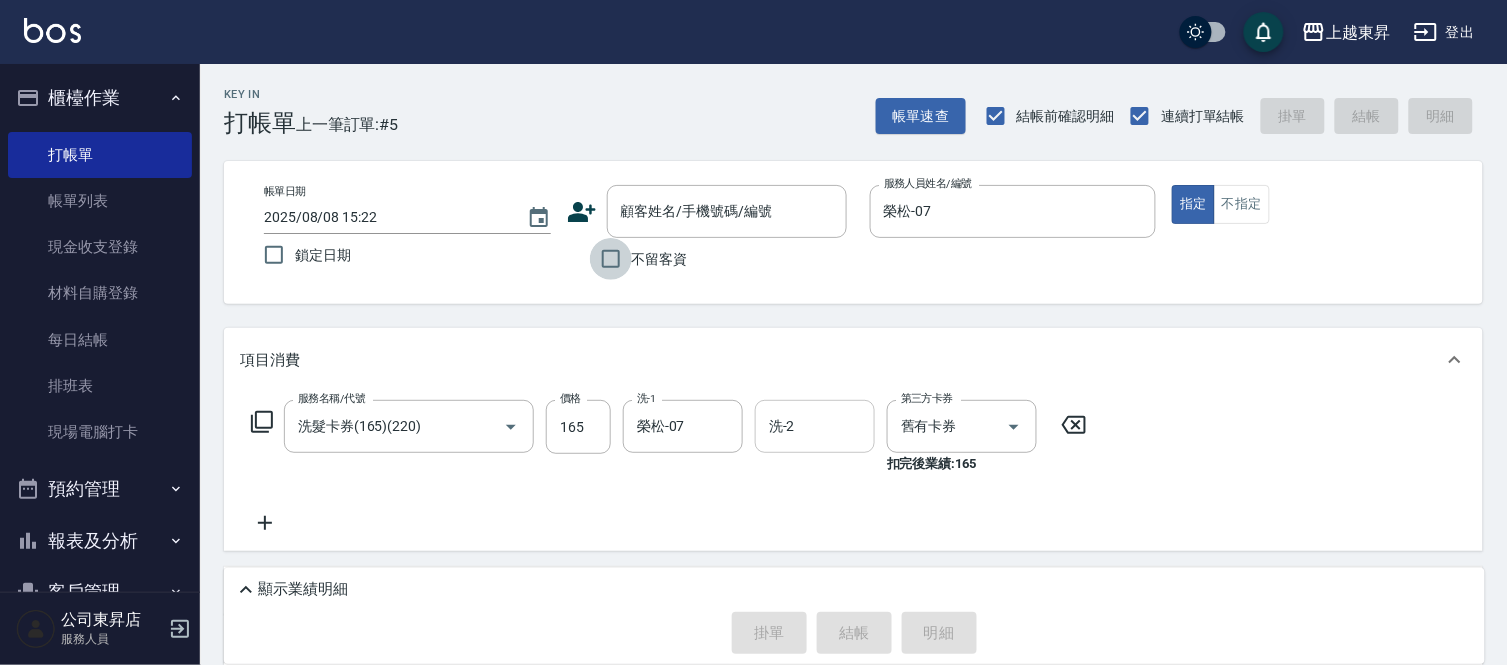 click on "不留客資" at bounding box center (611, 259) 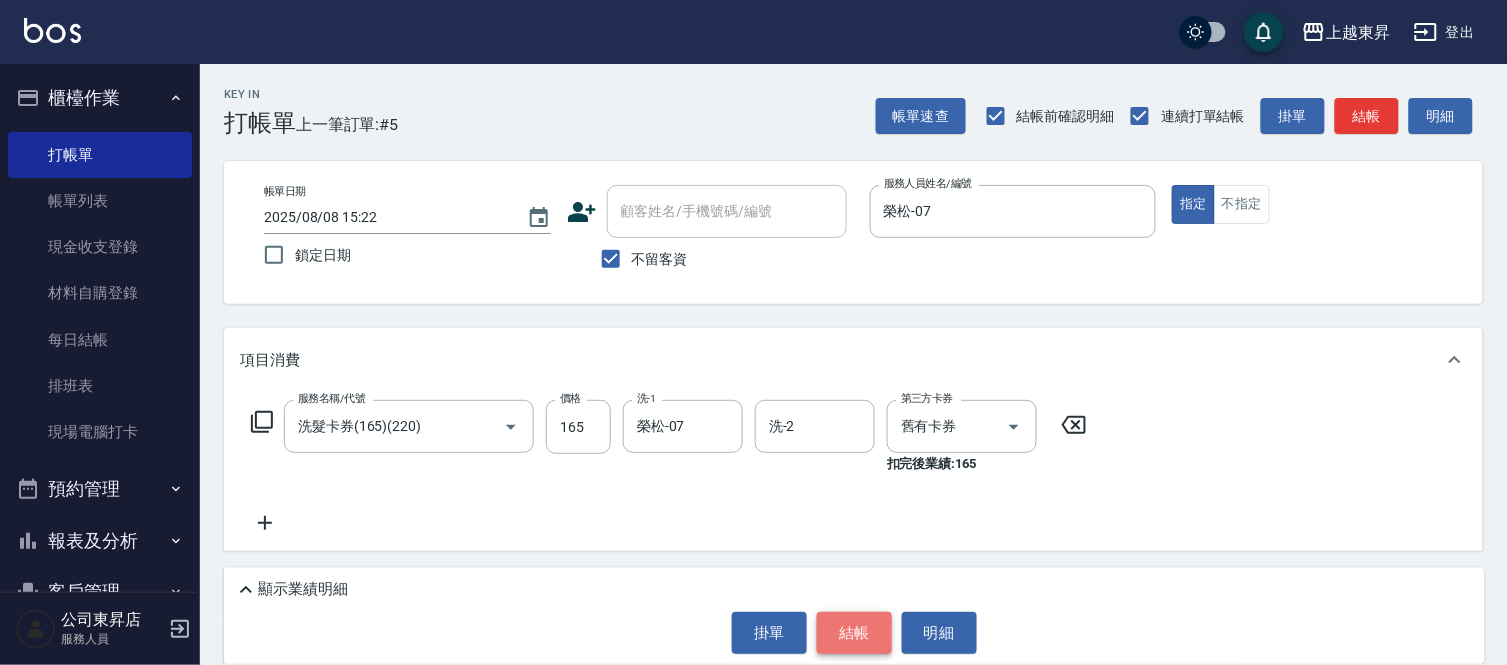 click on "結帳" at bounding box center (854, 633) 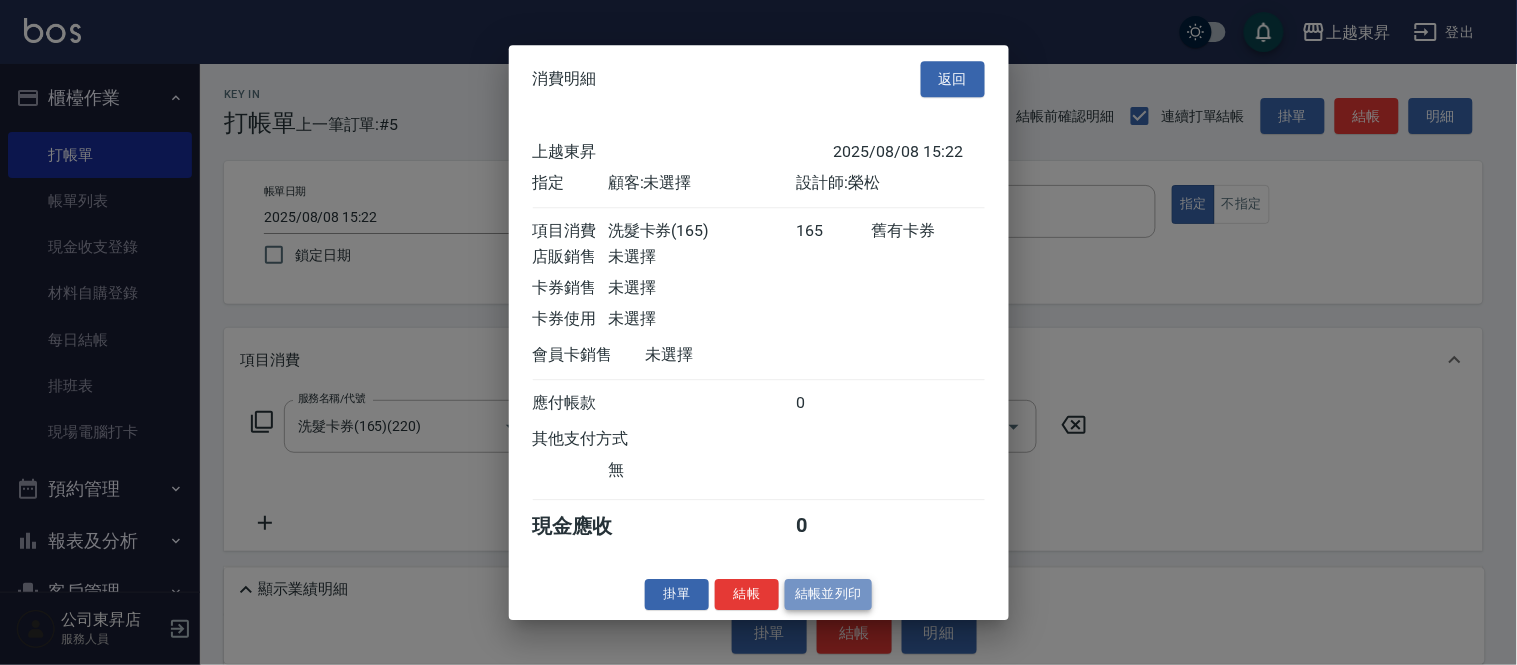 click on "結帳並列印" at bounding box center (828, 594) 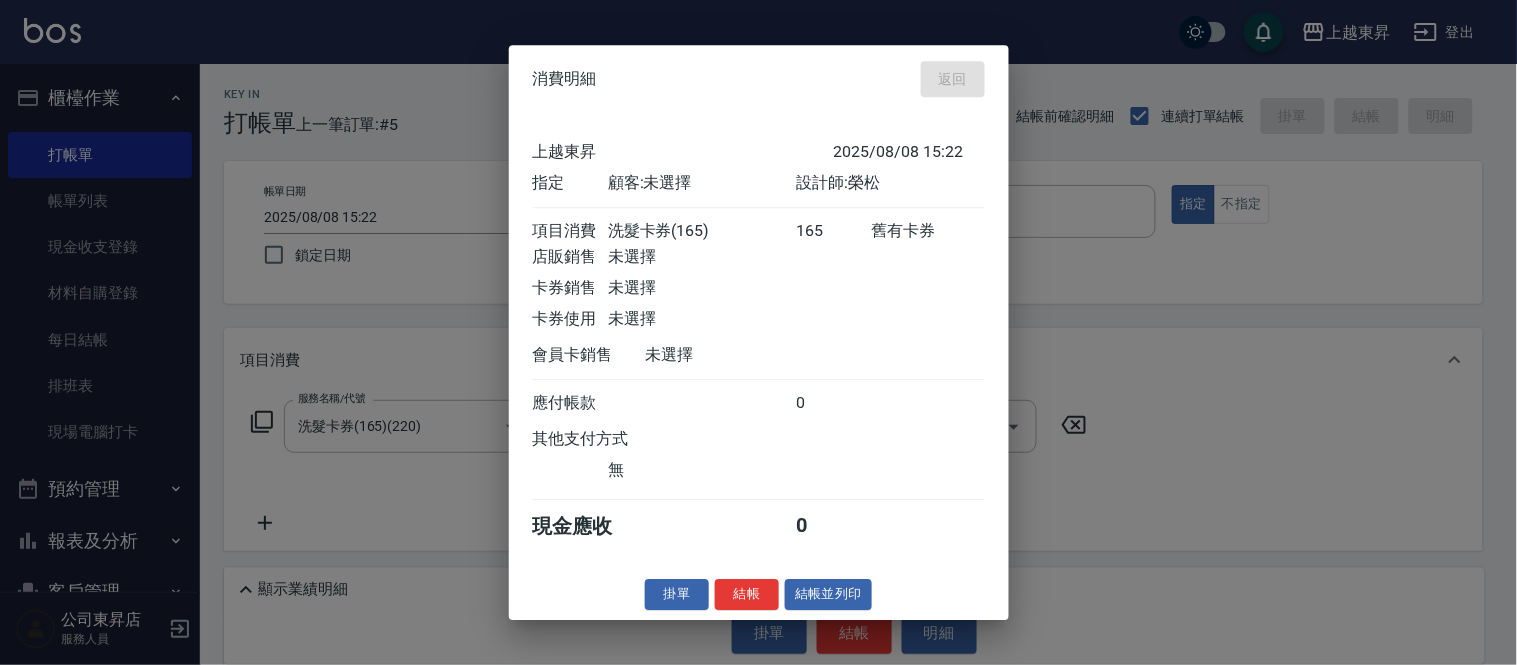 type on "[DATE] [TIME]" 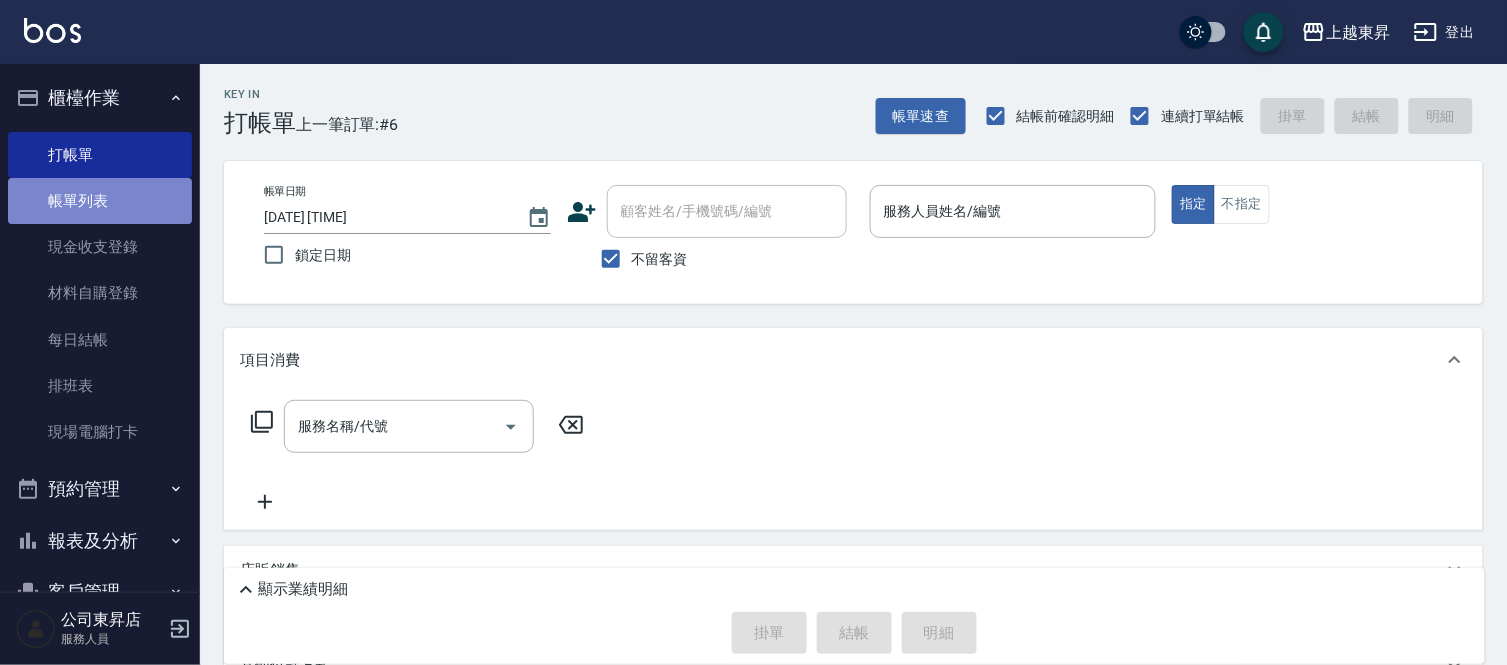 click on "帳單列表" at bounding box center (100, 201) 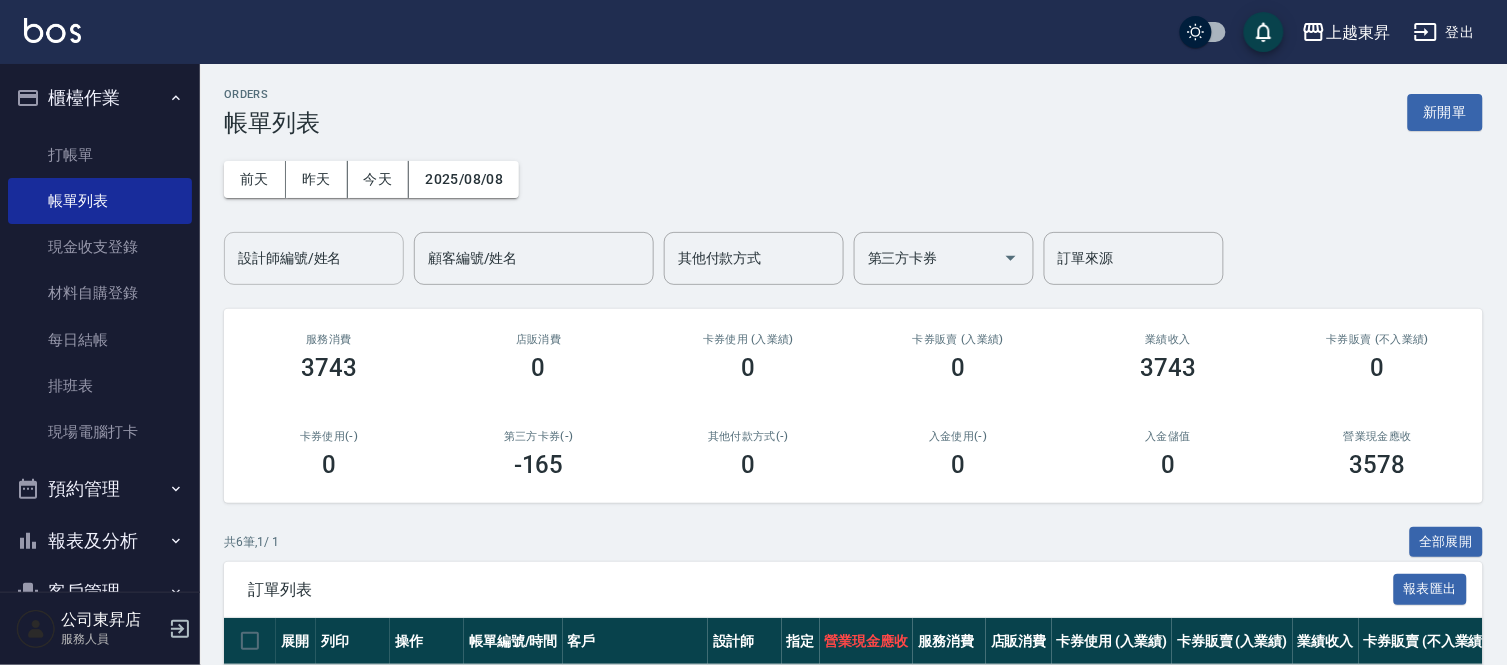 click on "設計師編號/姓名" at bounding box center (314, 258) 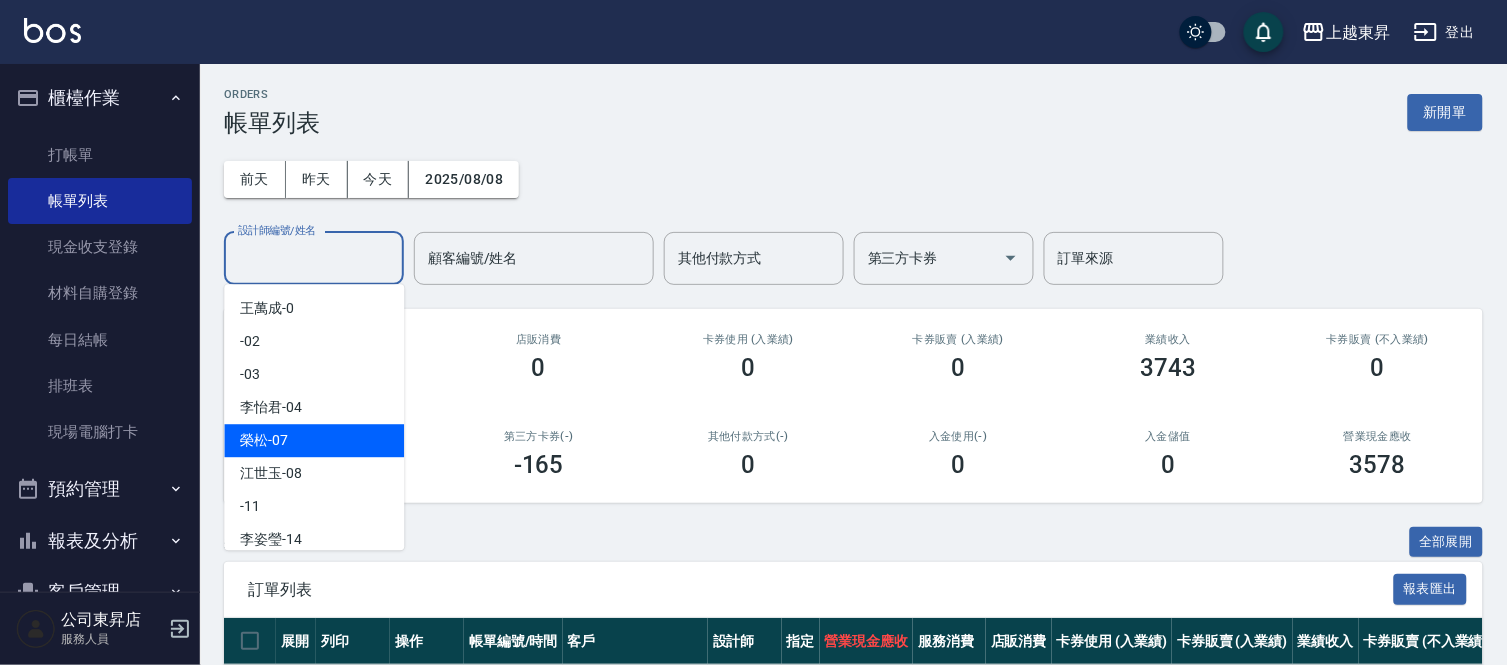 click on "榮松 -07" at bounding box center (264, 440) 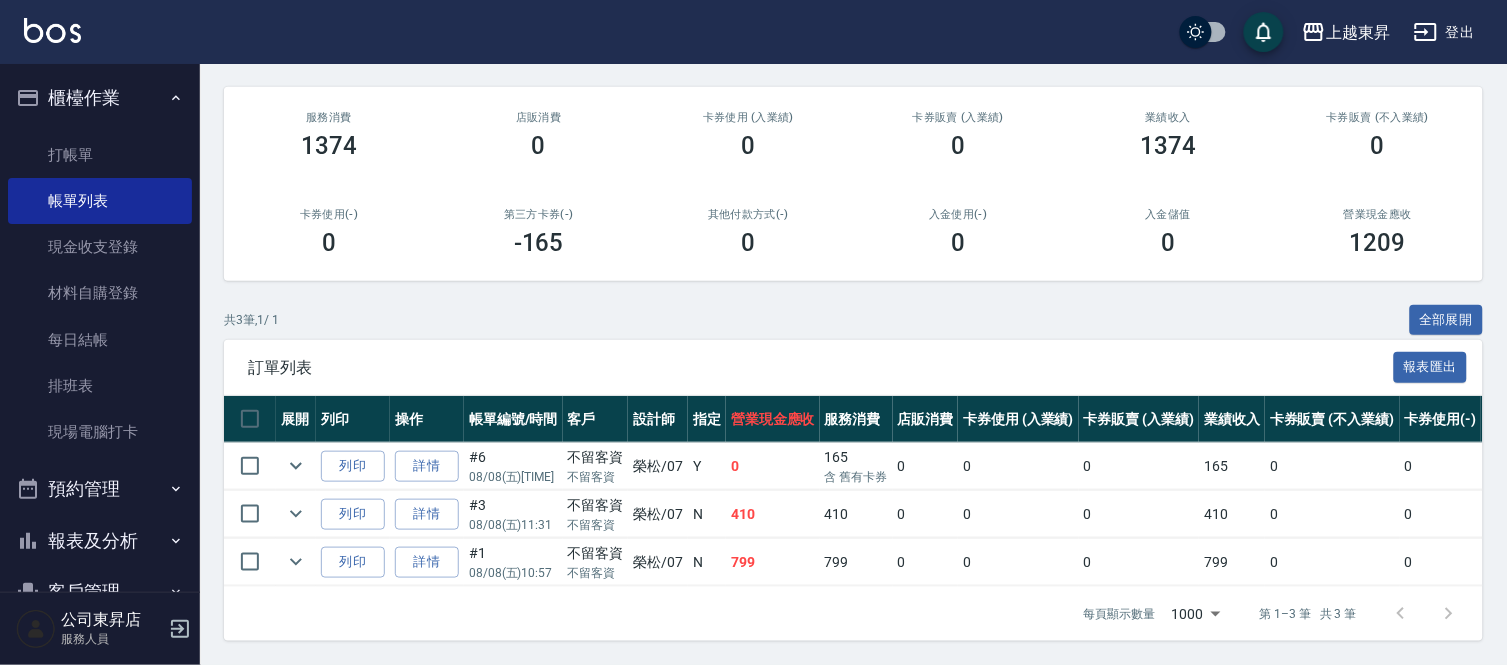 scroll, scrollTop: 238, scrollLeft: 0, axis: vertical 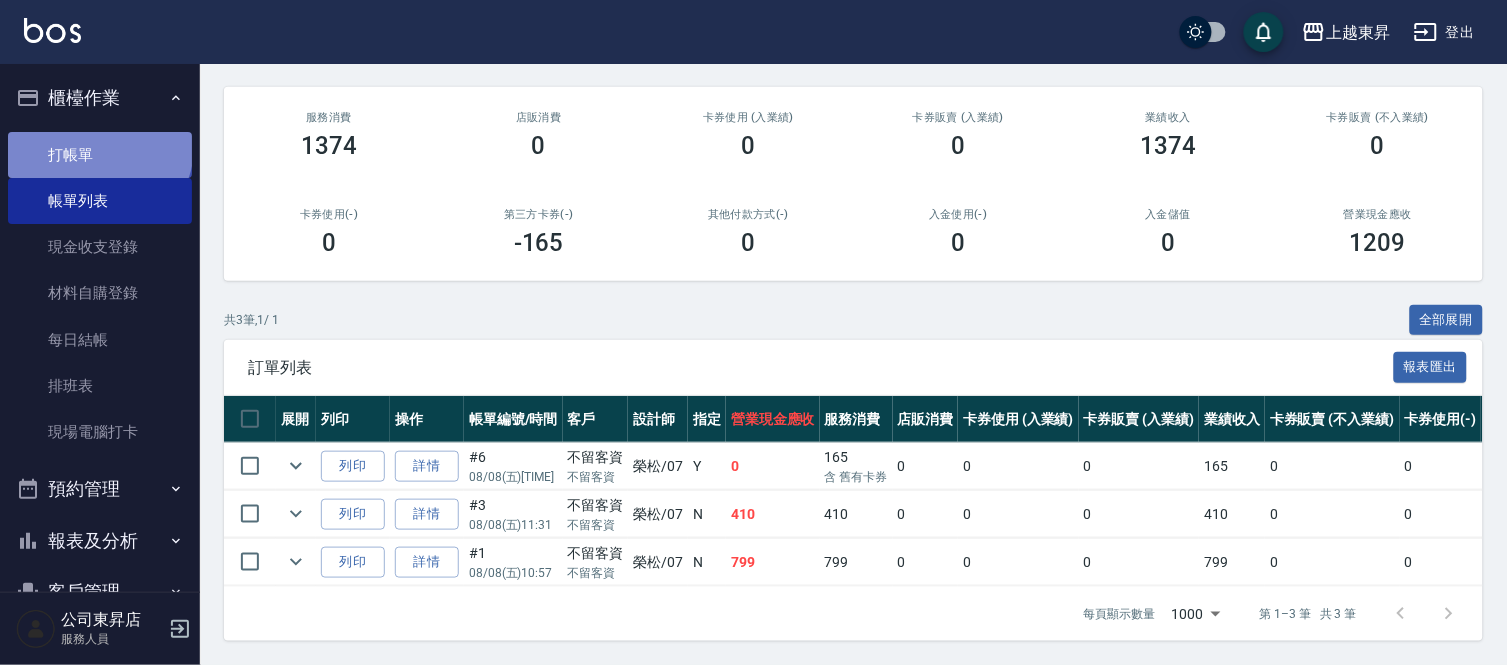 click on "打帳單" at bounding box center (100, 155) 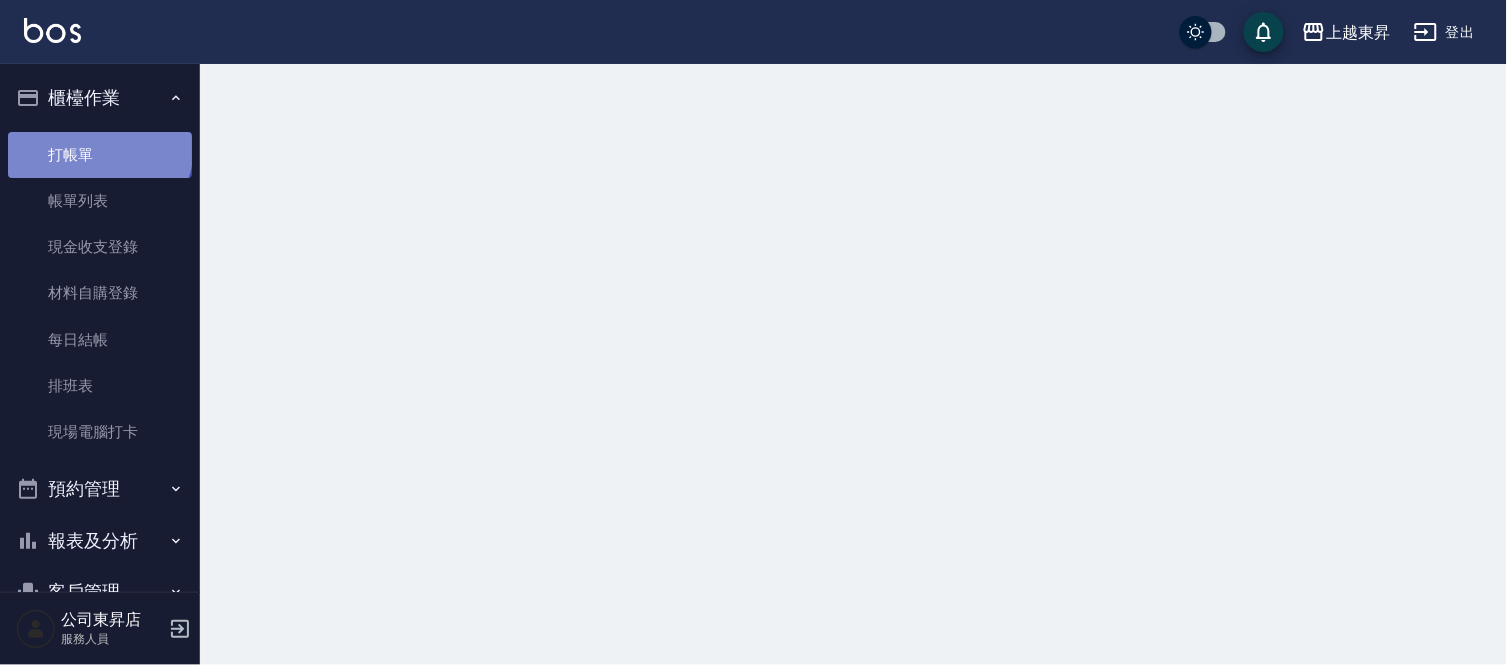 scroll, scrollTop: 0, scrollLeft: 0, axis: both 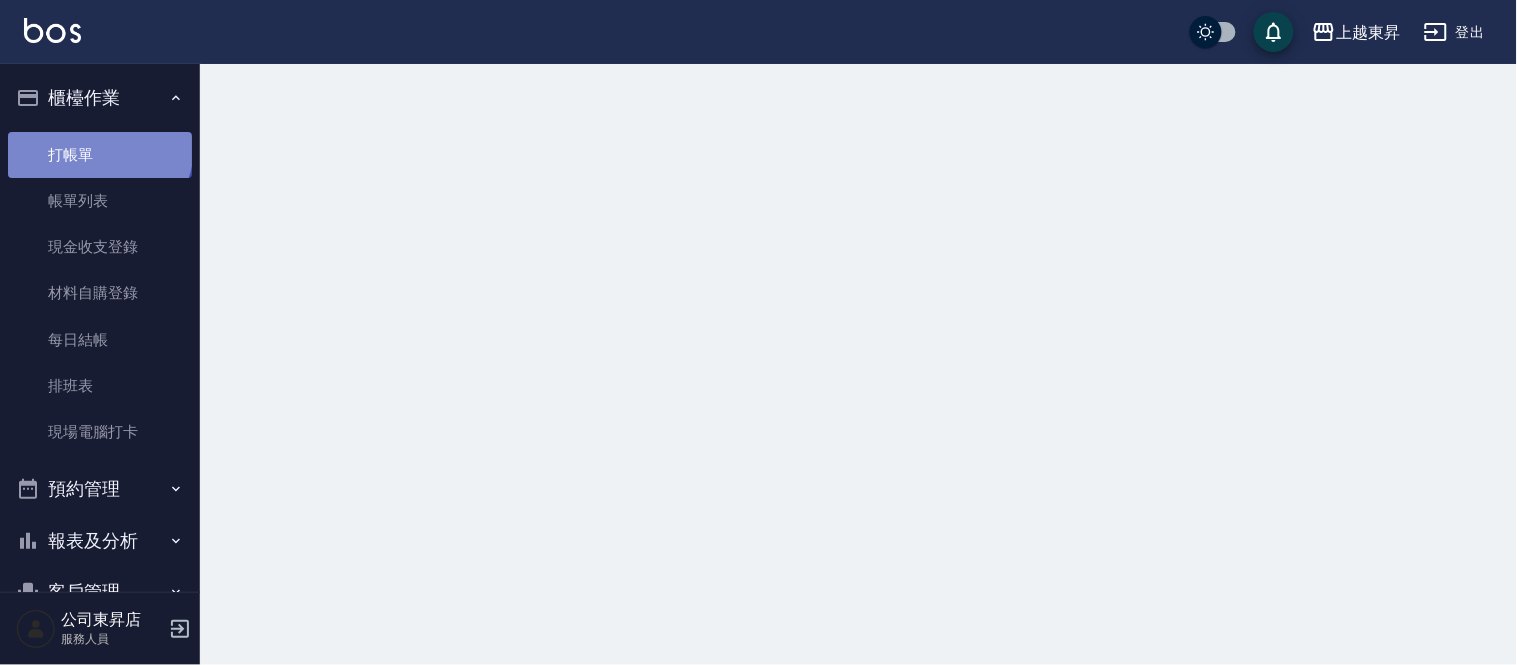 click on "打帳單" at bounding box center [100, 155] 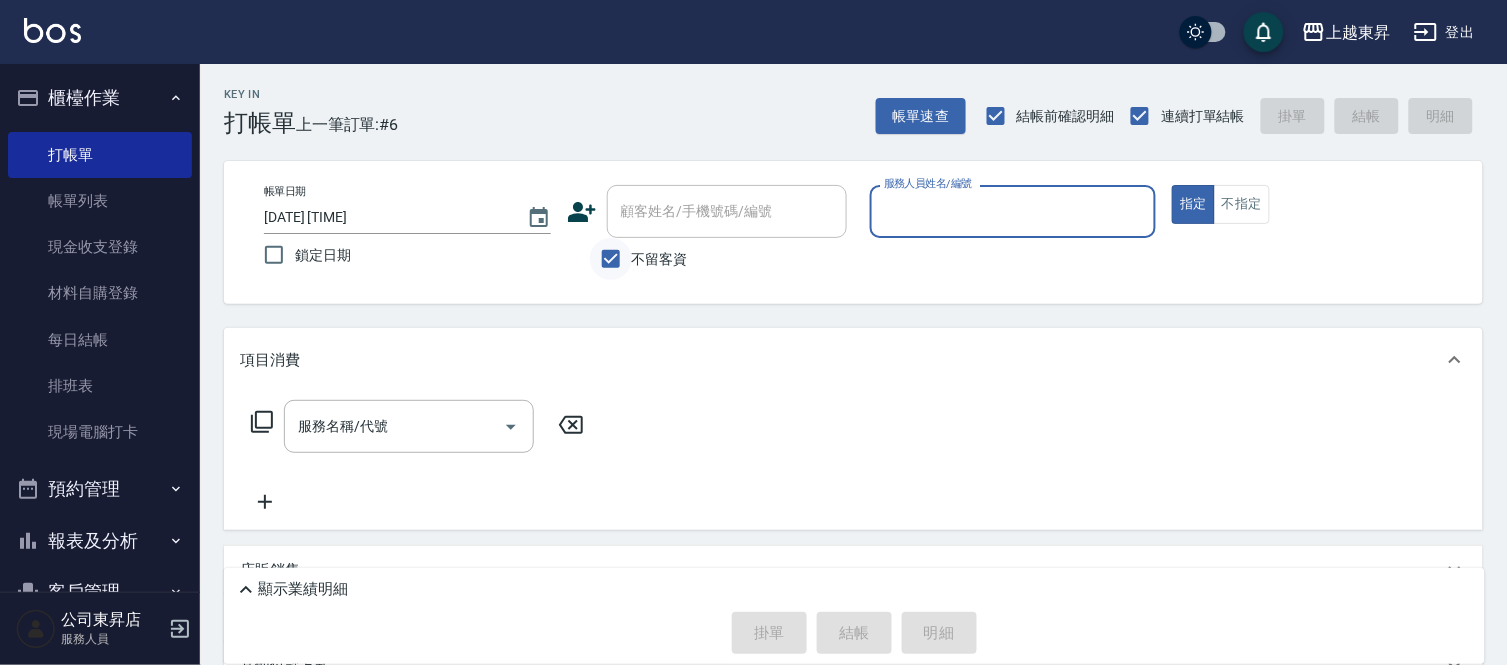 click on "不留客資" at bounding box center [611, 259] 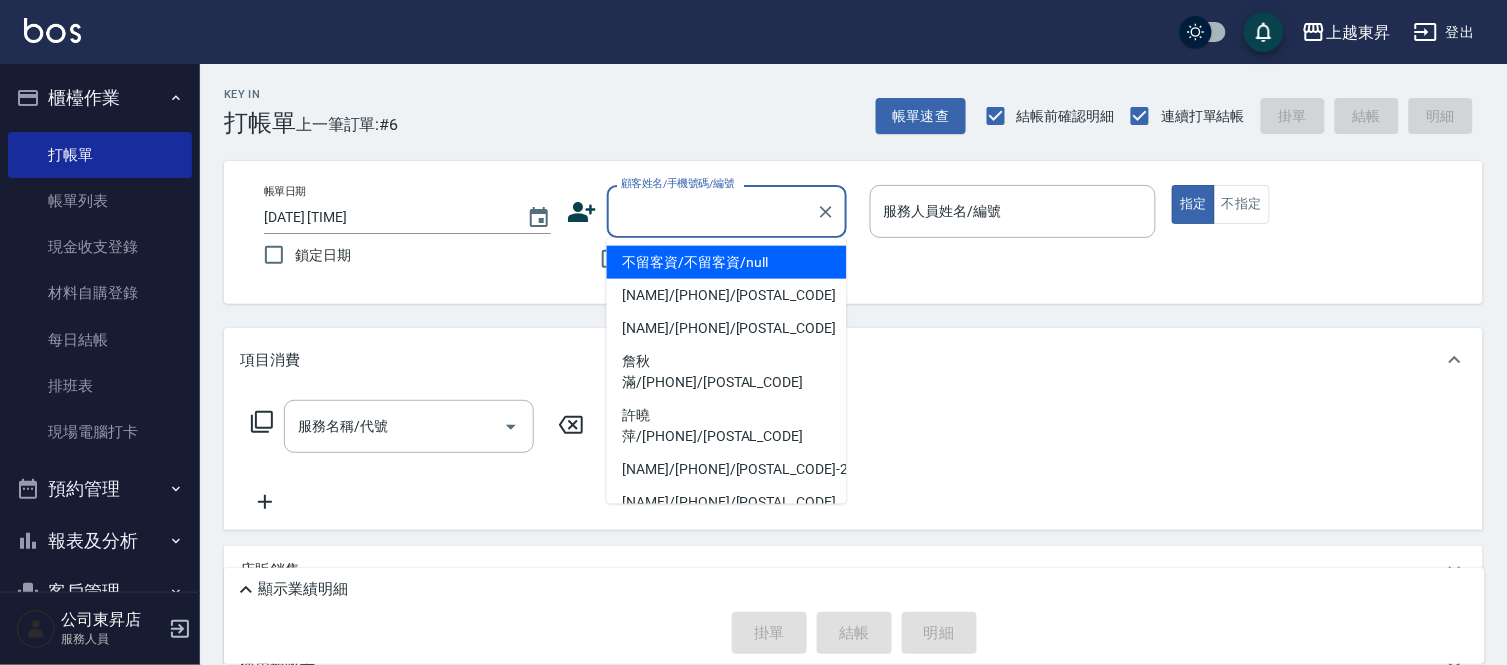 click on "顧客姓名/手機號碼/編號" at bounding box center [712, 211] 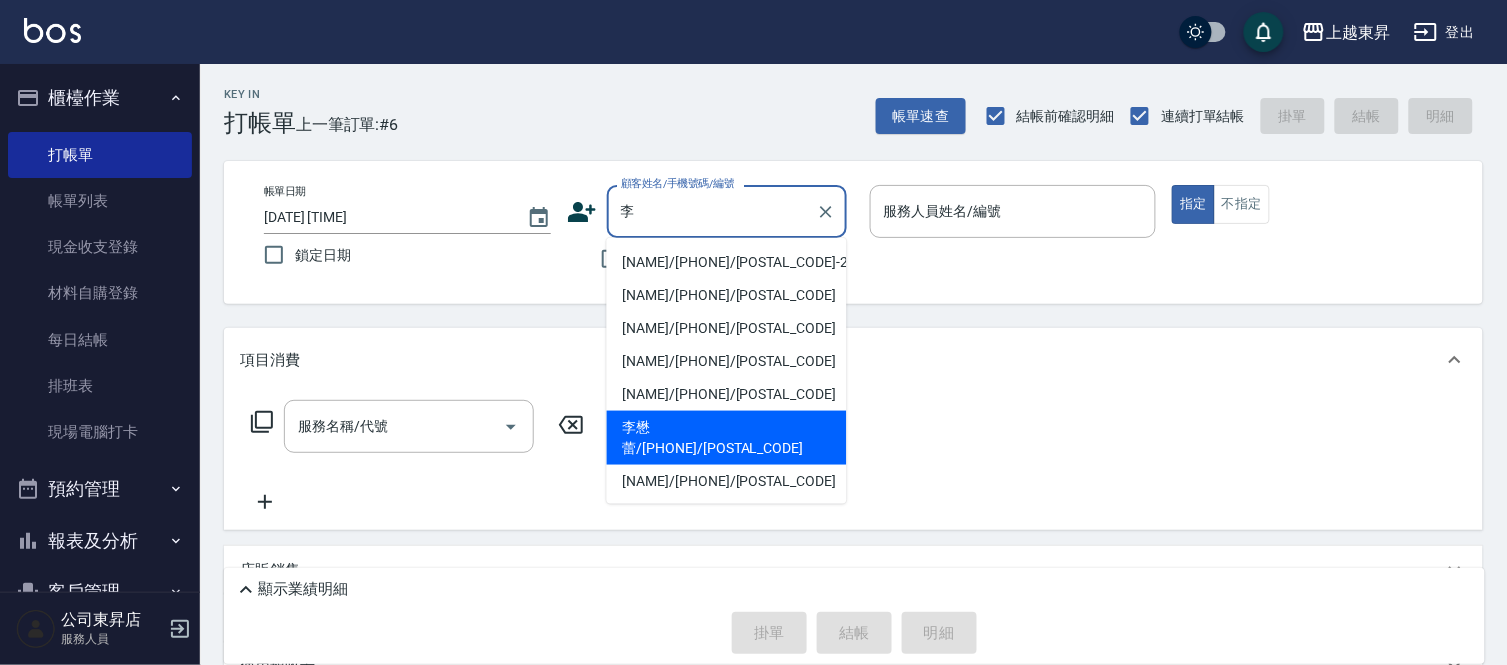 click on "李懋蕾/[PHONE]/[POSTAL_CODE]" at bounding box center [727, 438] 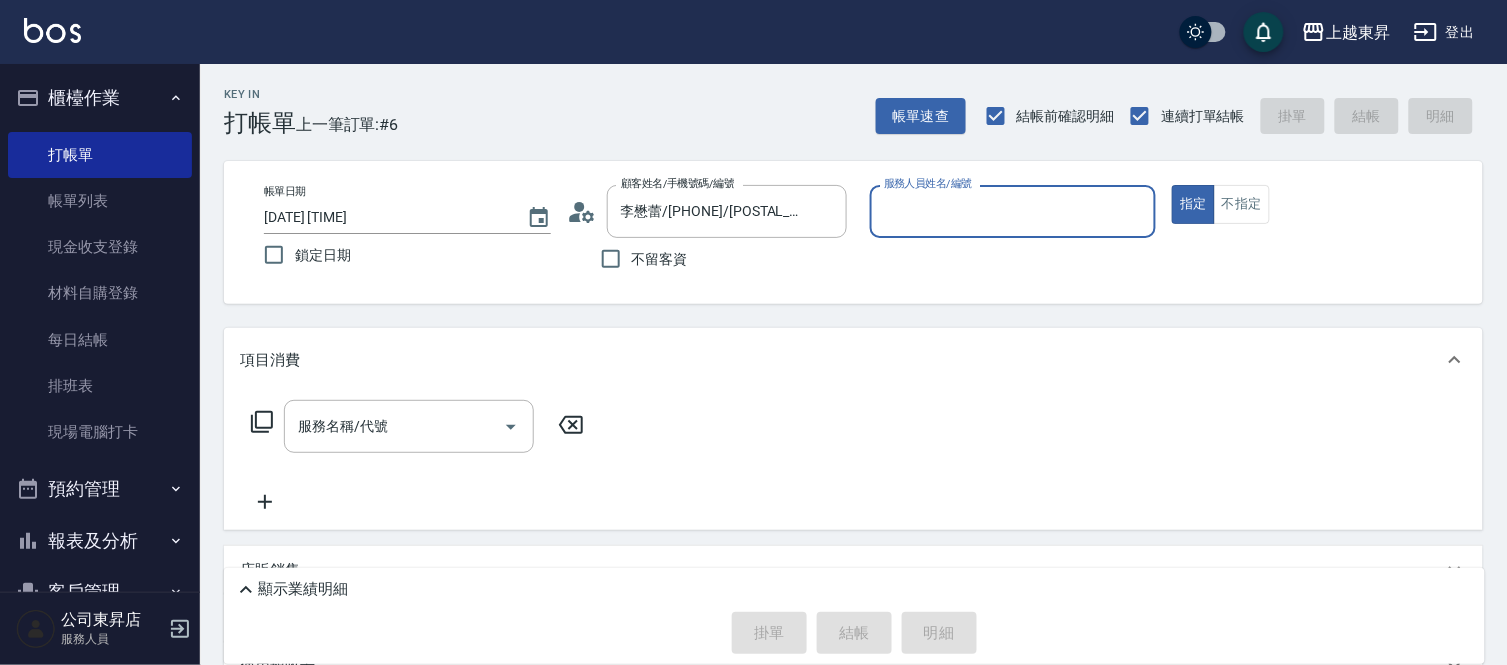 type on "[NAME]-04" 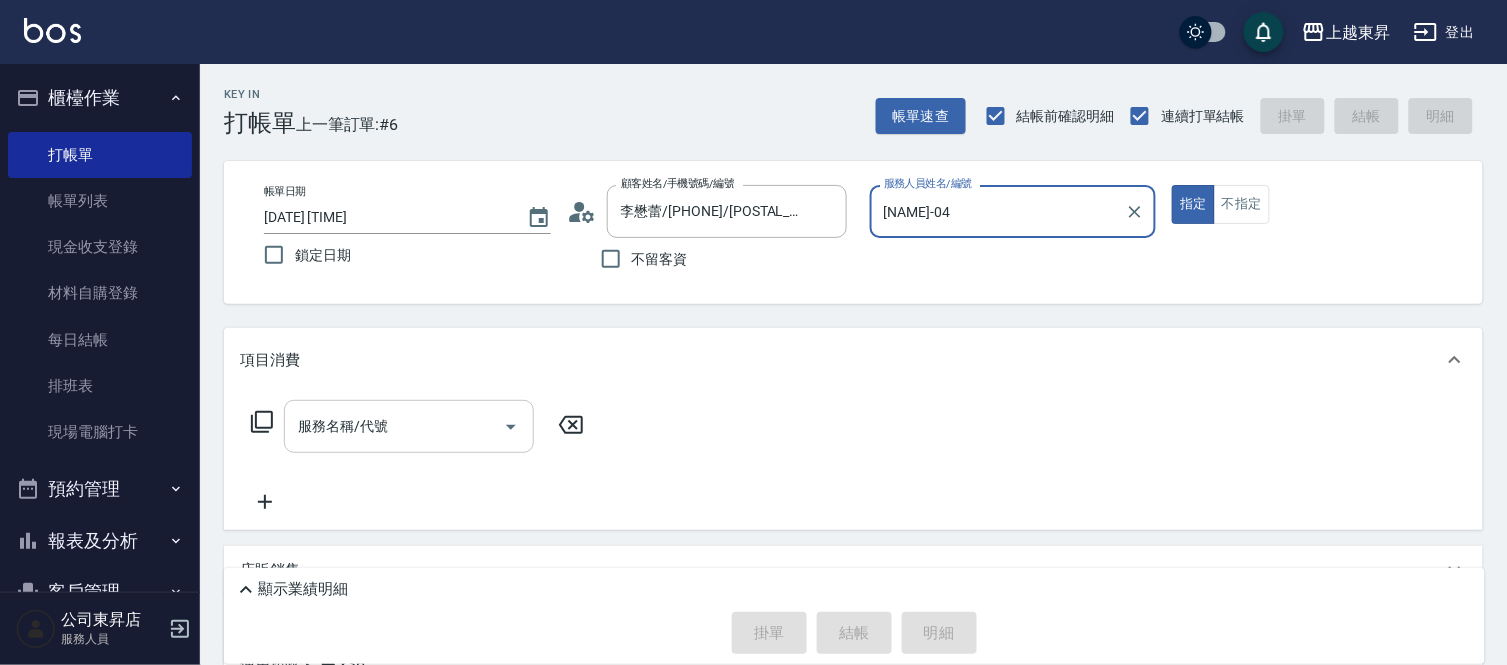 click on "服務名稱/代號" at bounding box center (394, 426) 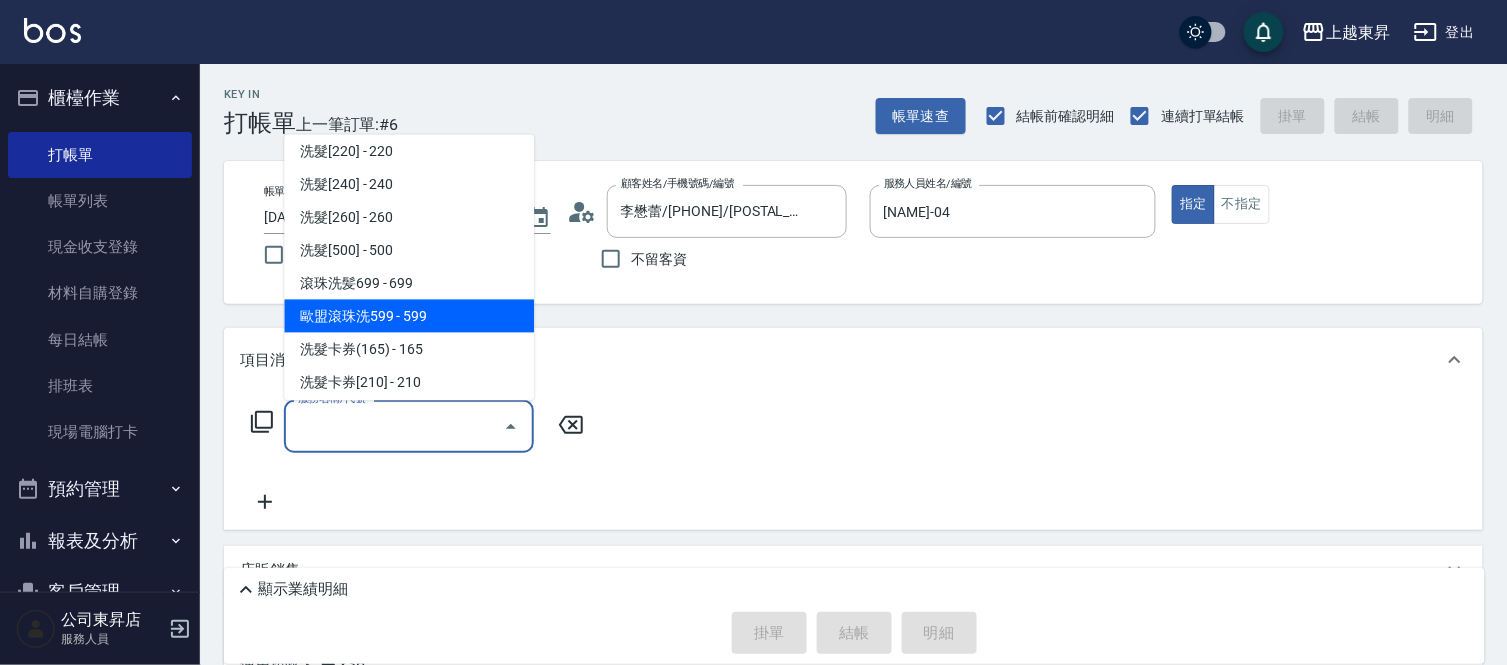 scroll, scrollTop: 444, scrollLeft: 0, axis: vertical 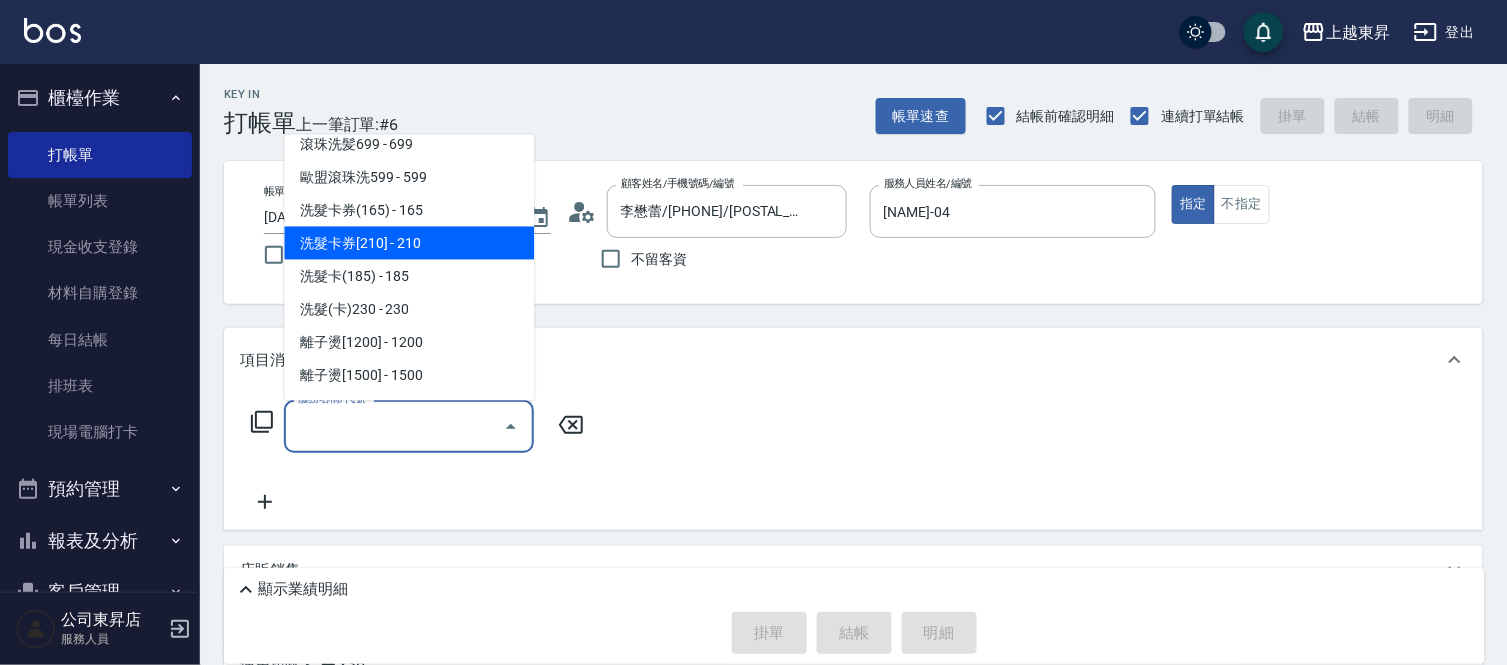 click on "洗髮卡券[210] - 210" at bounding box center (409, 243) 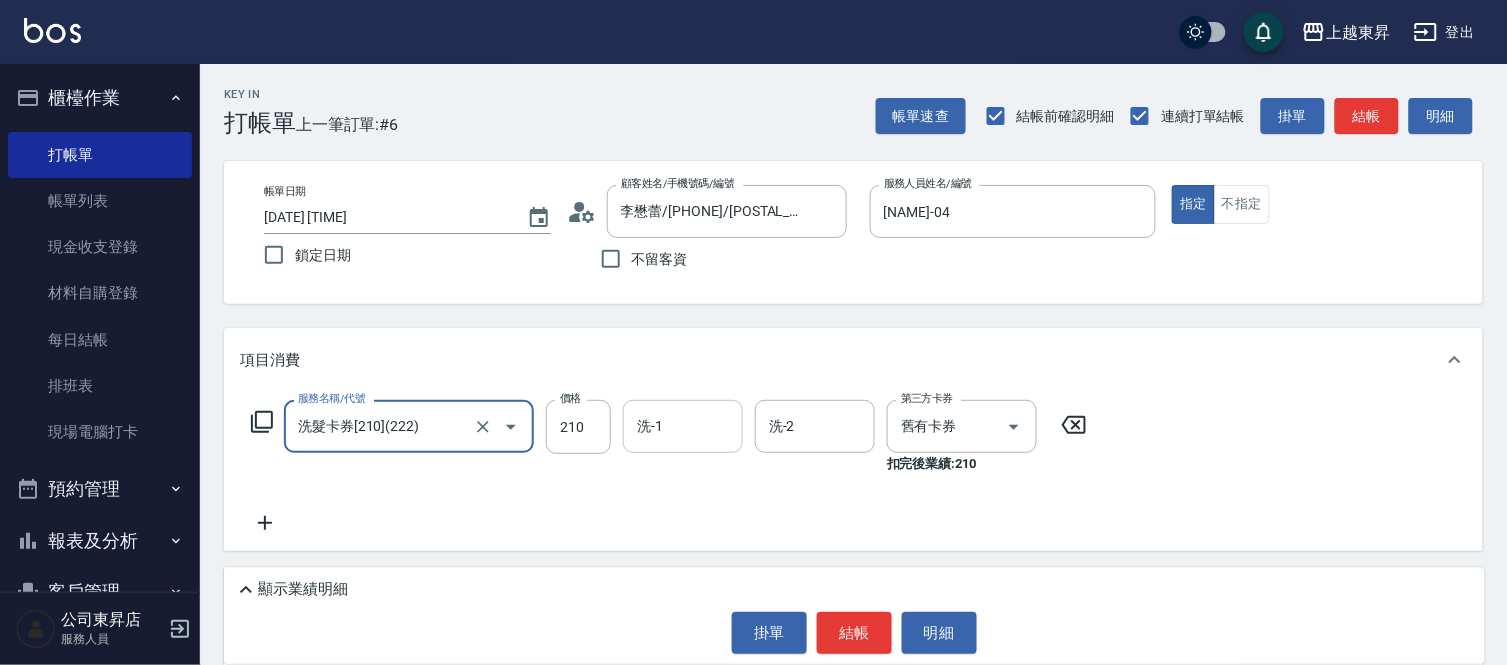click on "洗-1" at bounding box center (683, 426) 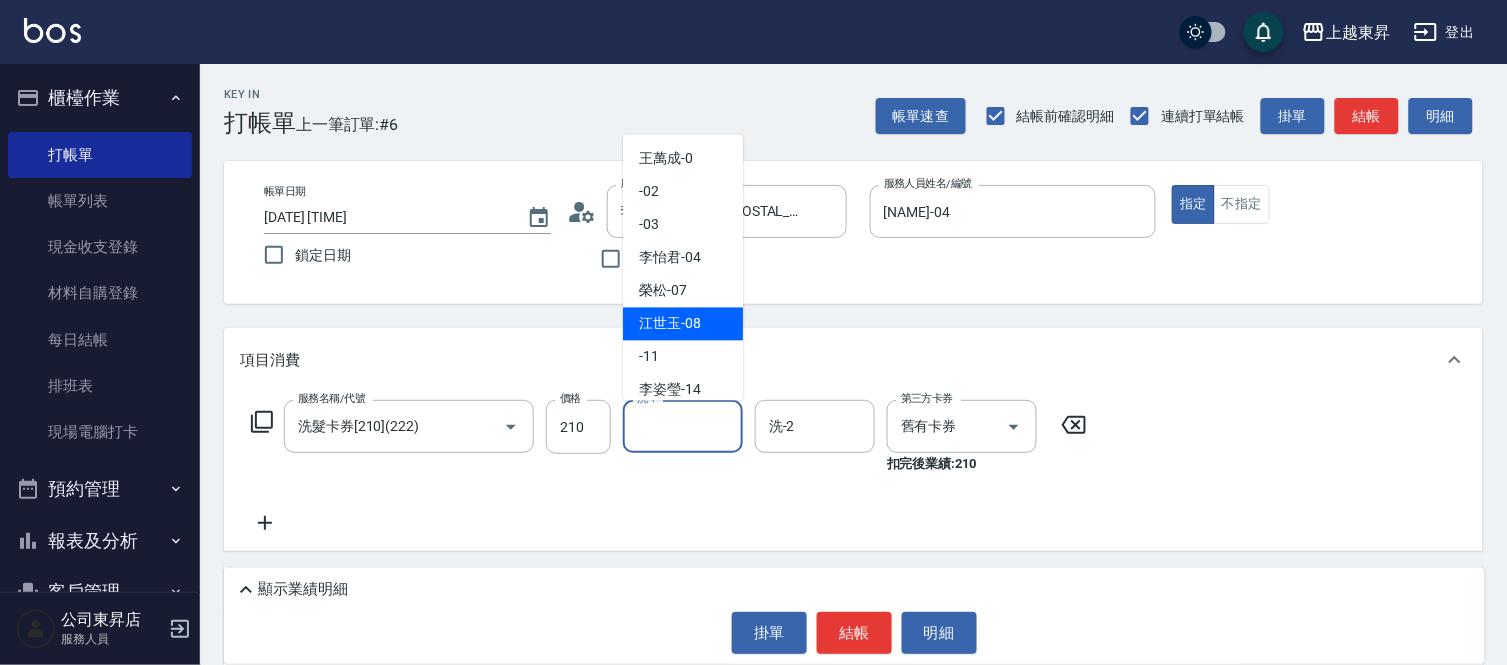 click on "江世玉 -08" at bounding box center [670, 324] 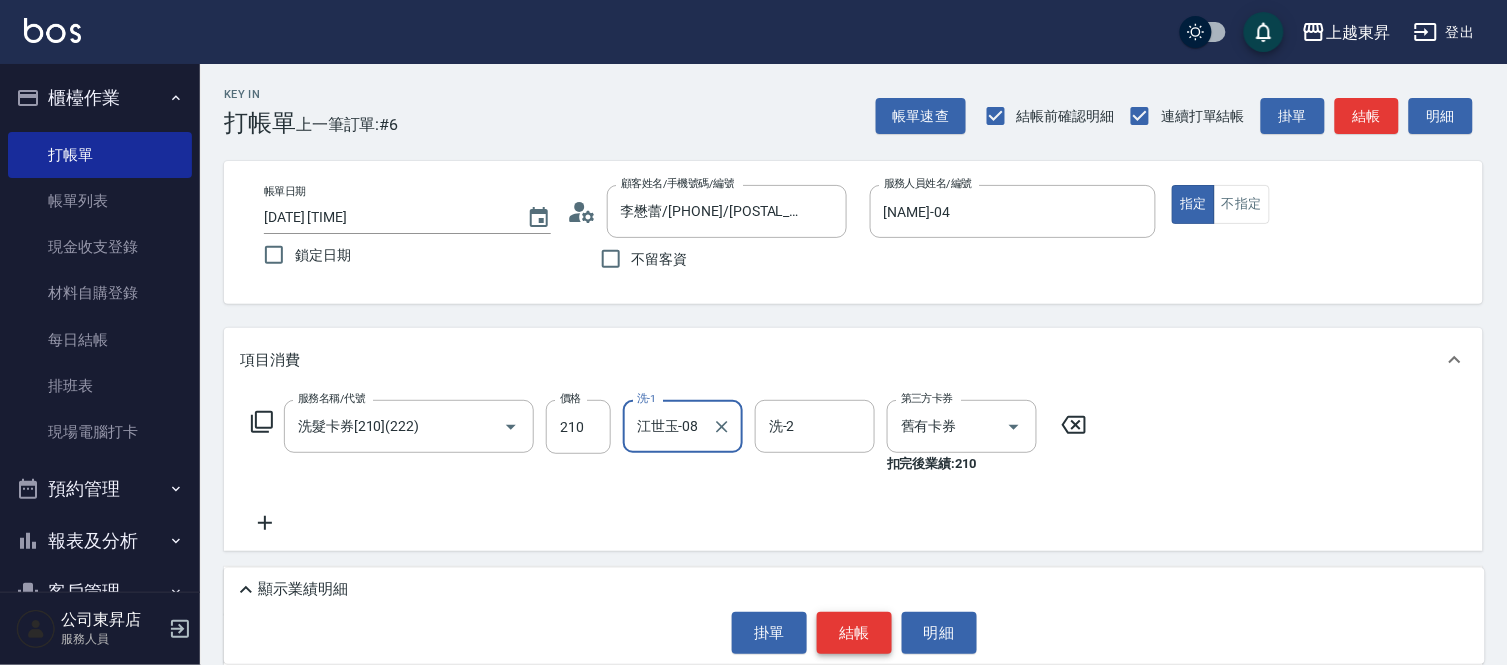 click on "結帳" at bounding box center [854, 633] 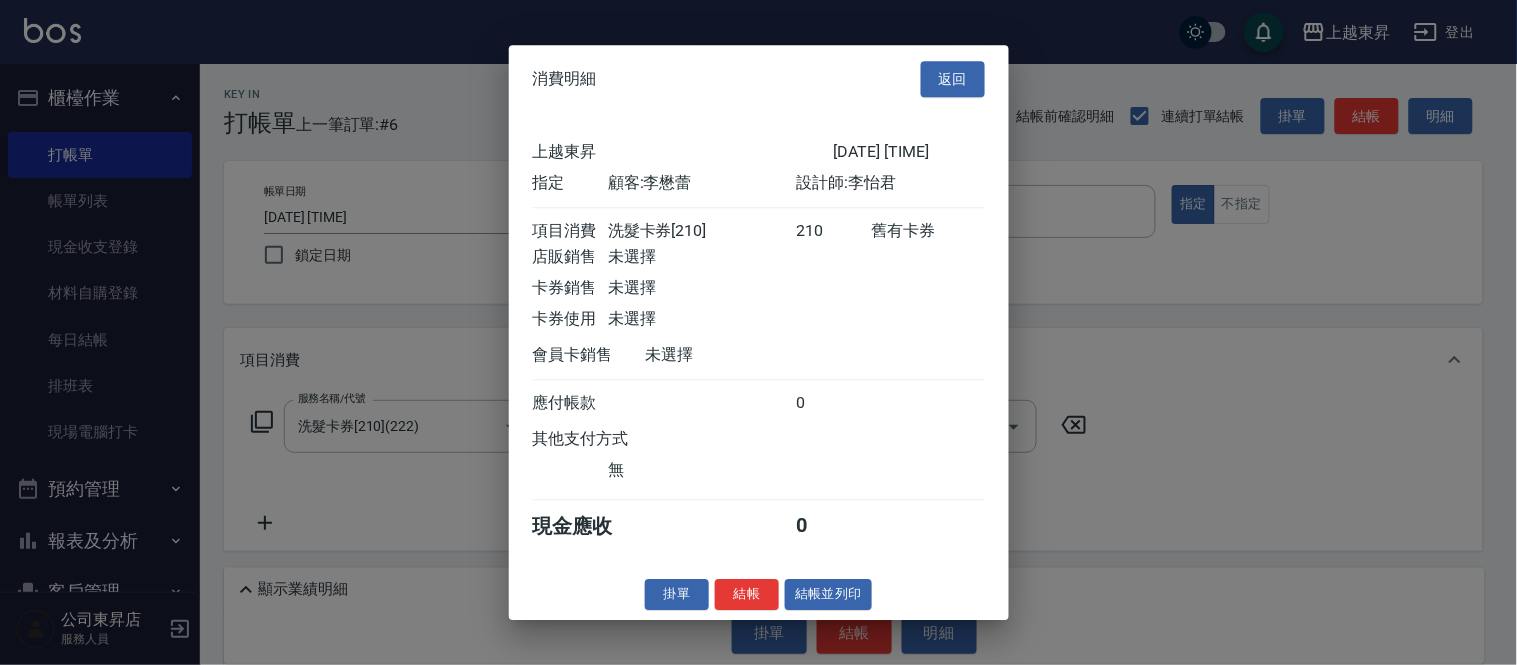 click on "結帳並列印" at bounding box center [828, 594] 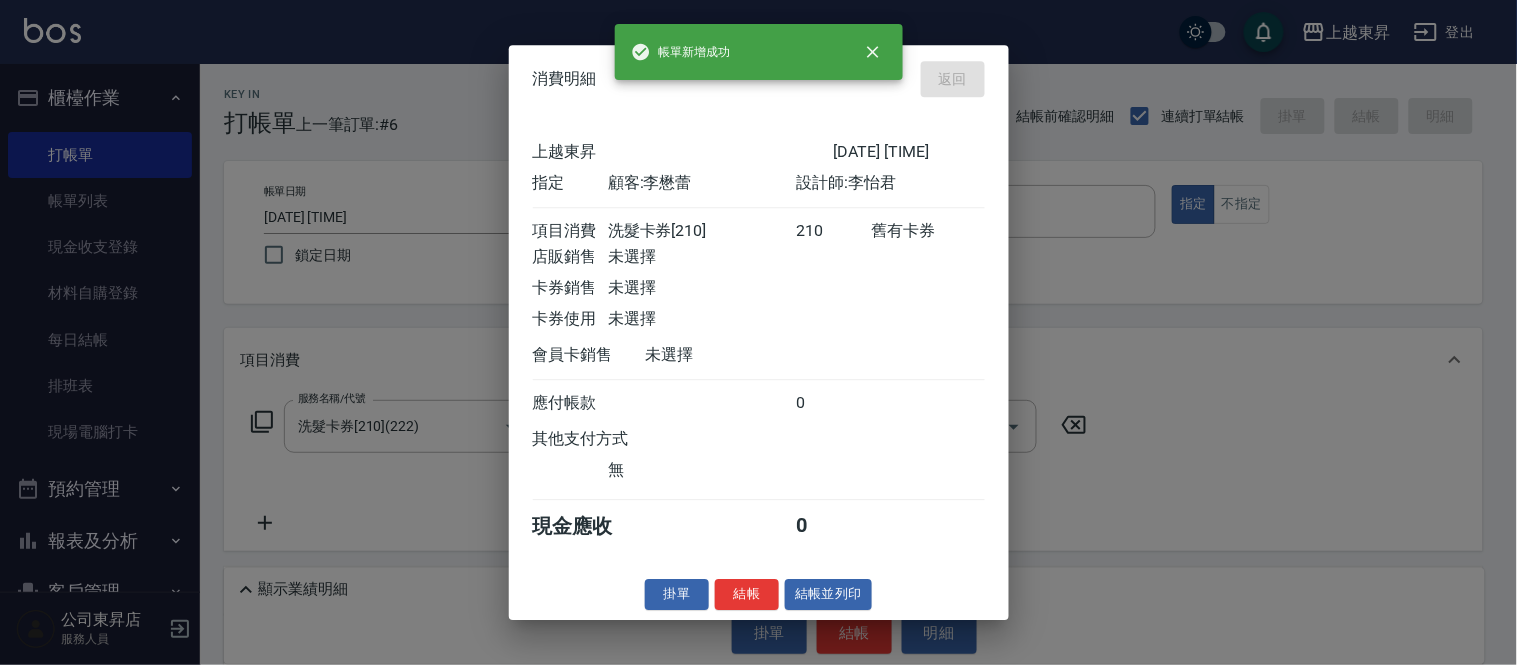 type on "2025/08/08 18:08" 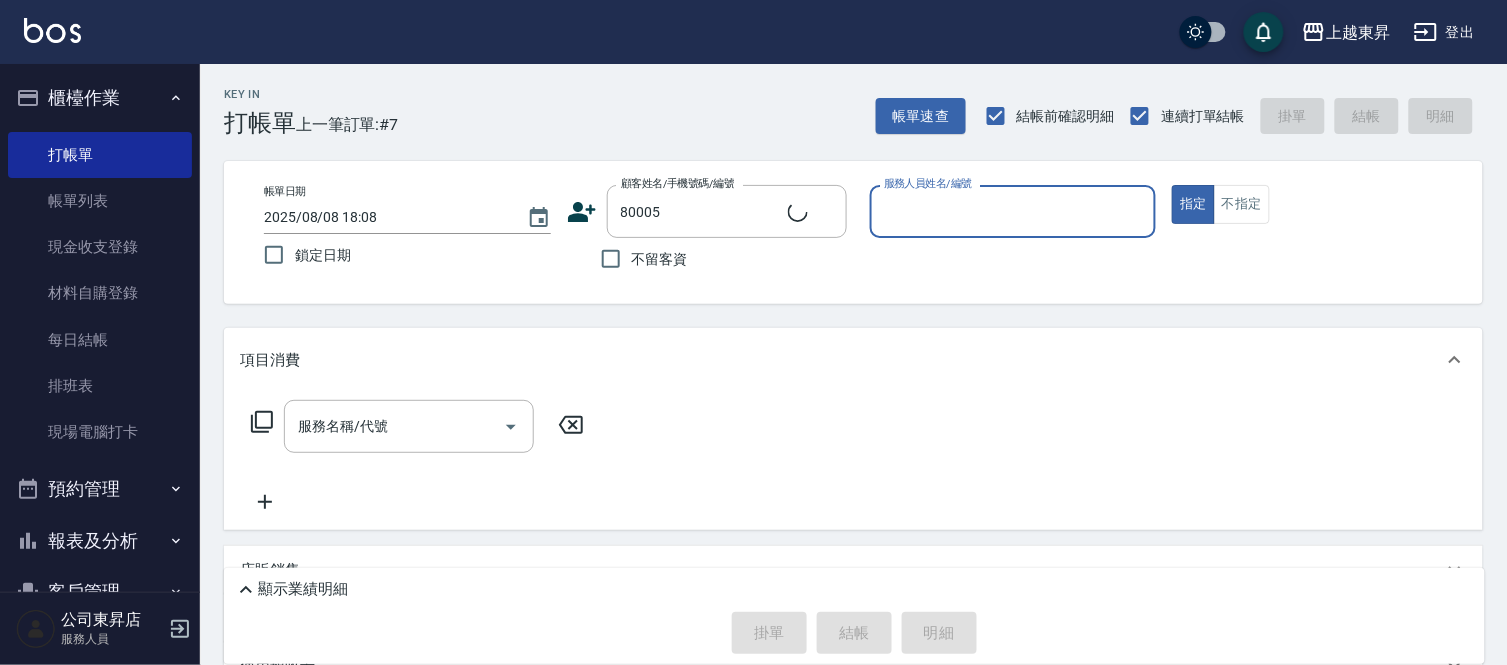 type on "[NAME]/[PHONE]/[POSTAL_CODE]" 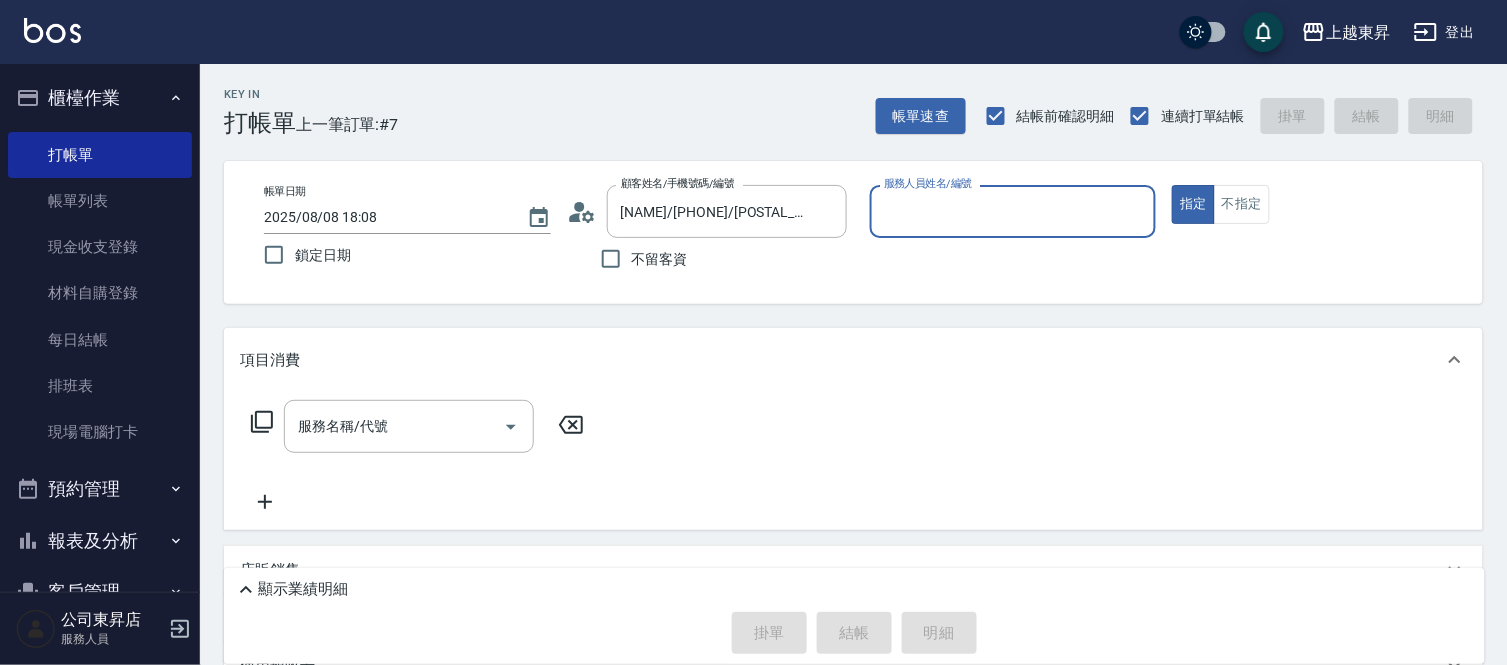 type on "江世玉-08" 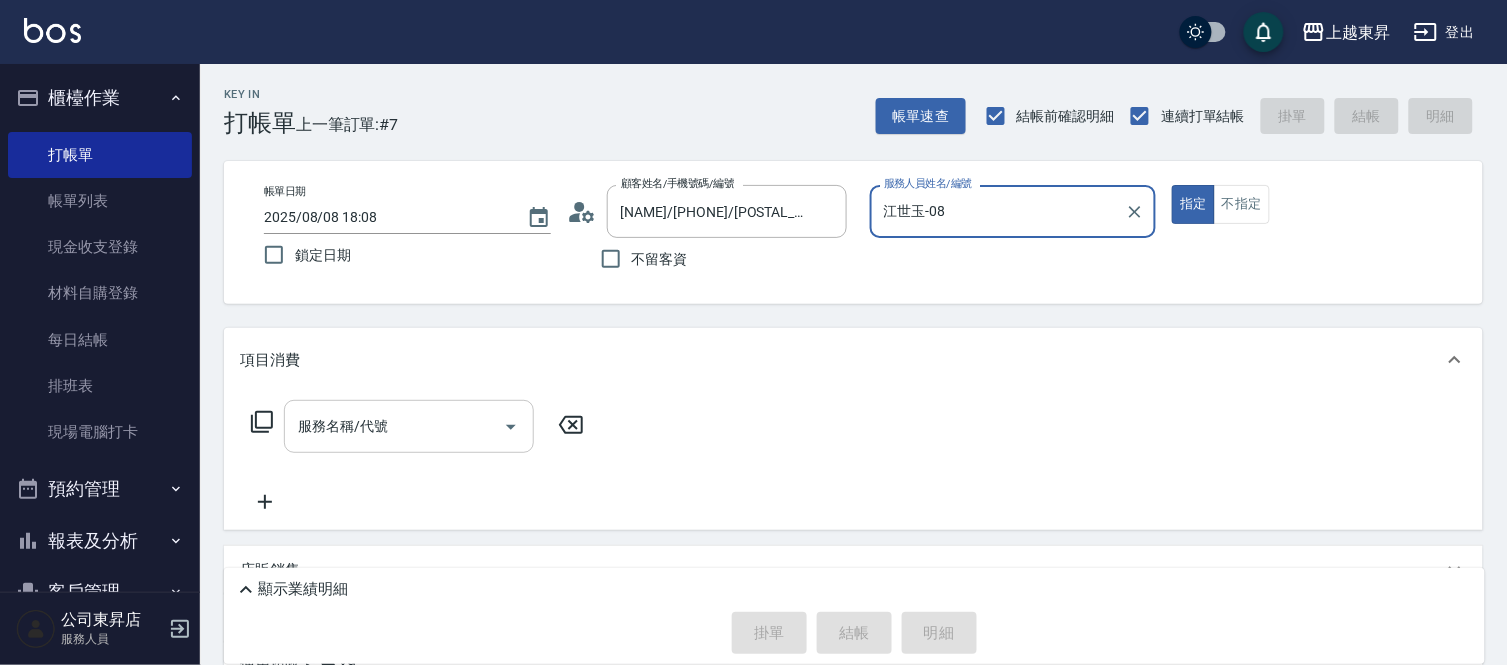 click on "服務名稱/代號" at bounding box center (394, 426) 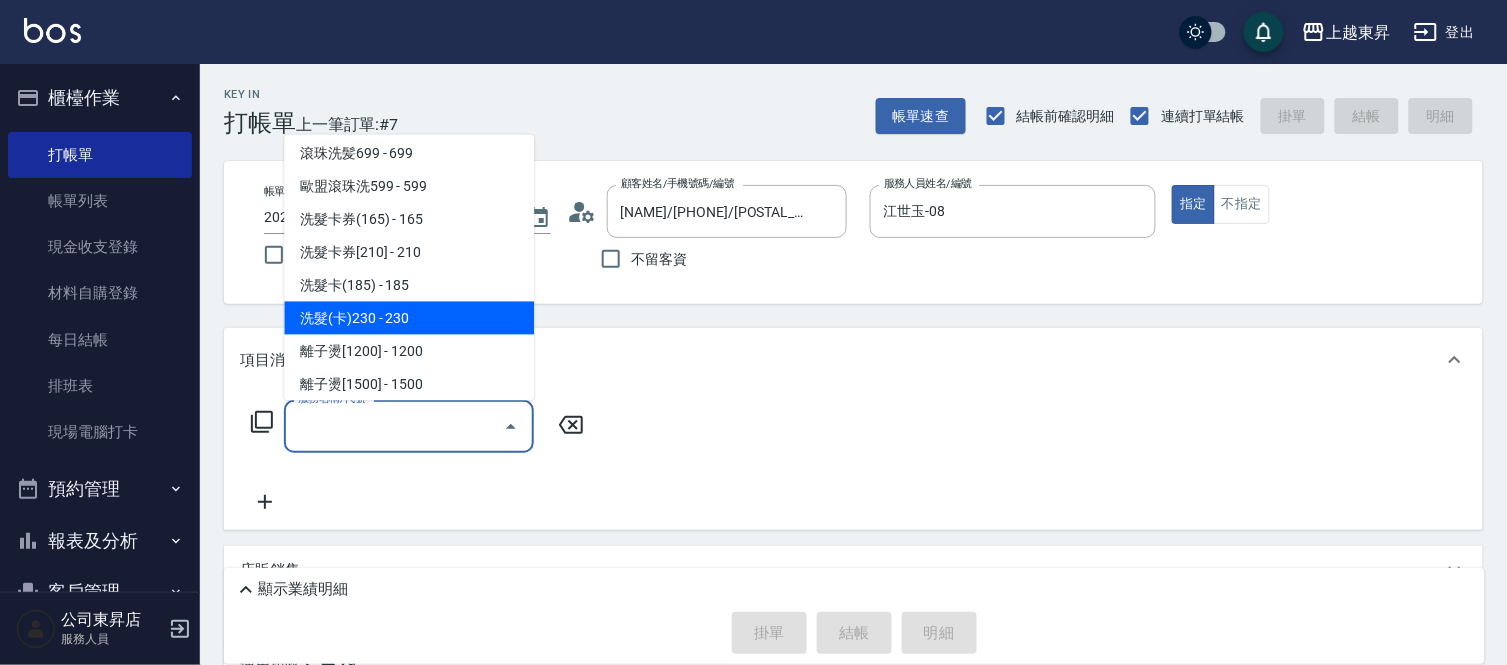 scroll, scrollTop: 444, scrollLeft: 0, axis: vertical 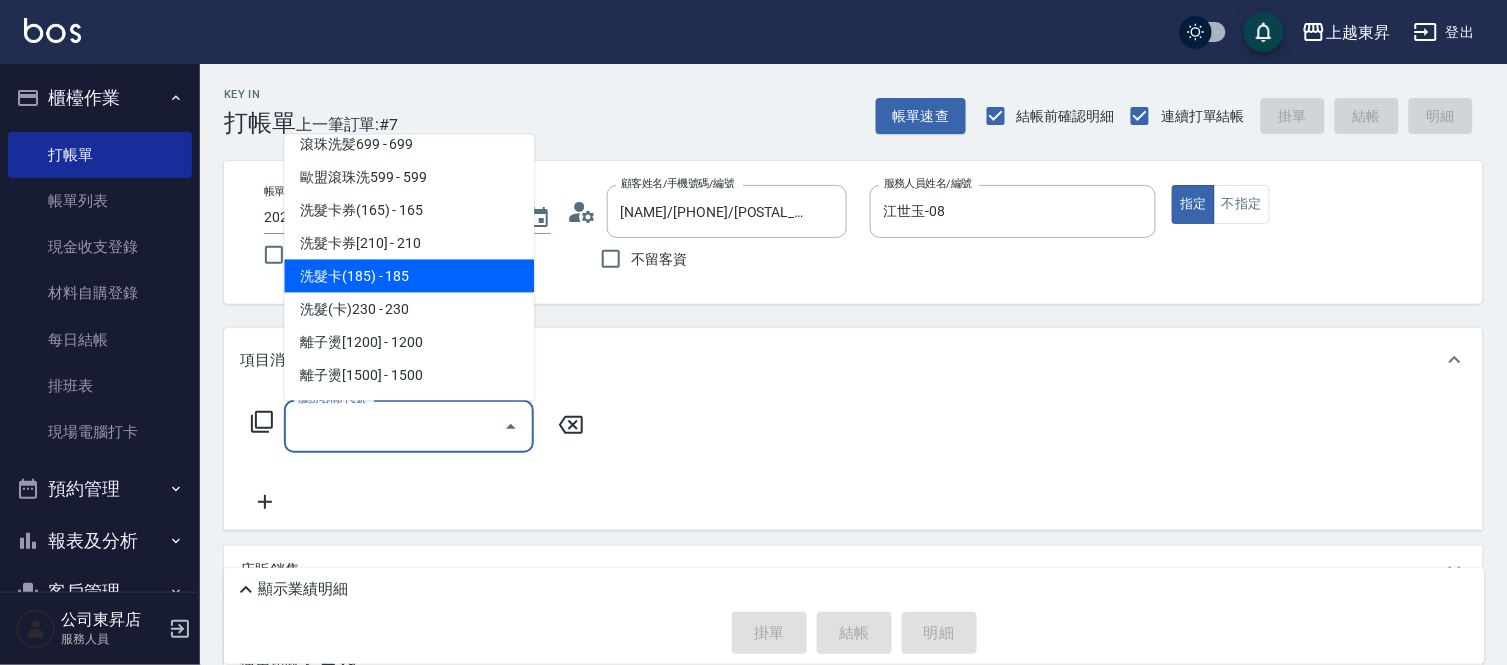 click on "洗髮卡(185) - 185" at bounding box center [409, 276] 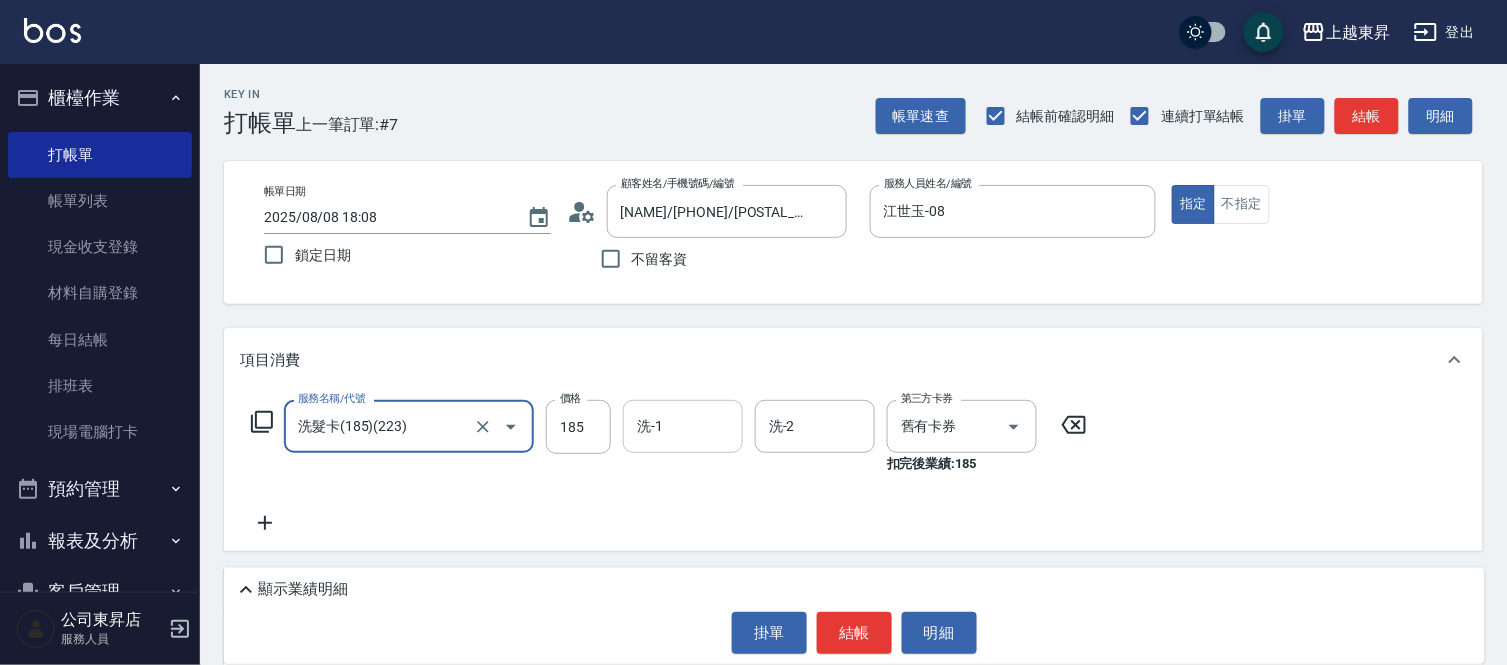 click on "洗-1" at bounding box center (683, 426) 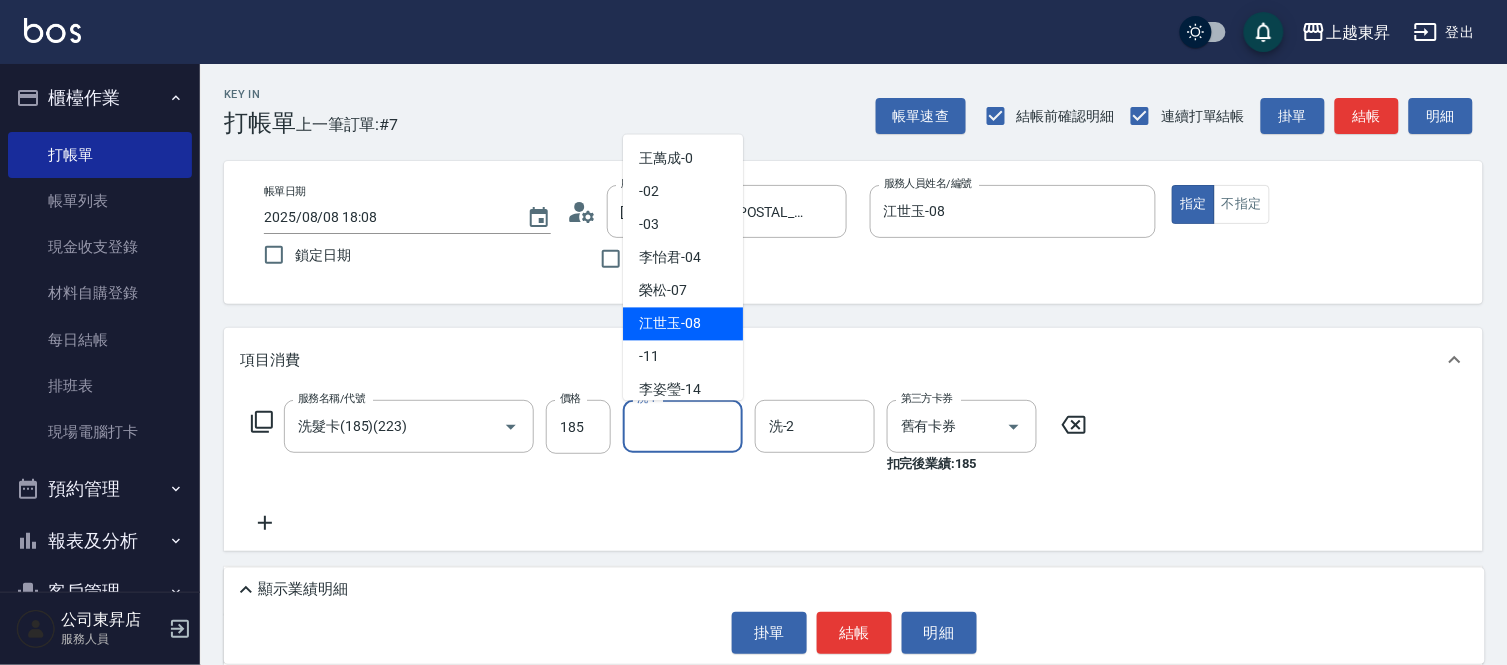 click on "江世玉 -08" at bounding box center (670, 324) 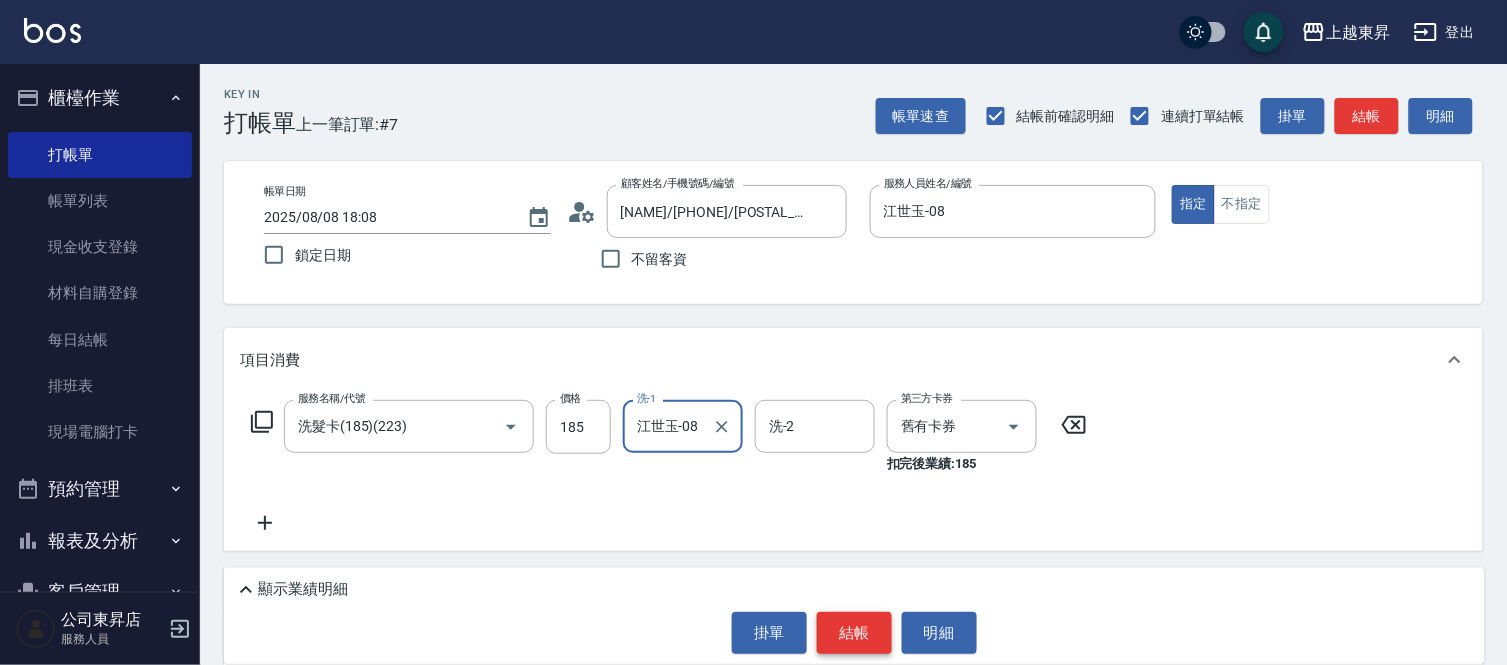 click on "結帳" at bounding box center [854, 633] 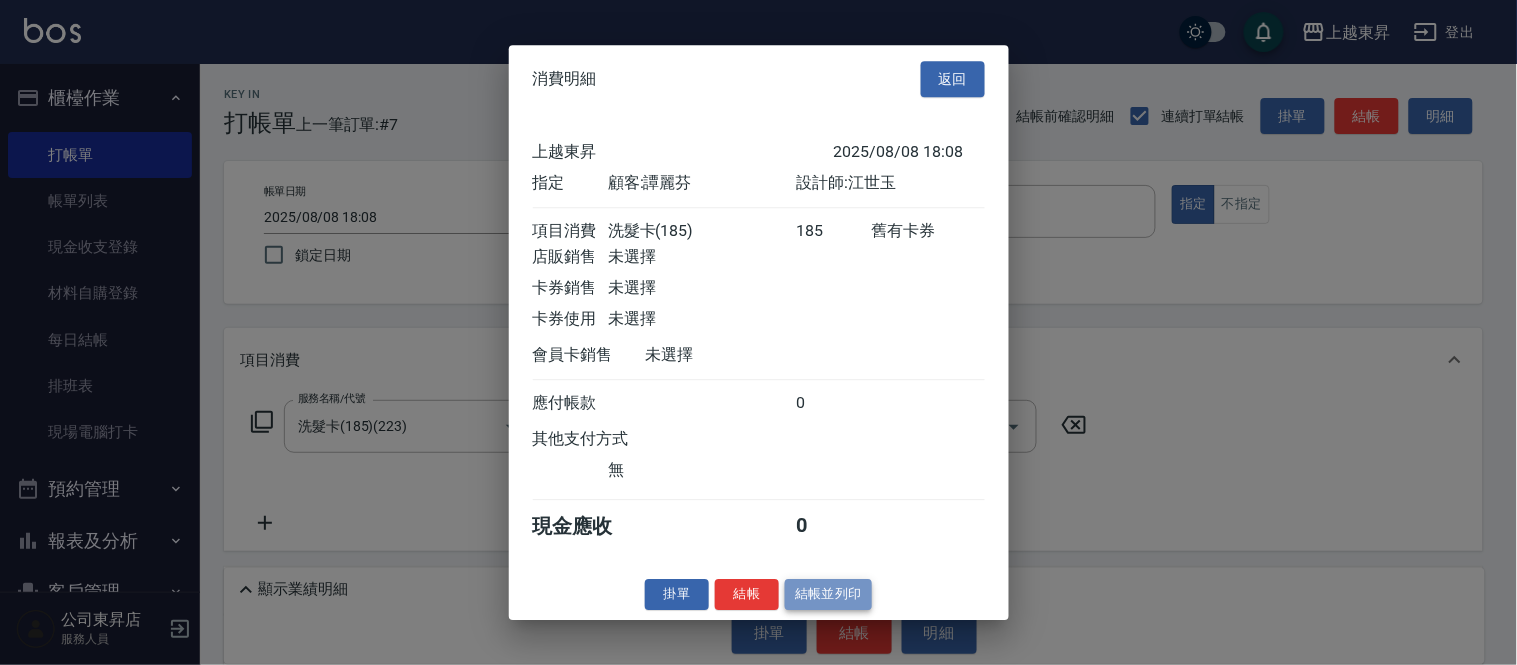 click on "結帳並列印" at bounding box center [828, 594] 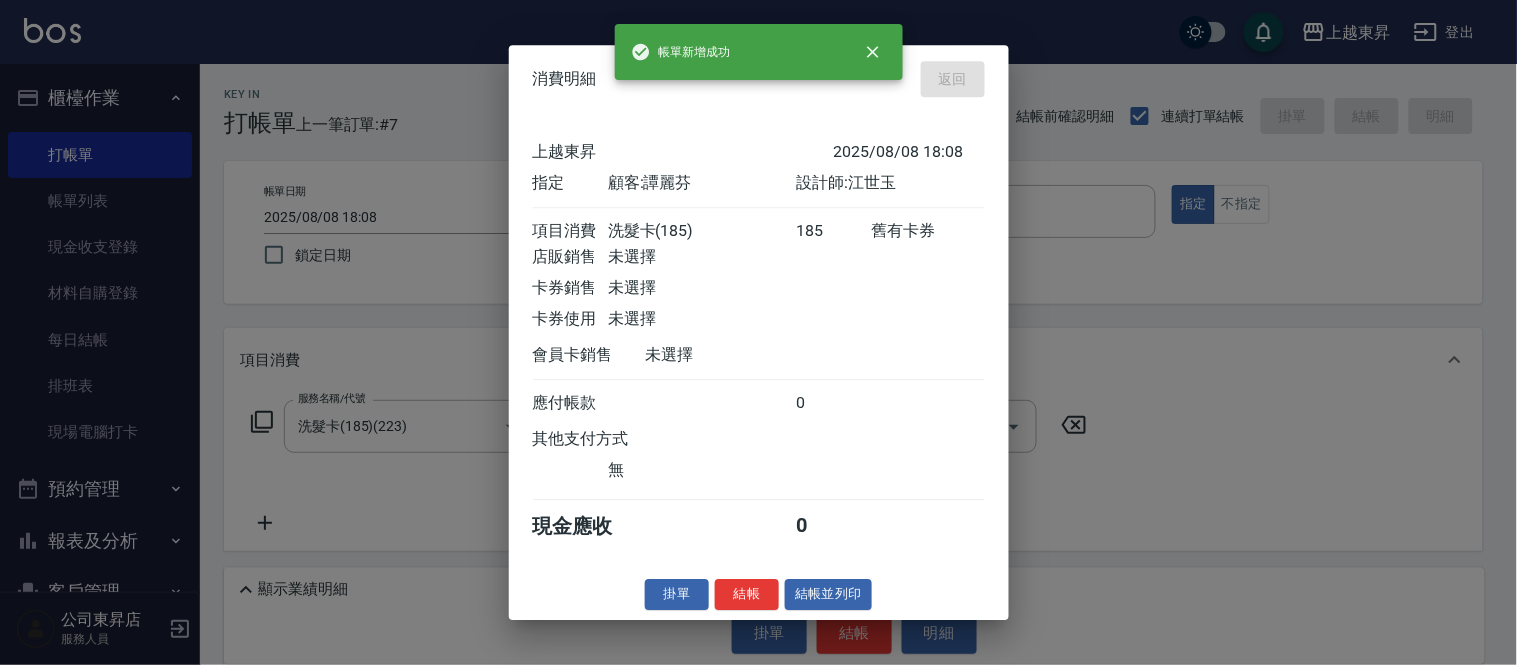 type on "[DATE] [TIME]" 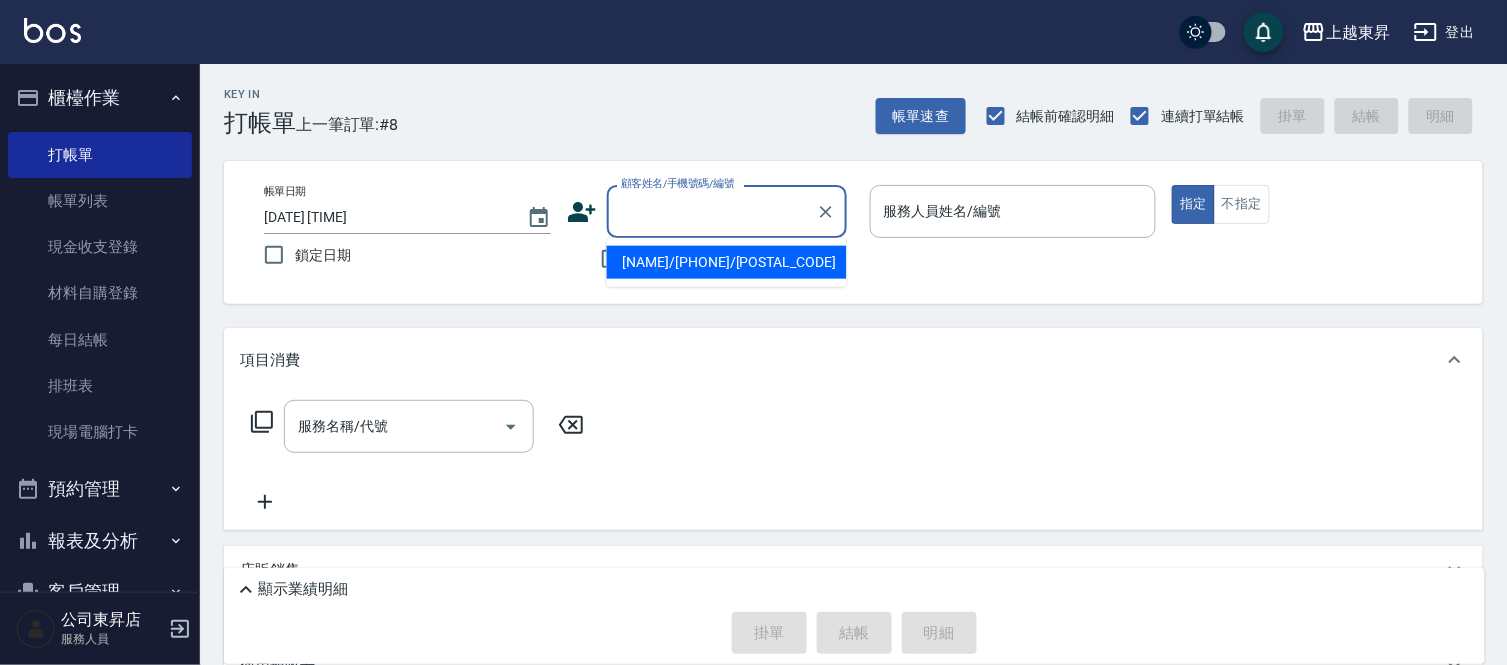 click on "顧客姓名/手機號碼/編號" at bounding box center (712, 211) 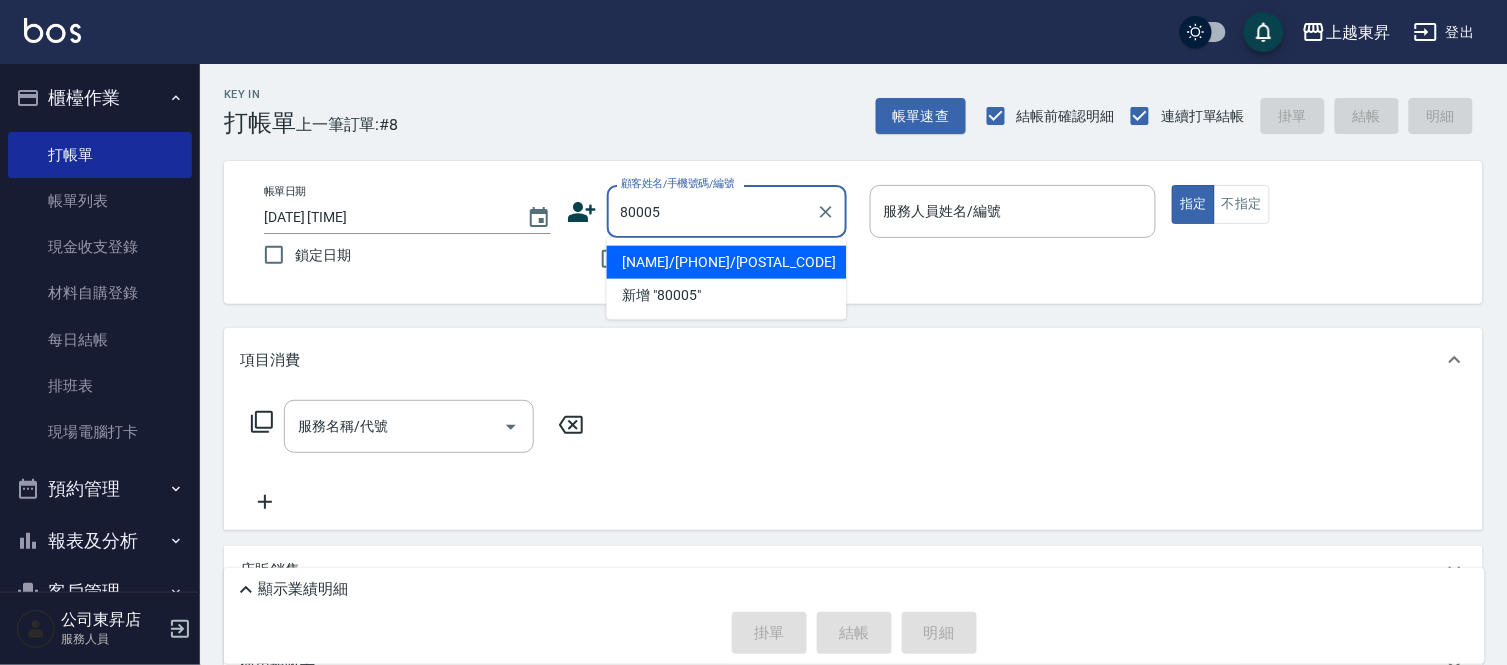 type on "[NAME]/[PHONE]/[POSTAL_CODE]" 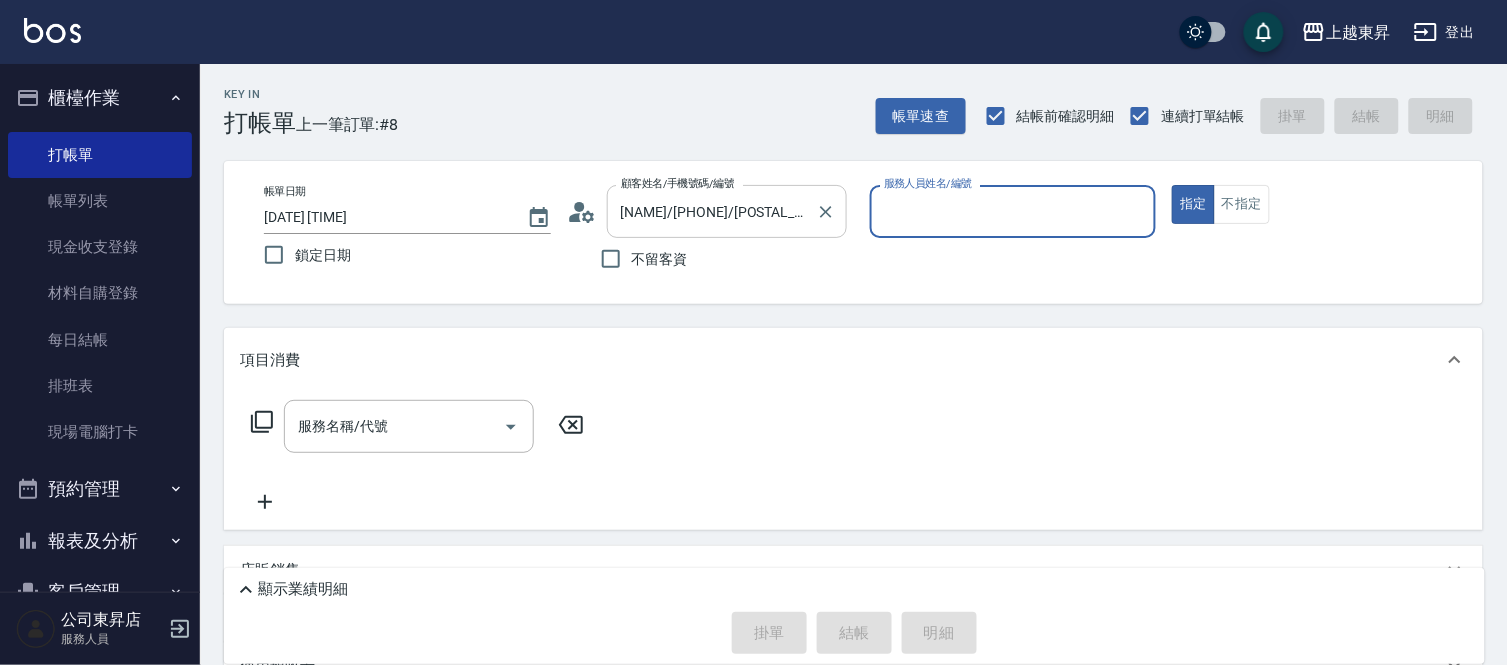type on "江世玉-08" 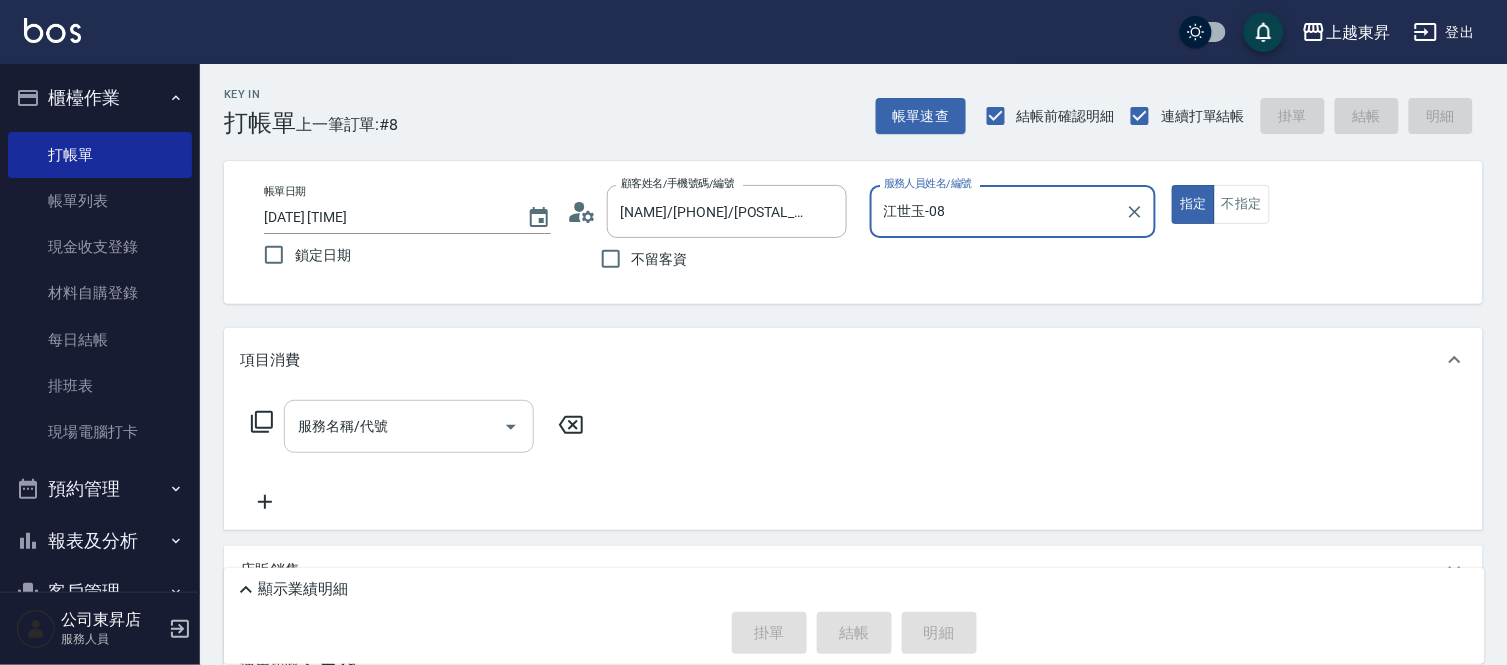 click on "服務名稱/代號" at bounding box center [394, 426] 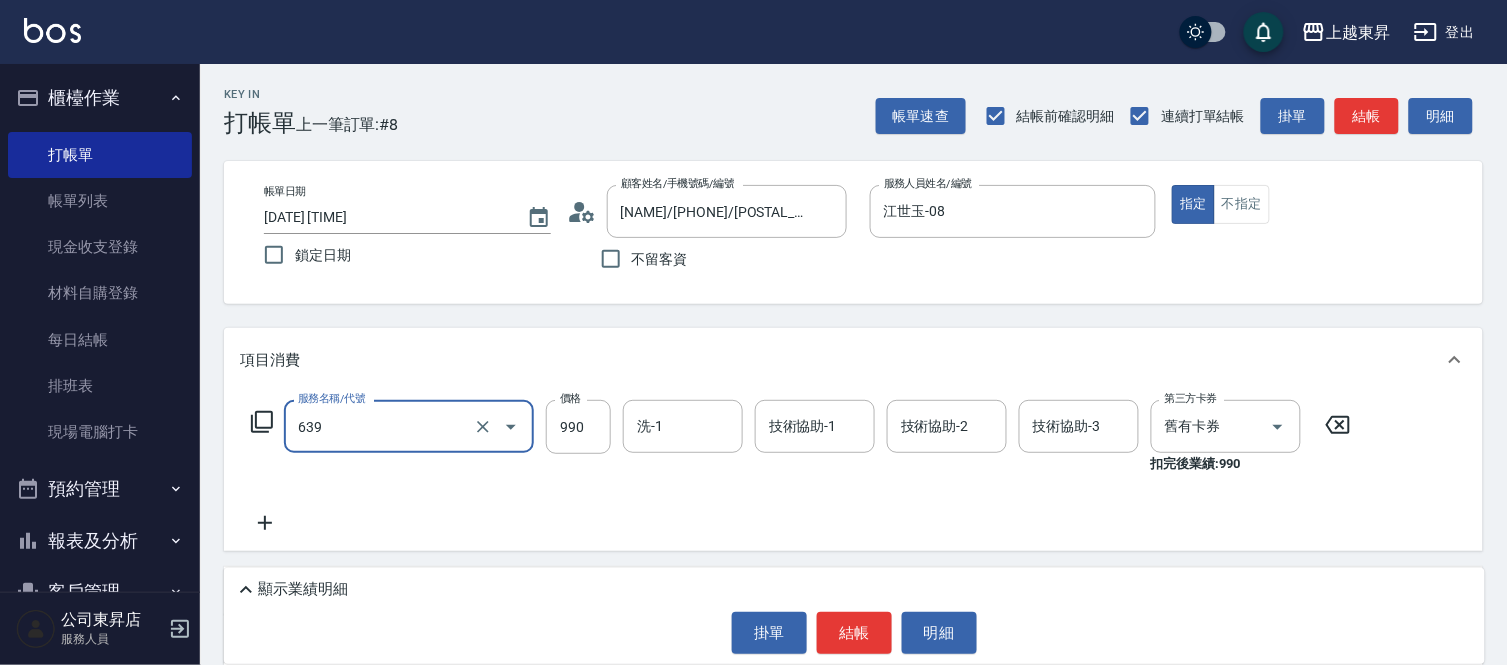type on "(芙)蘆薈髮膜套卡(自材)(639)" 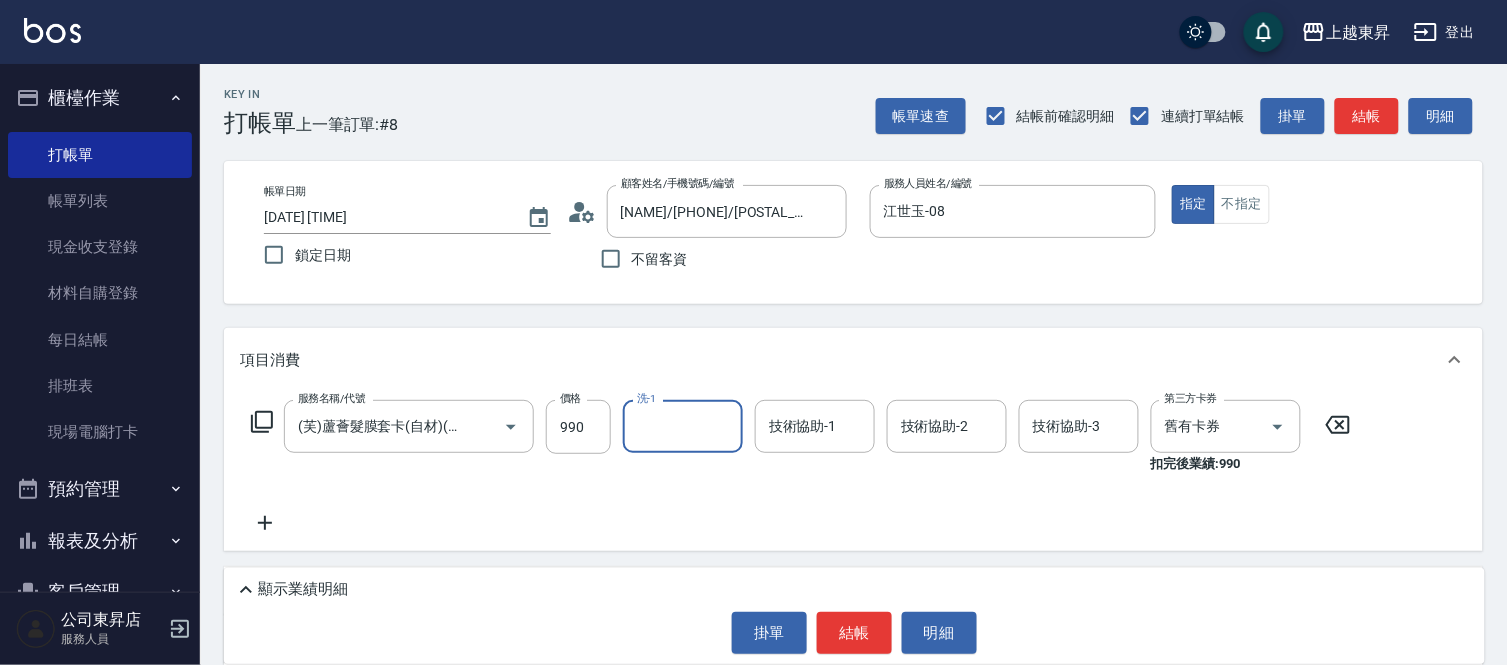 click on "洗-1" at bounding box center (683, 426) 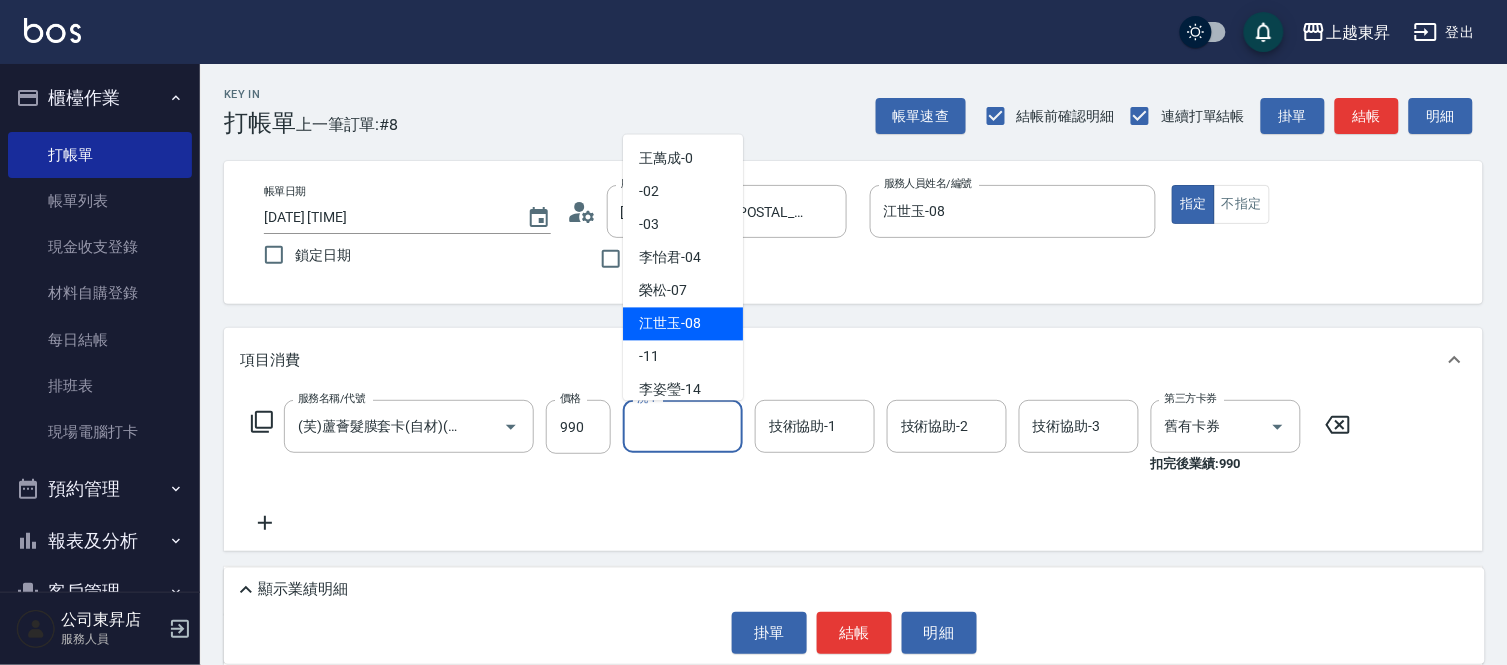 click on "江世玉 -08" at bounding box center (670, 324) 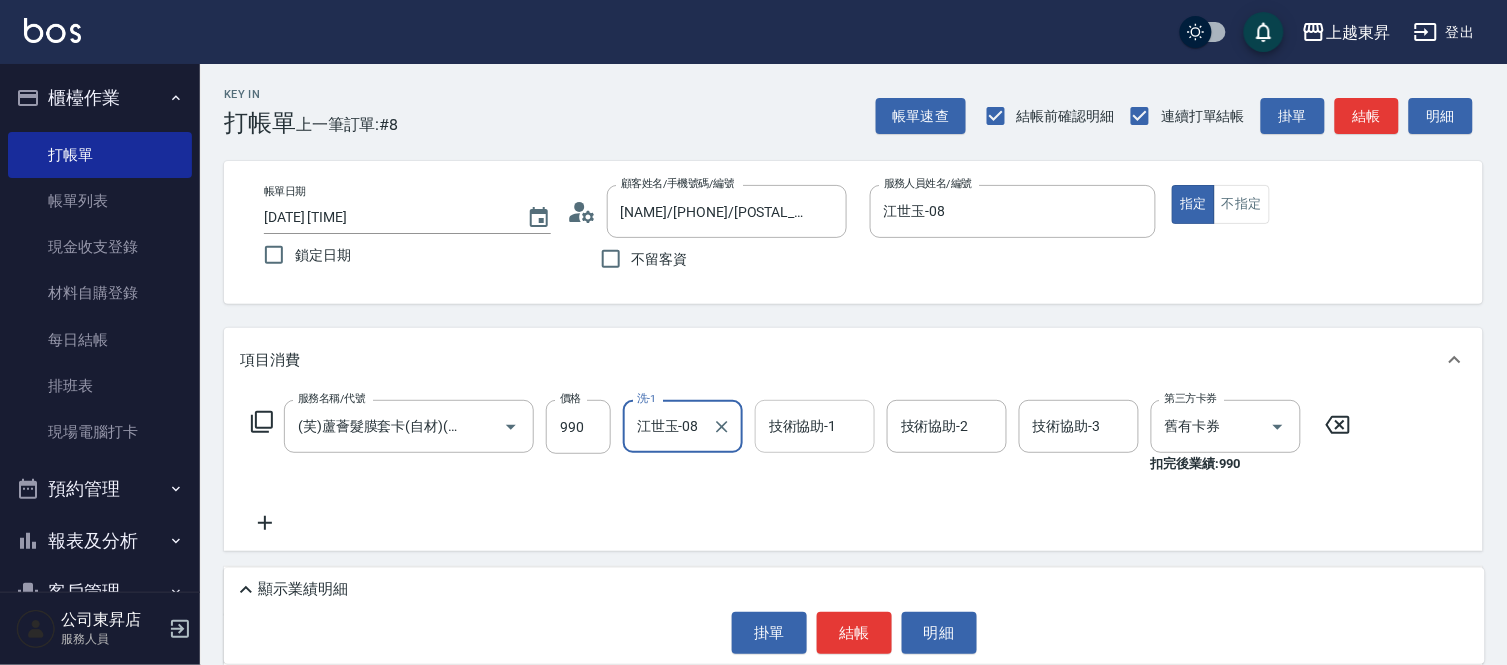 click on "技術協助-1 技術協助-1" at bounding box center [815, 426] 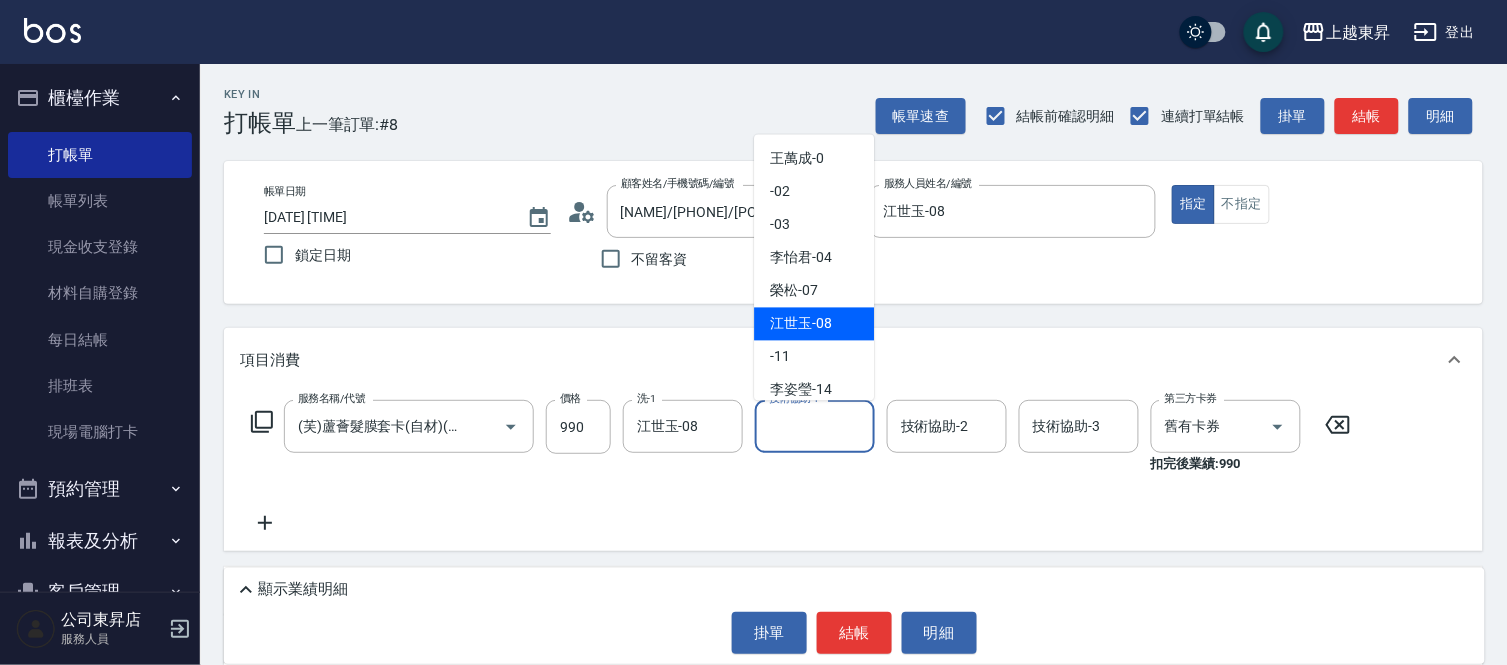 click on "江世玉 -08" at bounding box center [801, 324] 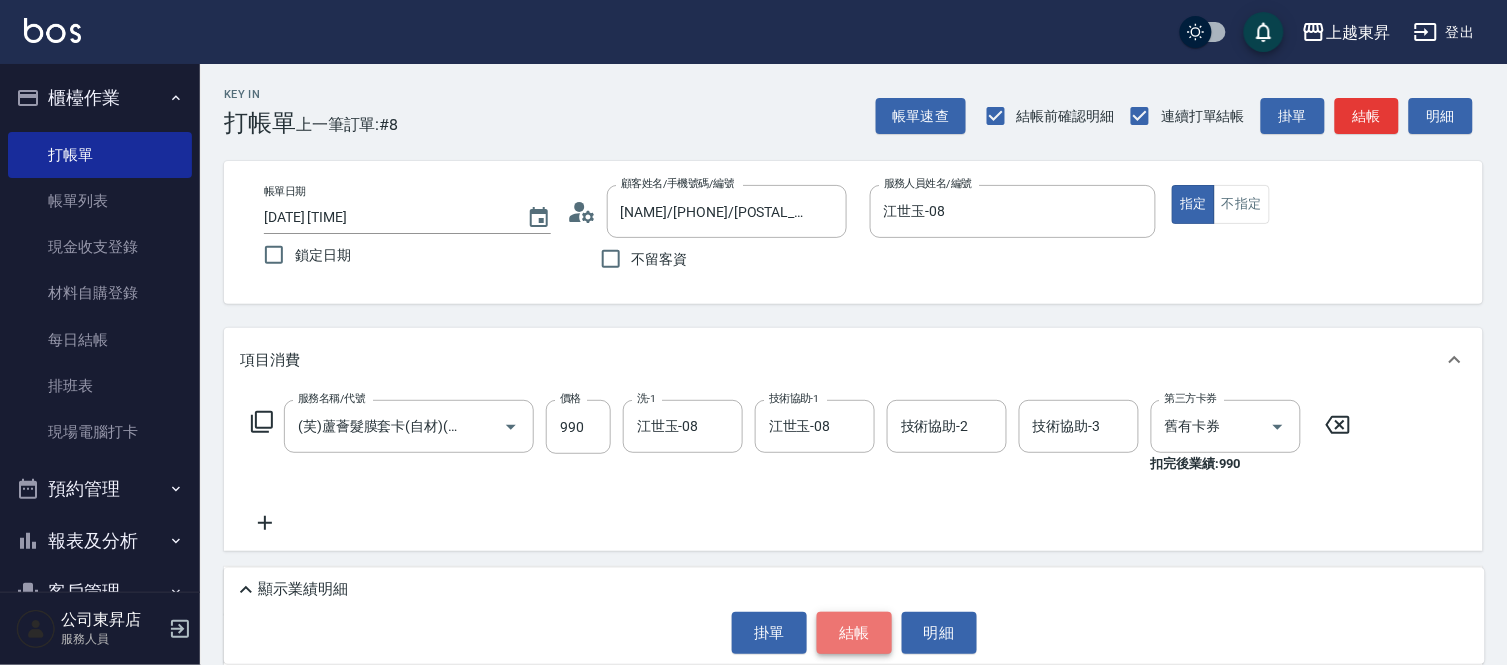 click on "結帳" at bounding box center [854, 633] 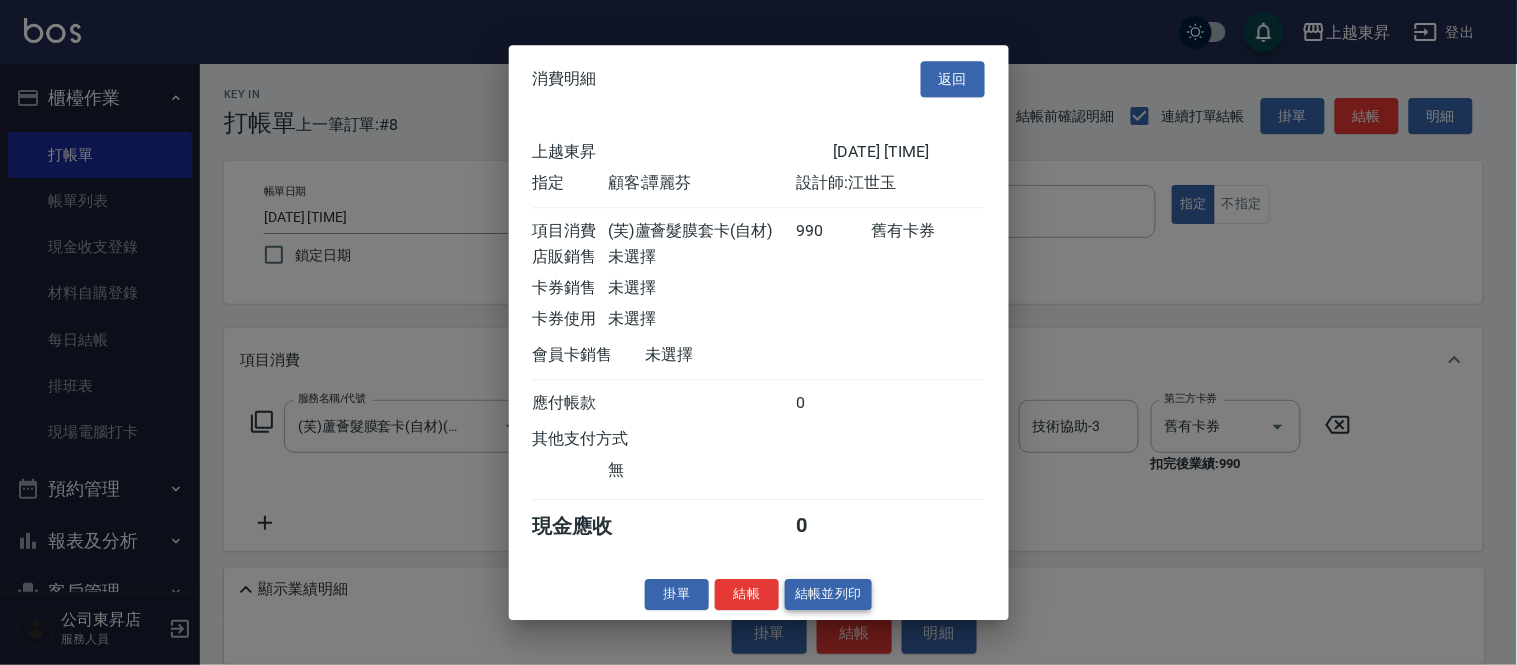 click on "結帳並列印" at bounding box center [828, 594] 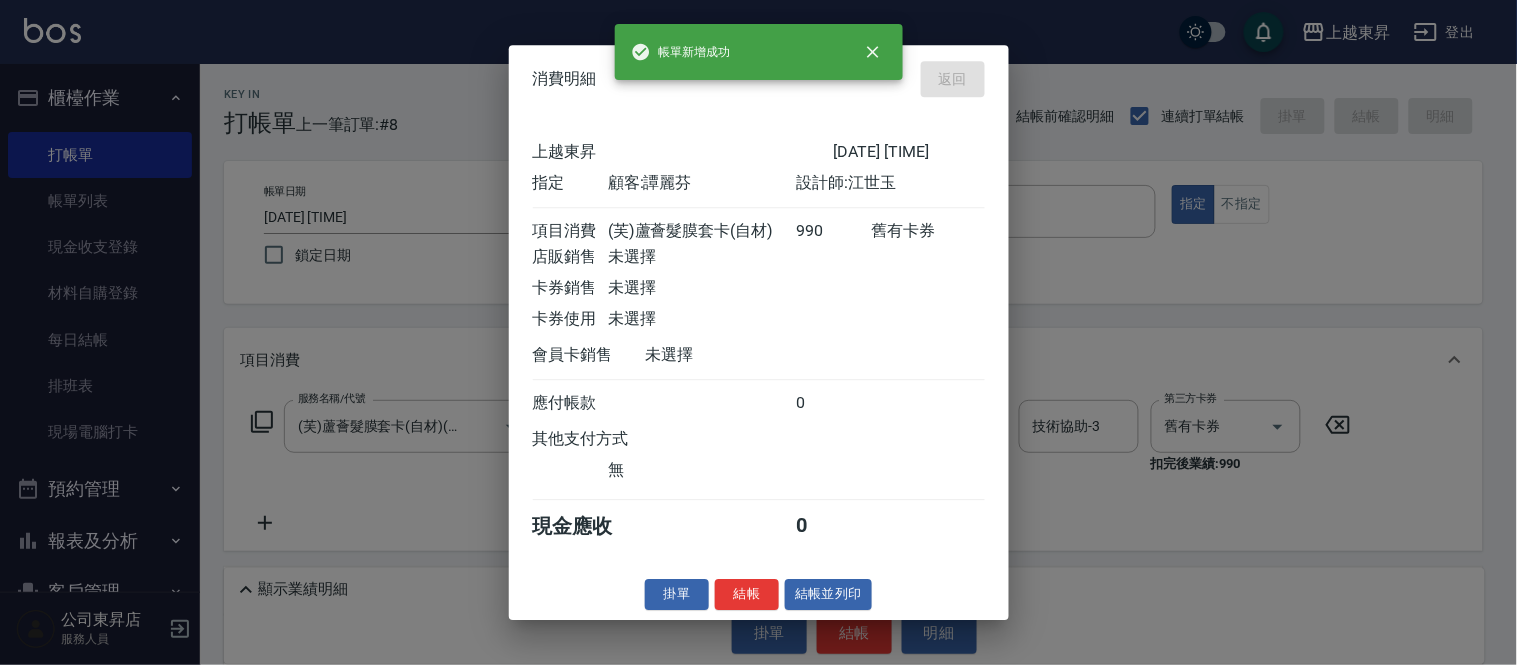 type 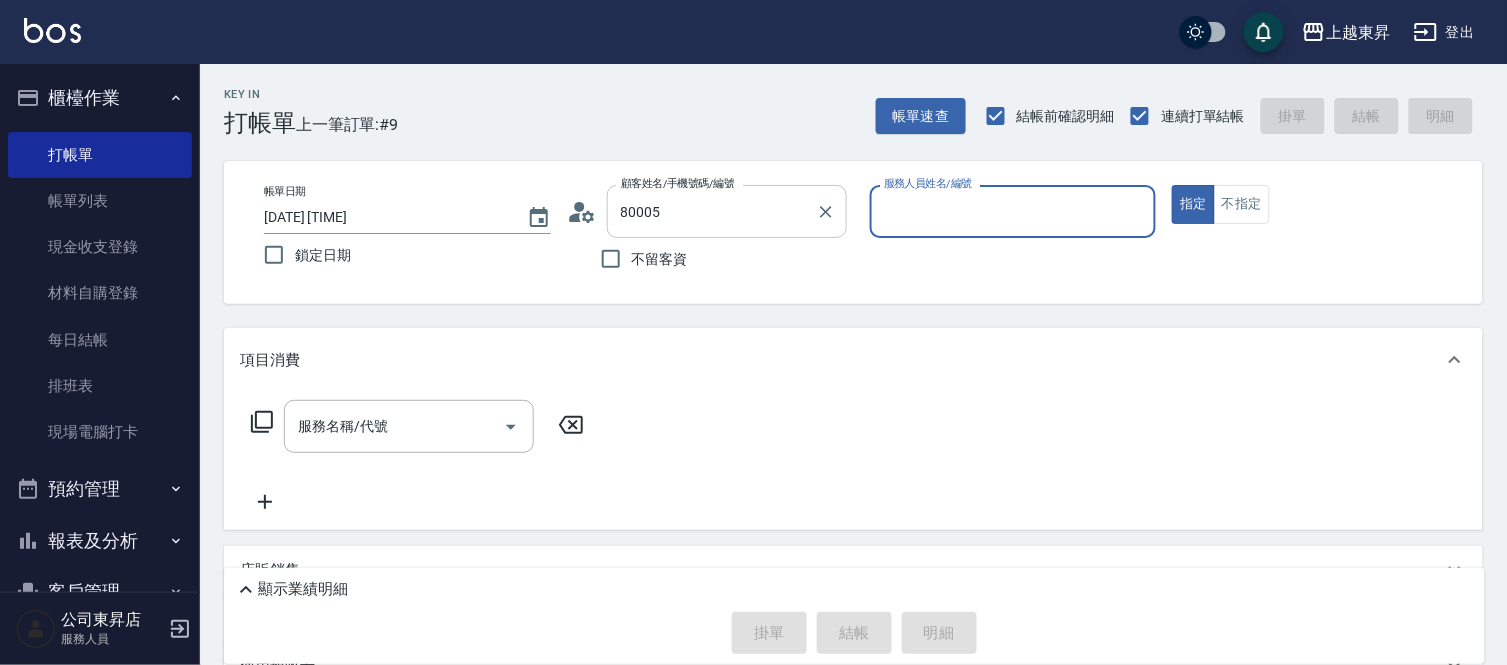 type on "[NAME]/[PHONE]/[POSTAL_CODE]" 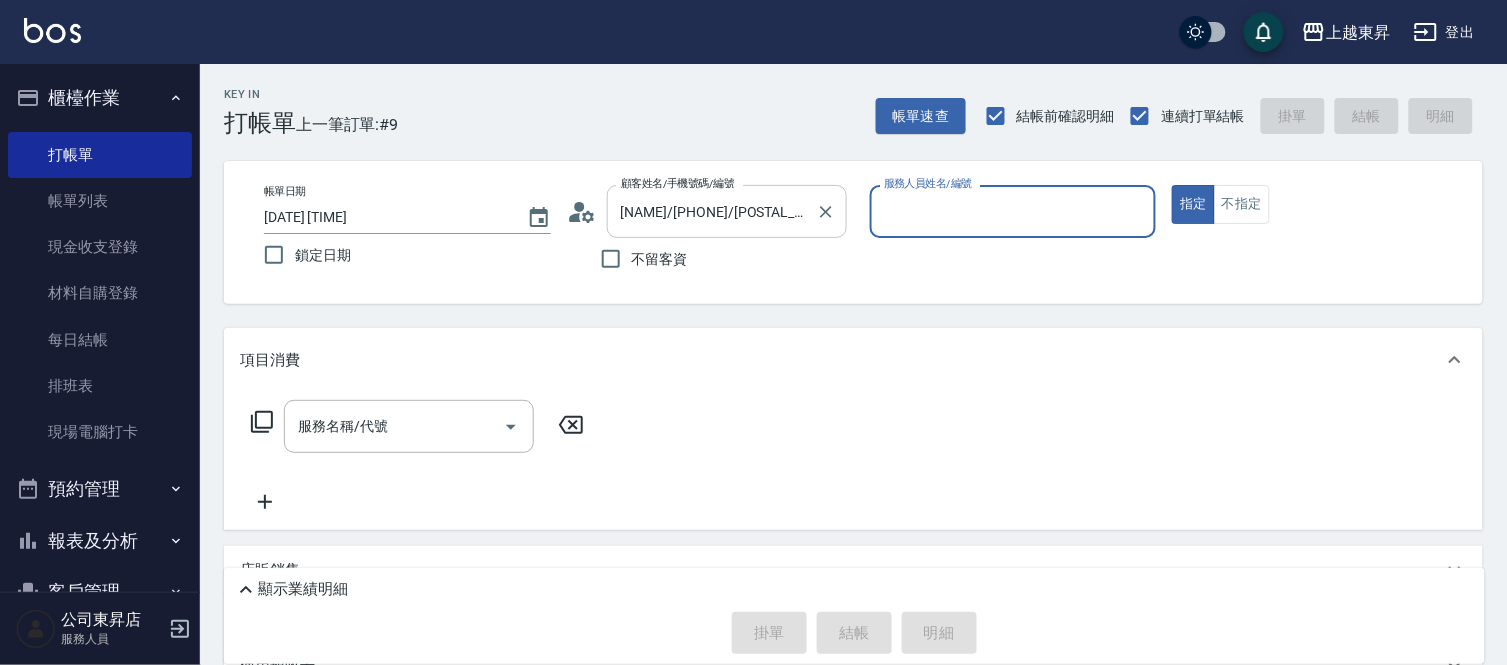 type on "江世玉-08" 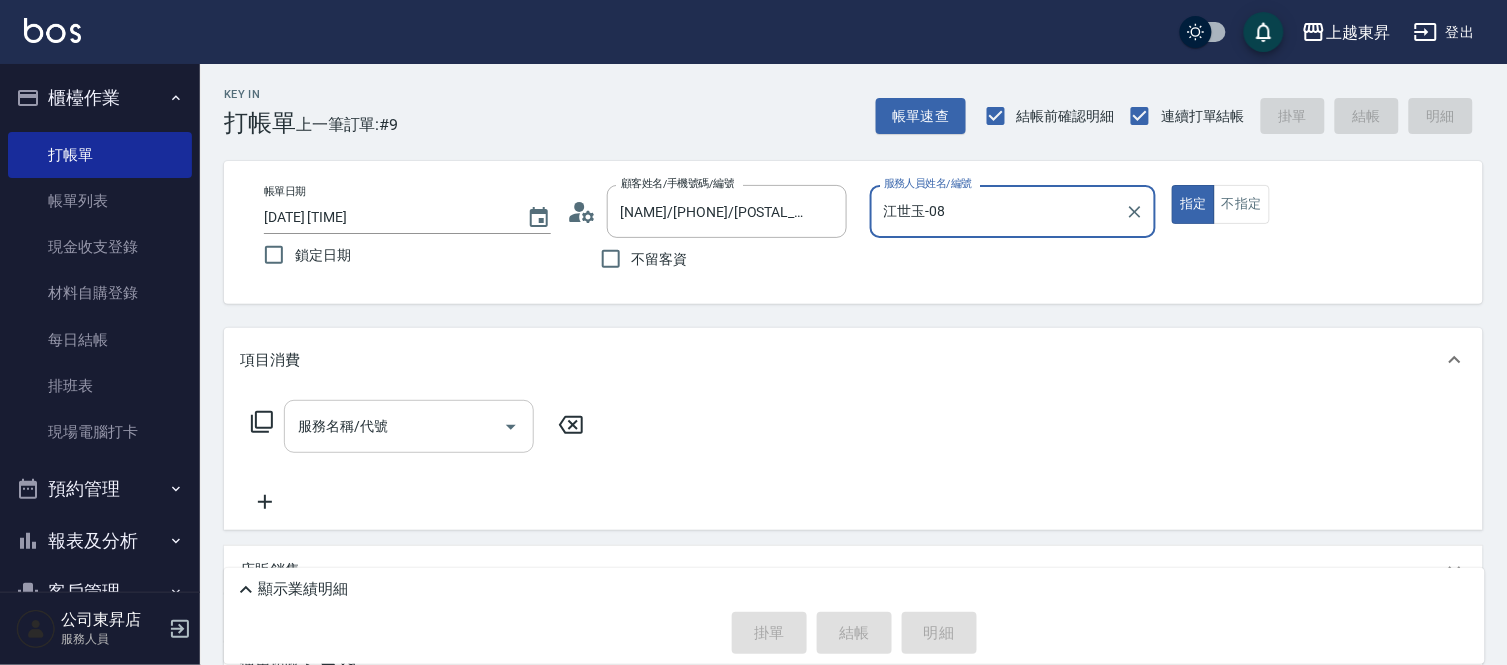 click on "服務名稱/代號 服務名稱/代號" at bounding box center (409, 426) 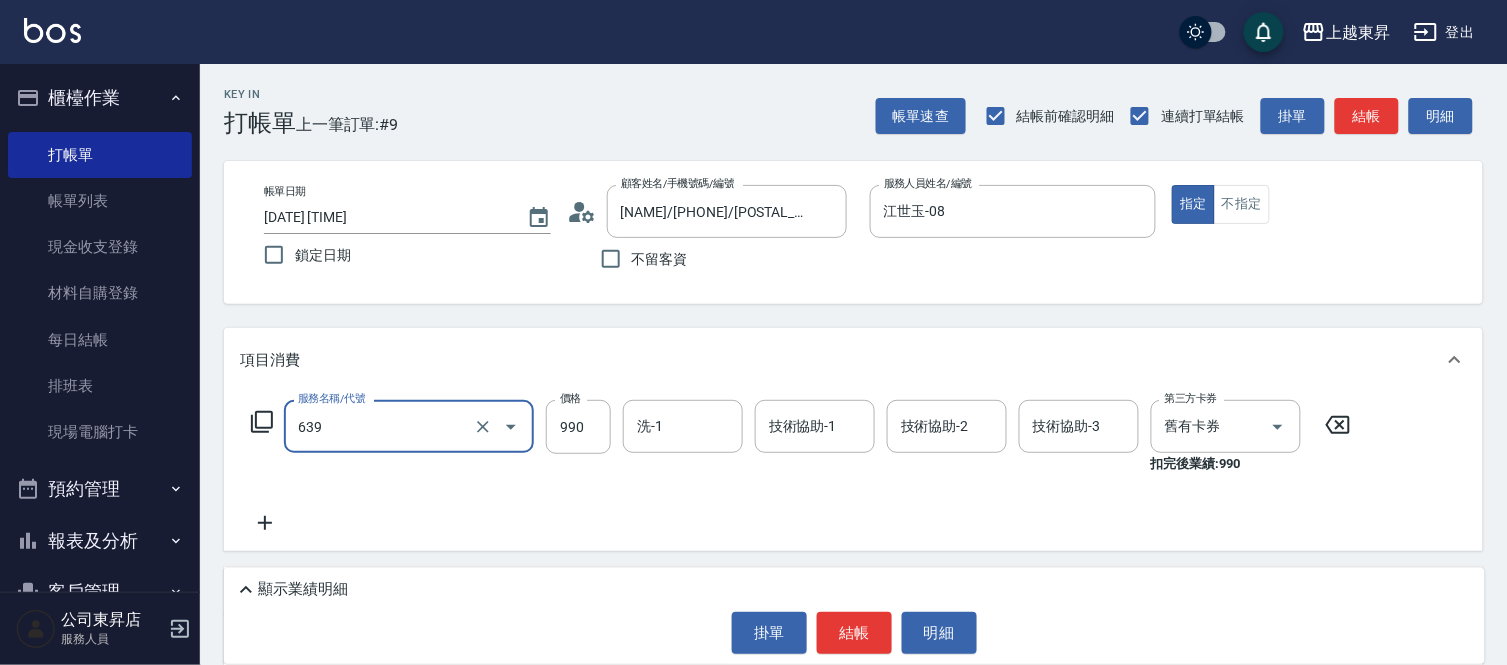type on "(芙)蘆薈髮膜套卡(自材)(639)" 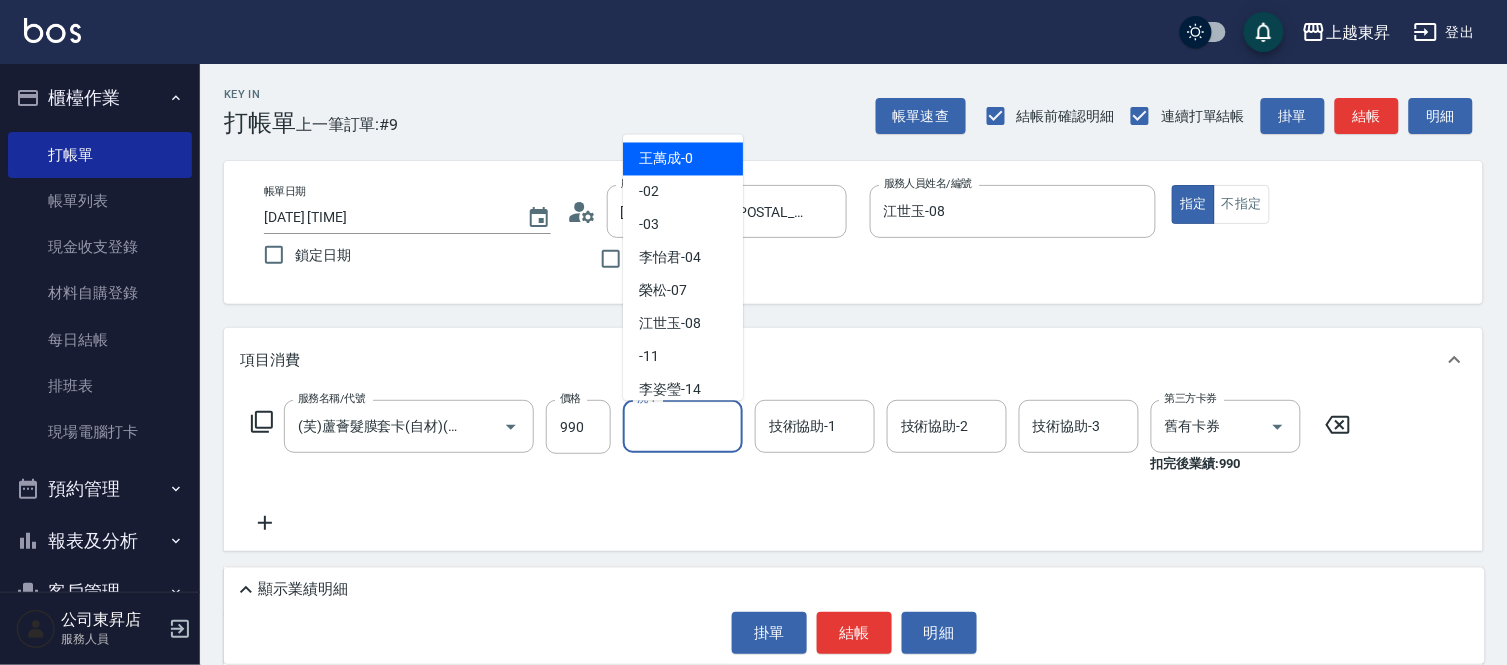click on "洗-1" at bounding box center (683, 426) 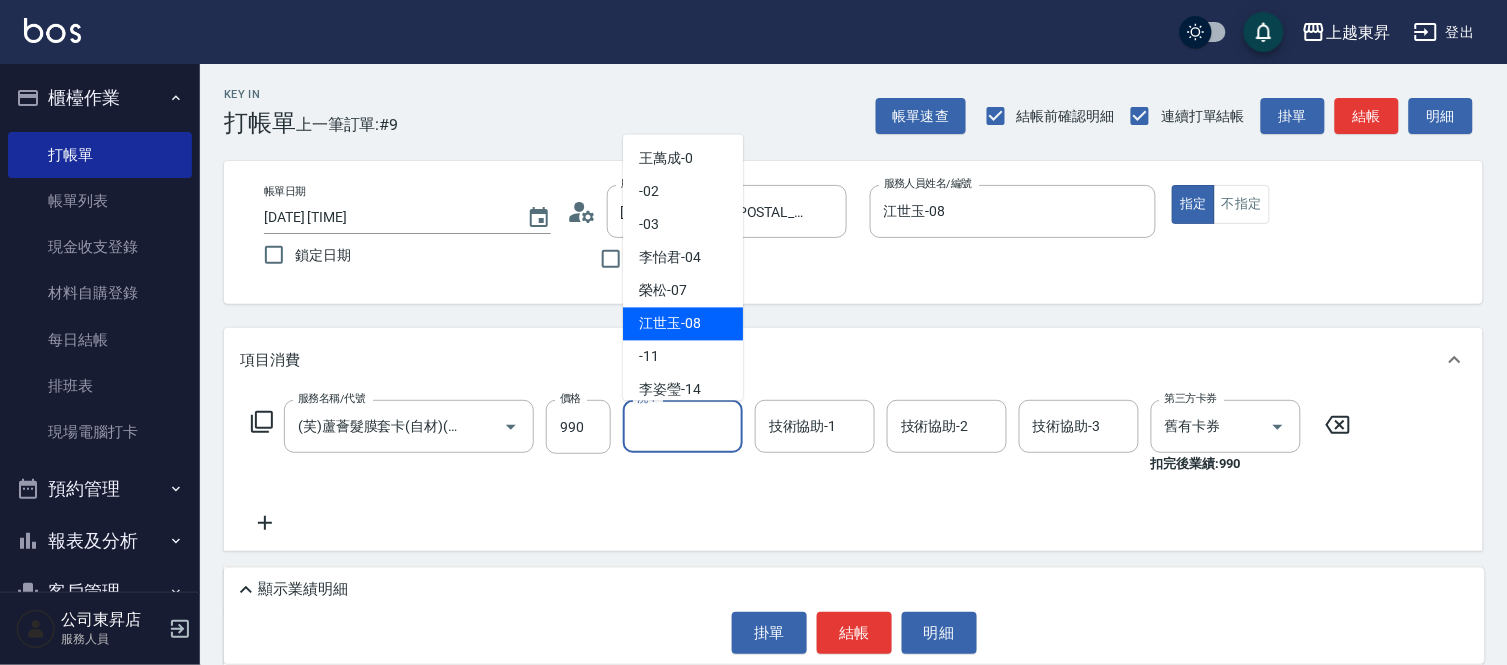 click on "江世玉 -08" at bounding box center [670, 324] 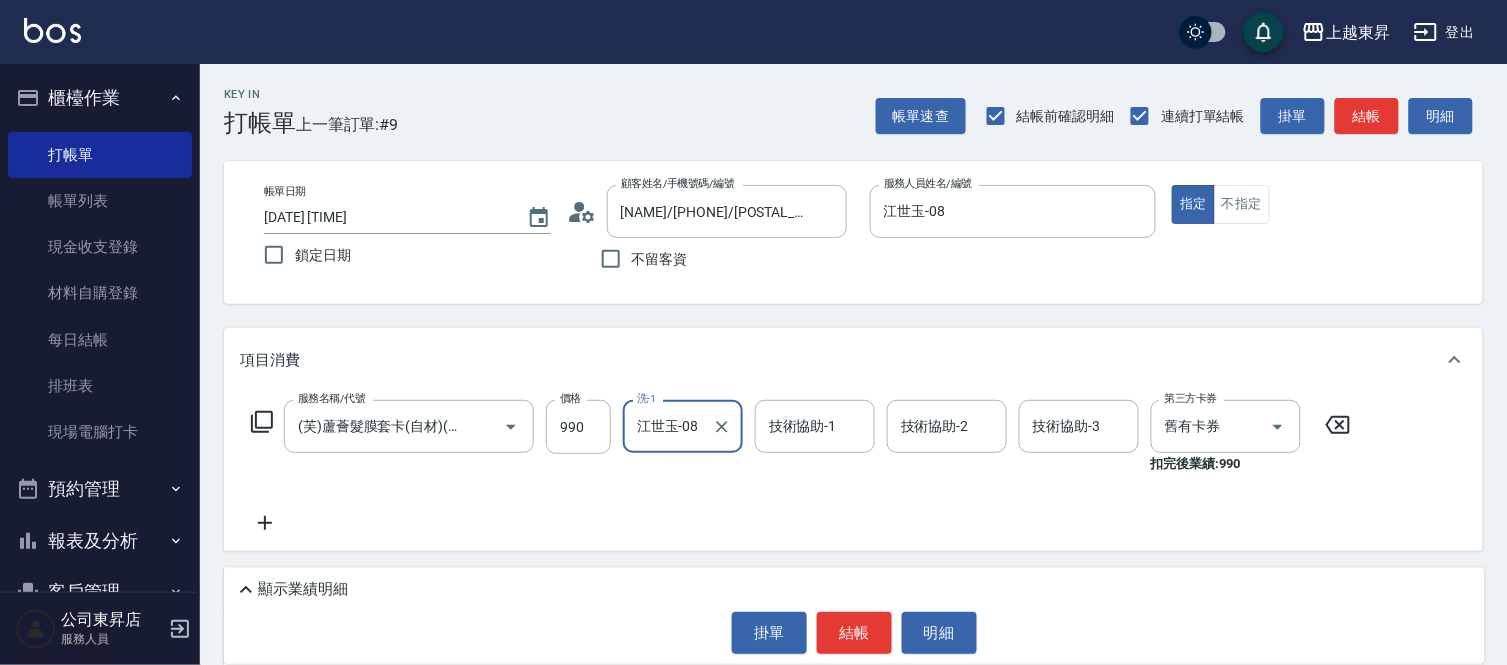 click on "技術協助-1 技術協助-1" at bounding box center (815, 426) 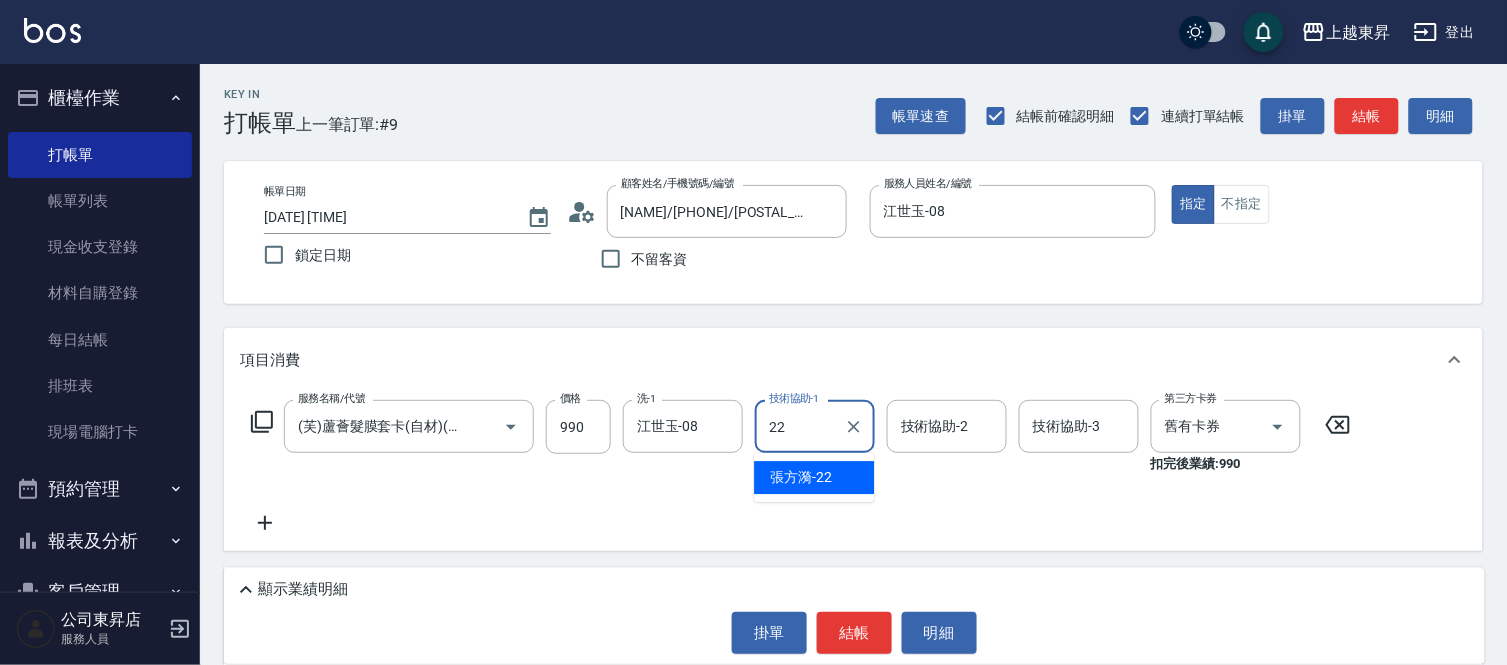 type on "張方漪-22" 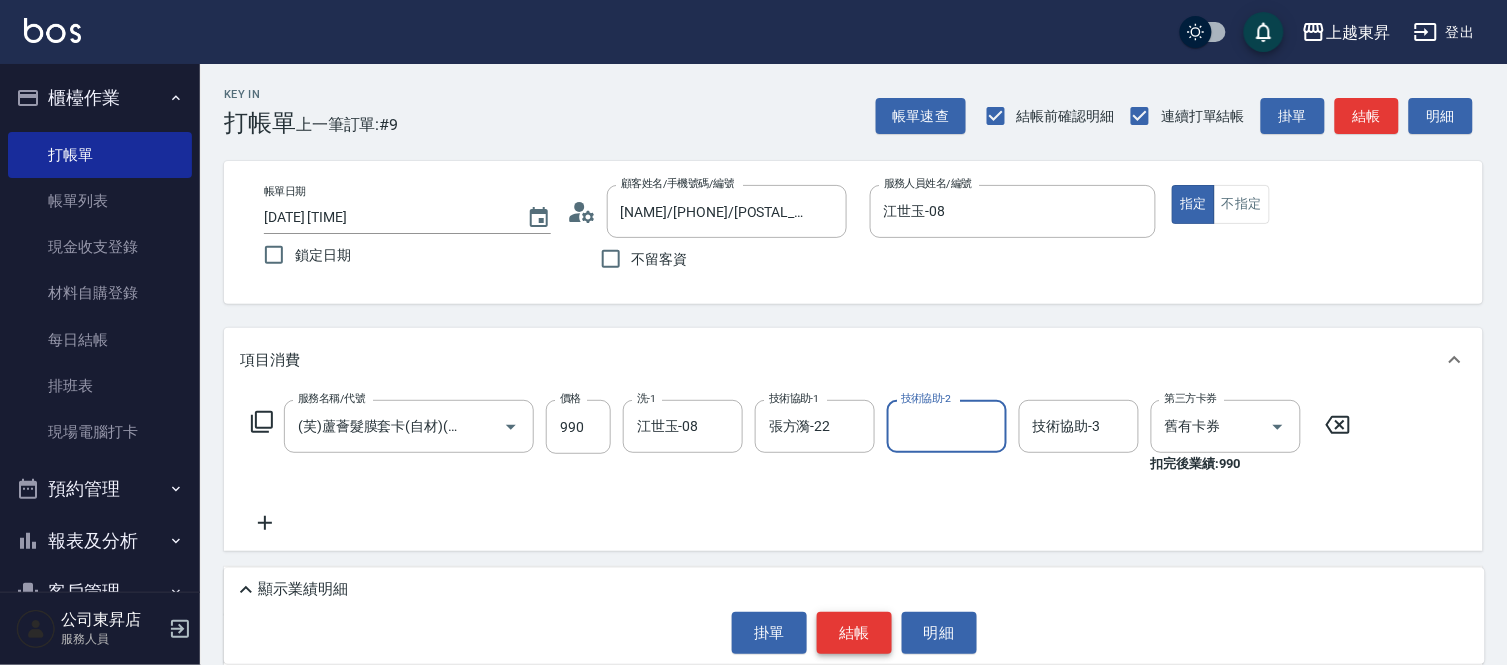 click on "結帳" at bounding box center [854, 633] 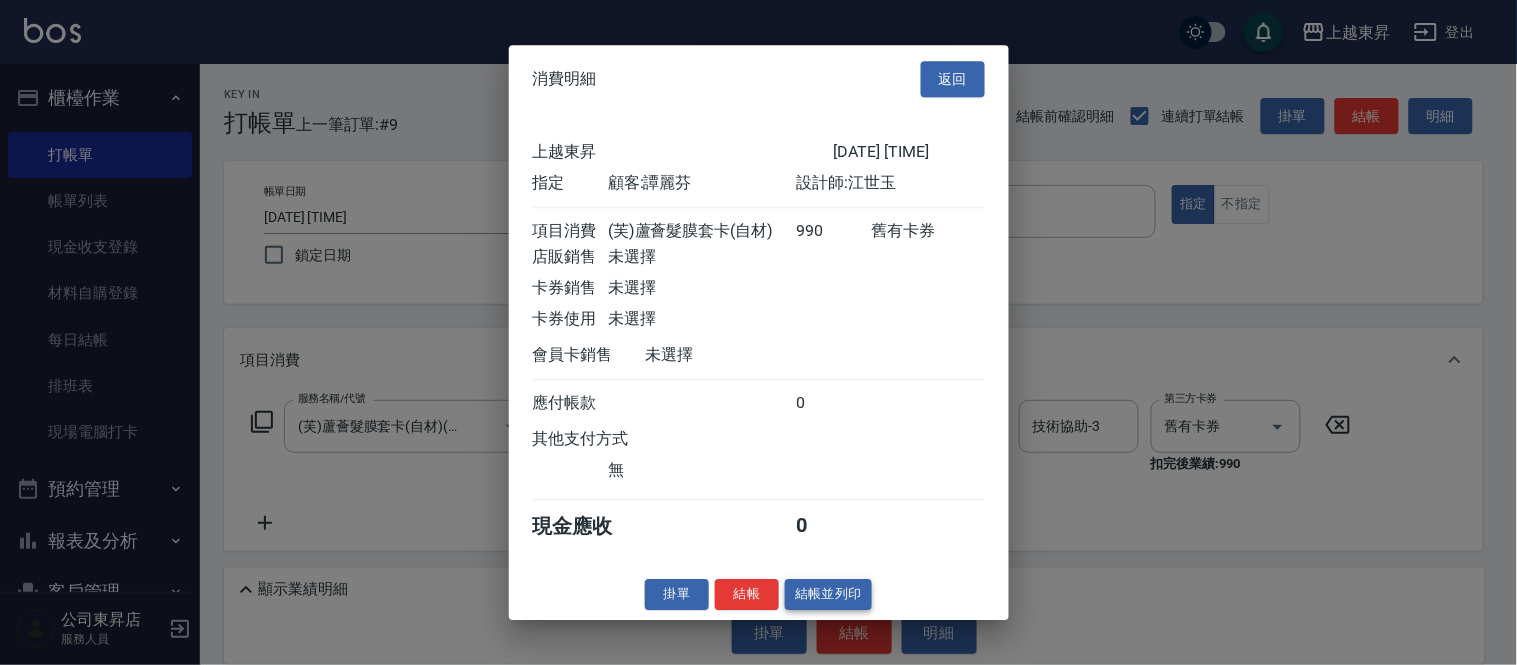 click on "結帳並列印" at bounding box center [828, 594] 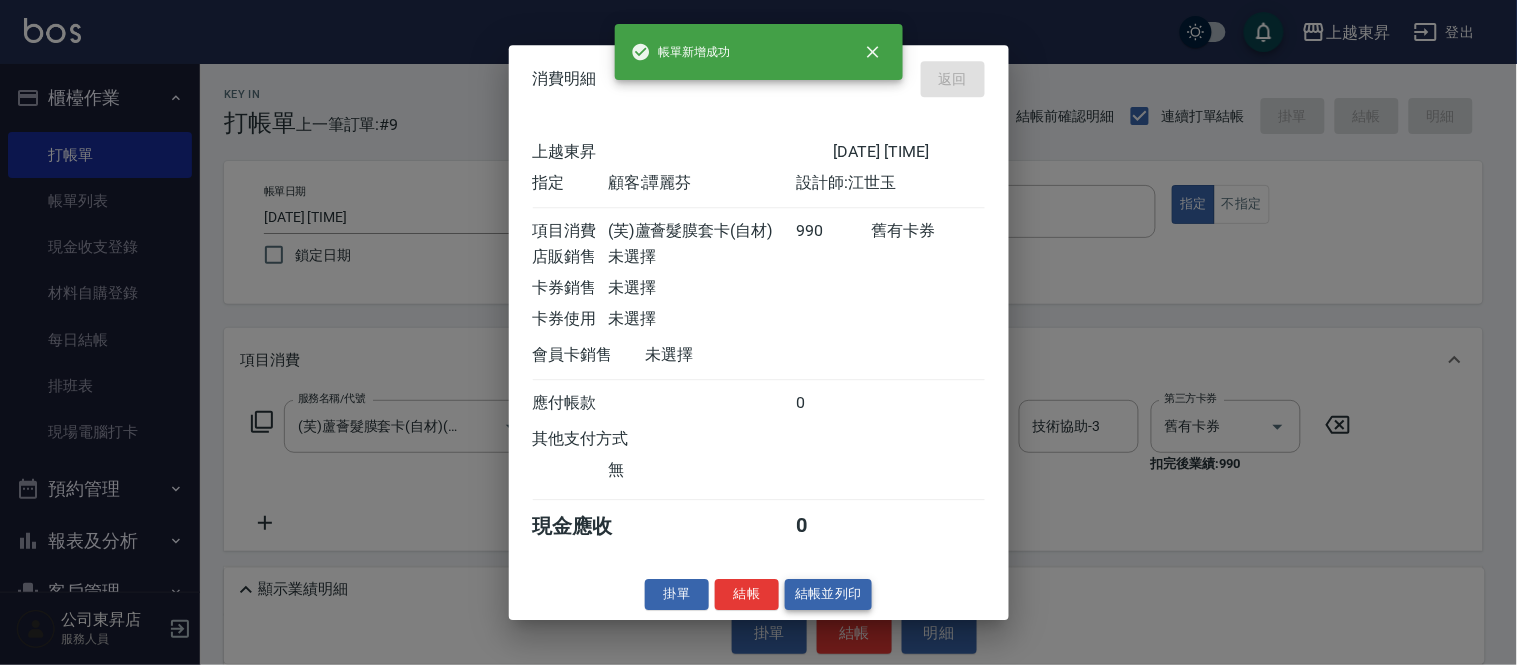 type on "2025/08/08 18:14" 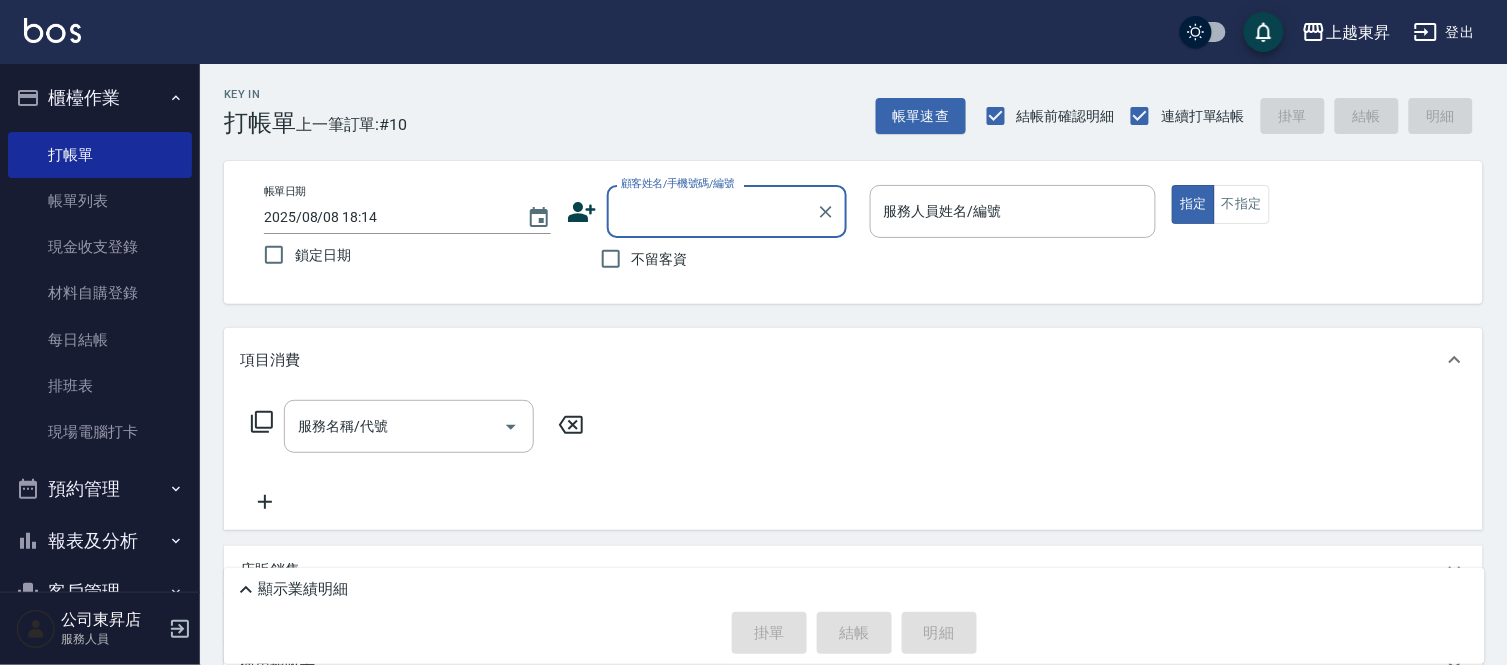 click on "顧客姓名/手機號碼/編號" at bounding box center [712, 211] 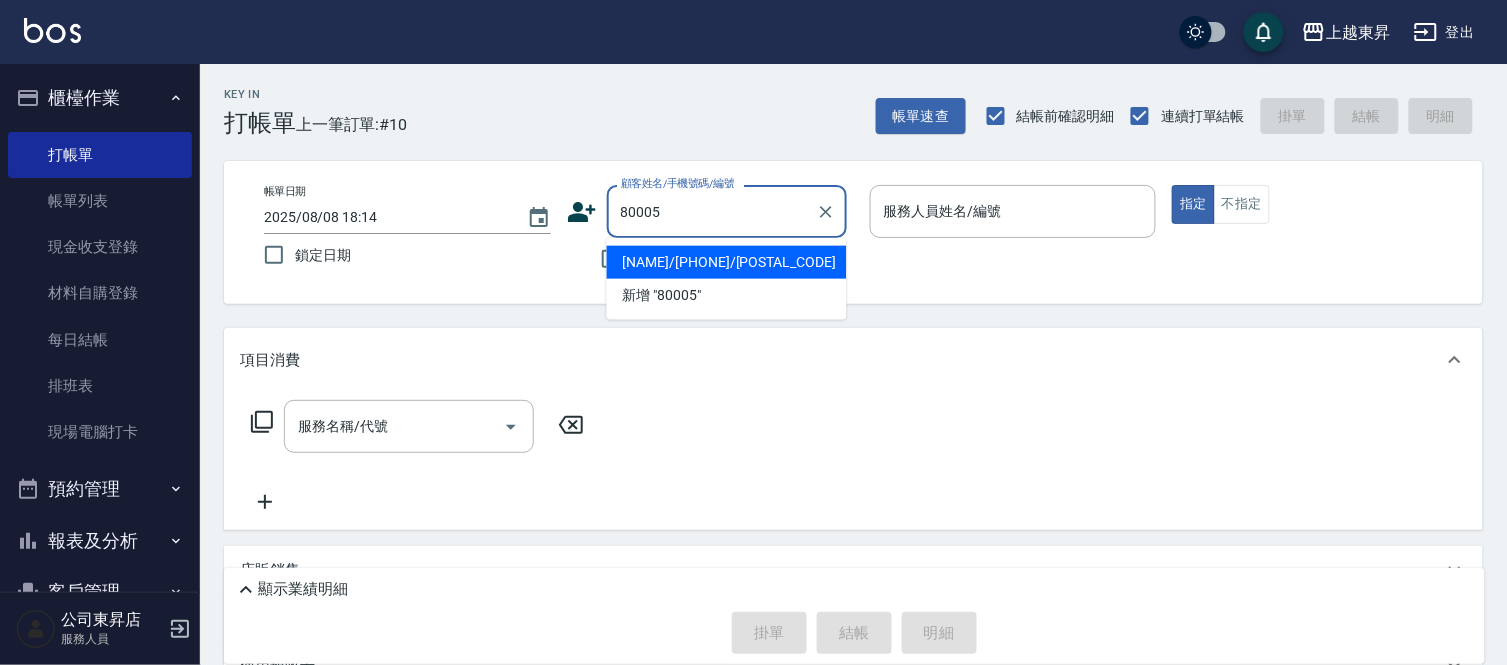 type on "[NAME]/[PHONE]/[POSTAL_CODE]" 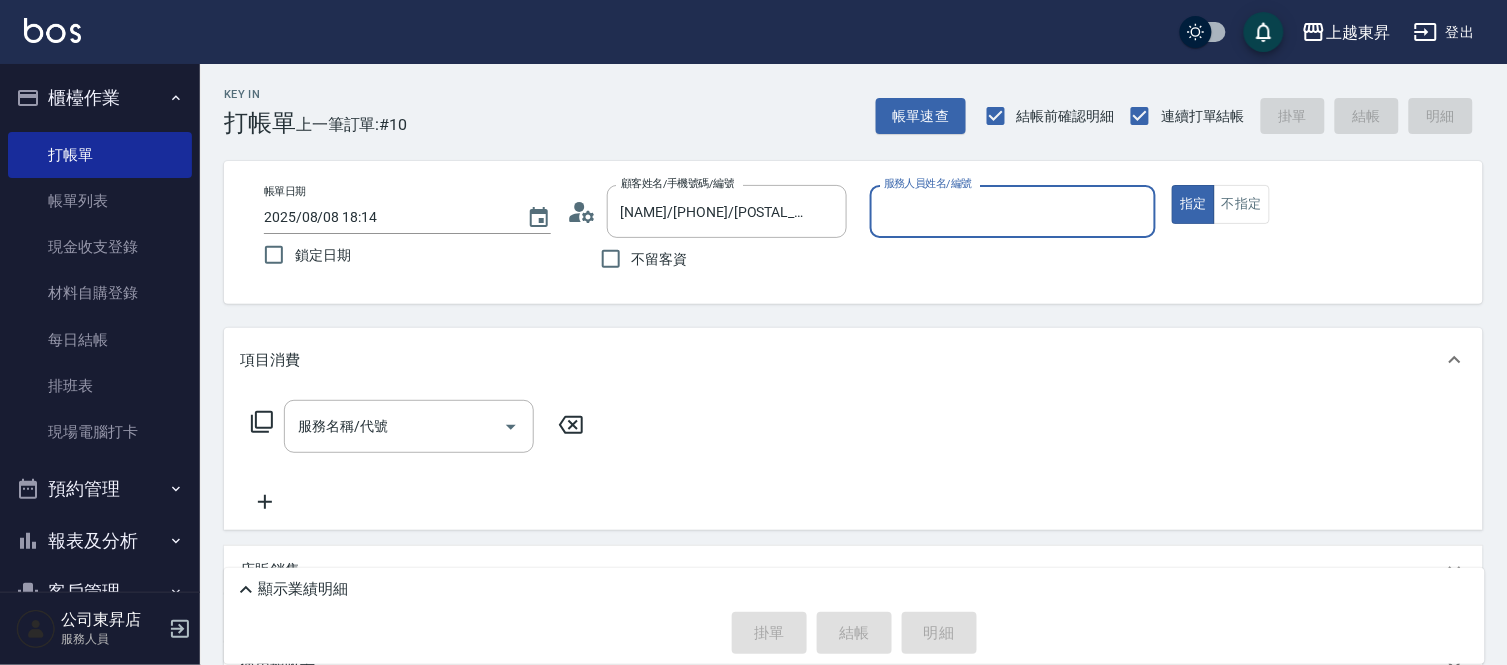 type on "江世玉-08" 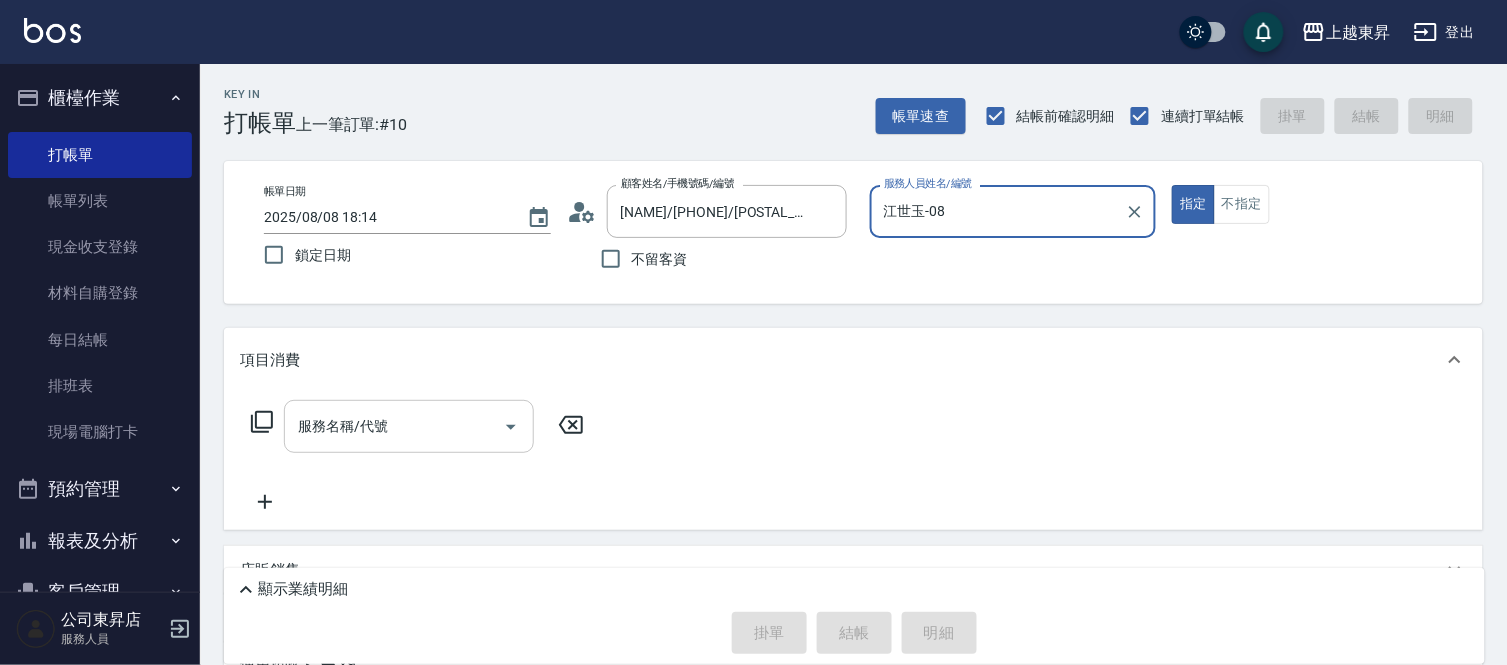 click on "服務名稱/代號" at bounding box center (394, 426) 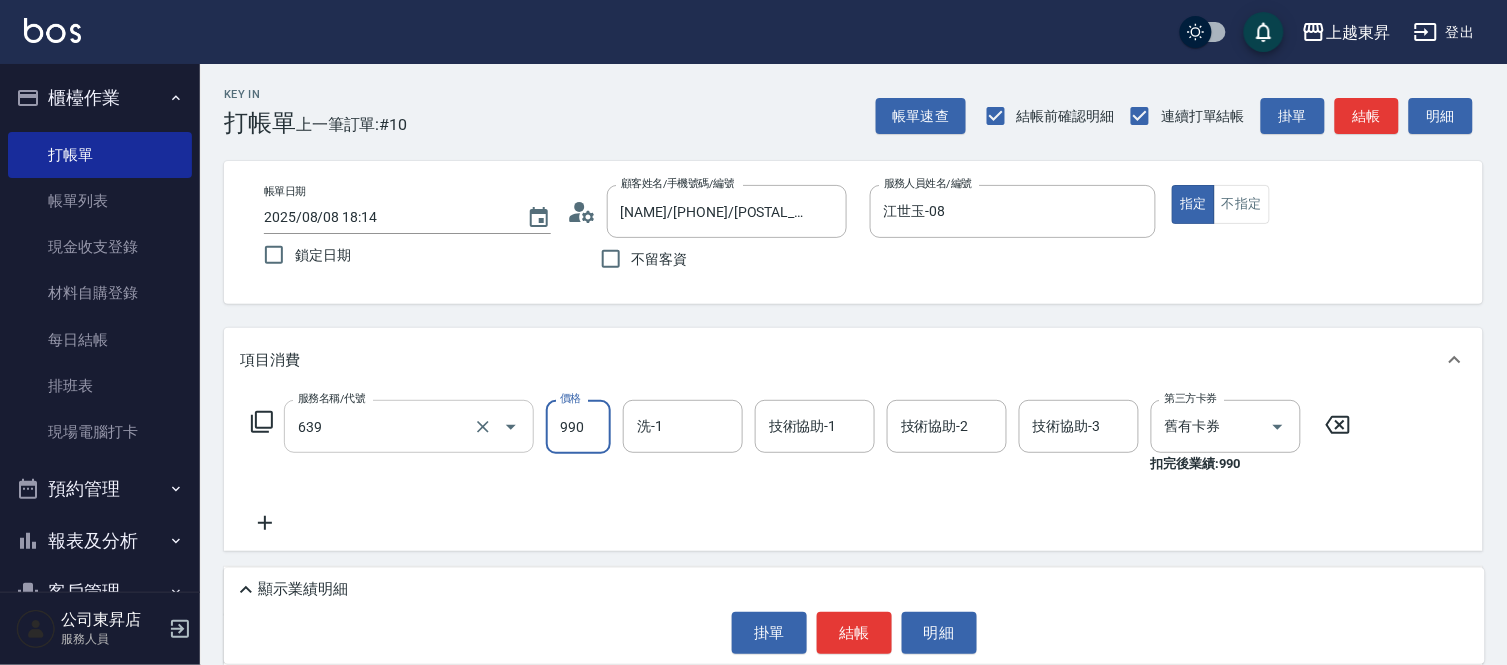 type on "(芙)蘆薈髮膜套卡(自材)(639)" 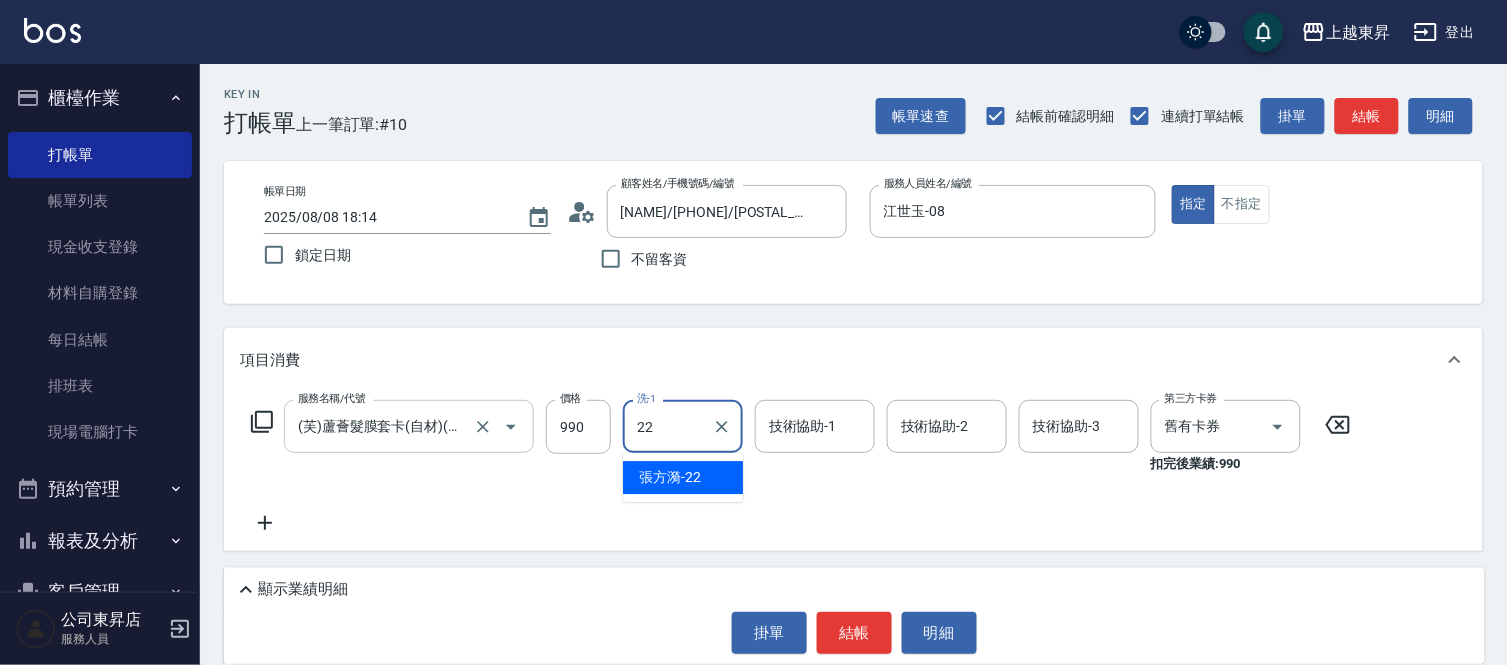 type on "張方漪-22" 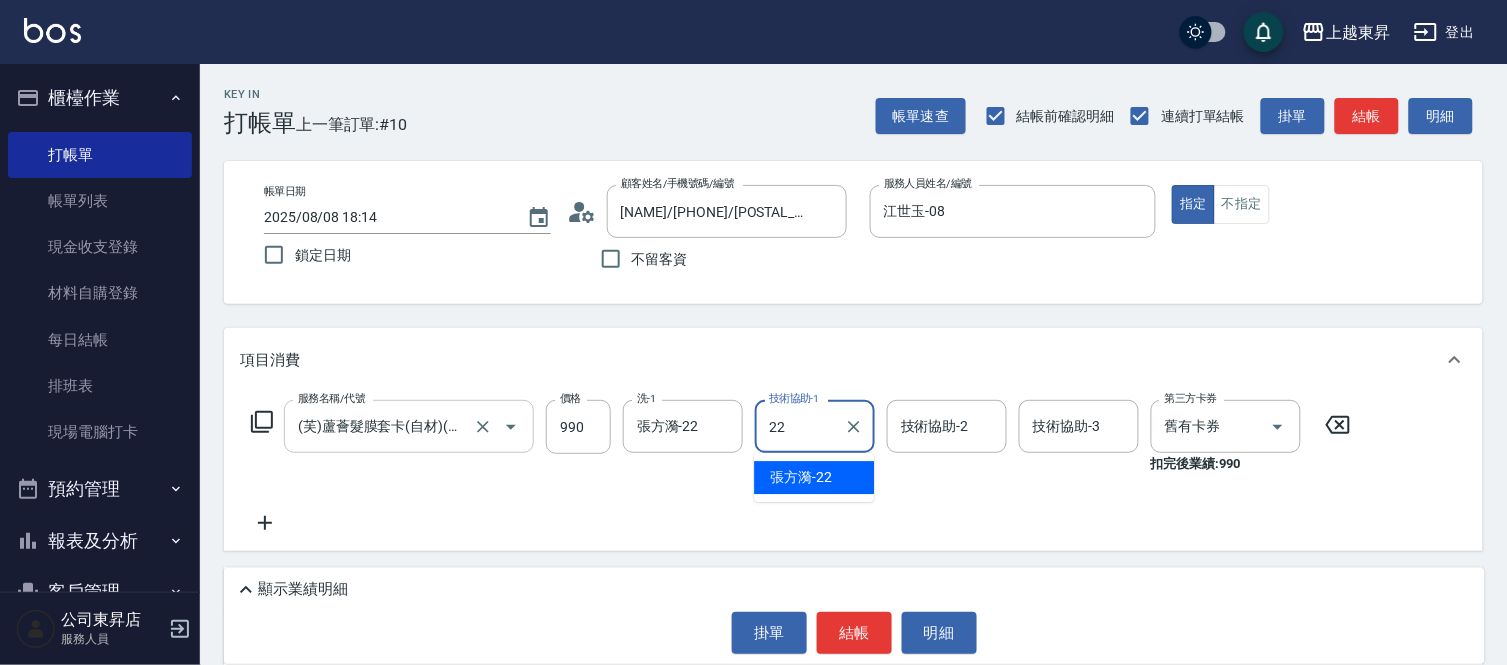 type on "張方漪-22" 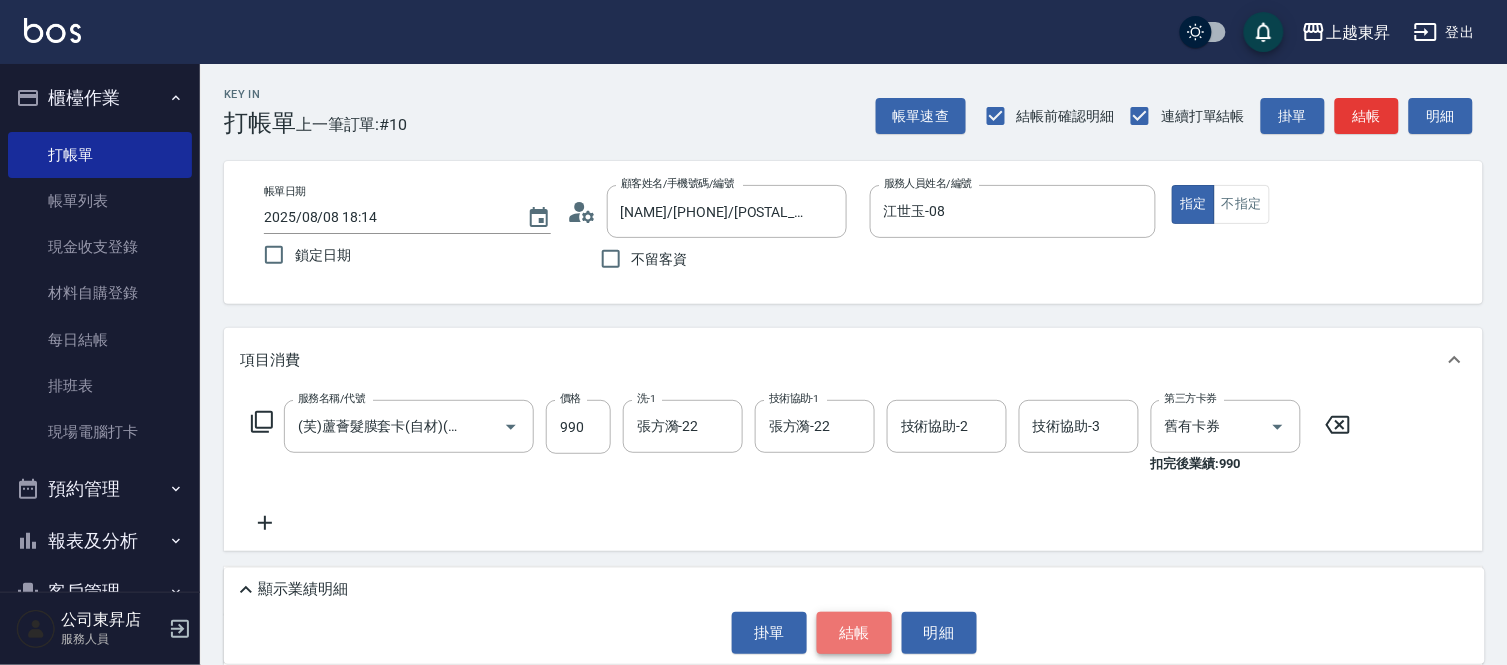 click on "結帳" at bounding box center (854, 633) 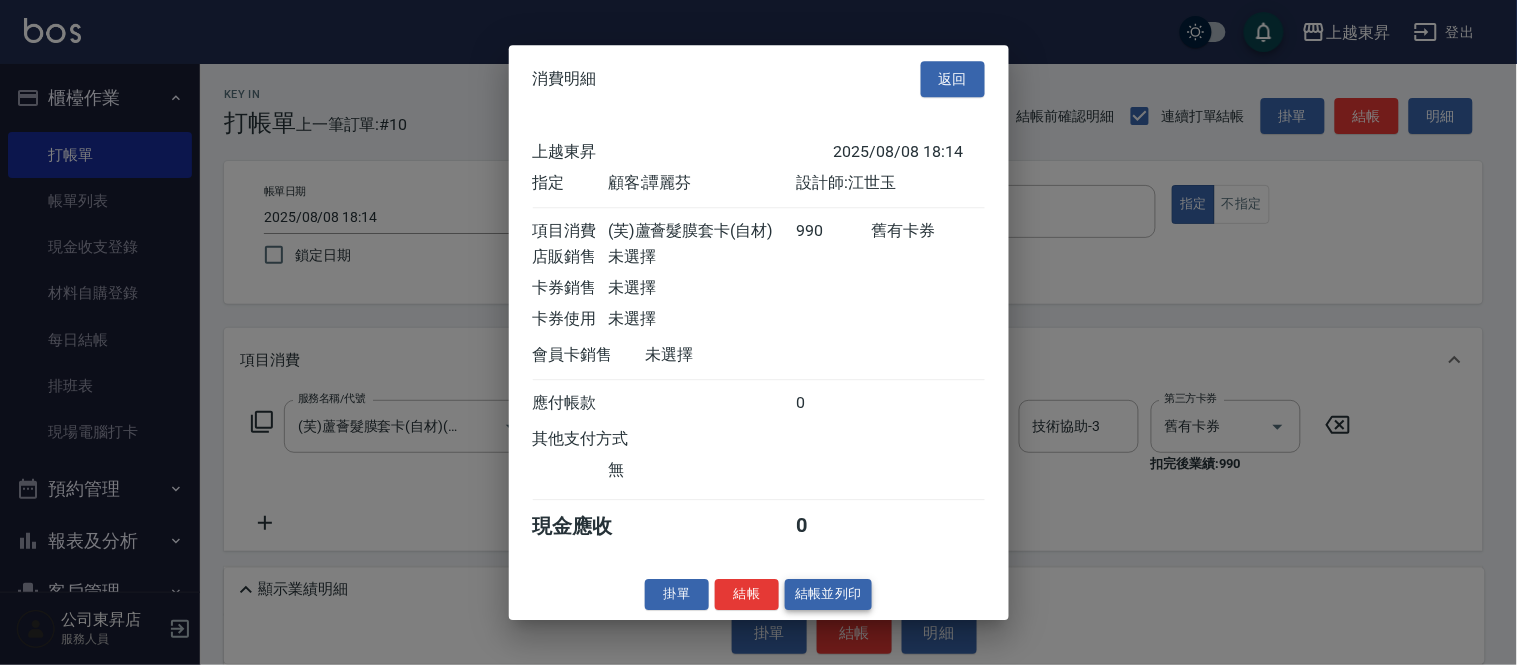 click on "結帳並列印" at bounding box center (828, 594) 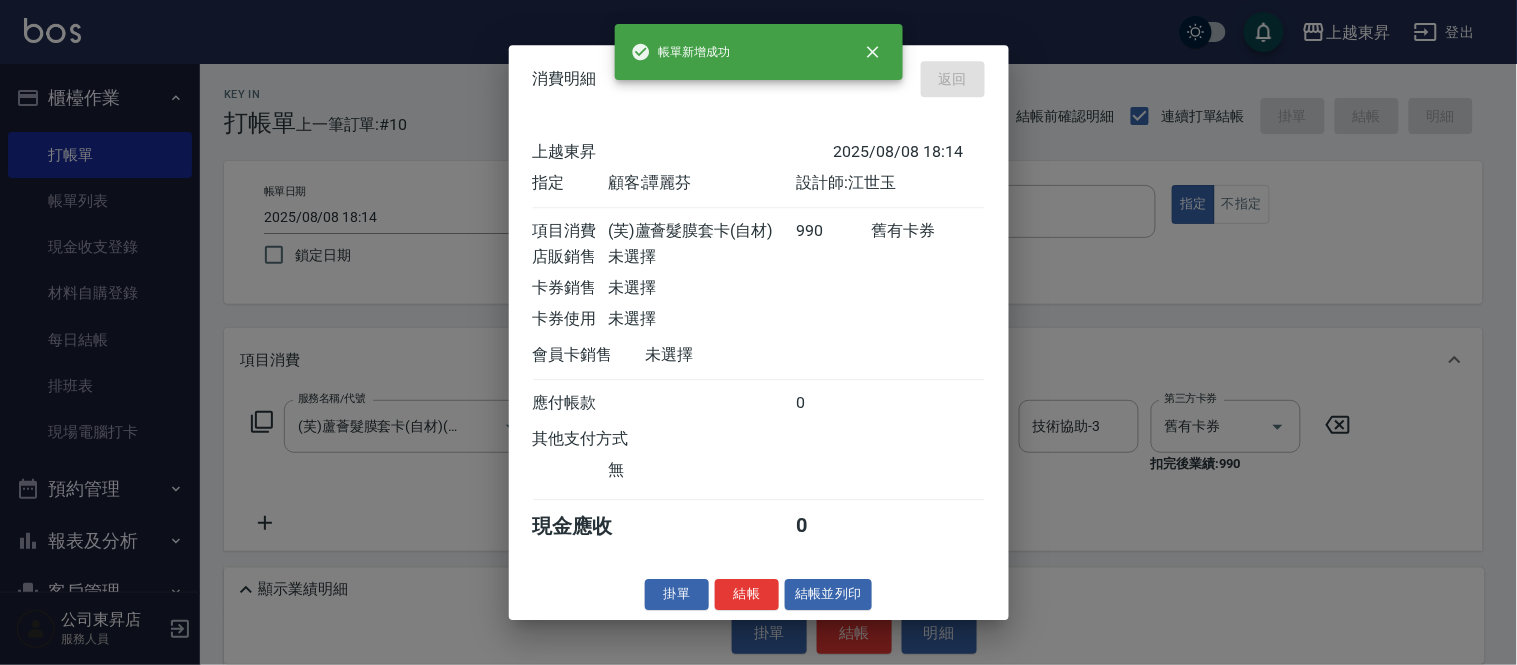 type on "[DATE] [TIME]" 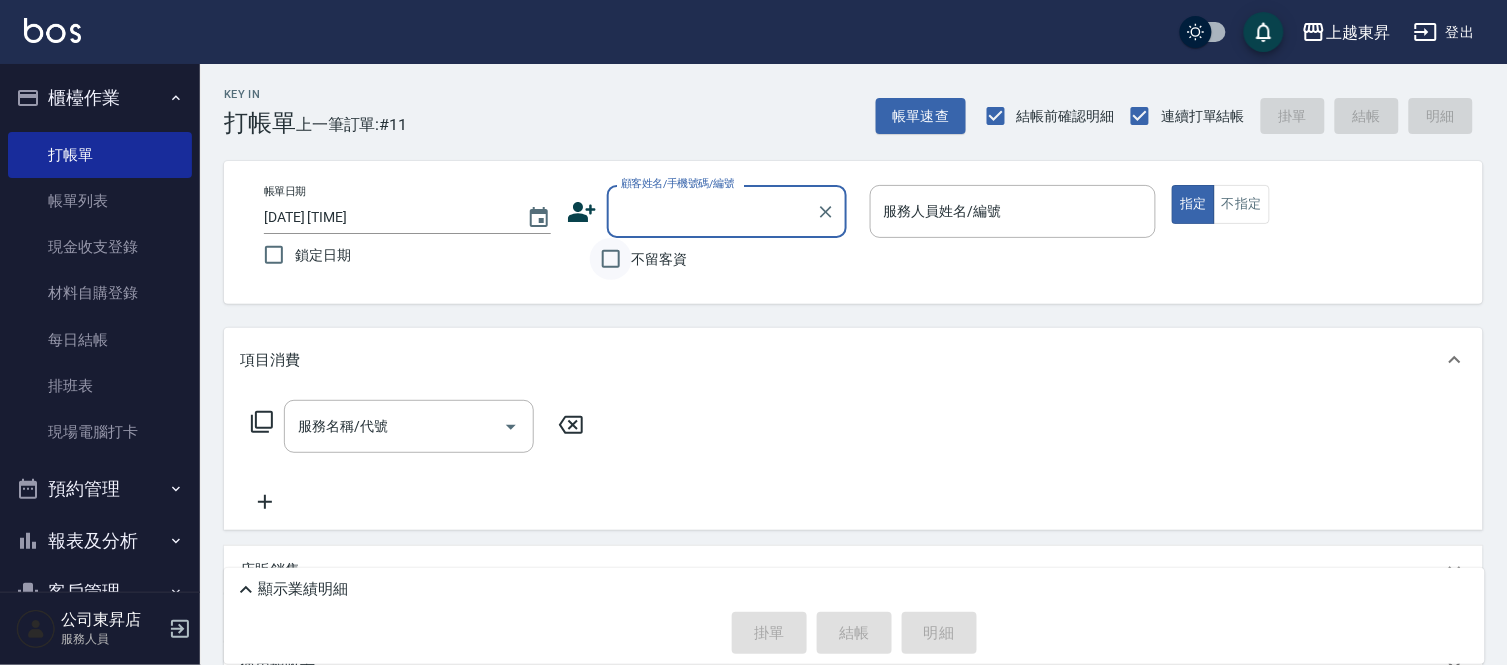 click on "不留客資" at bounding box center [611, 259] 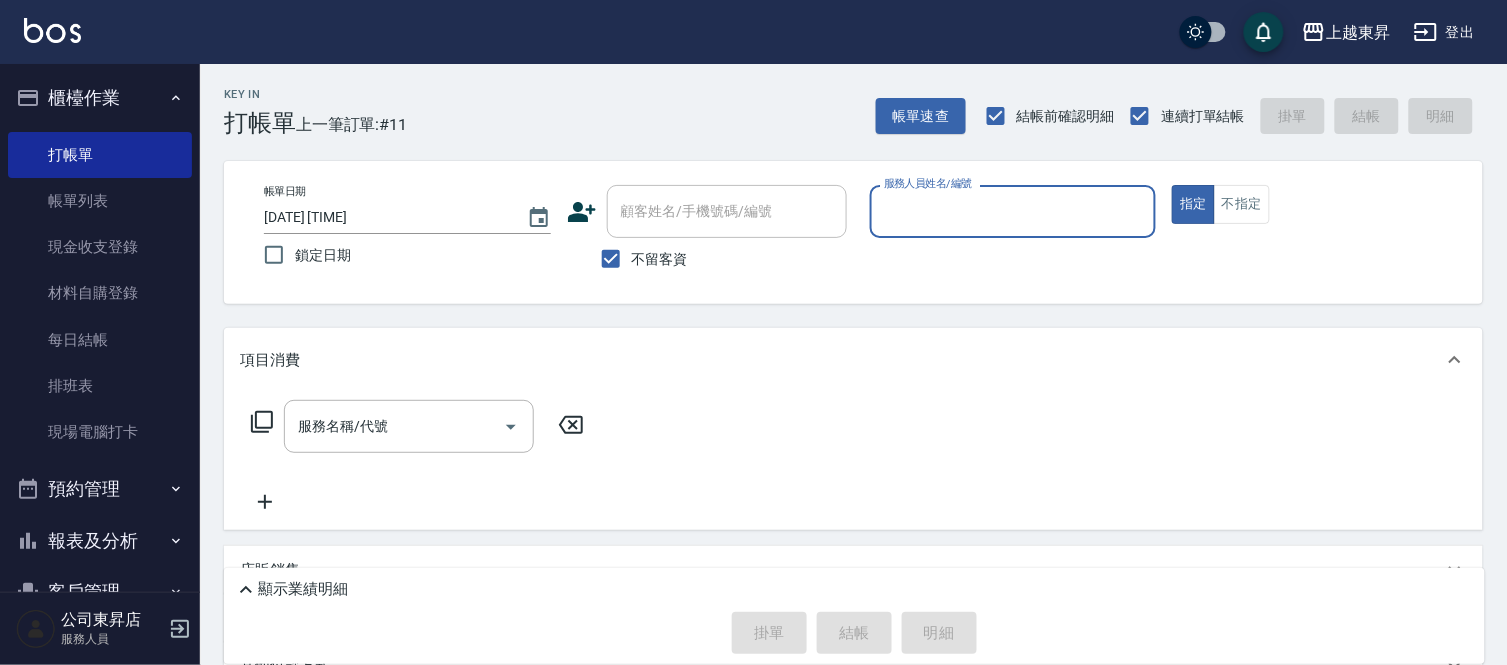 click on "服務人員姓名/編號" at bounding box center (1013, 211) 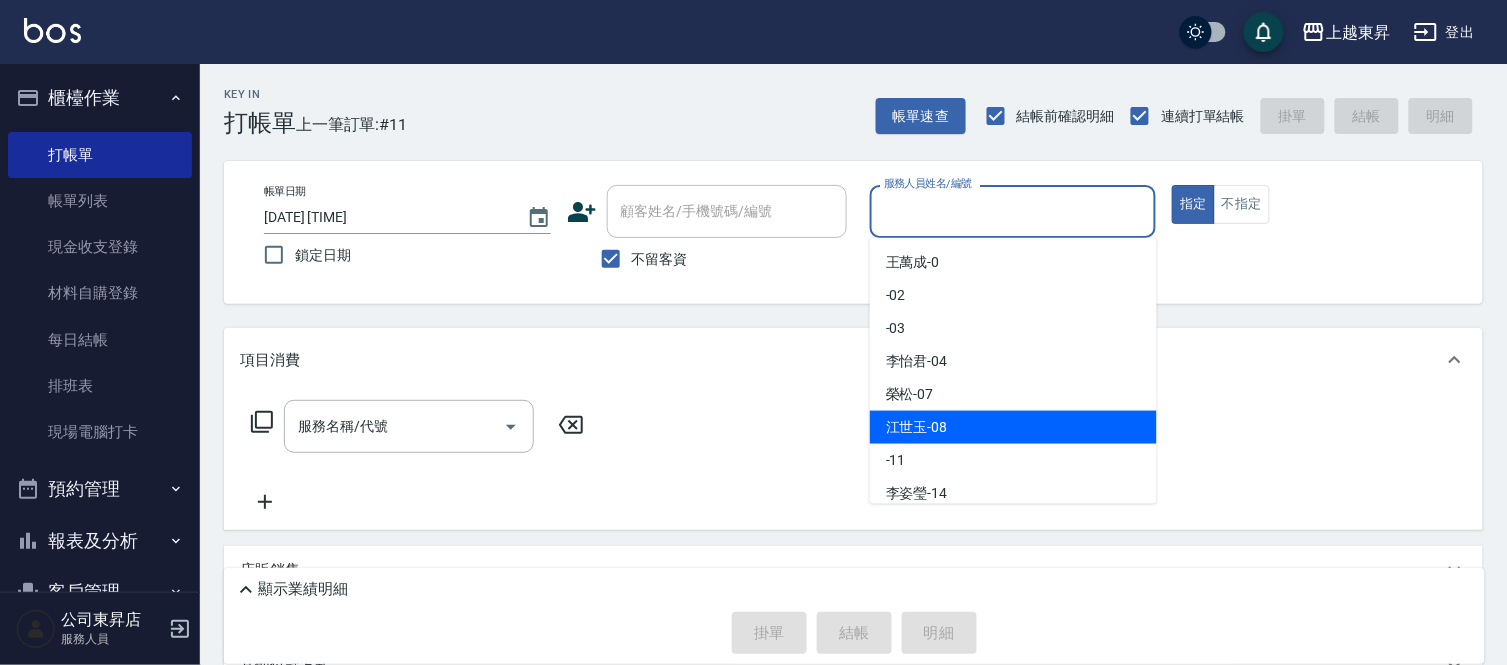 click on "江世玉 -08" at bounding box center (917, 427) 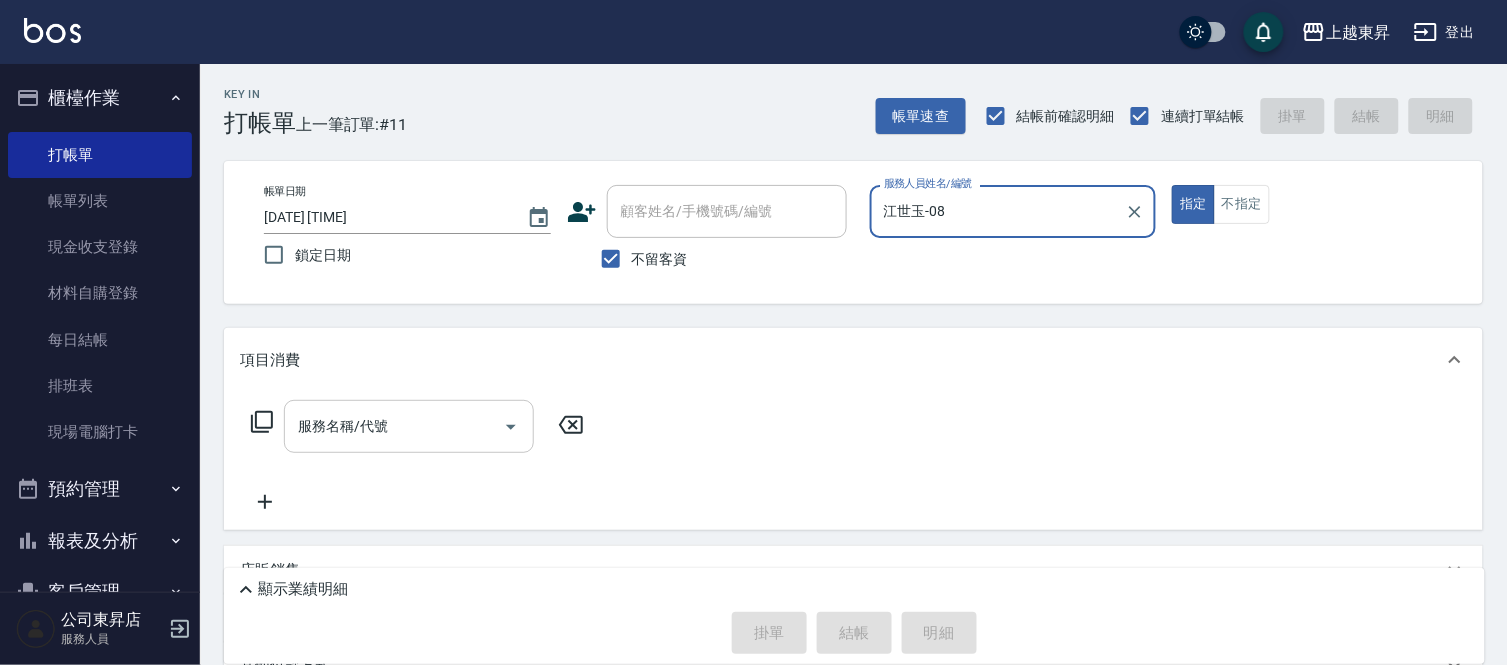 click on "服務名稱/代號" at bounding box center (394, 426) 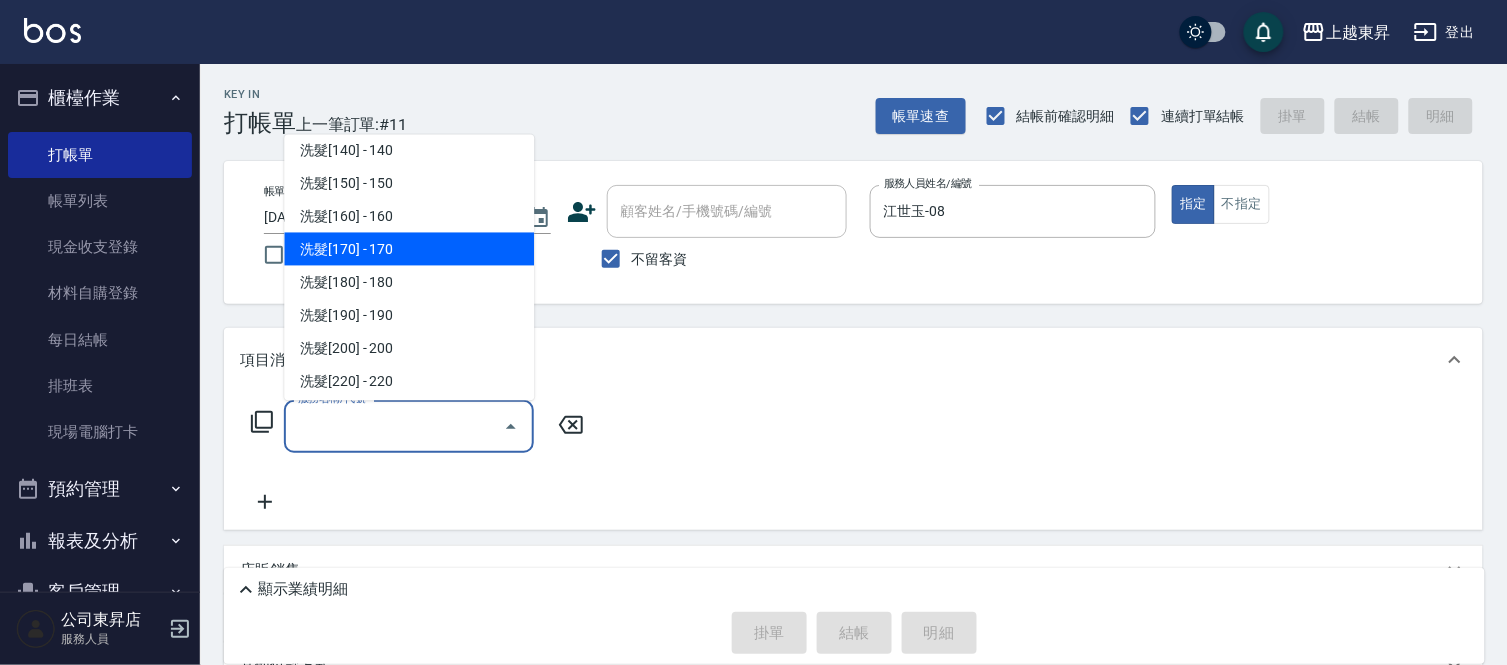 scroll, scrollTop: 111, scrollLeft: 0, axis: vertical 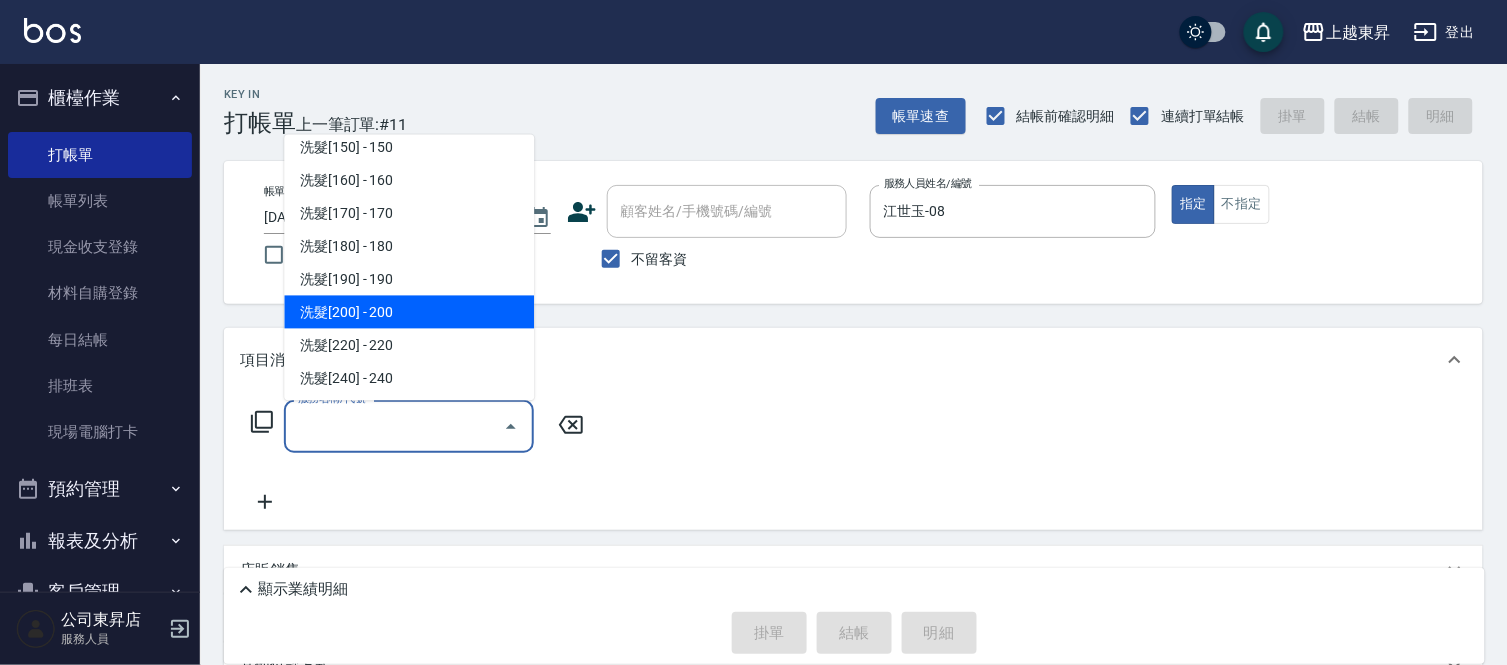 click on "洗髮[200] - 200" at bounding box center [409, 312] 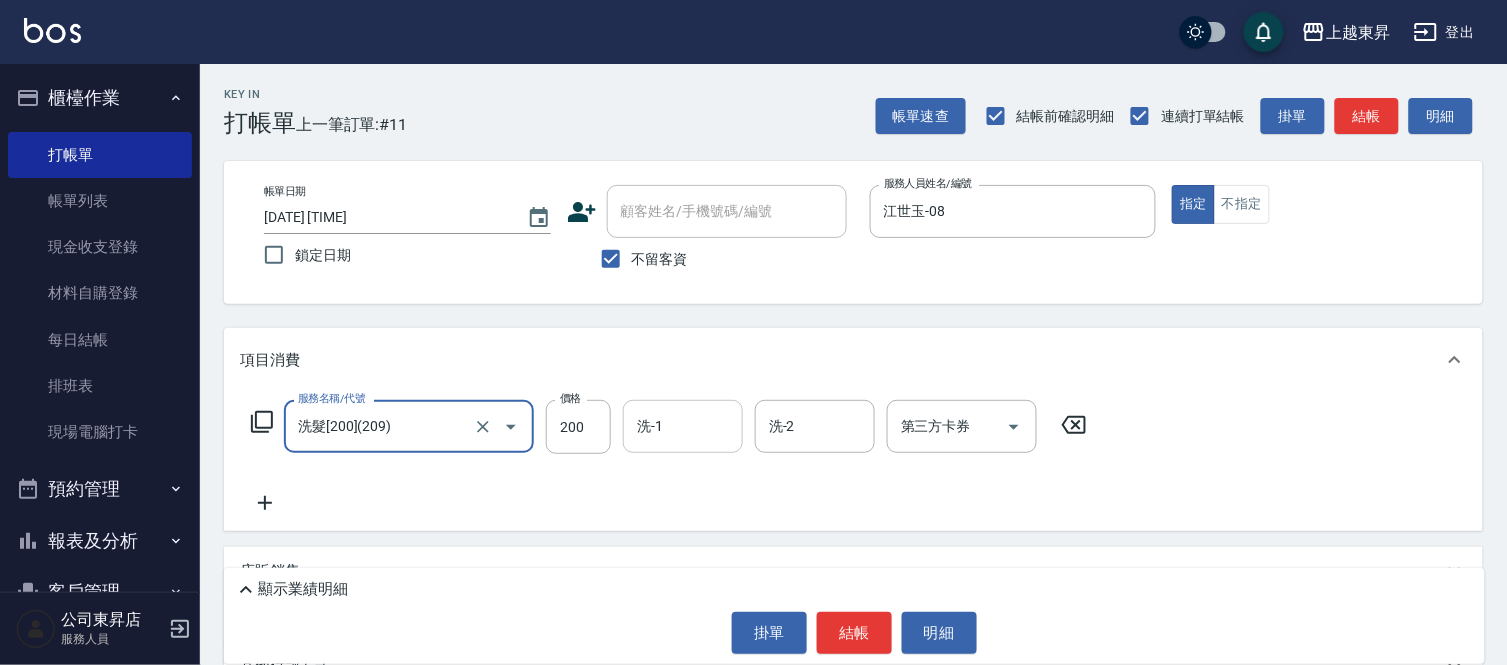 click on "洗-1" at bounding box center [683, 426] 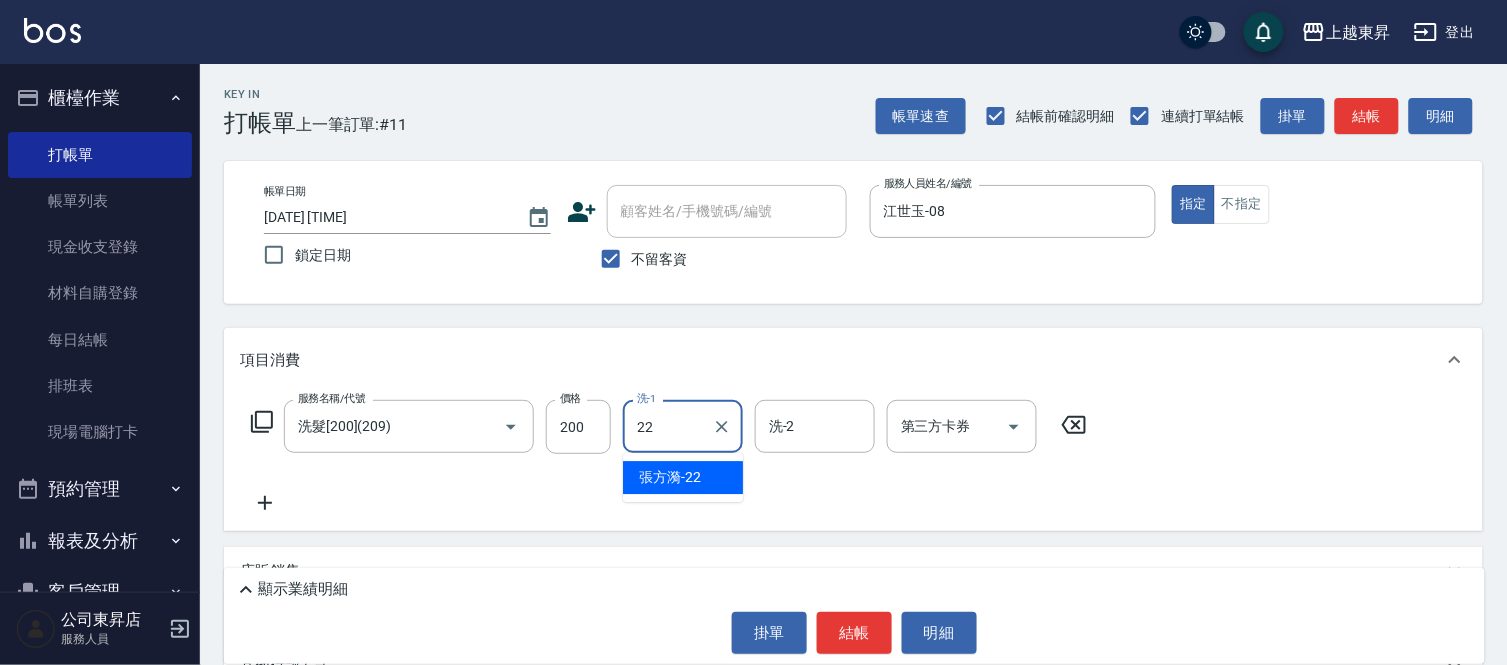 type on "張方漪-22" 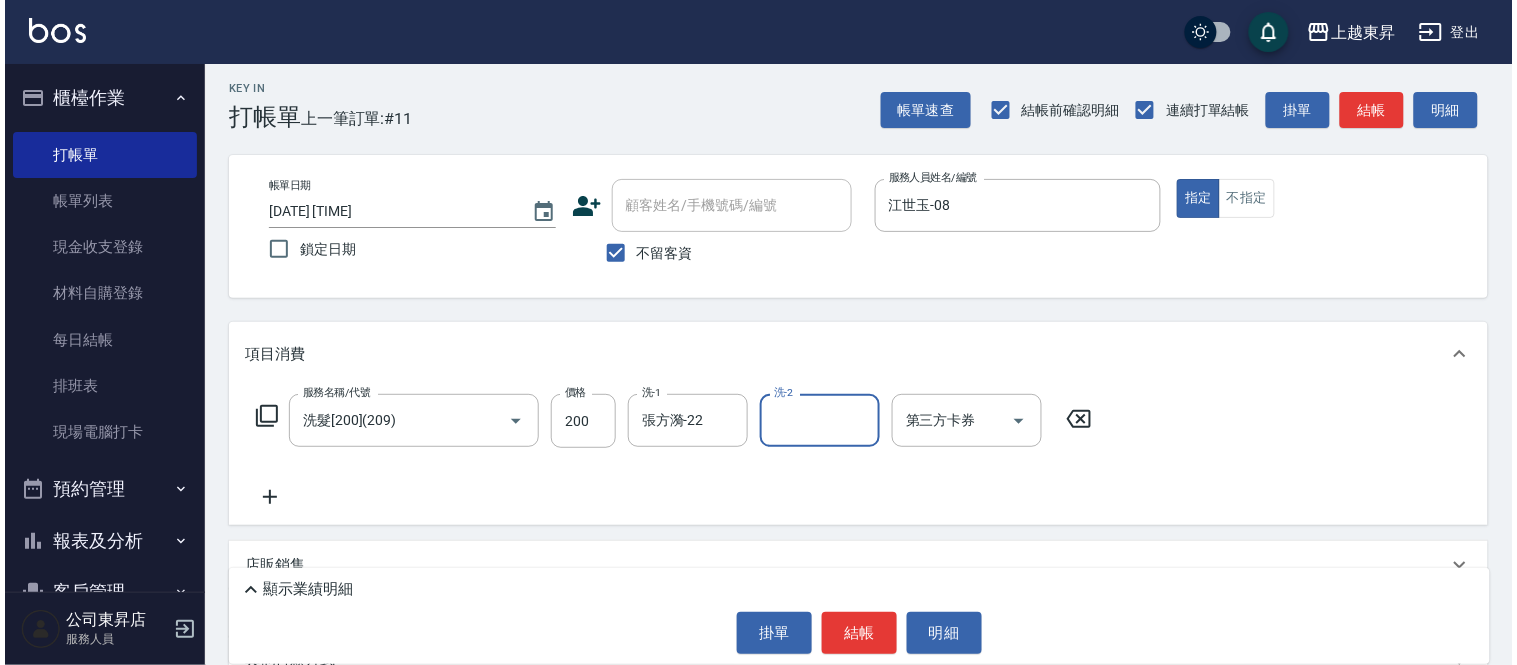 scroll, scrollTop: 183, scrollLeft: 0, axis: vertical 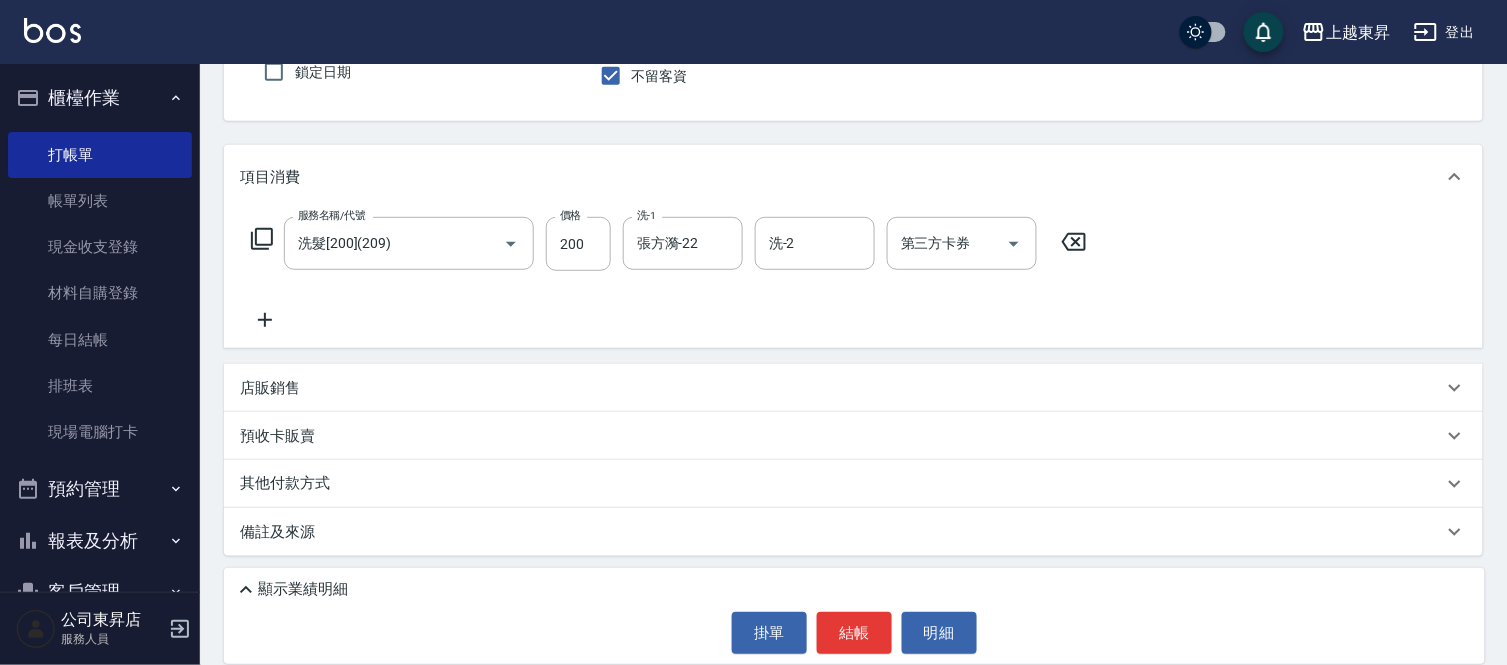 click 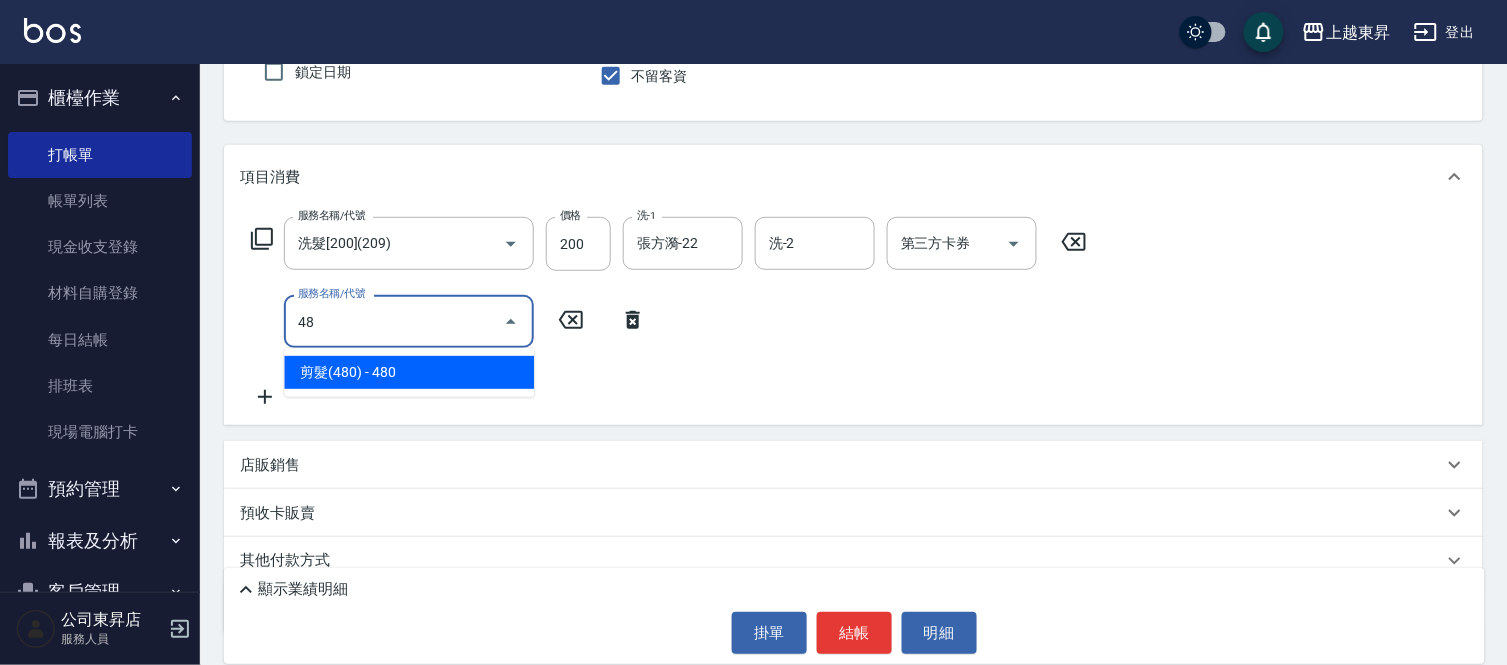 click on "剪髮(480) - 480" at bounding box center (409, 372) 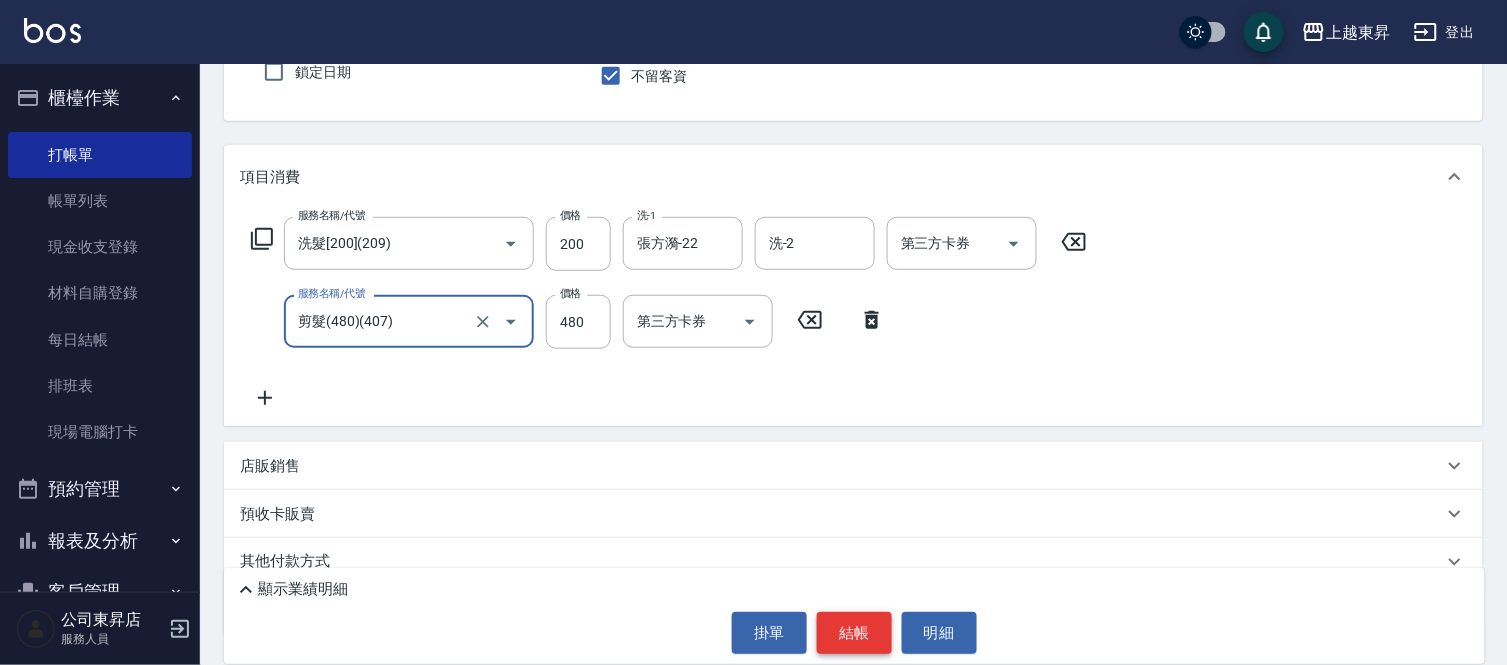 type on "剪髮(480)(407)" 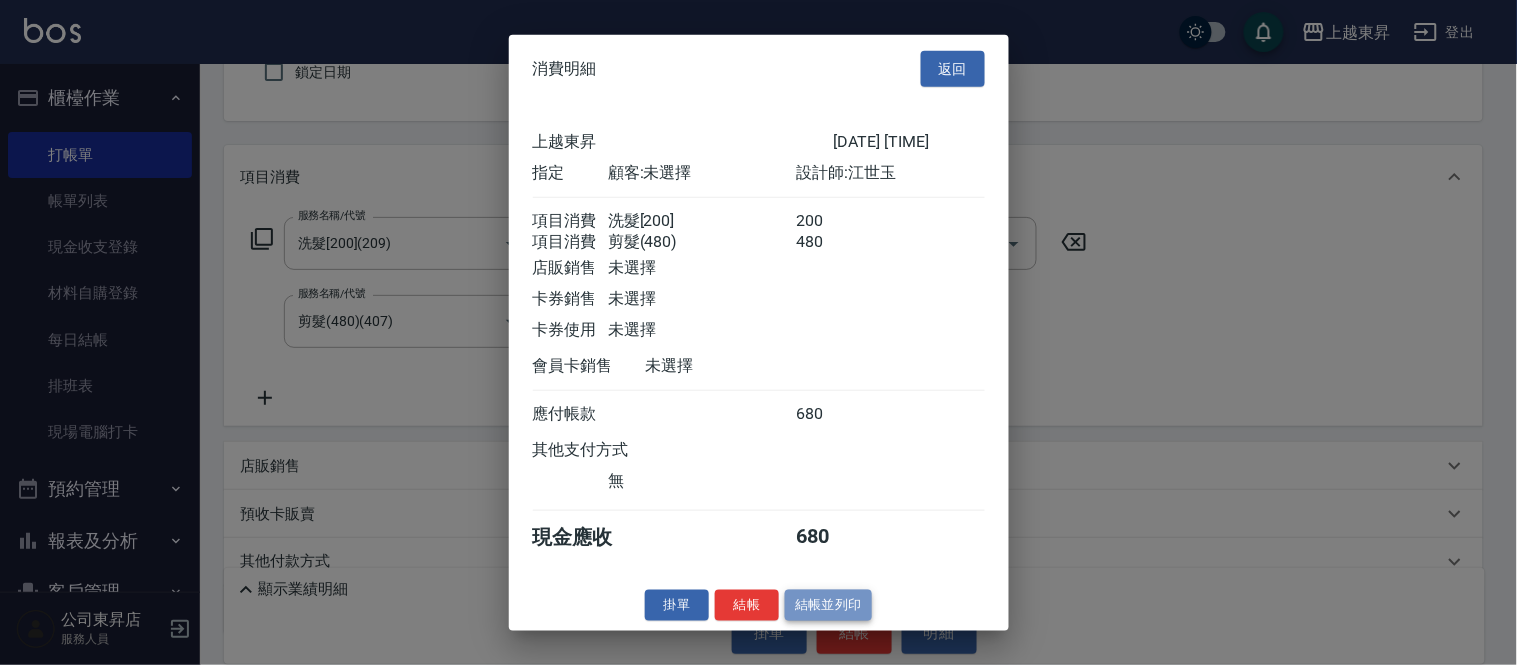 click on "結帳並列印" at bounding box center [828, 605] 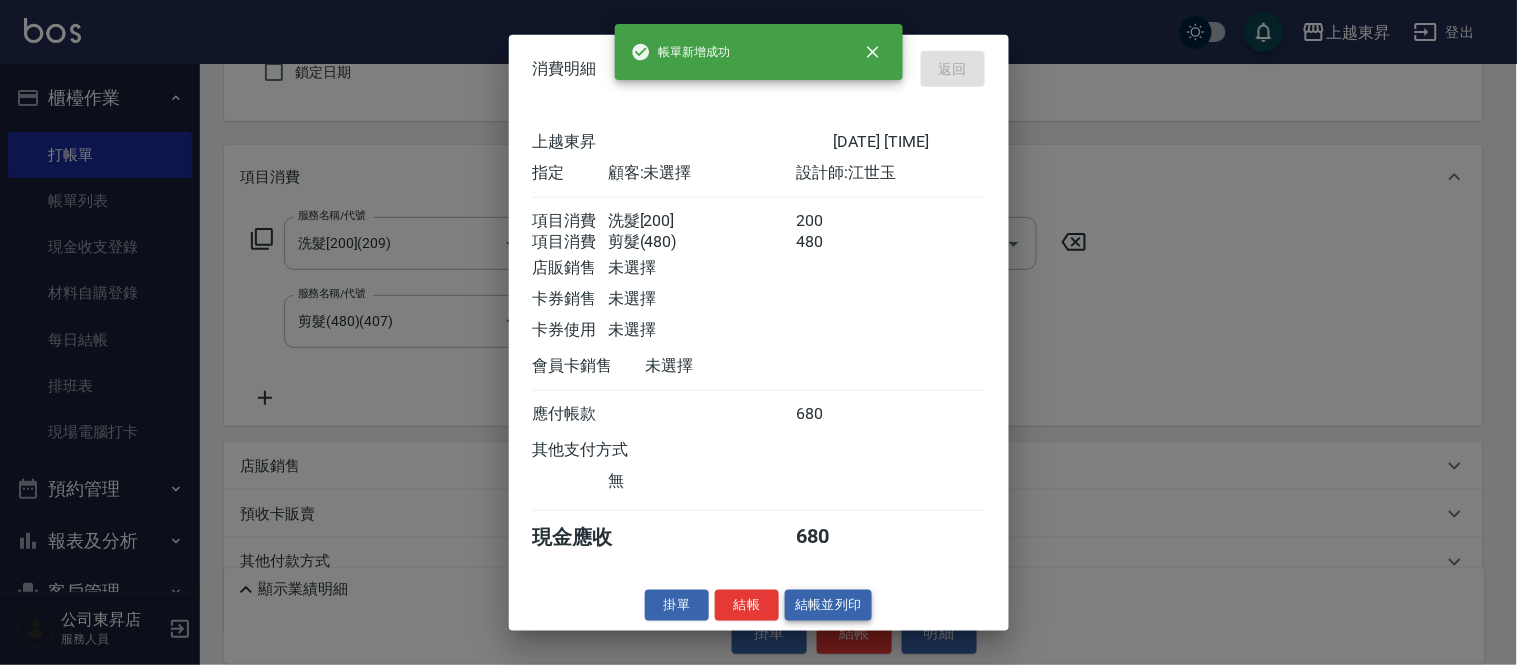 type 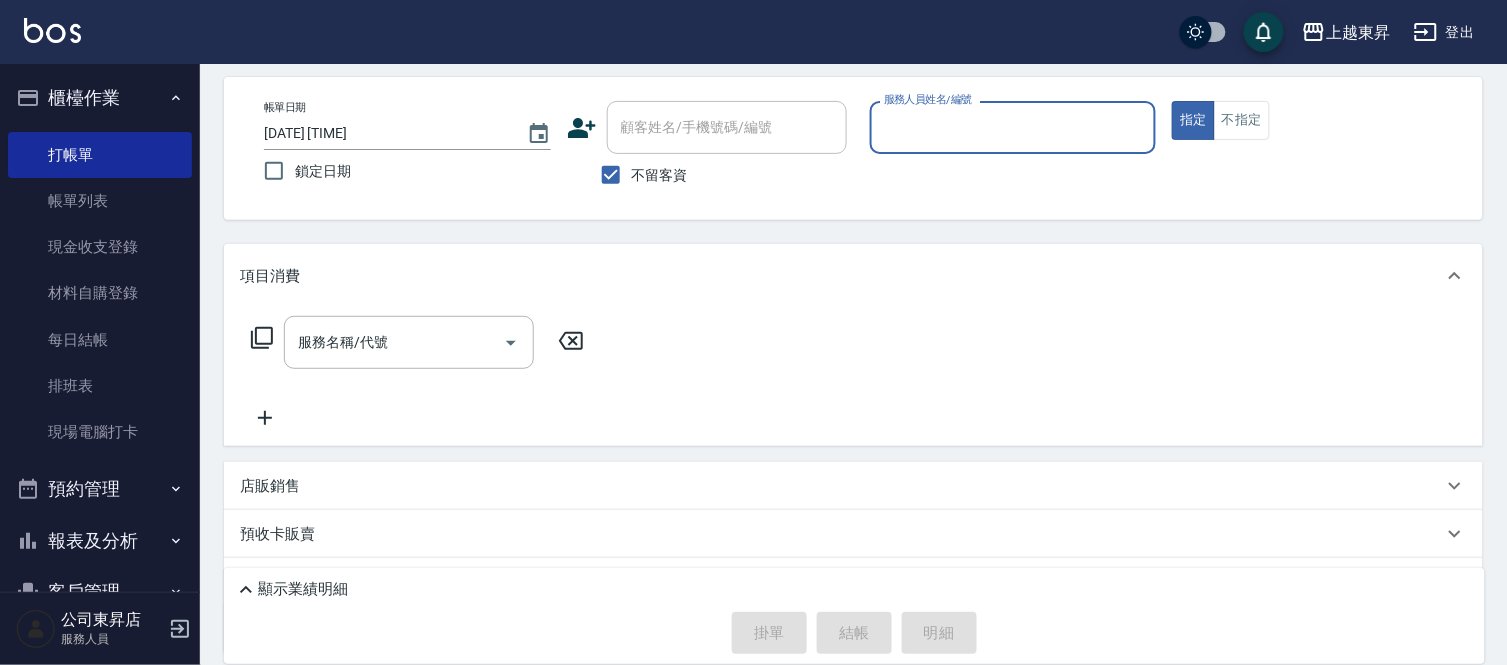 scroll, scrollTop: 0, scrollLeft: 0, axis: both 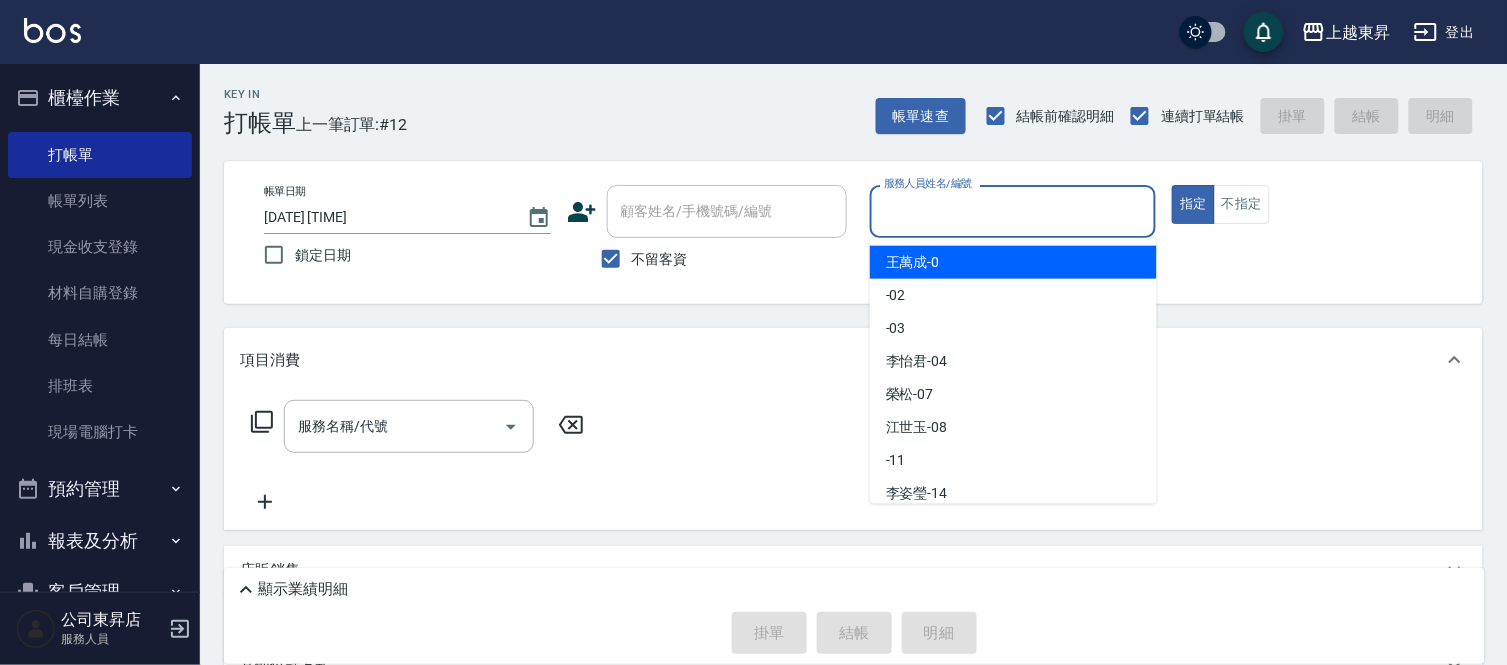 click on "服務人員姓名/編號" at bounding box center [1013, 211] 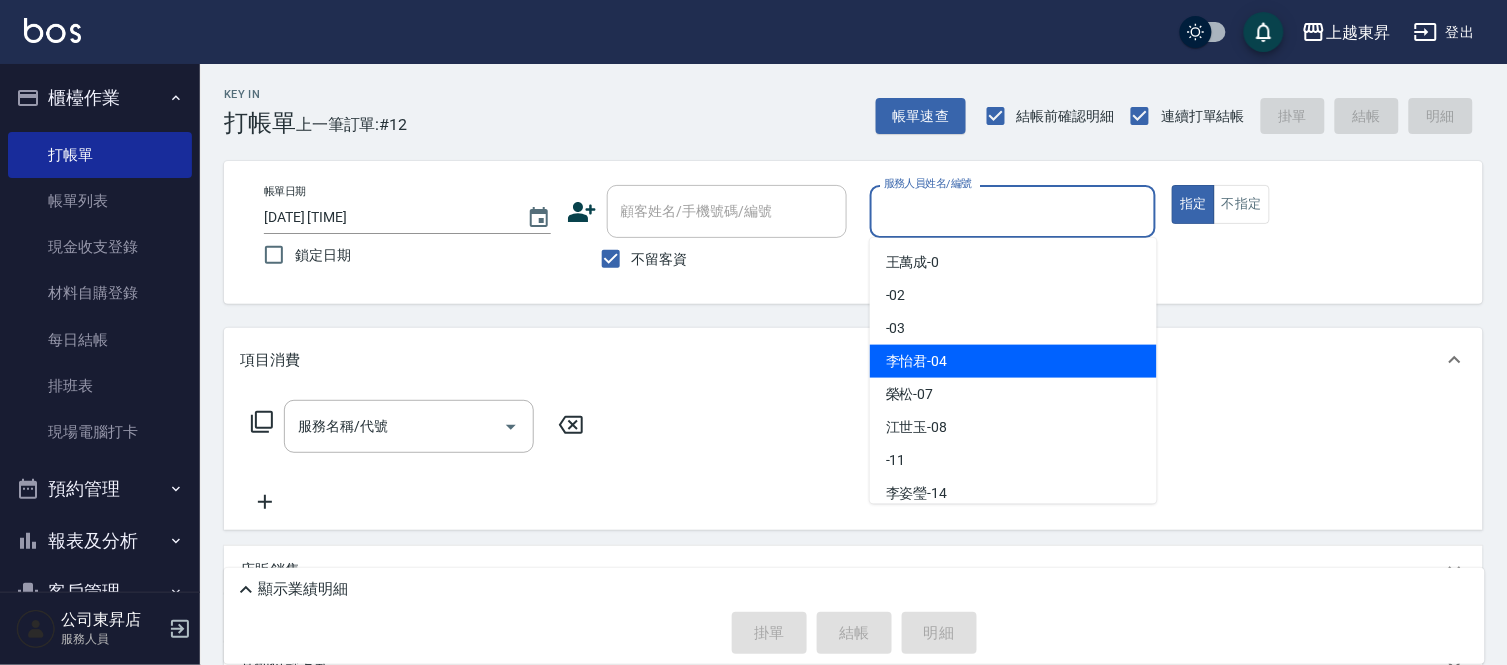 click on "[DESIGNER] -04" at bounding box center (1013, 361) 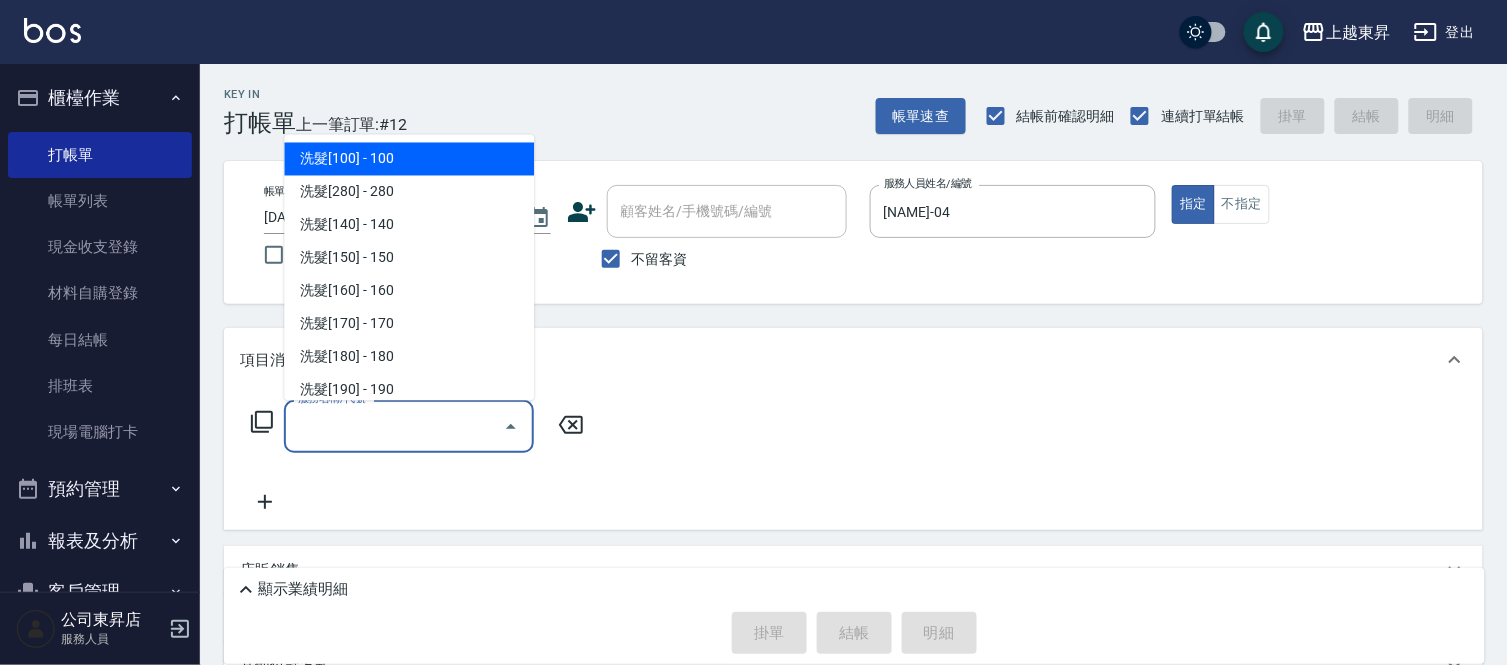 click on "服務名稱/代號" at bounding box center [394, 426] 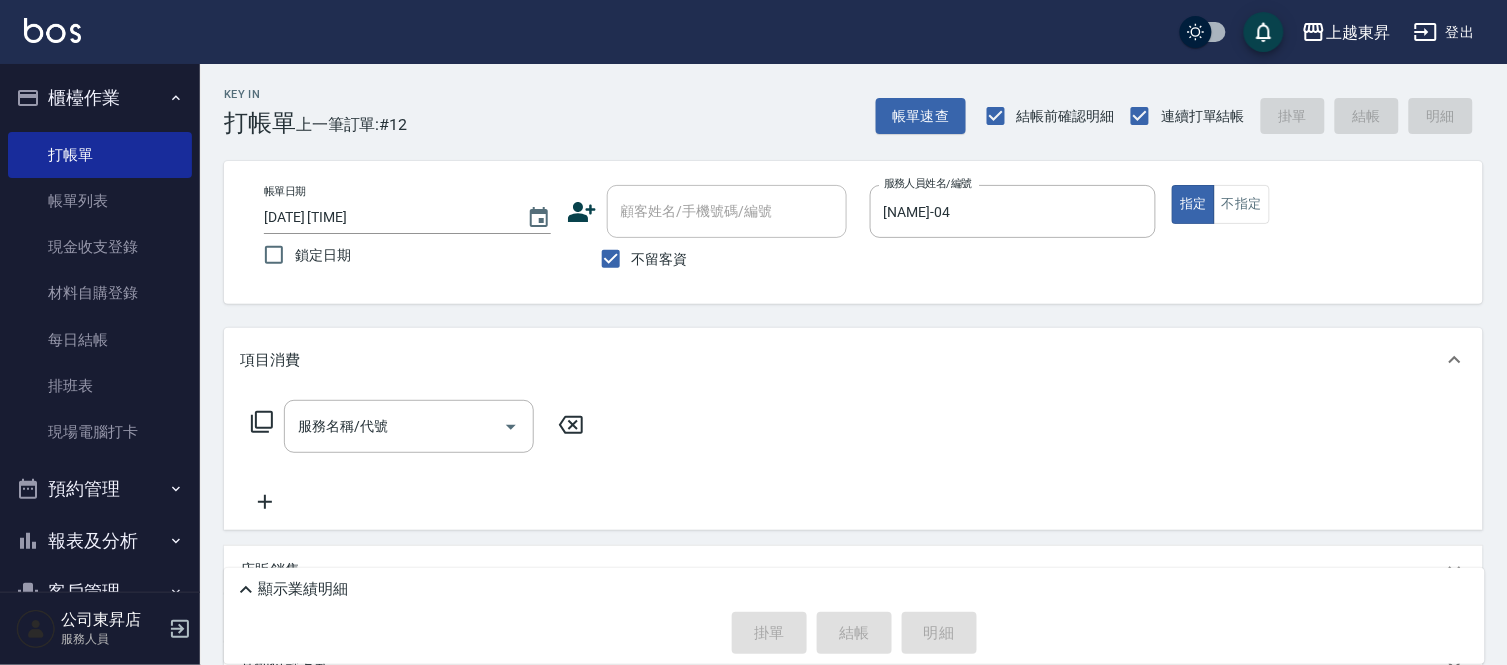 click 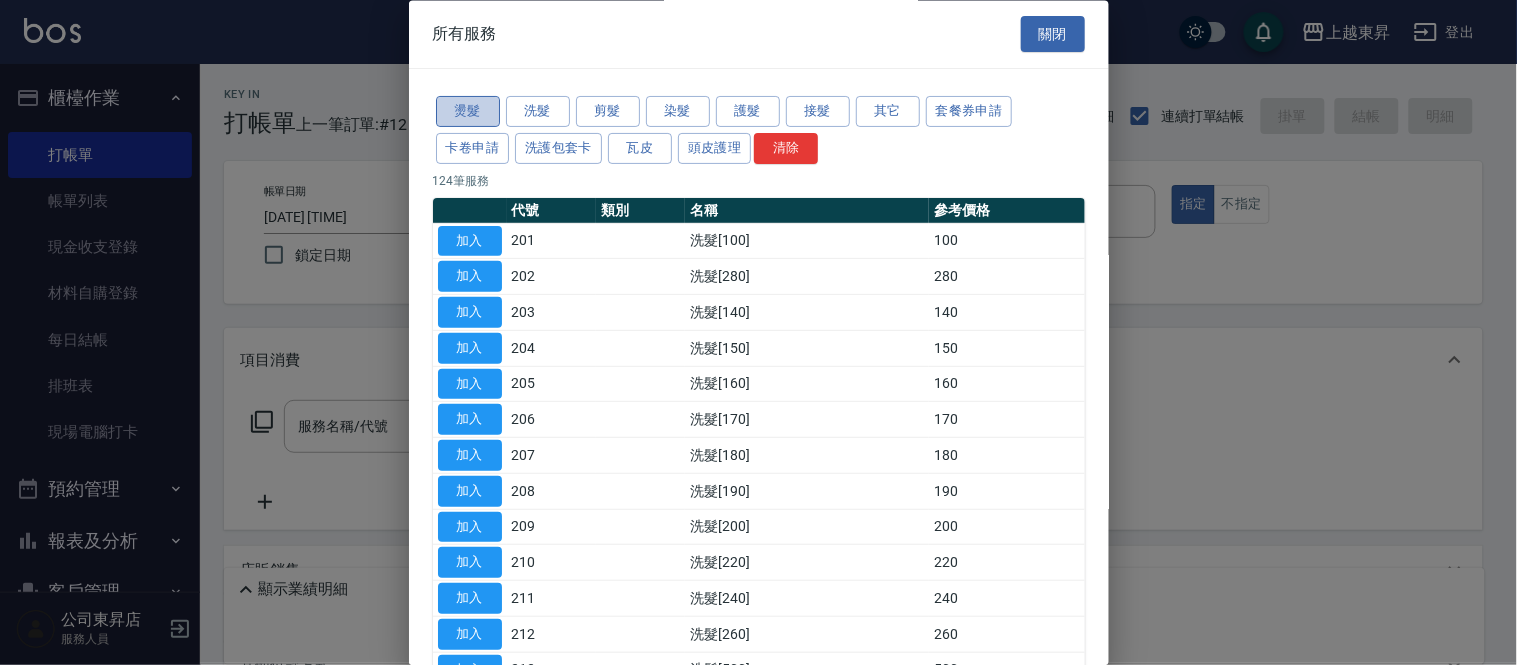 click on "燙髮" at bounding box center [468, 112] 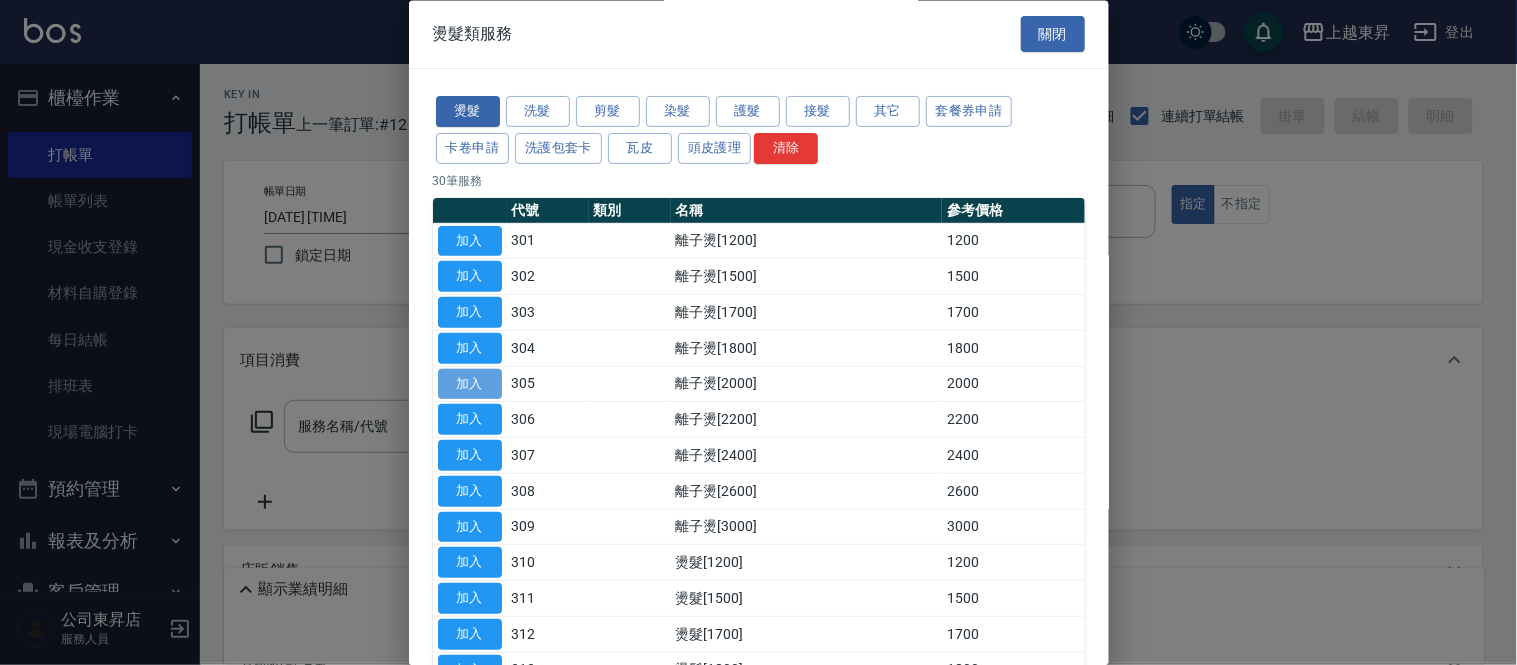 click on "加入" at bounding box center [470, 384] 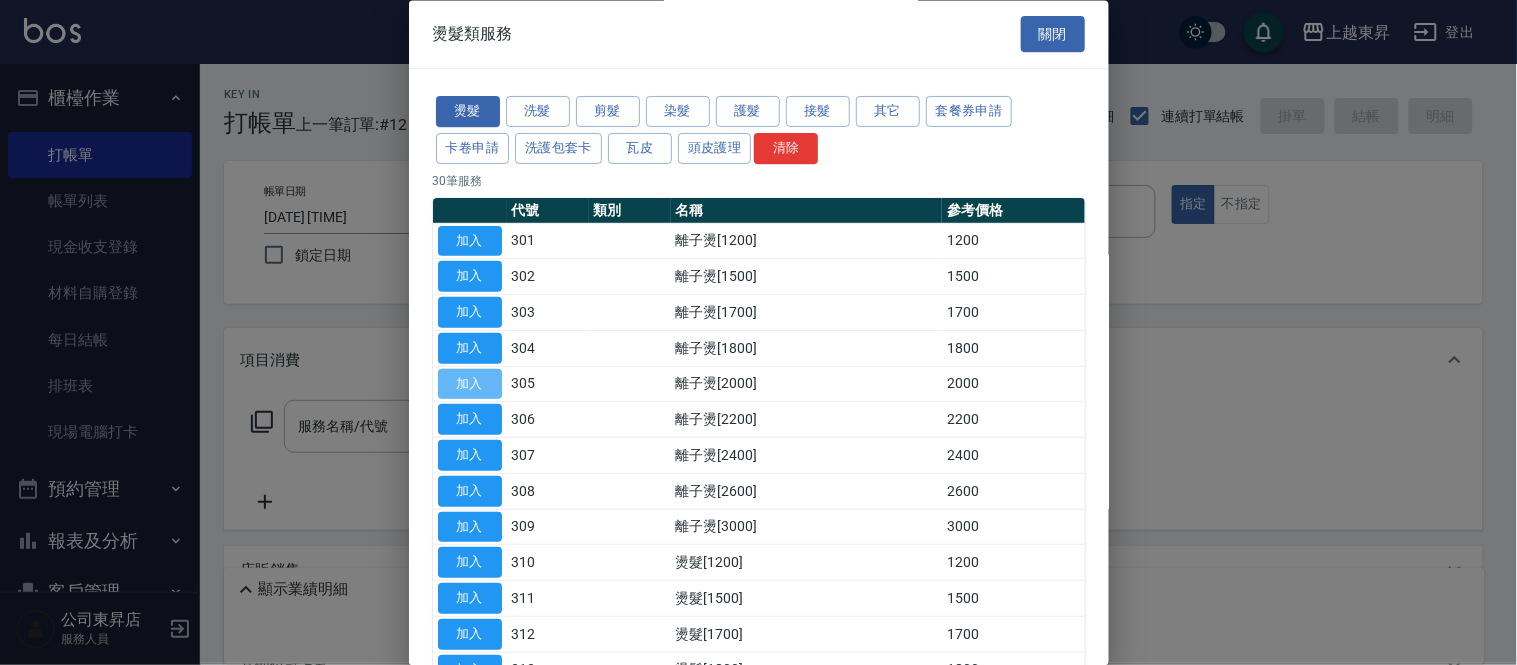 type on "離子燙[2000](305)" 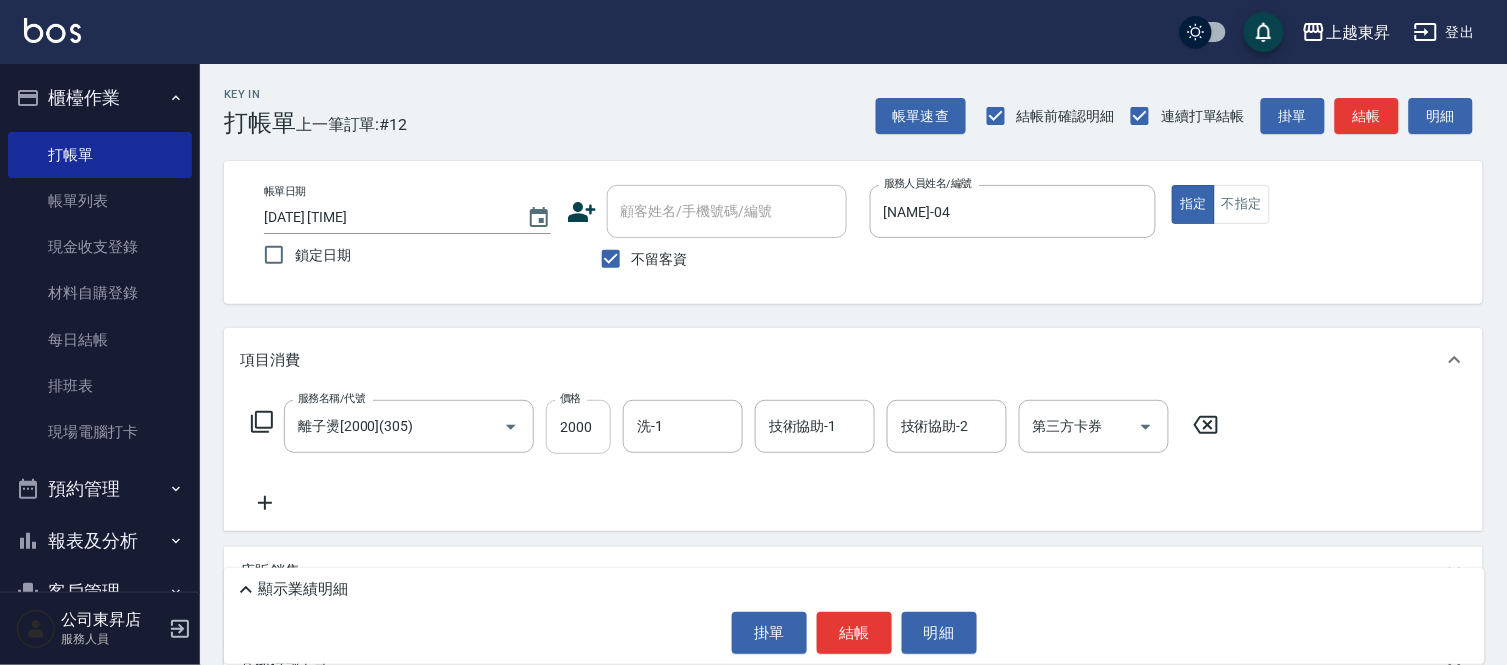 click on "2000" at bounding box center (578, 427) 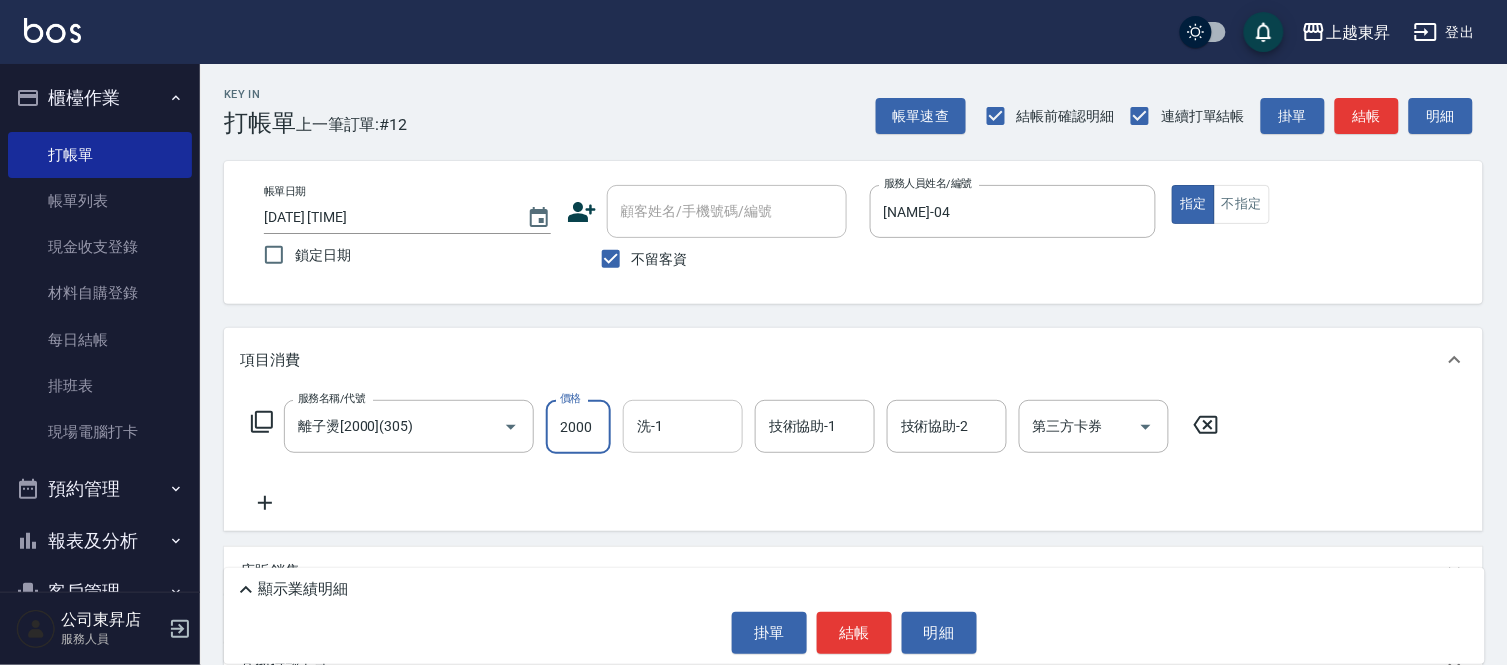 click on "洗-1" at bounding box center (683, 426) 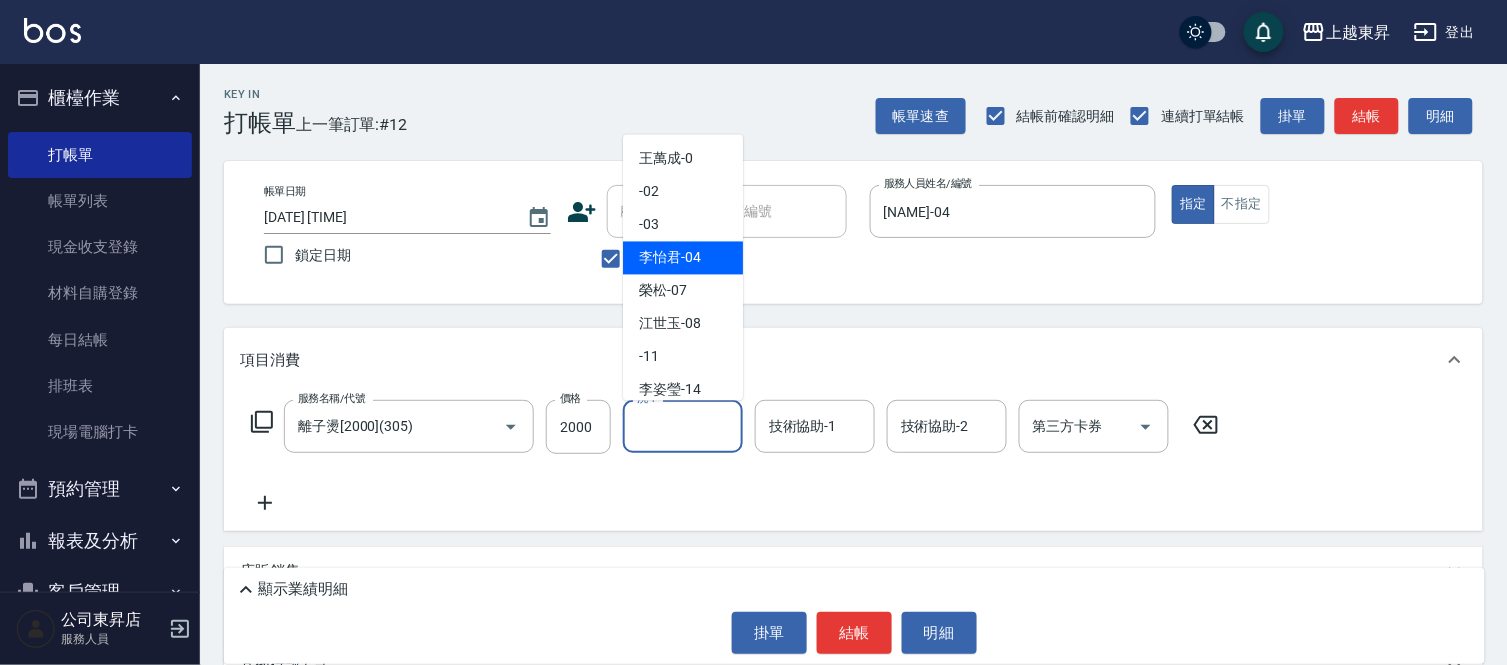 click on "[DESIGNER] -04" at bounding box center (683, 258) 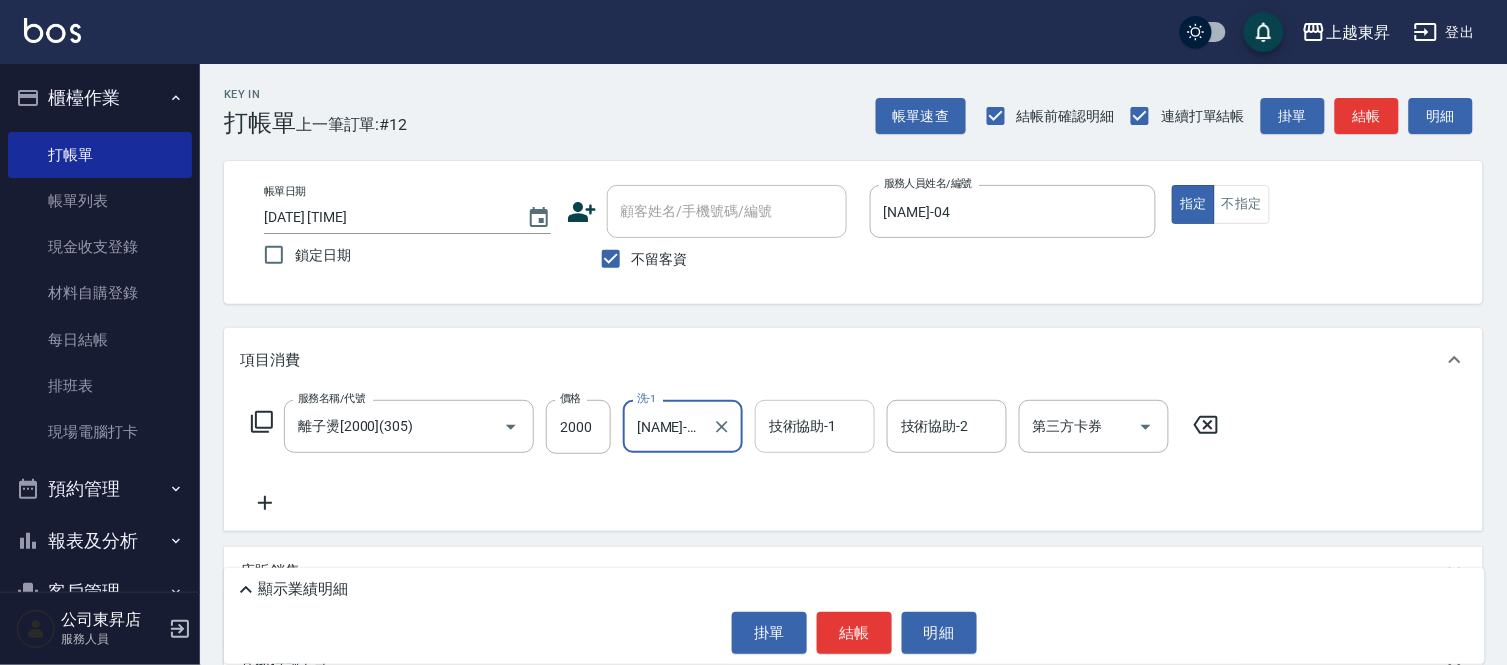 click on "技術協助-1 技術協助-1" at bounding box center (815, 426) 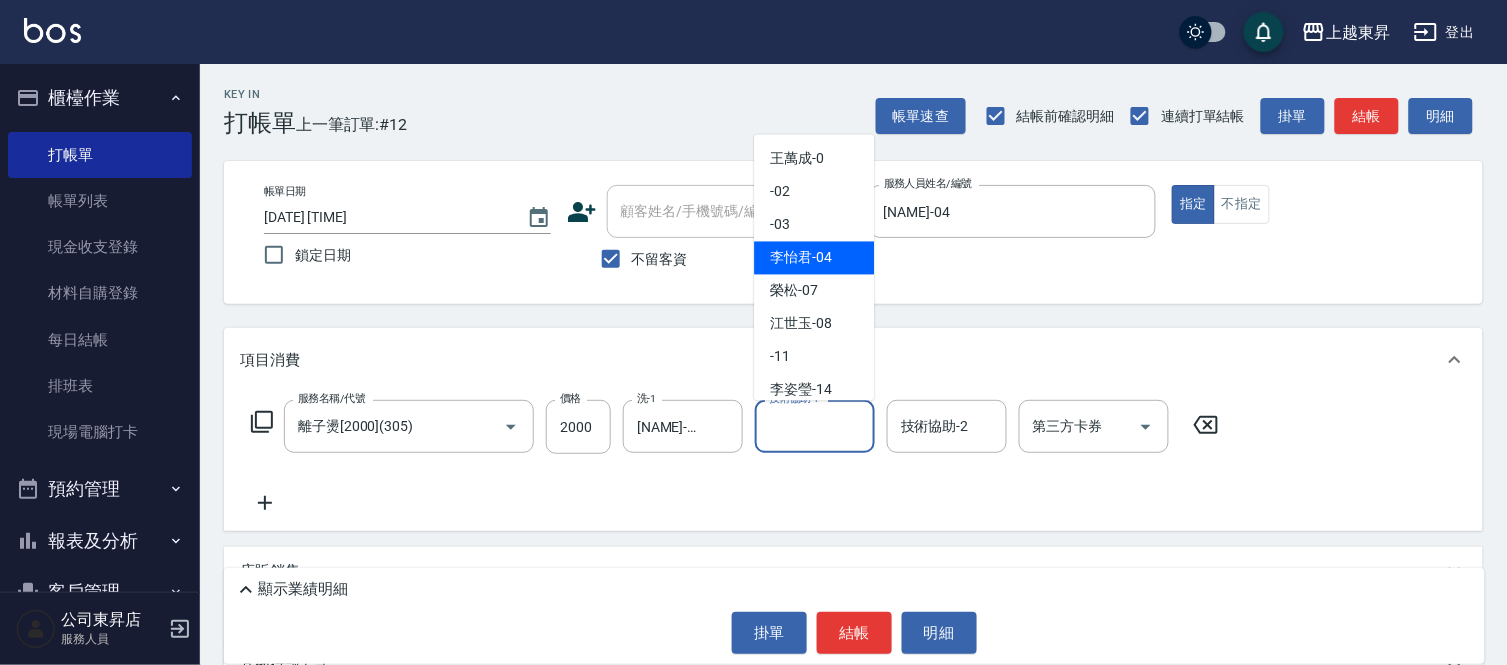 drag, startPoint x: 850, startPoint y: 262, endPoint x: 844, endPoint y: 271, distance: 10.816654 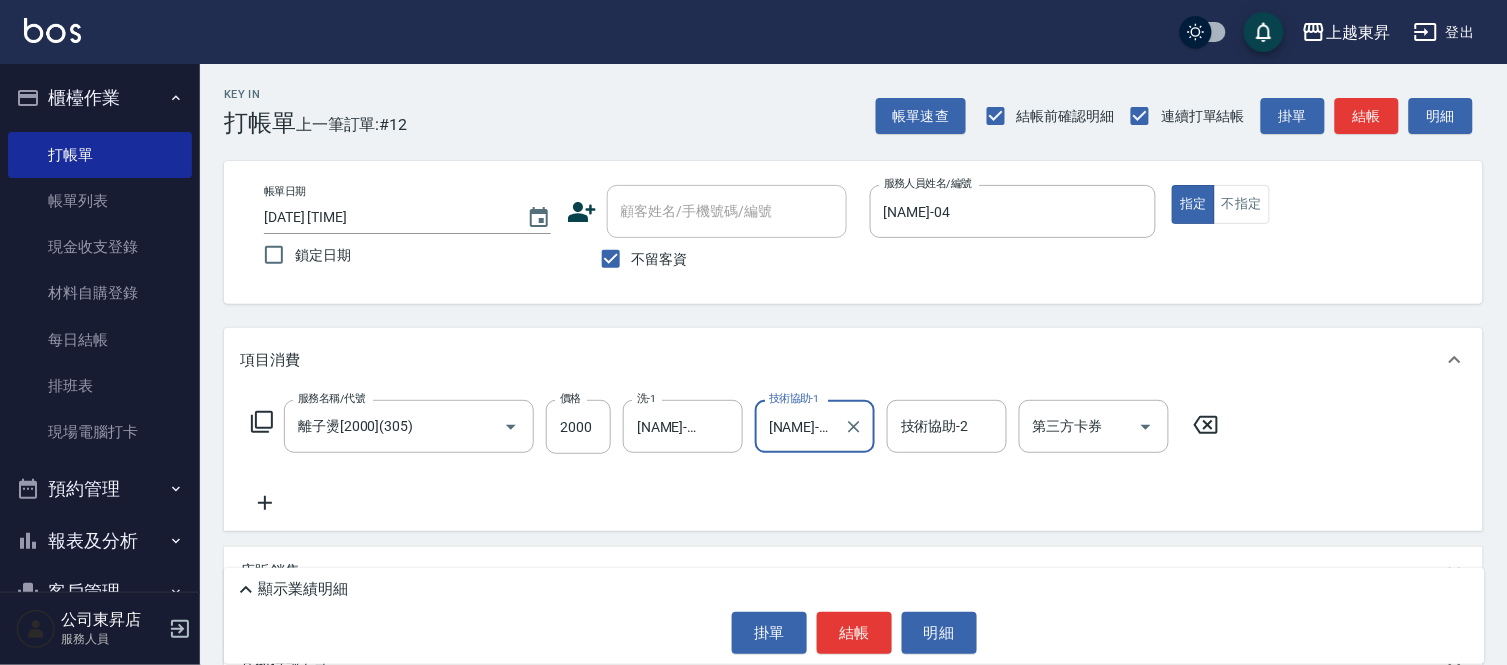 scroll, scrollTop: 111, scrollLeft: 0, axis: vertical 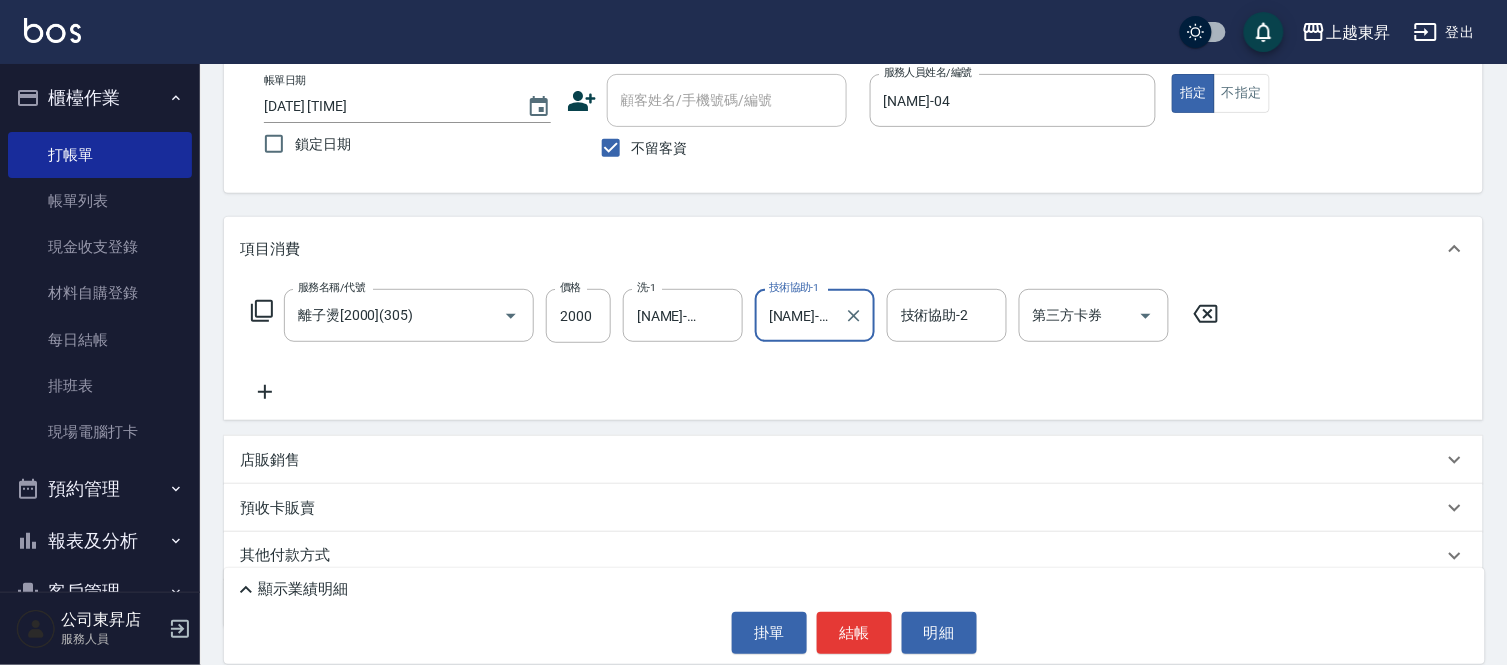 click 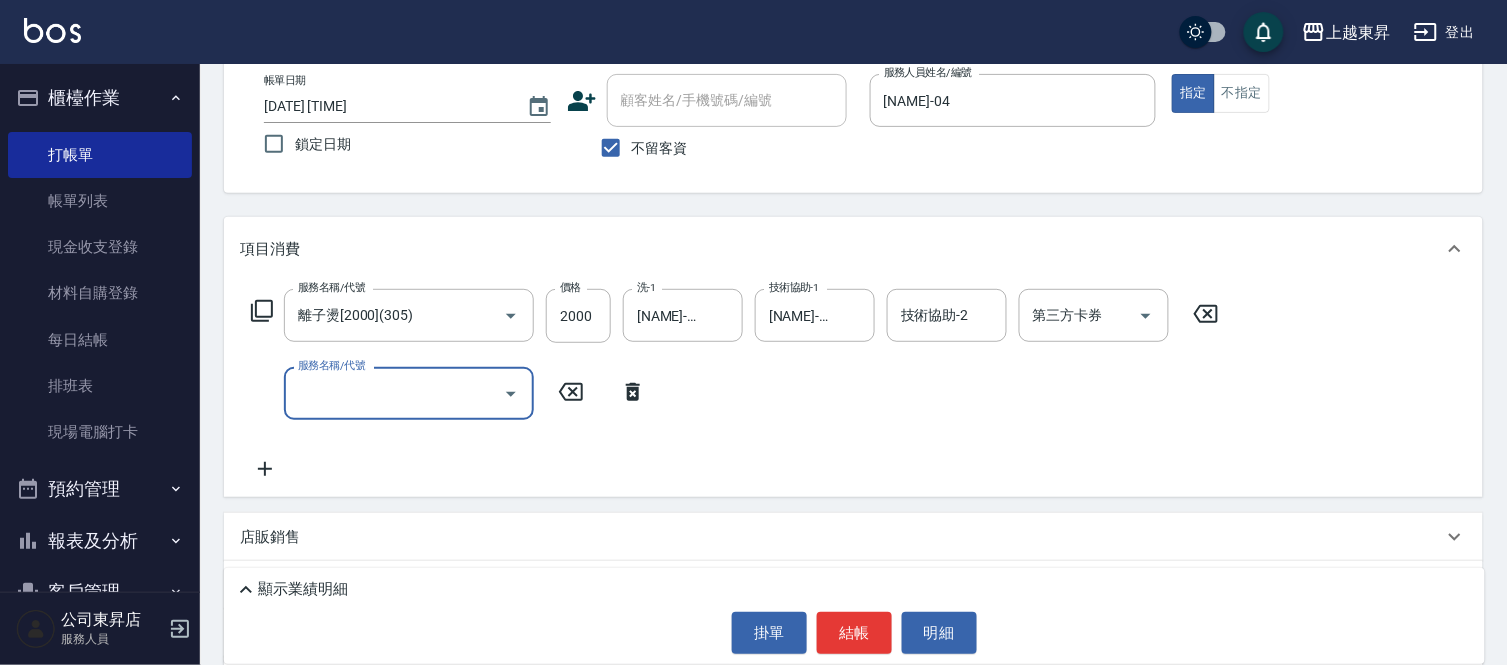 click 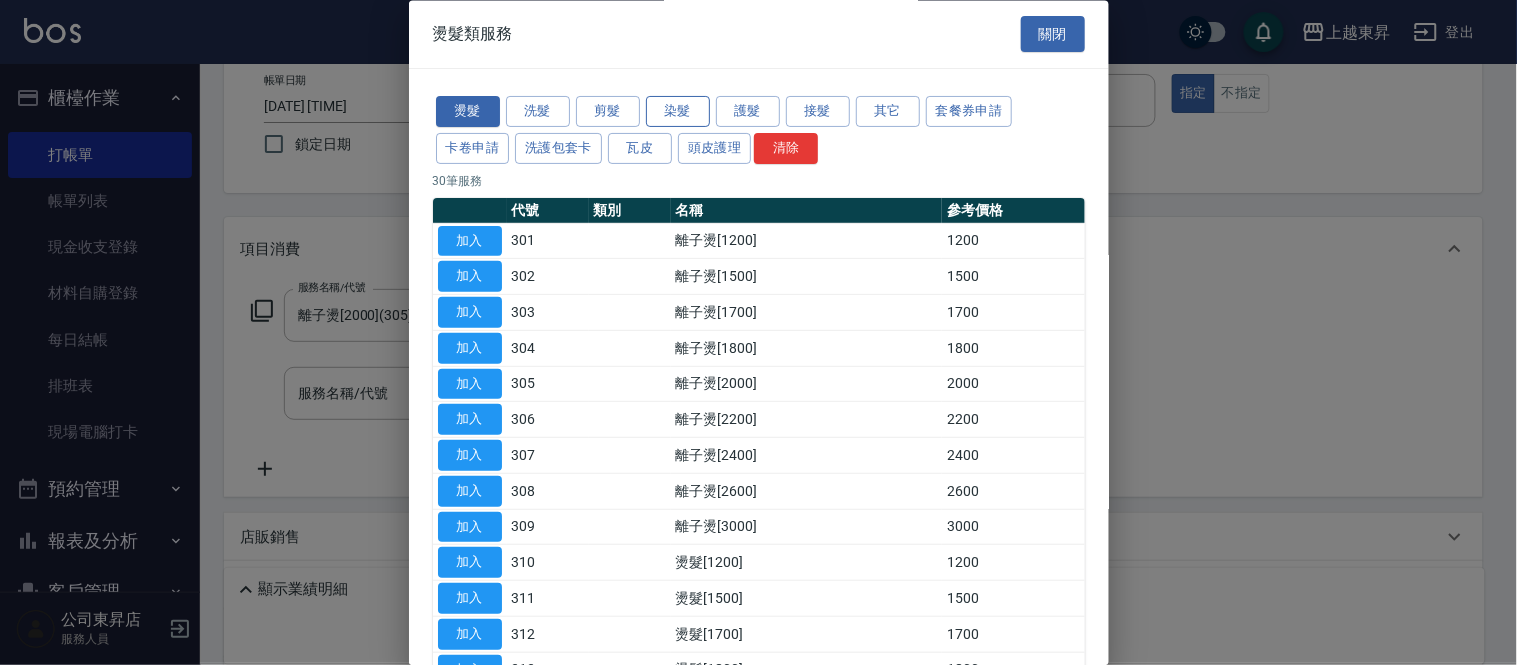 click on "染髮" at bounding box center (678, 112) 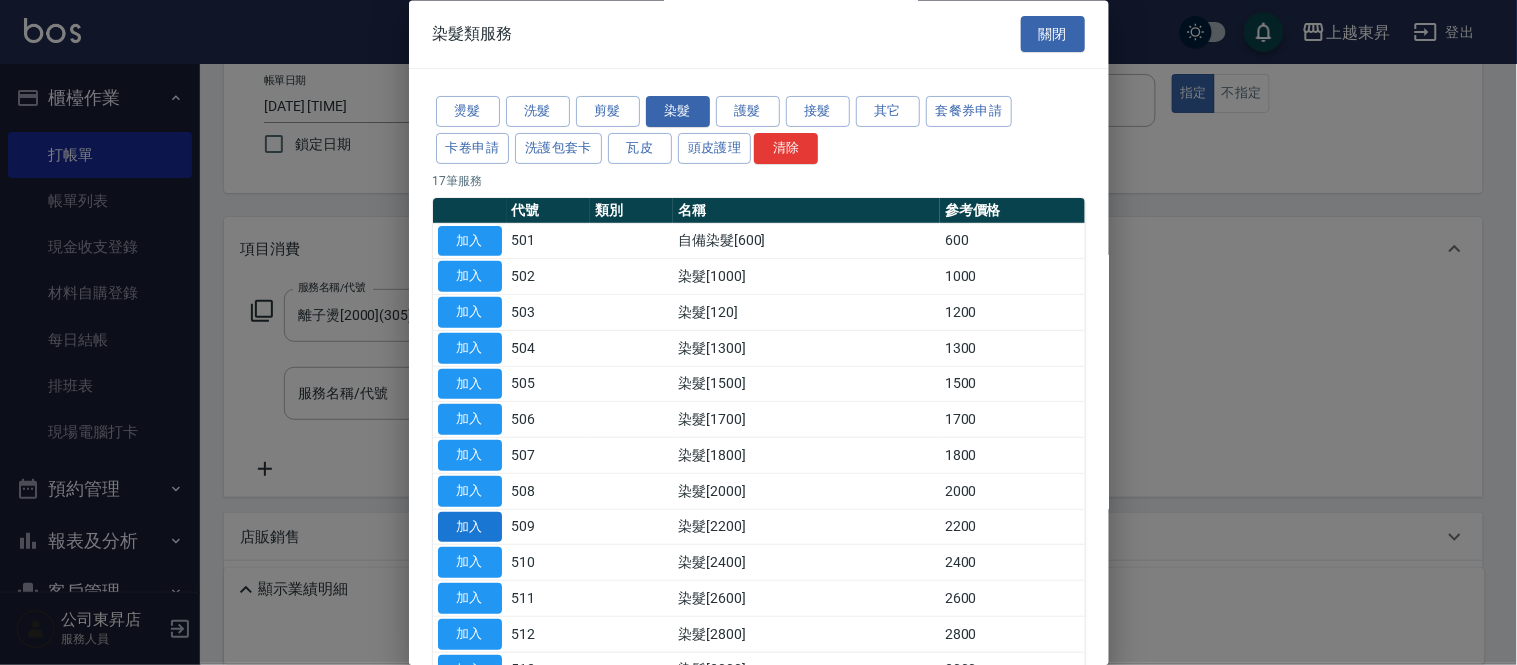 click on "加入" at bounding box center (470, 527) 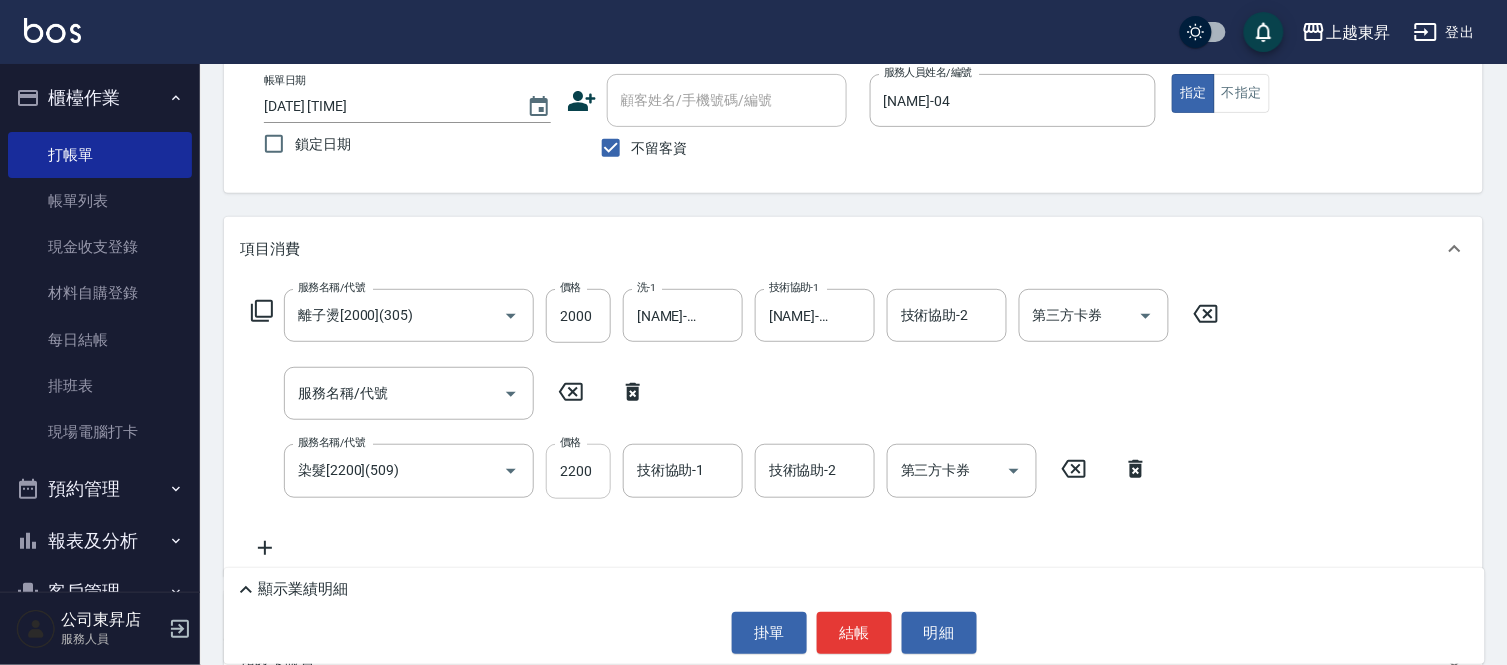 click on "2200" at bounding box center [578, 471] 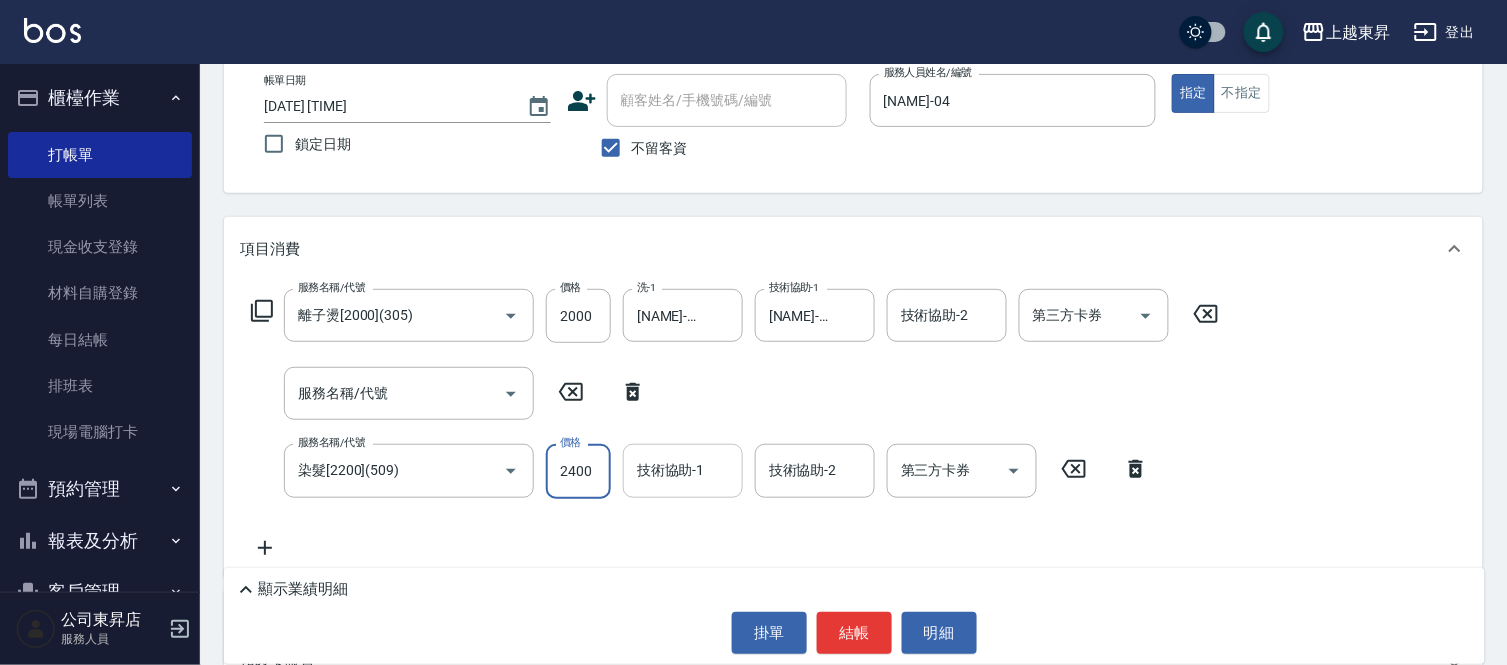 type on "2400" 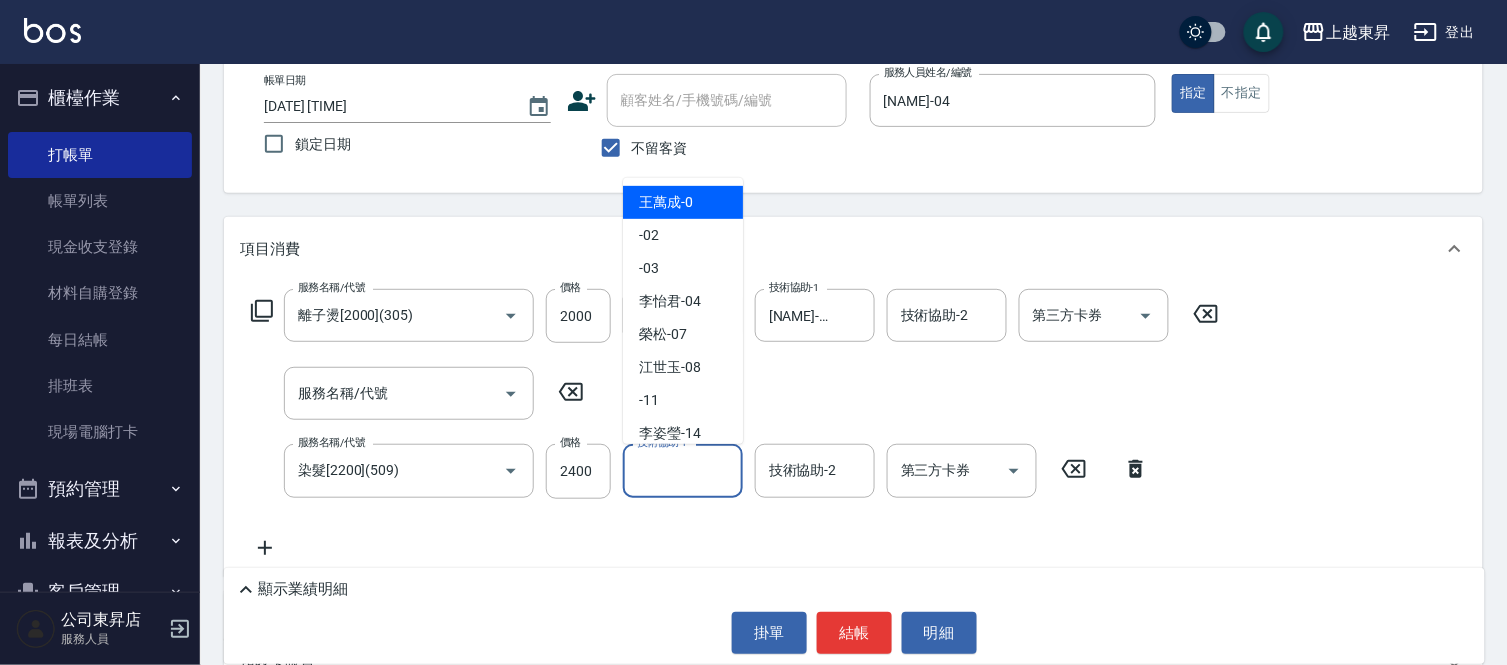 click on "技術協助-1" at bounding box center (683, 470) 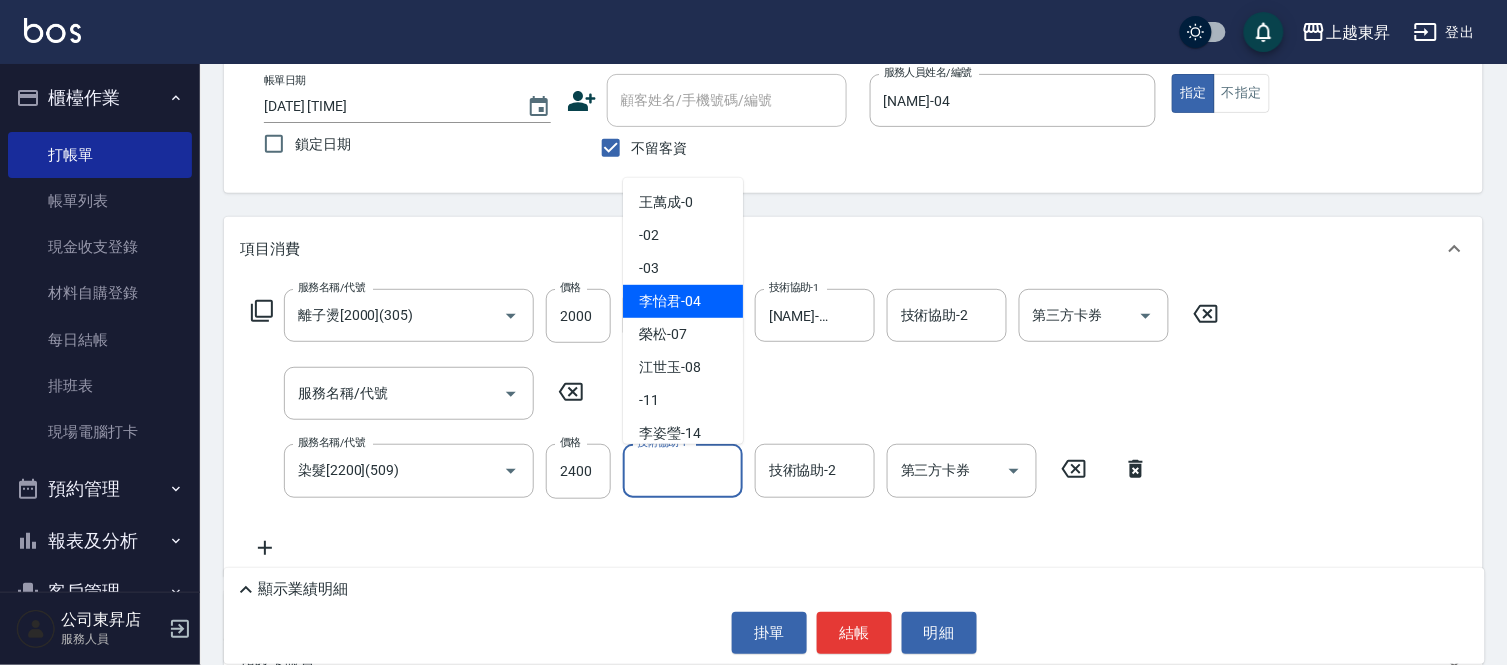 drag, startPoint x: 672, startPoint y: 304, endPoint x: 702, endPoint y: 344, distance: 50 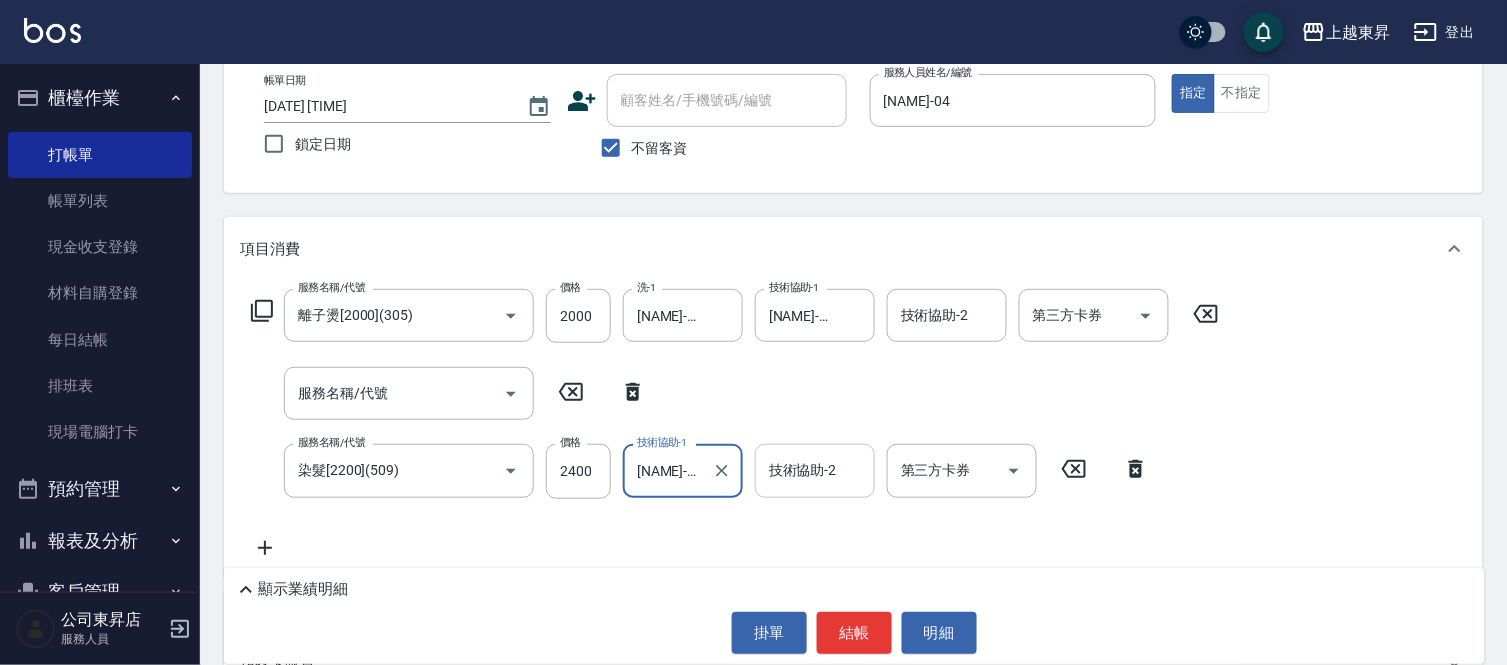 click on "技術協助-2 技術協助-2" at bounding box center (815, 470) 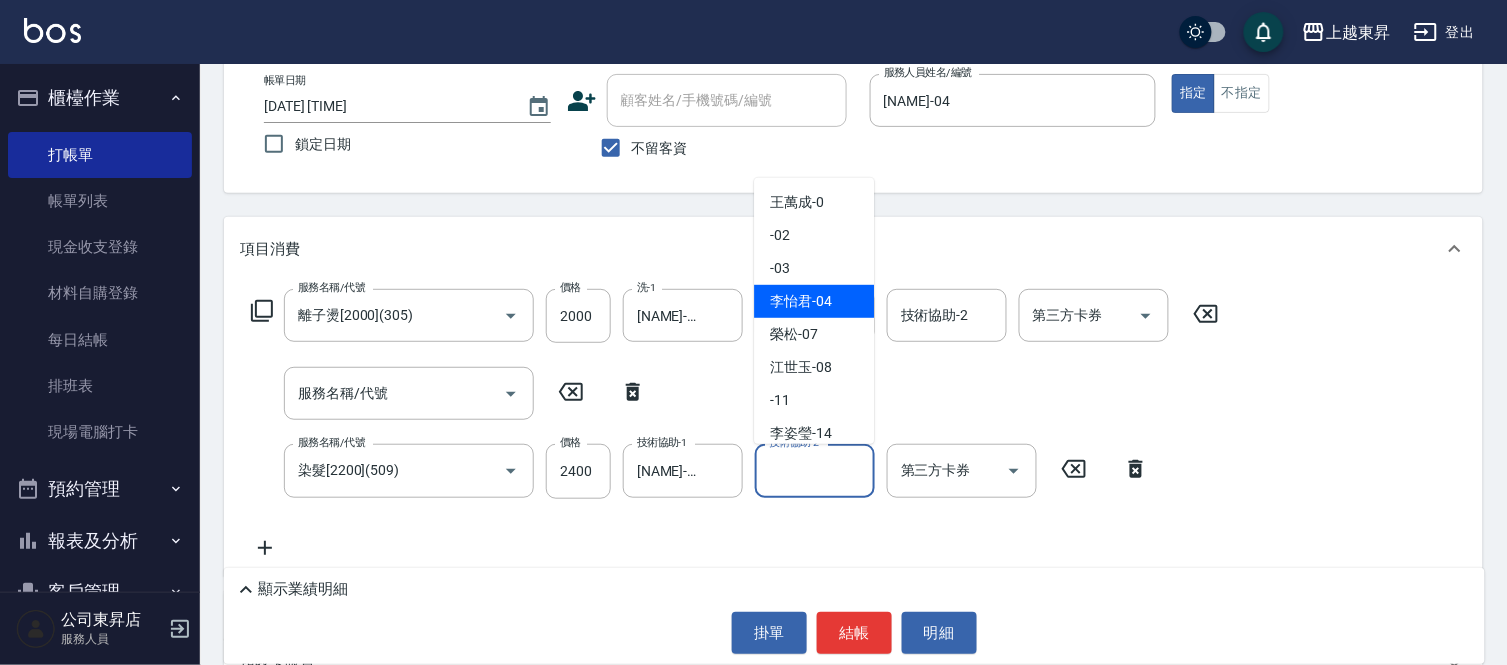 click on "[DESIGNER] -04" at bounding box center [801, 301] 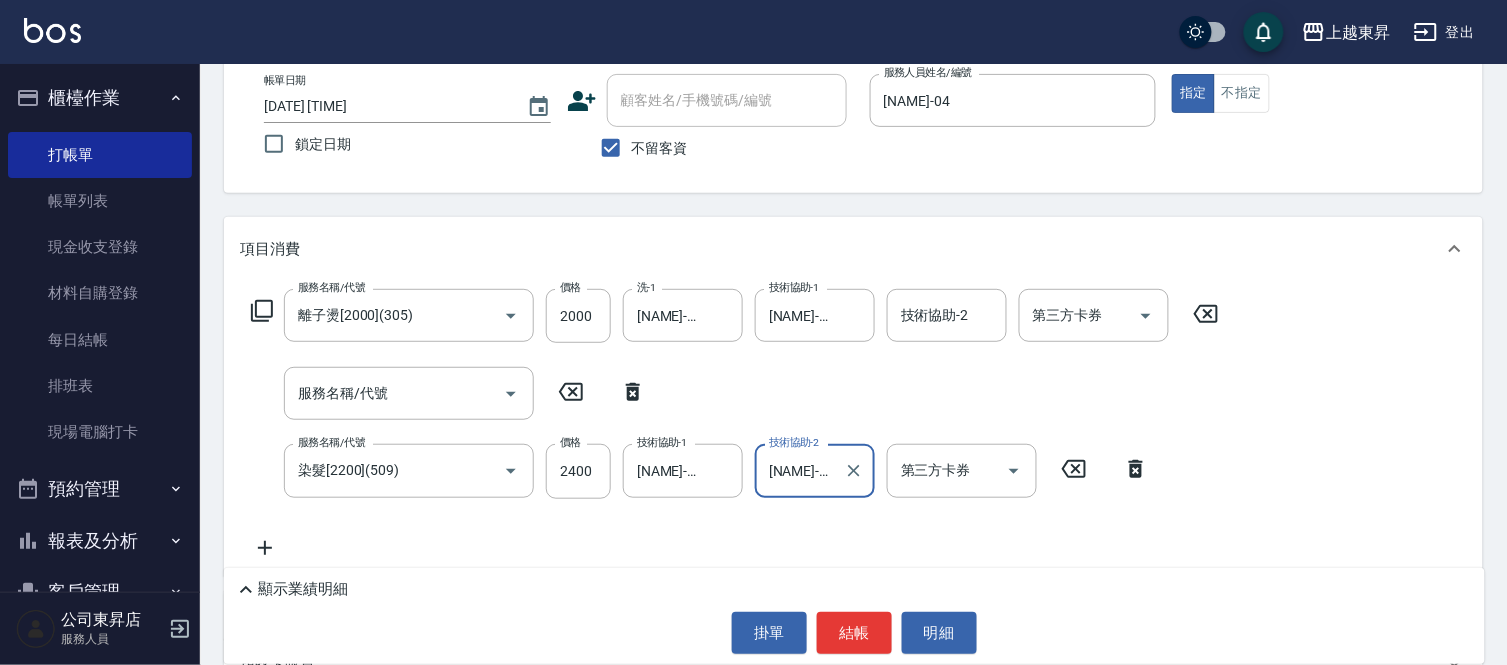 click on "不留客資" at bounding box center (660, 148) 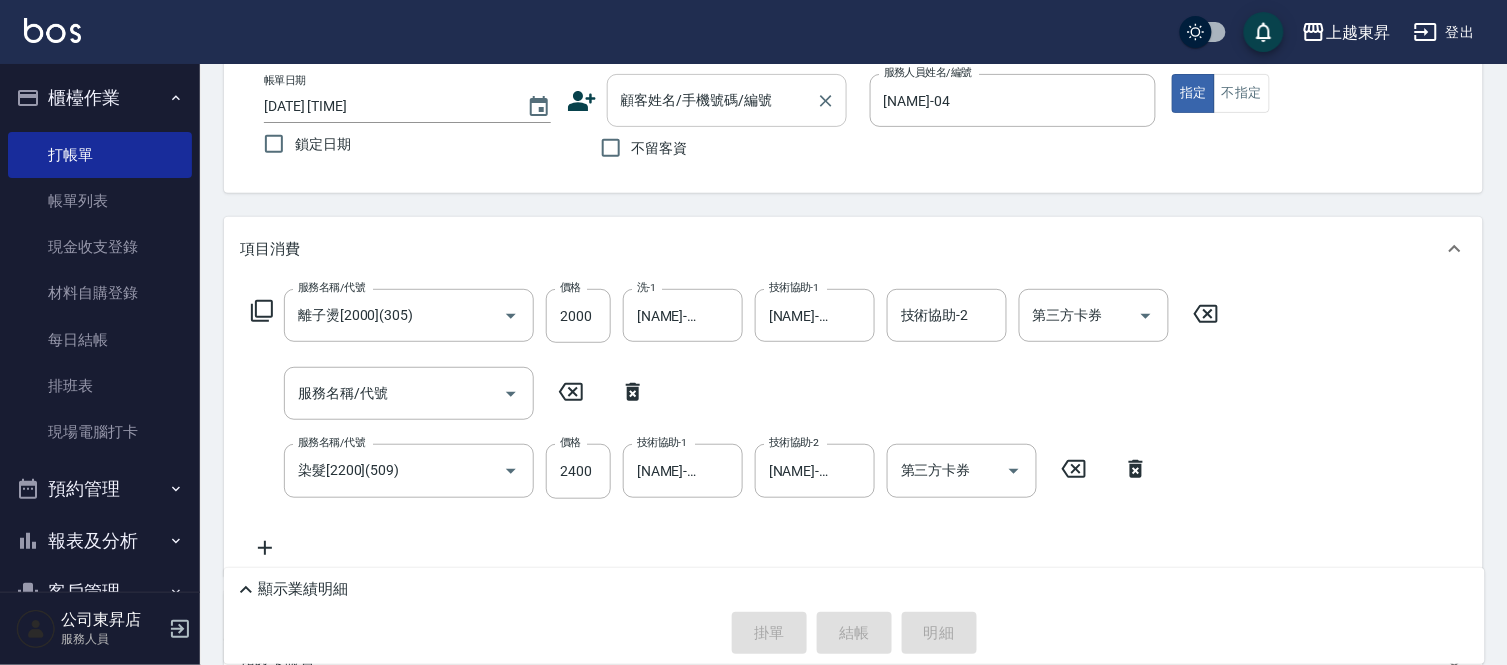 click on "顧客姓名/手機號碼/編號" at bounding box center [727, 100] 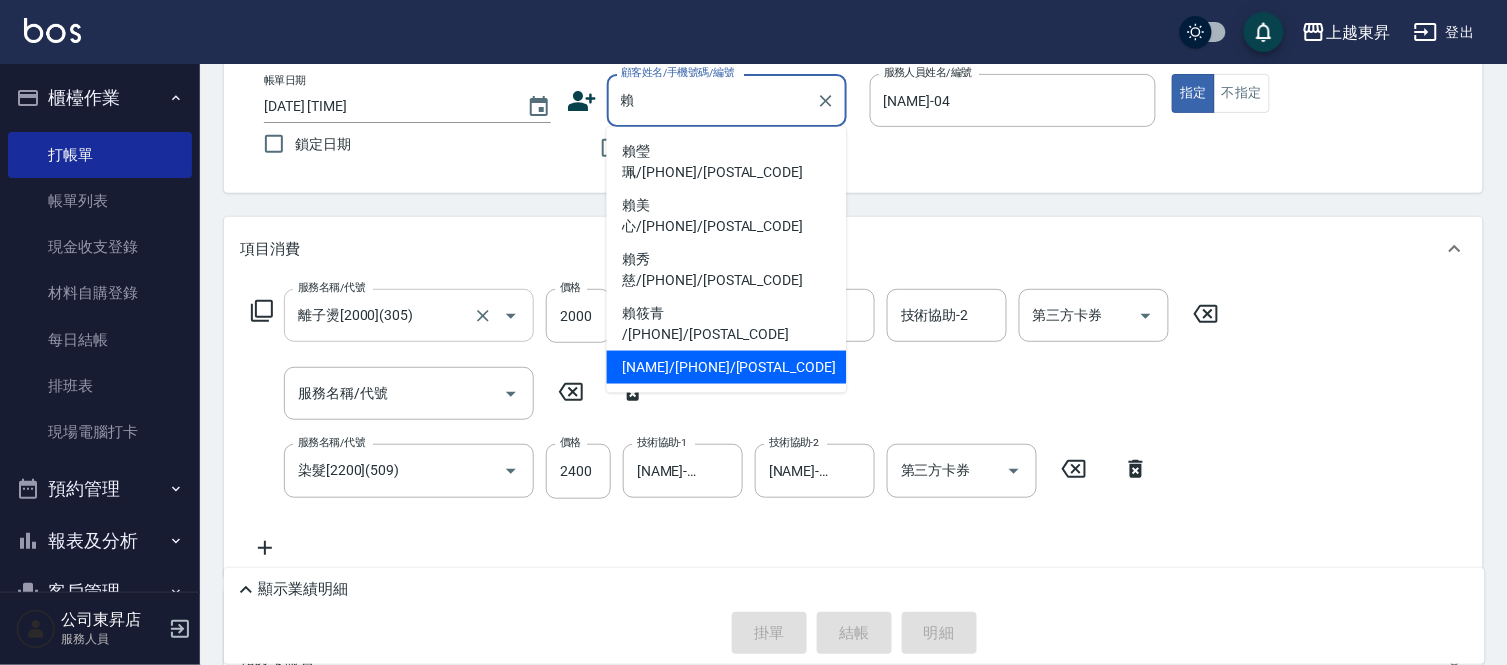 drag, startPoint x: 710, startPoint y: 274, endPoint x: 444, endPoint y: 315, distance: 269.14124 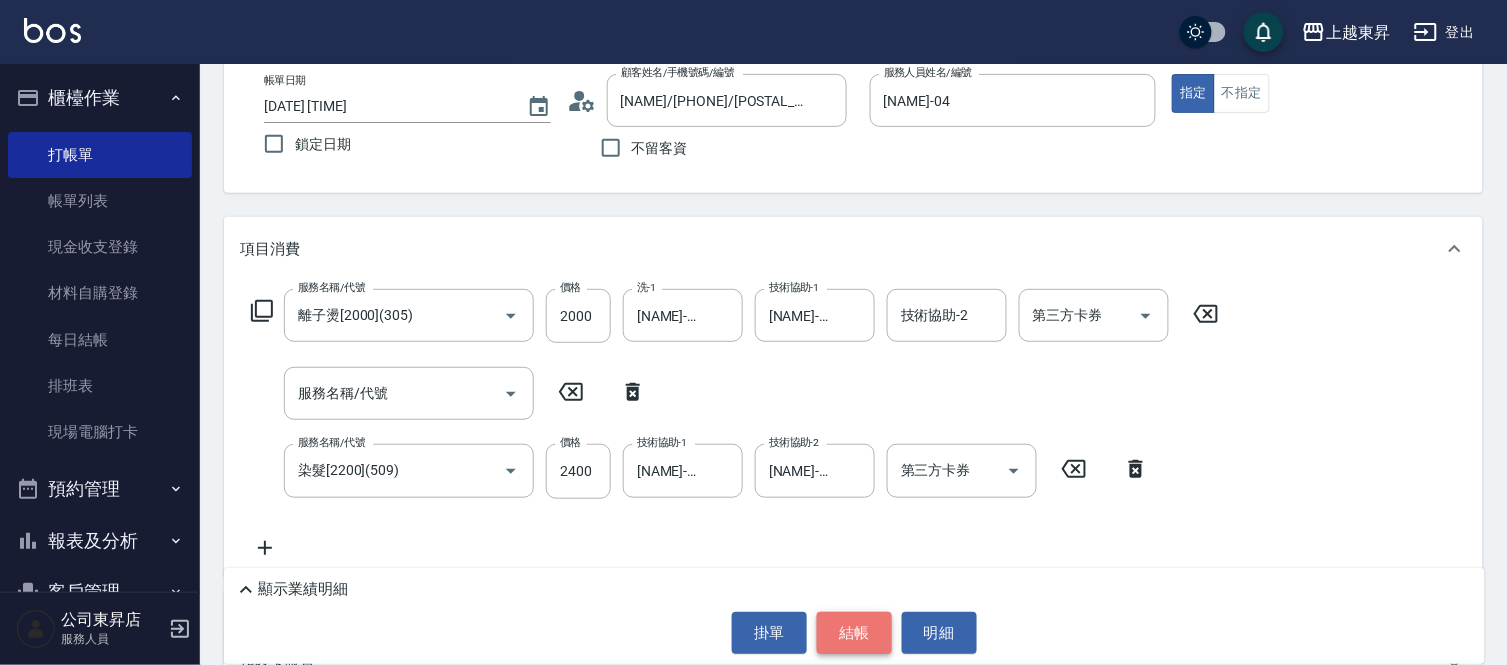 click on "結帳" at bounding box center [854, 633] 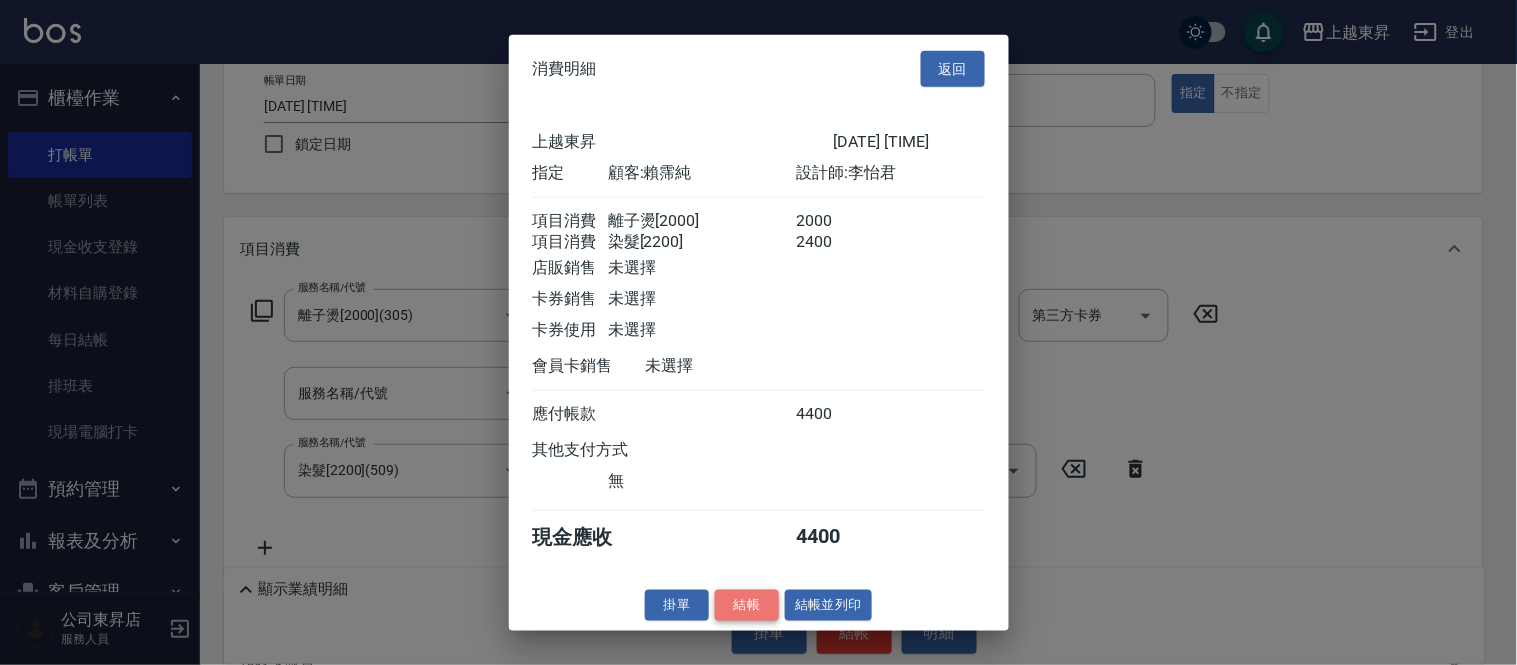 click on "結帳" at bounding box center [747, 605] 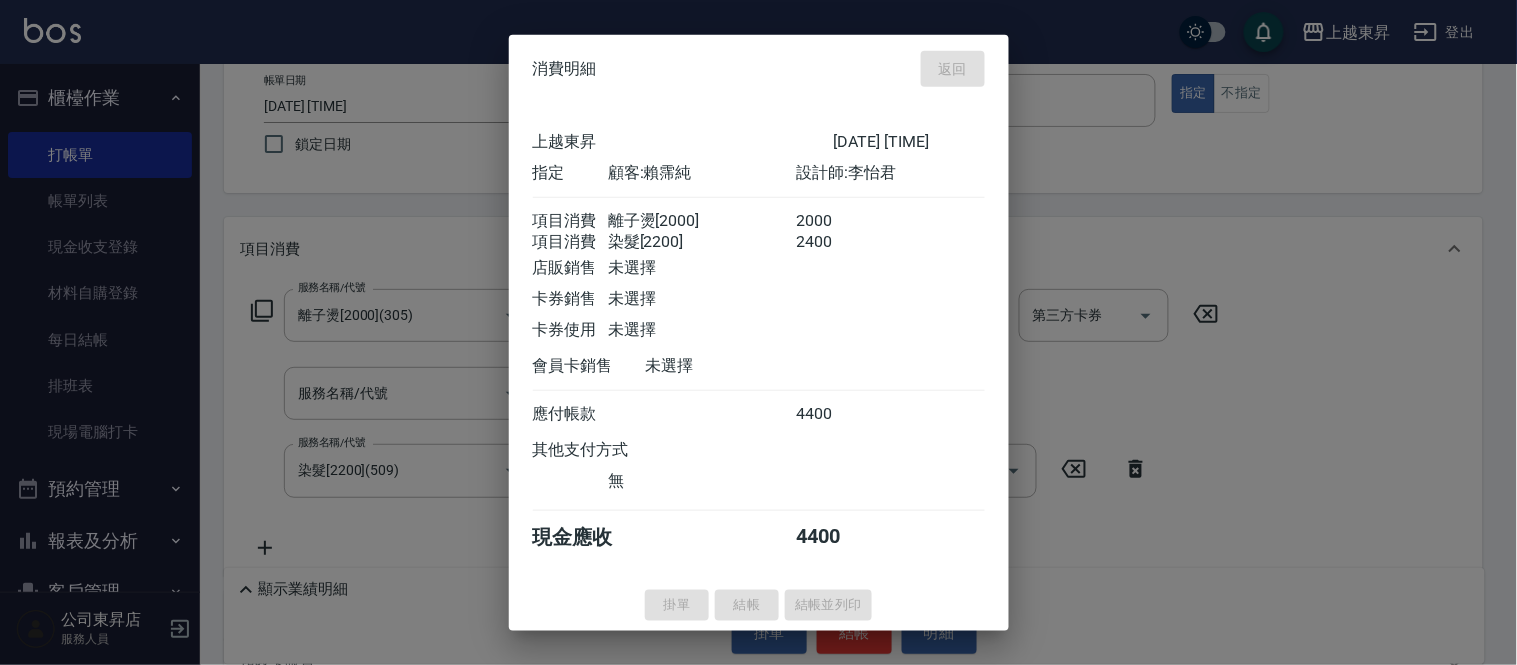 type on "[DATE] [TIME]" 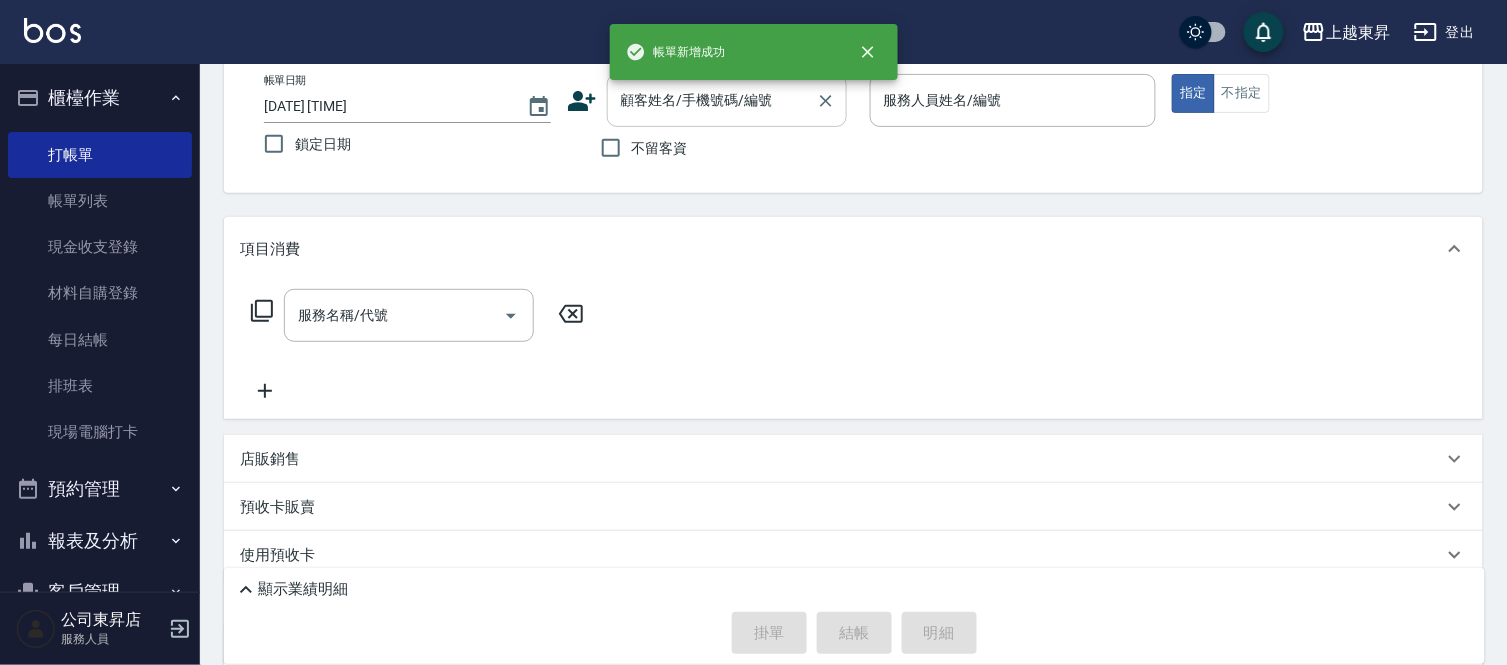 drag, startPoint x: 698, startPoint y: 84, endPoint x: 716, endPoint y: 113, distance: 34.132095 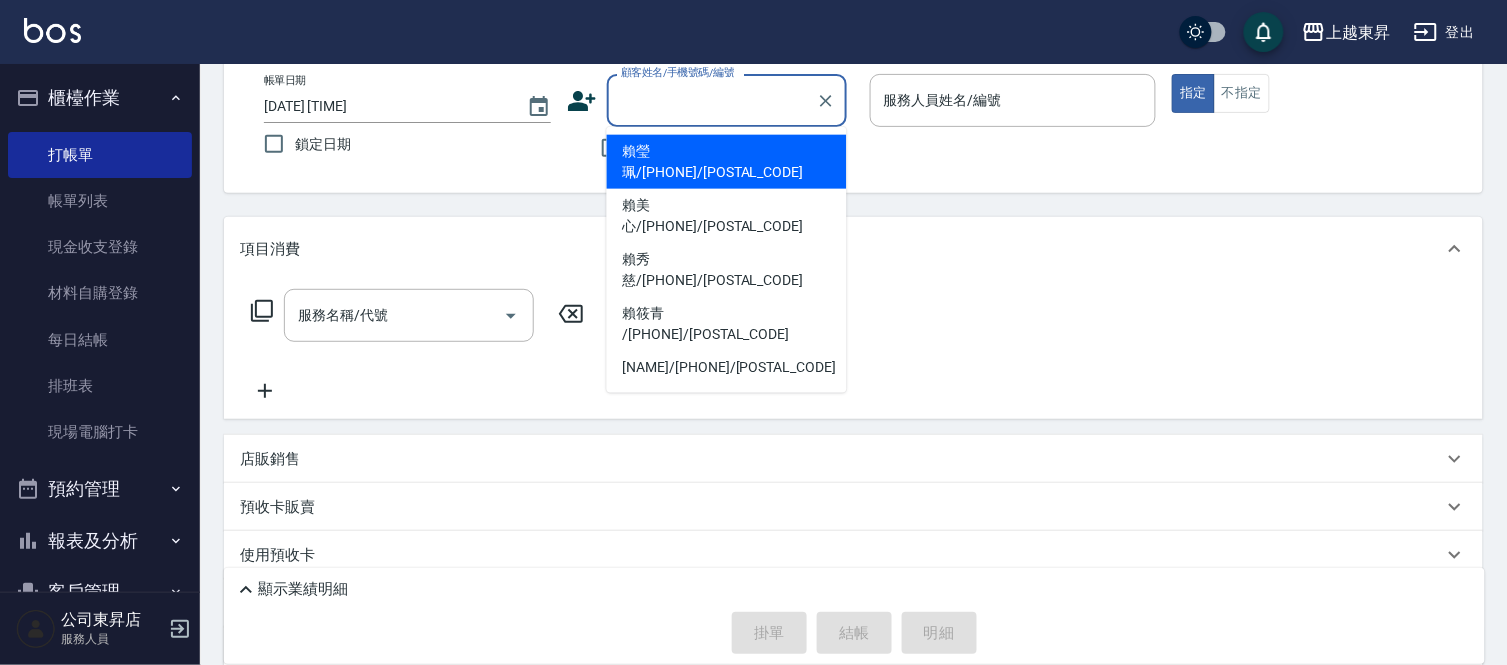 type on "ㄏ" 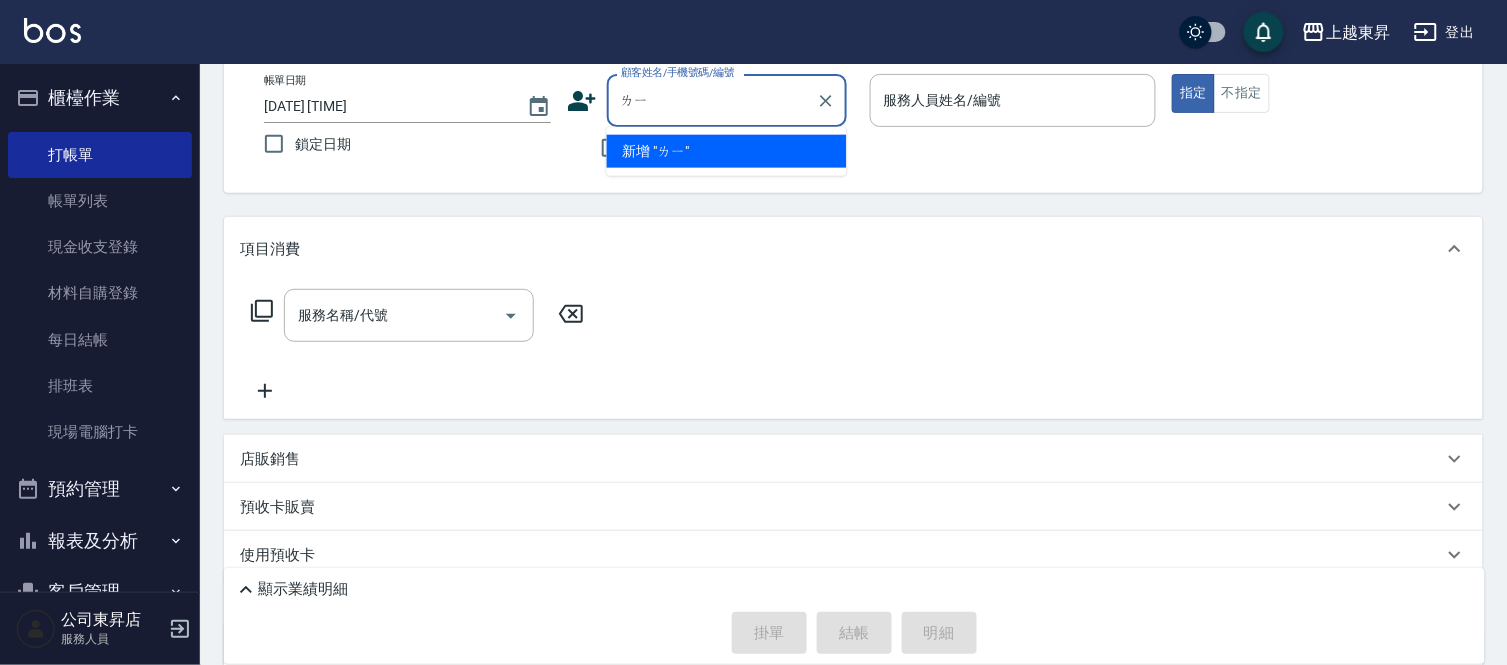 type on "麗" 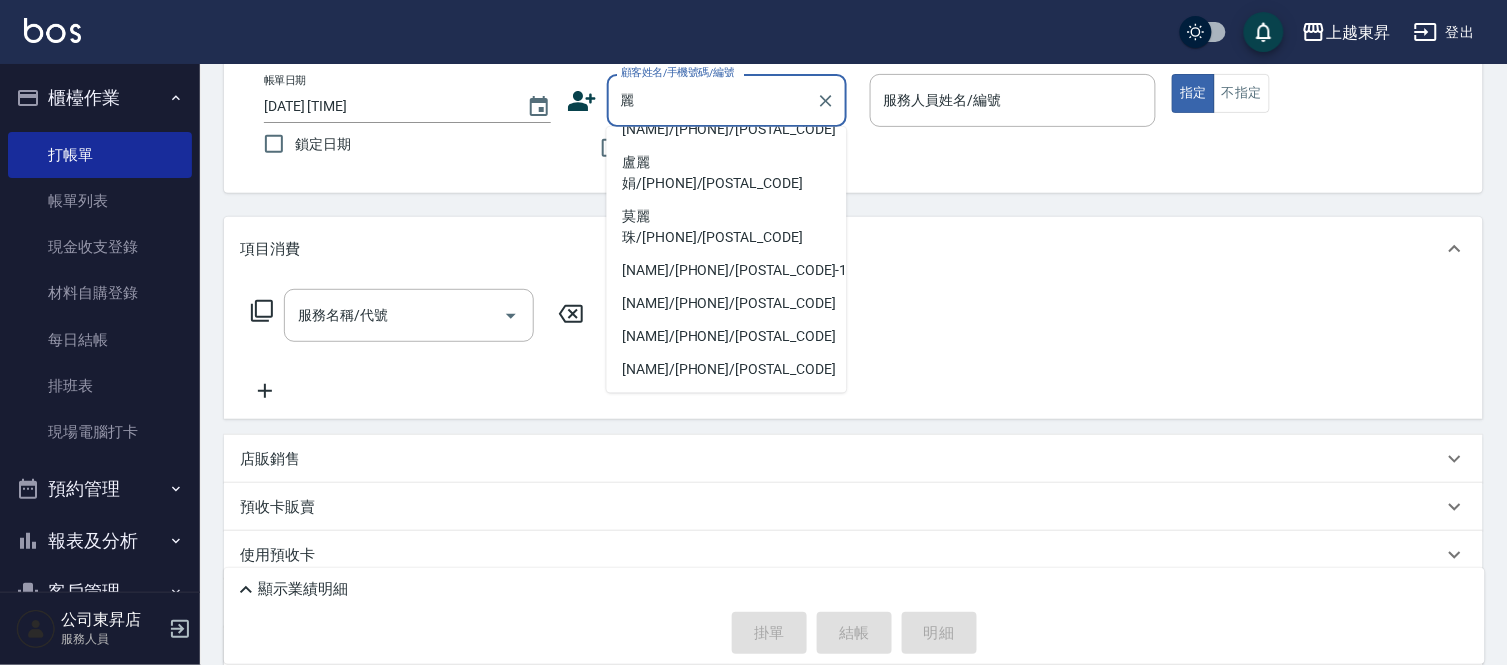 scroll, scrollTop: 0, scrollLeft: 0, axis: both 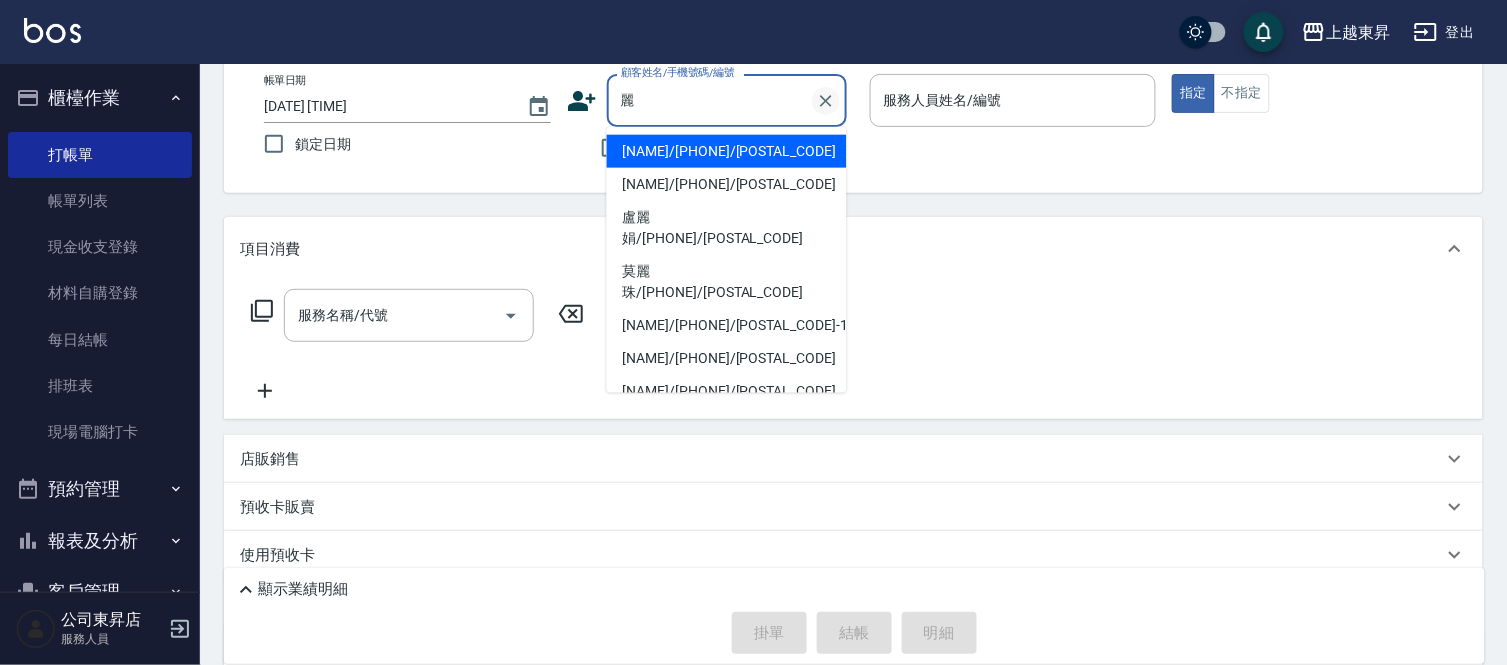 click 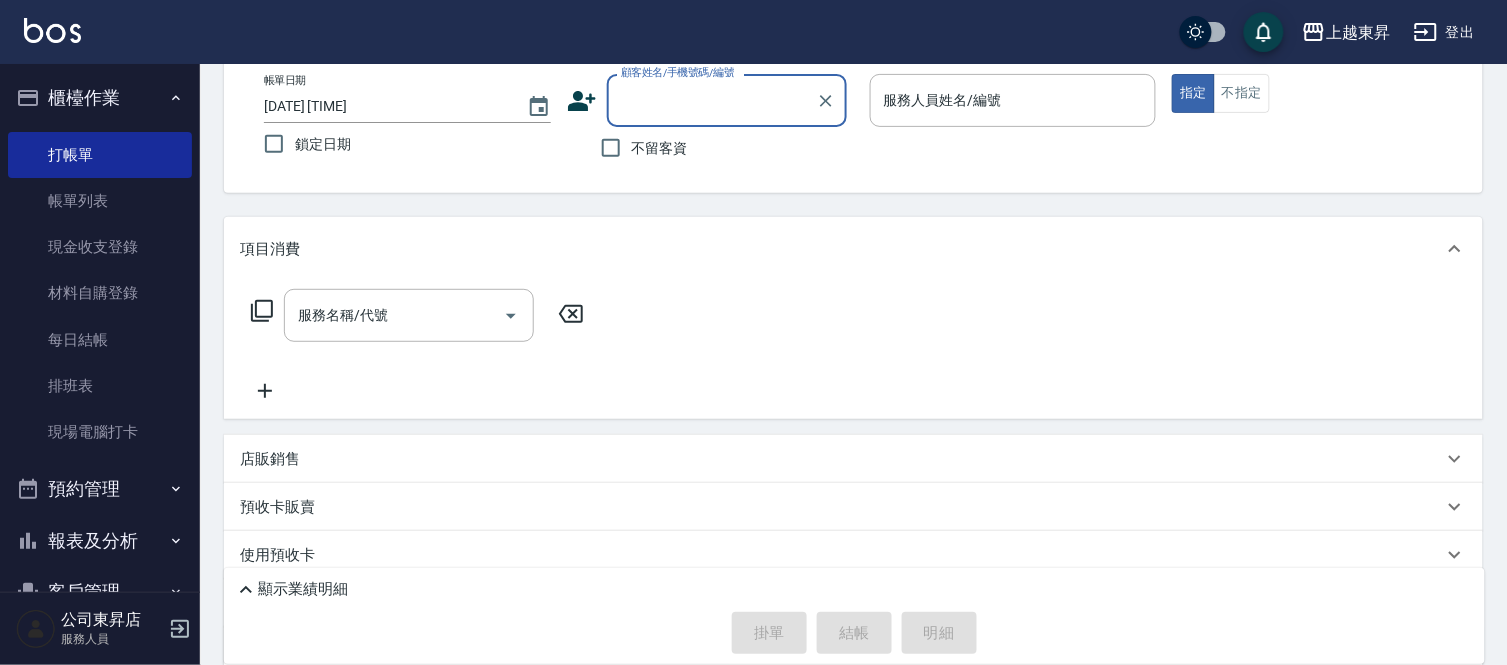click on "顧客姓名/手機號碼/編號" at bounding box center (712, 100) 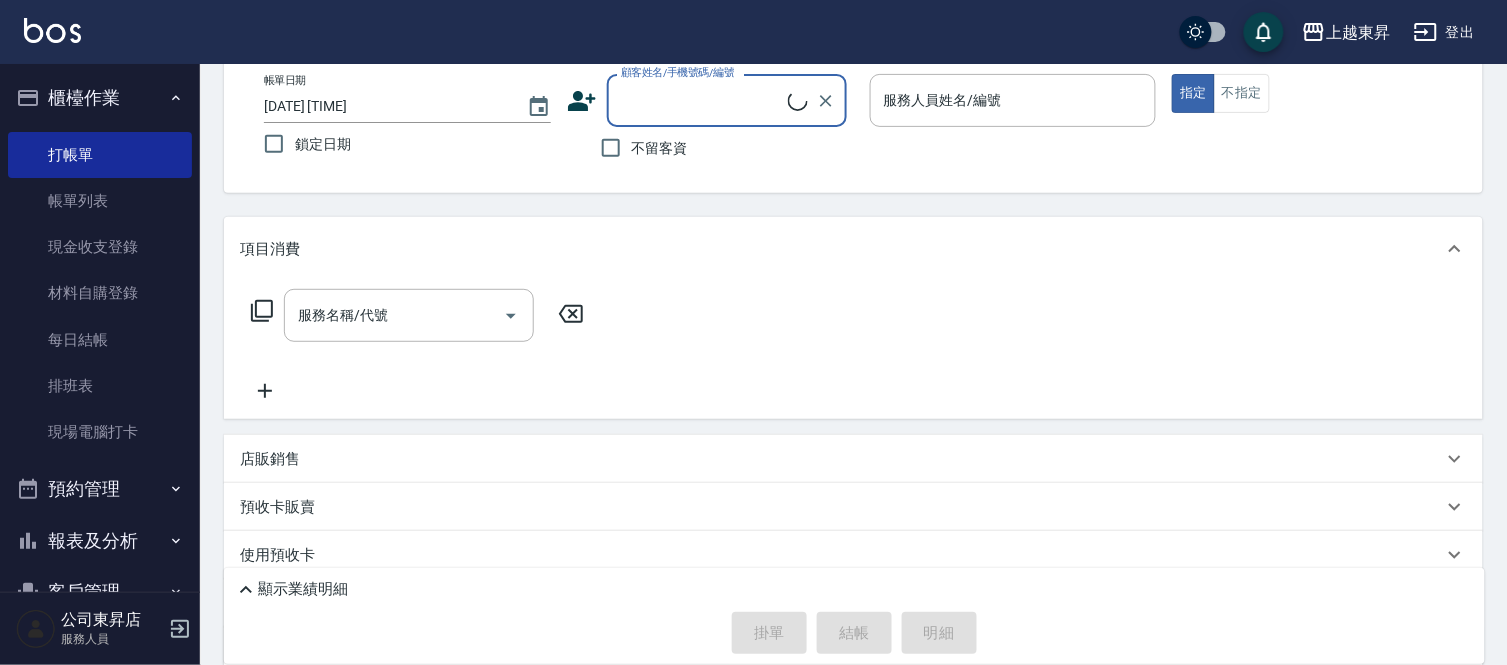 click on "顧客姓名/手機號碼/編號" at bounding box center [702, 100] 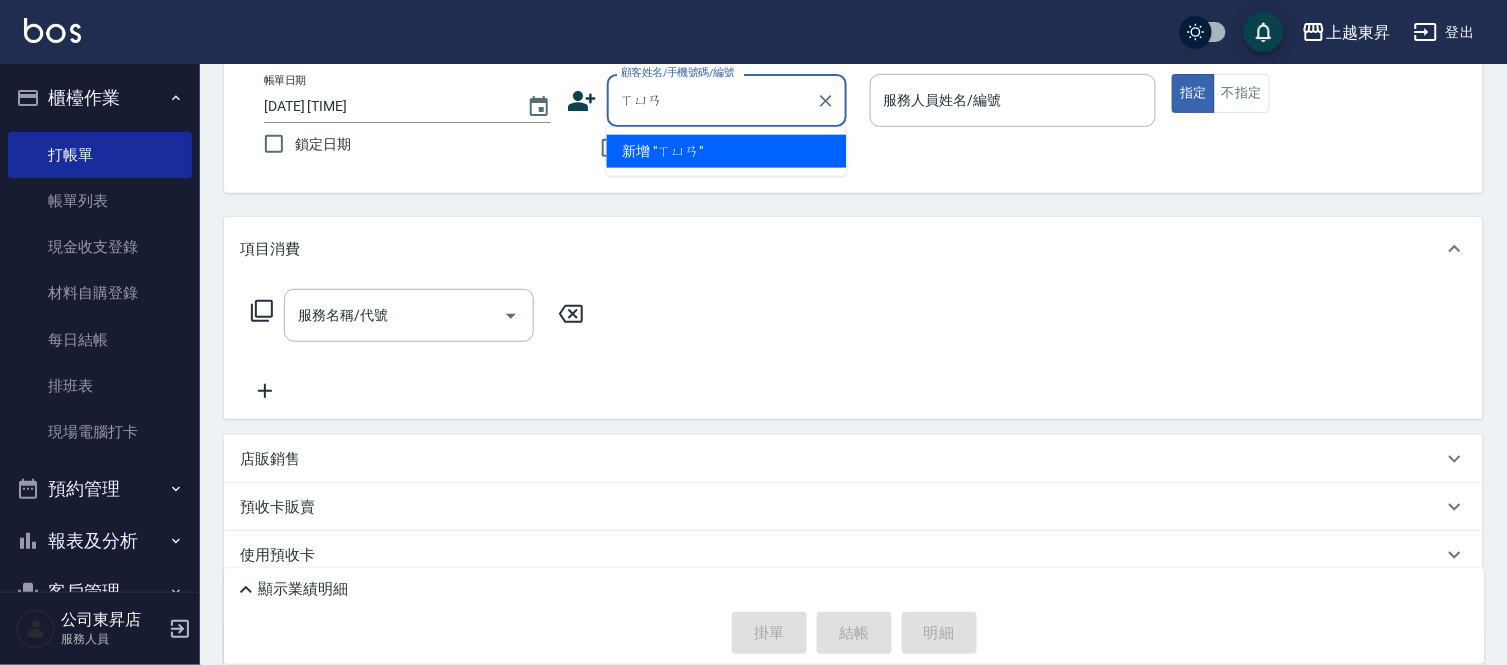 type on "懸" 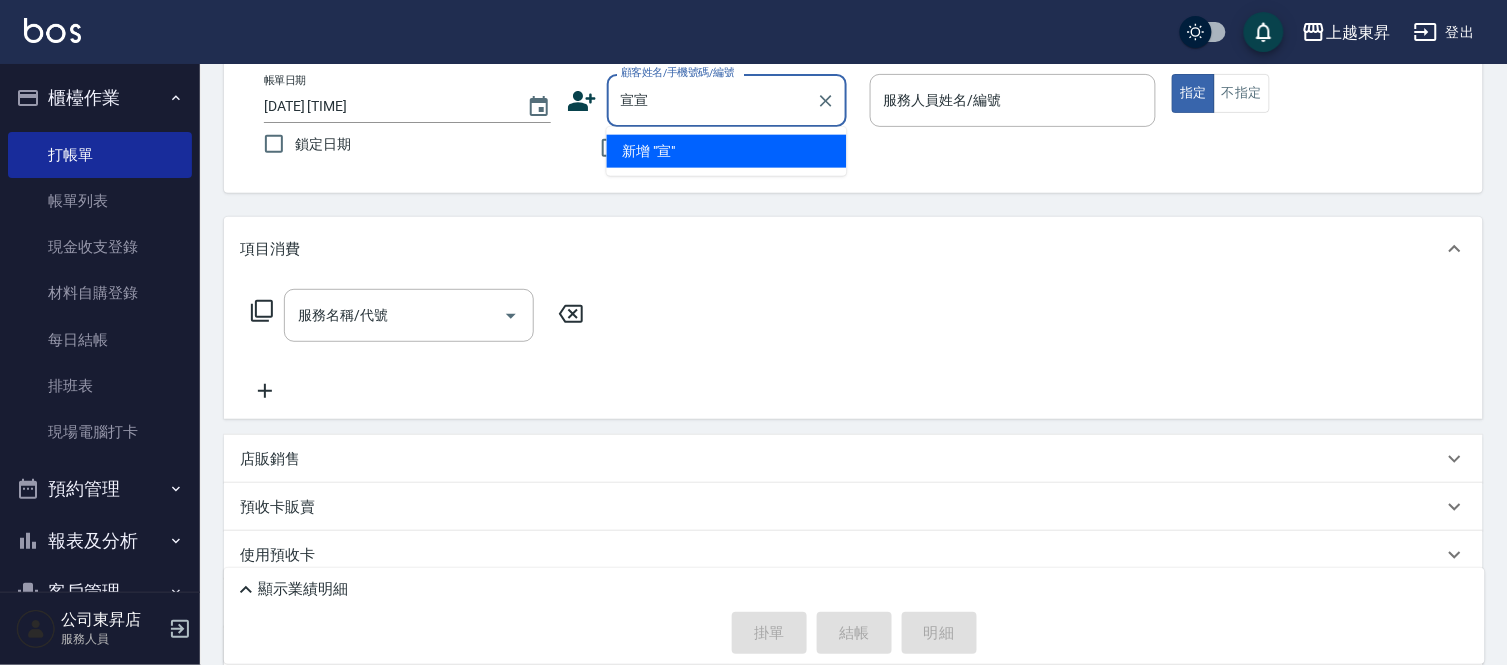 drag, startPoint x: 713, startPoint y: 87, endPoint x: 722, endPoint y: 105, distance: 20.12461 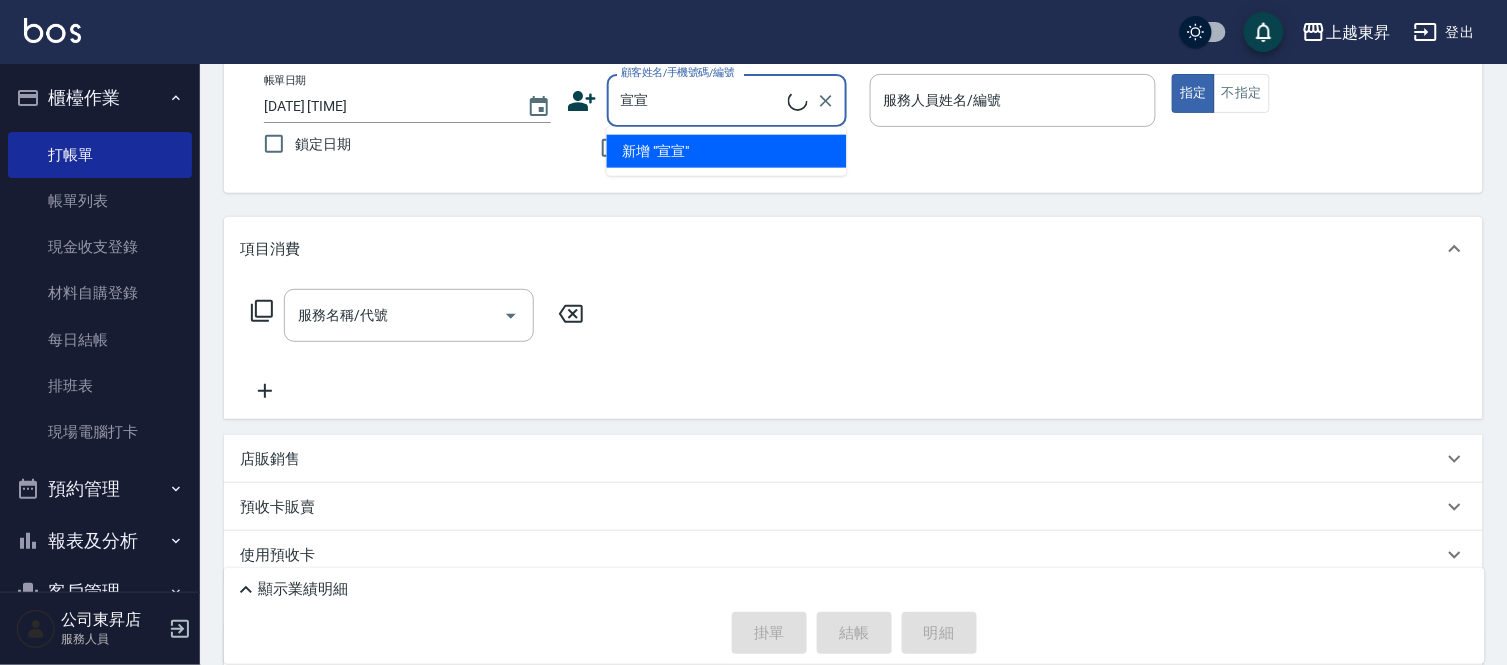 type on "宣" 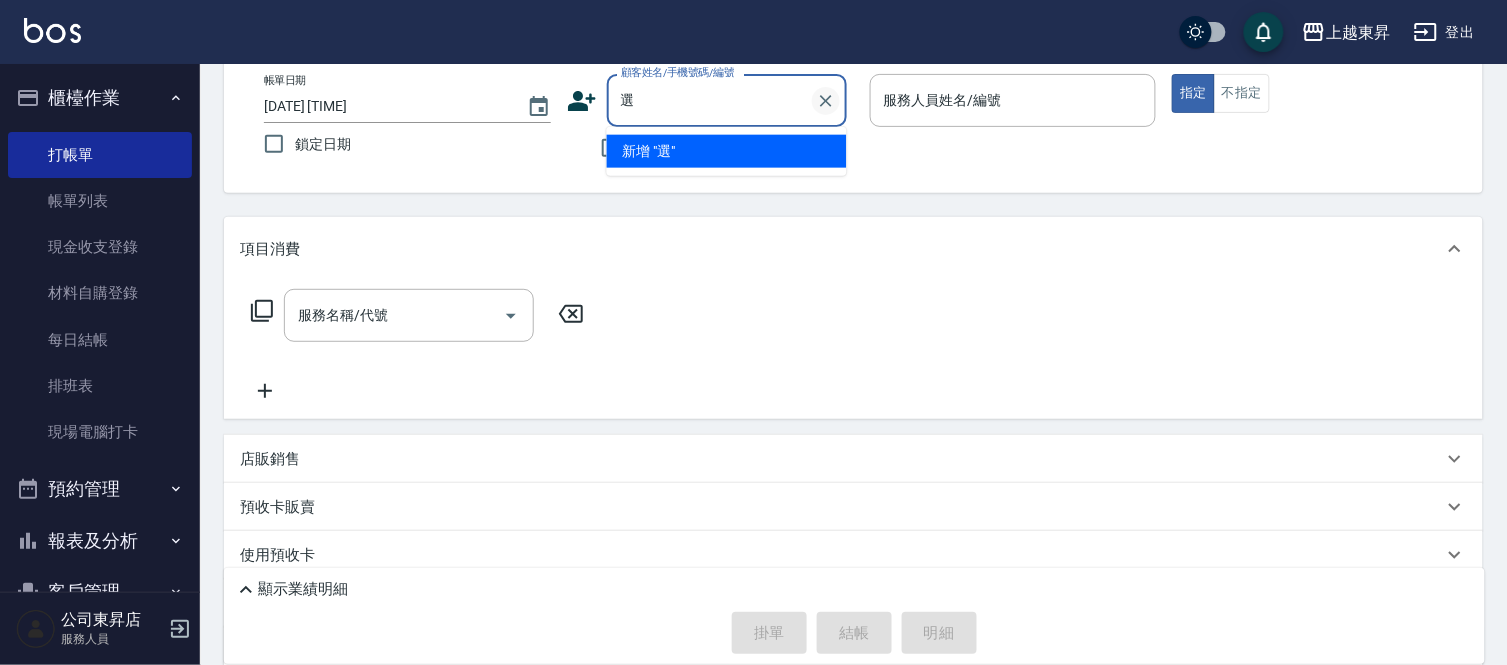 type on "選選" 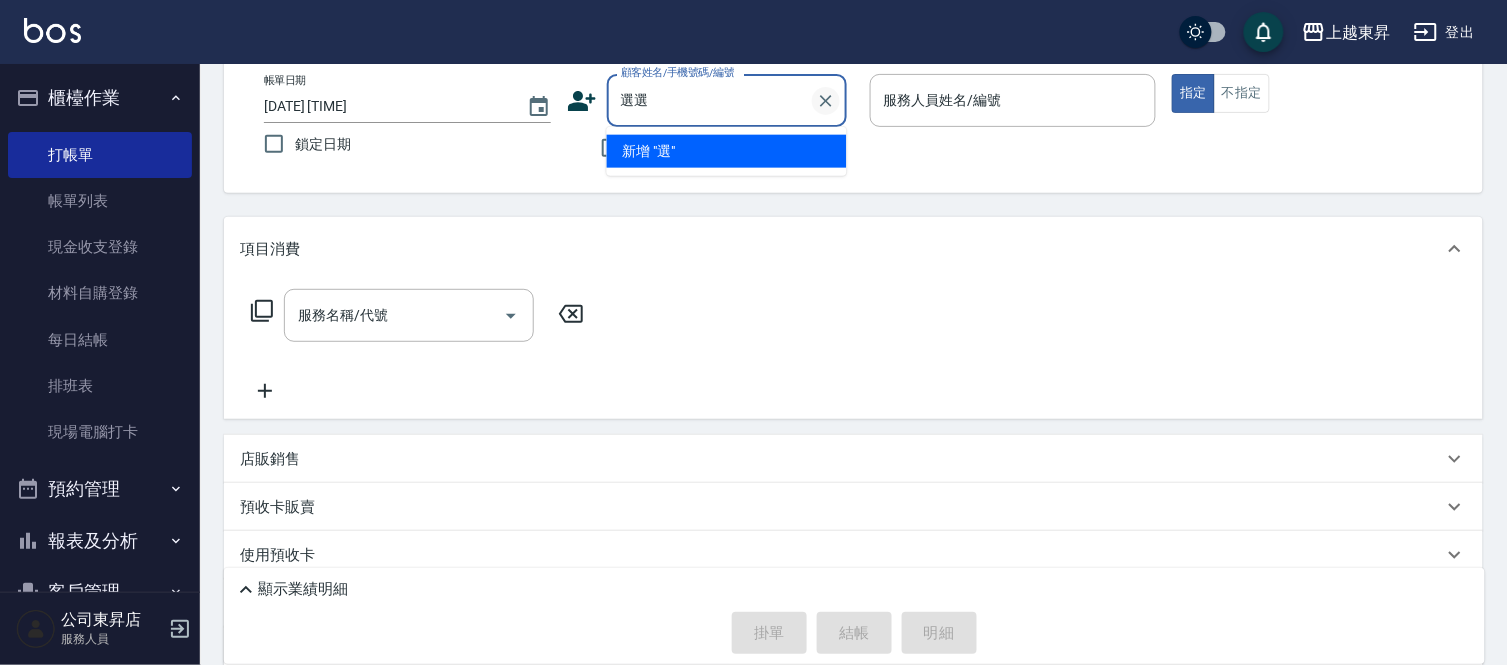 click 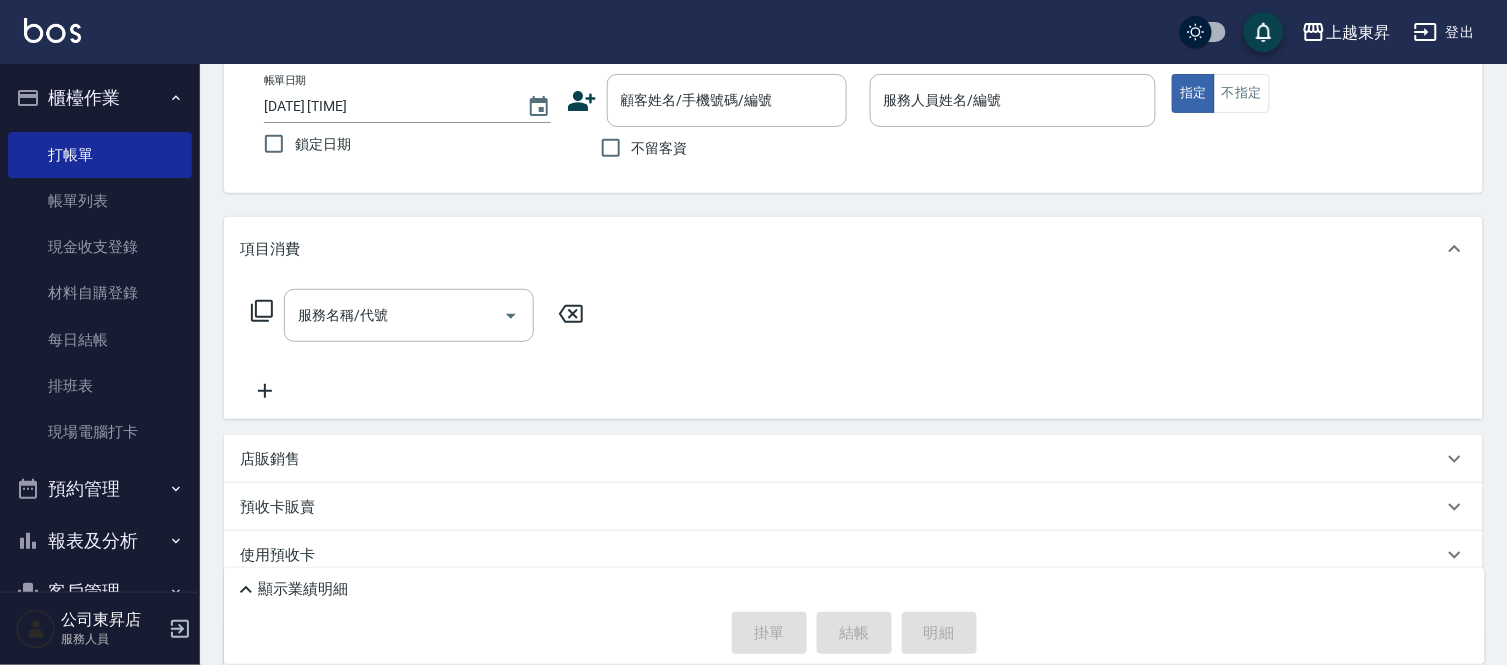 click on "不留客資" at bounding box center [660, 148] 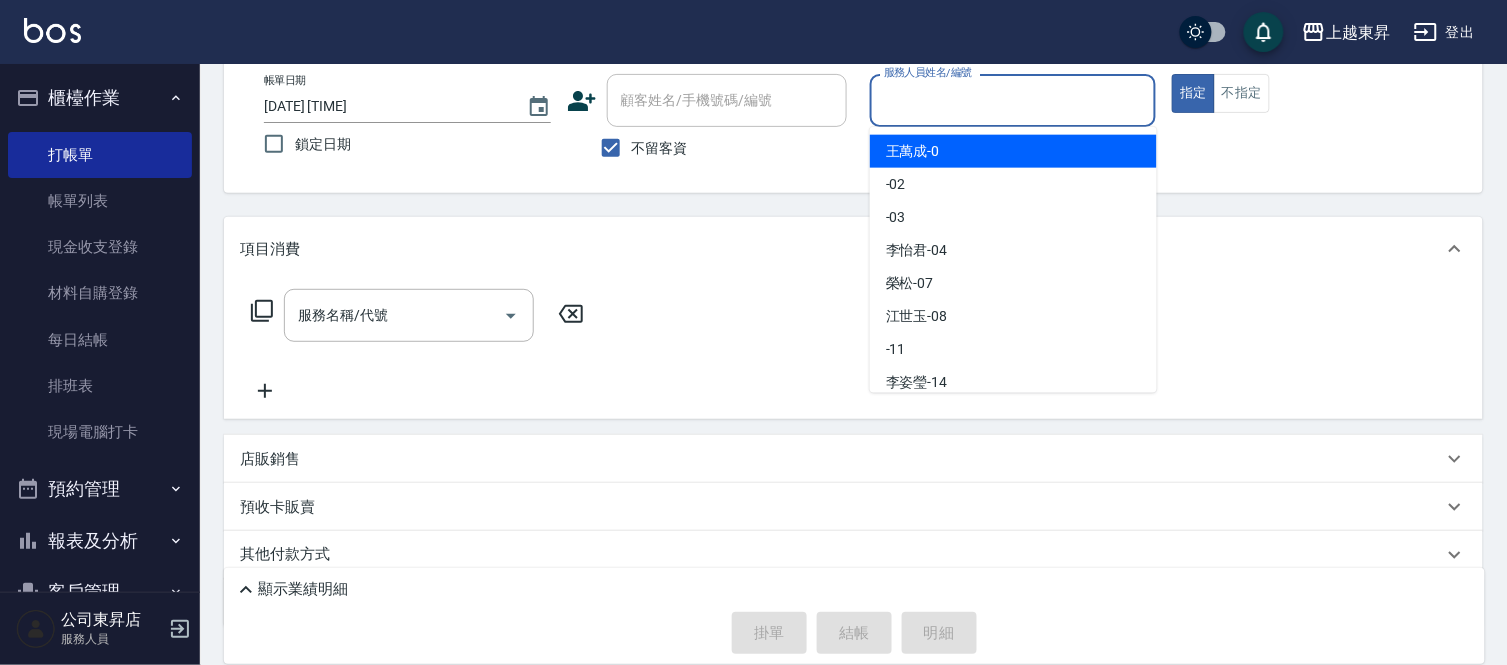 drag, startPoint x: 1005, startPoint y: 108, endPoint x: 963, endPoint y: 128, distance: 46.518814 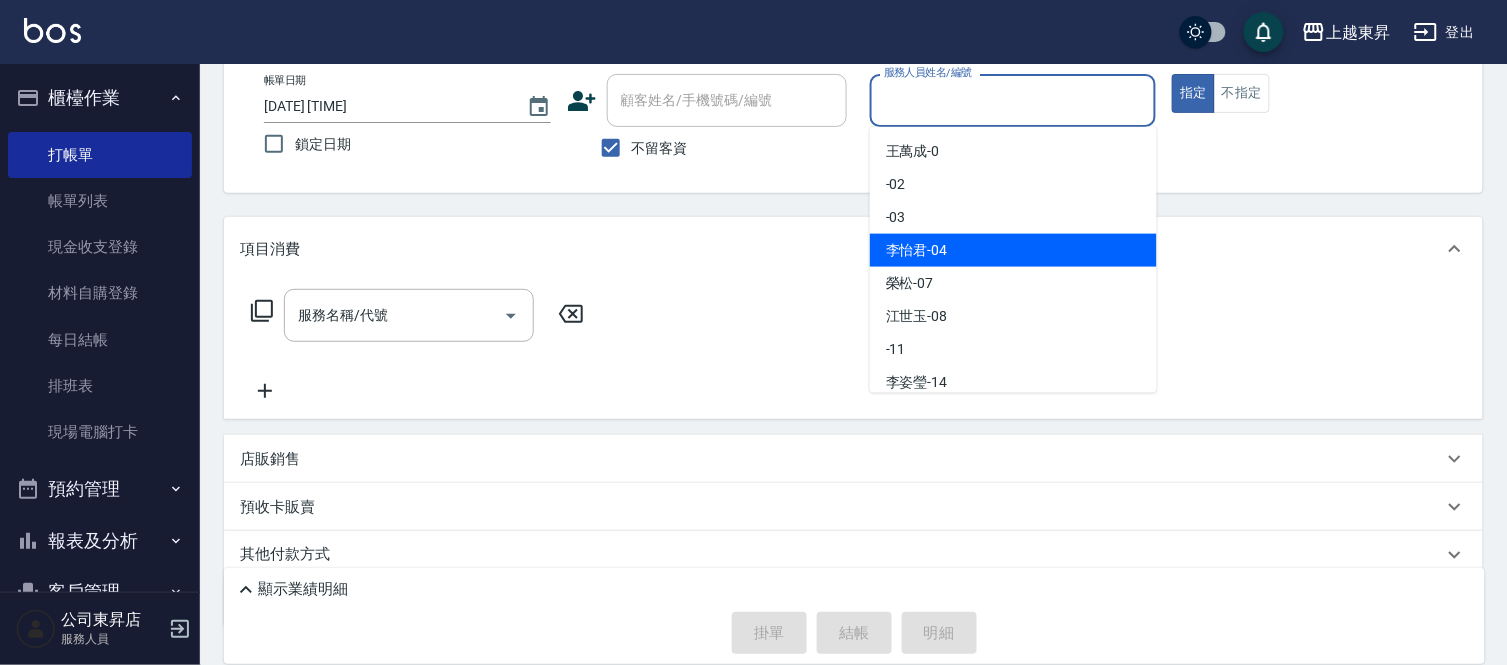 drag, startPoint x: 925, startPoint y: 245, endPoint x: 651, endPoint y: 246, distance: 274.00183 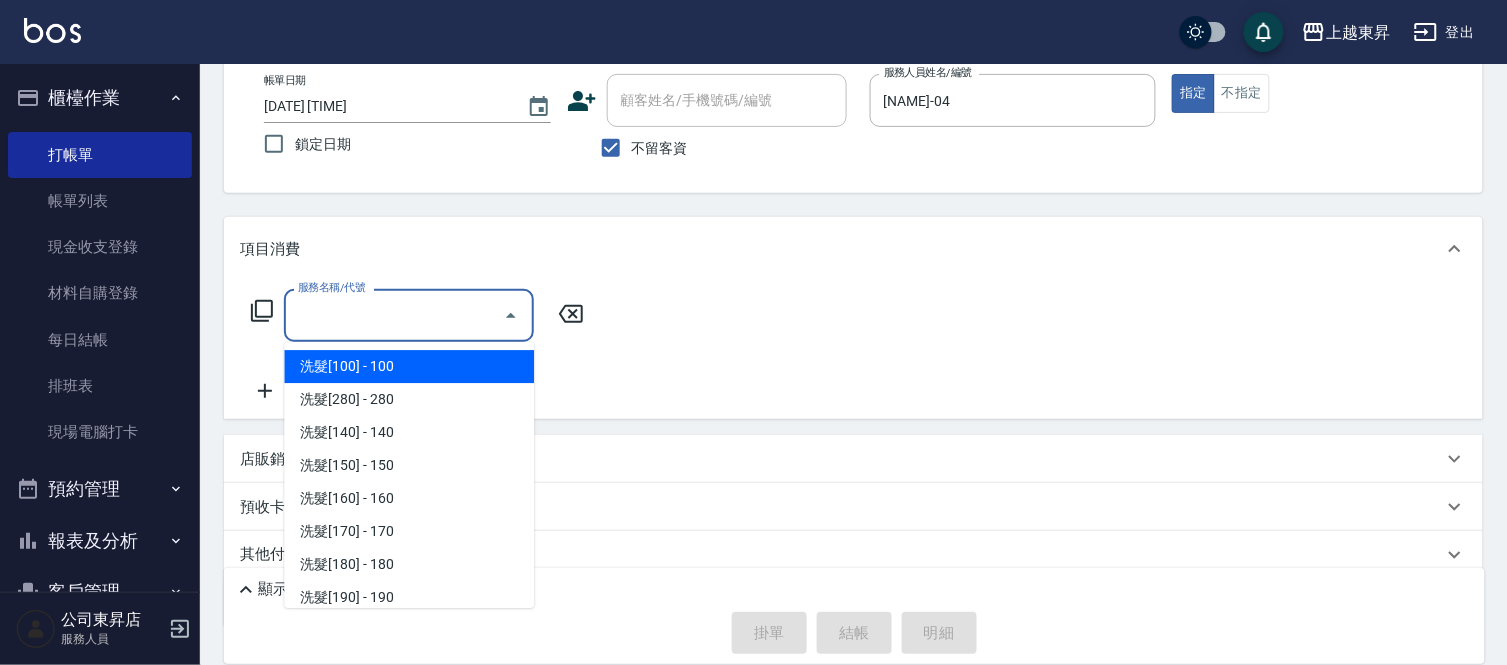 click on "服務名稱/代號" at bounding box center [394, 315] 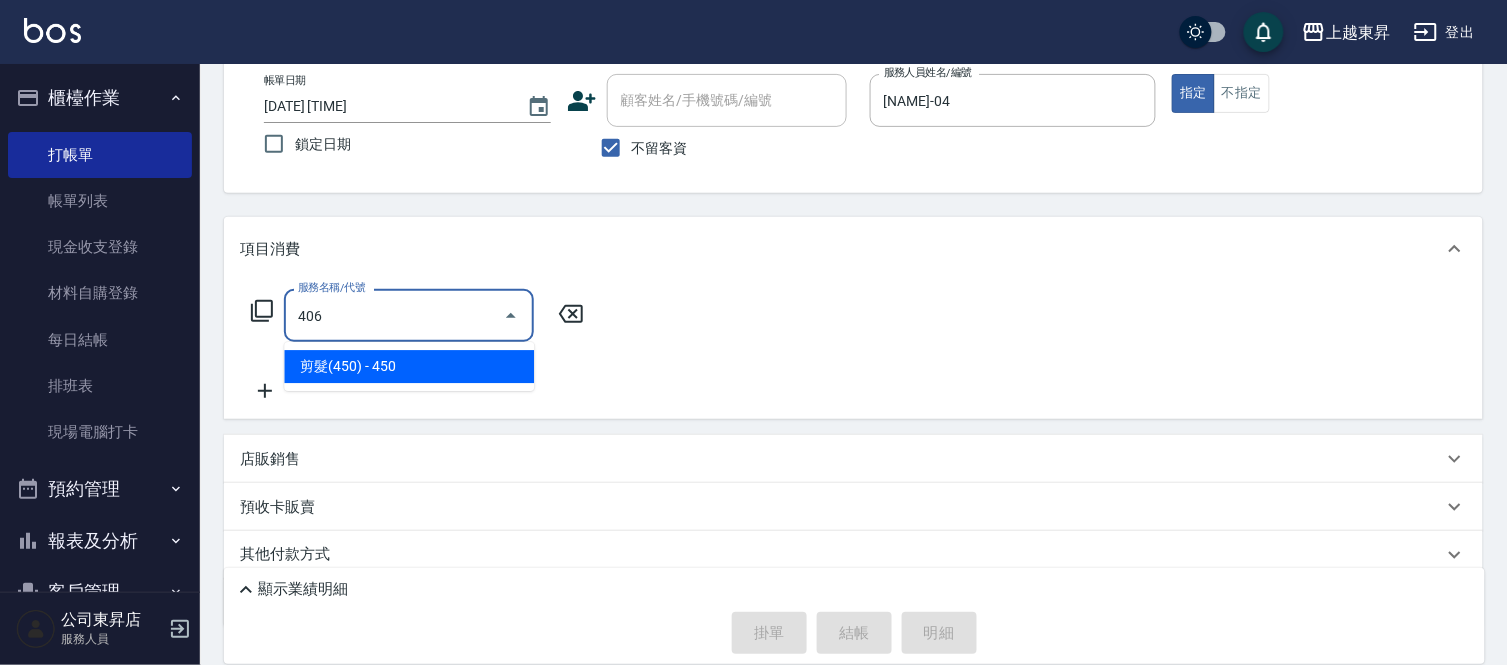 click on "剪髮(450) - 450" at bounding box center [409, 366] 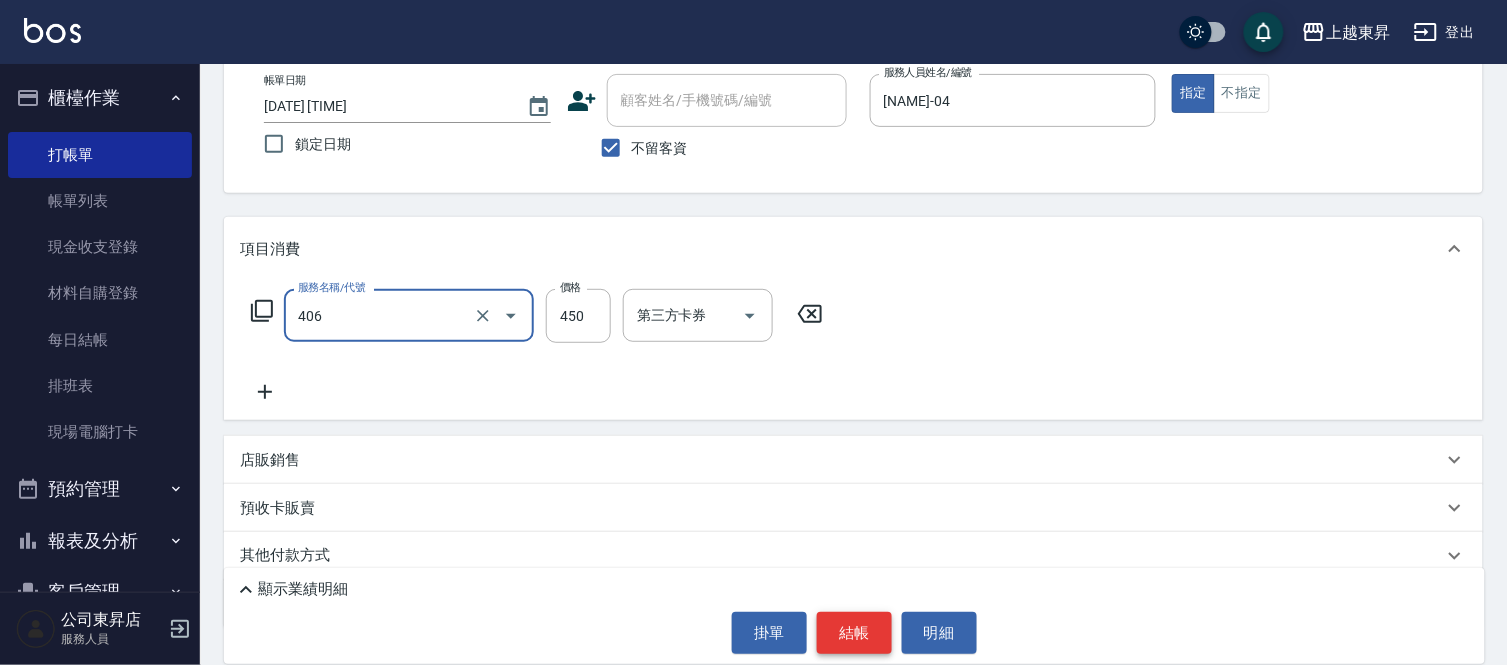 type on "剪髮(450)(406)" 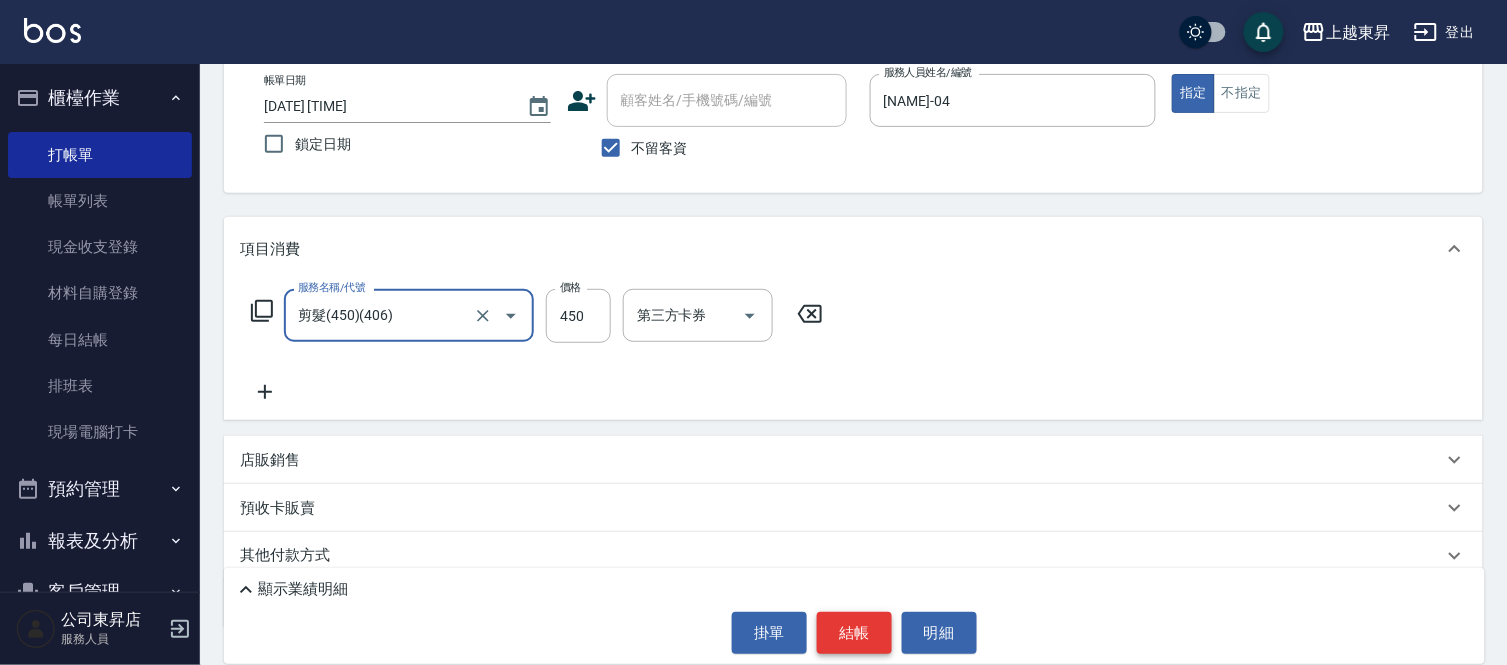 click on "結帳" at bounding box center [854, 633] 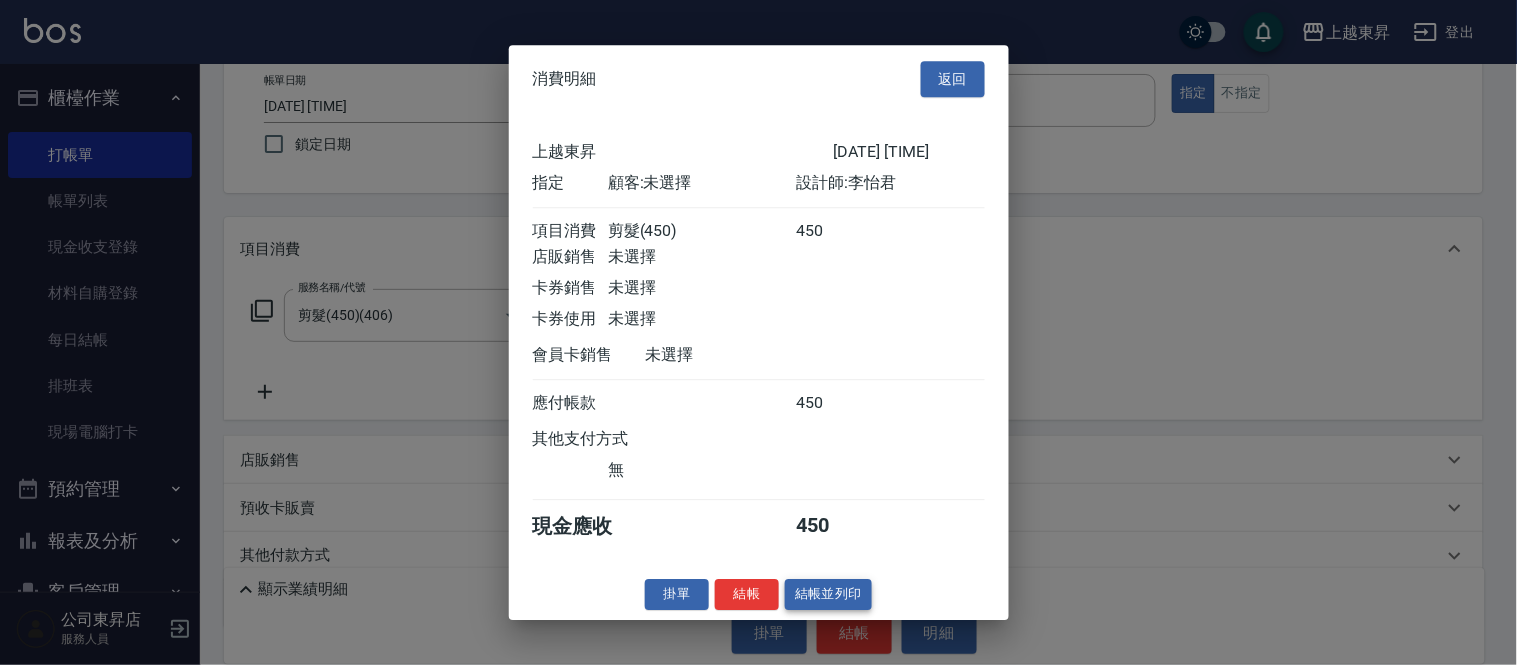 click on "結帳並列印" at bounding box center (828, 594) 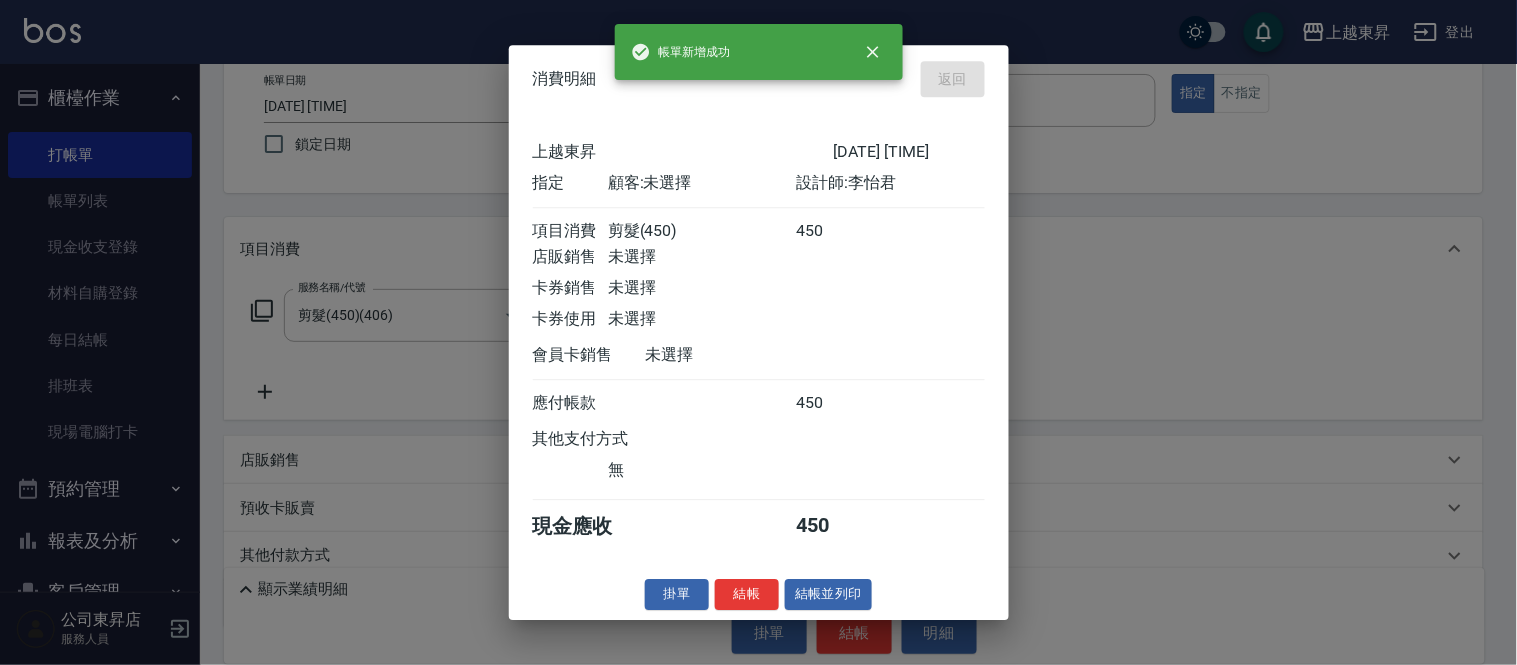 type on "2025/08/08 18:20" 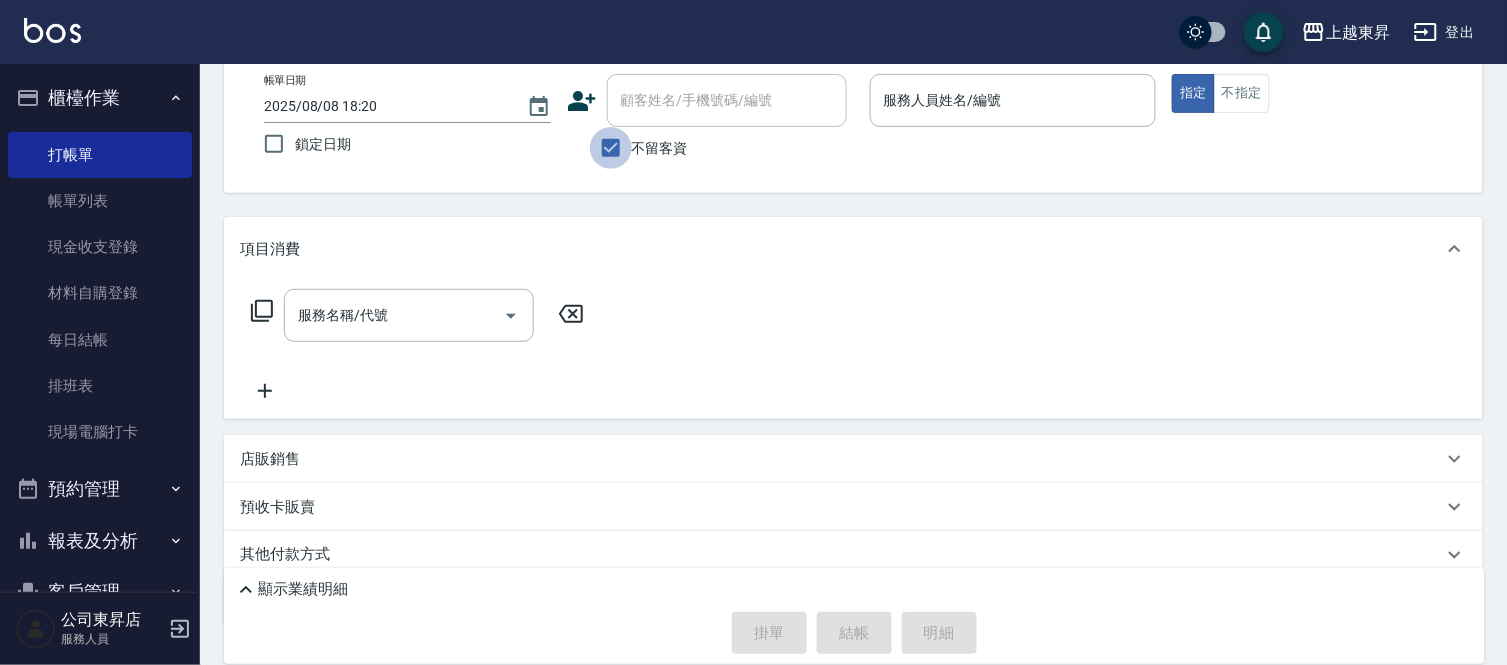 click on "不留客資" at bounding box center [611, 148] 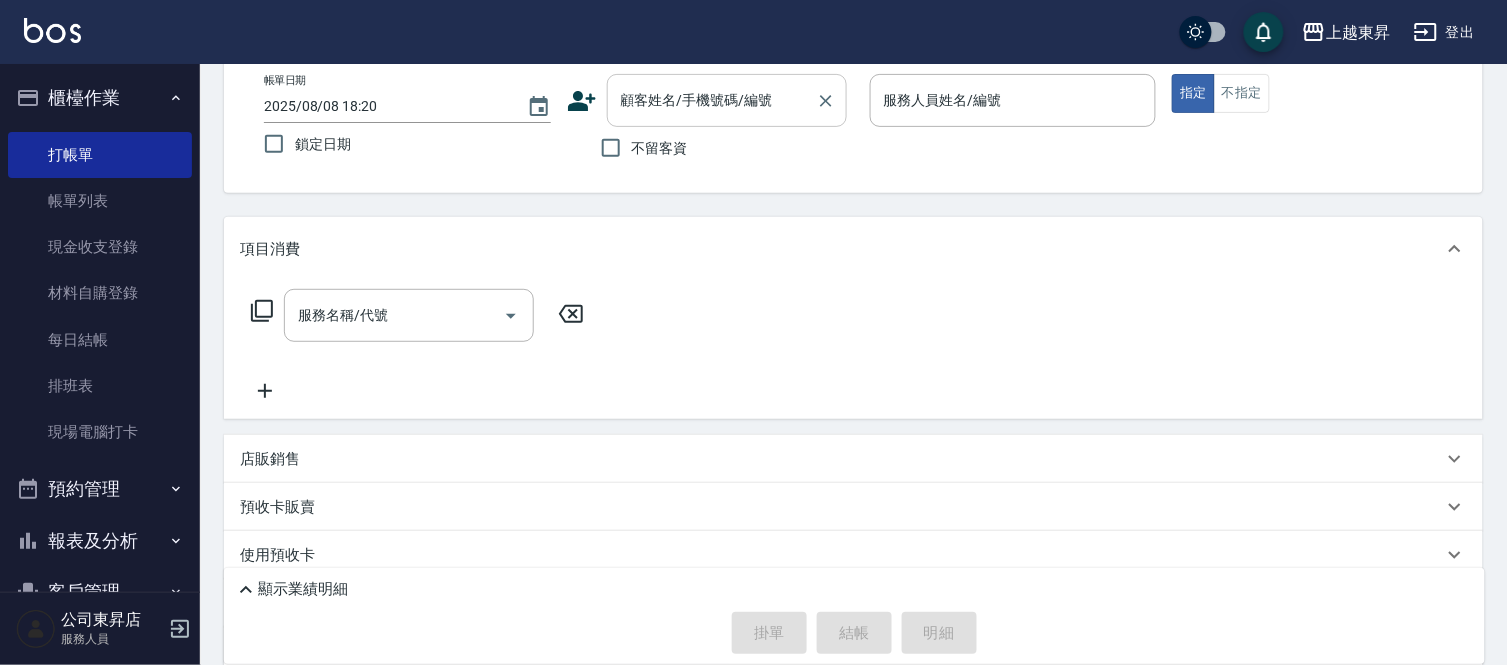 click on "顧客姓名/手機號碼/編號" at bounding box center [712, 100] 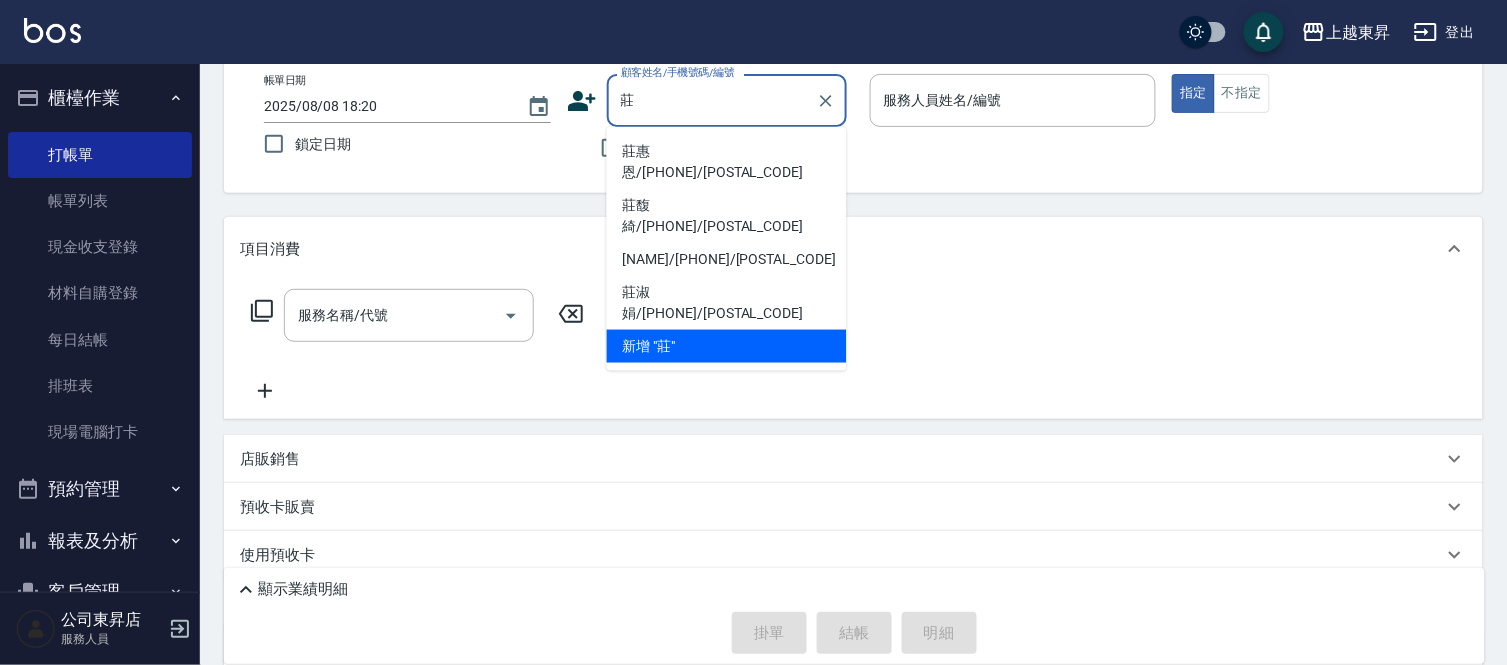 type on "莊" 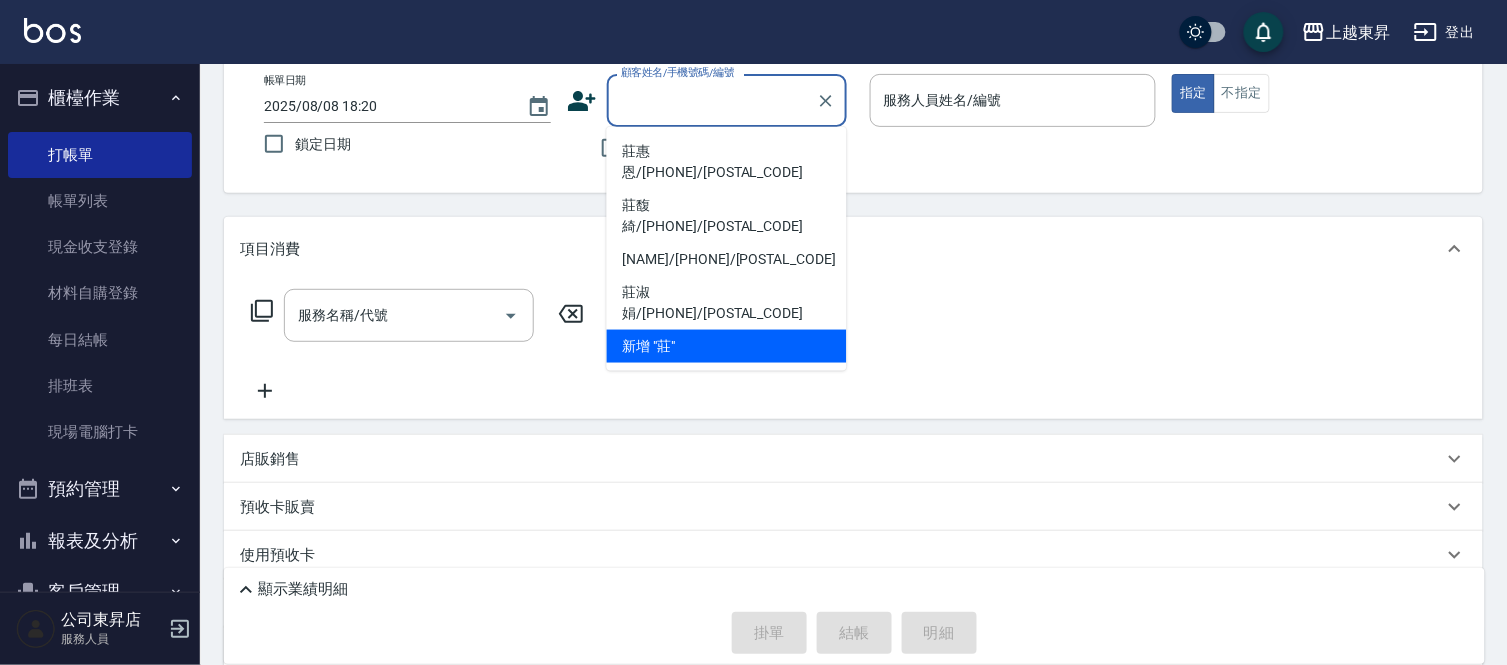 drag, startPoint x: 792, startPoint y: 357, endPoint x: 785, endPoint y: 347, distance: 12.206555 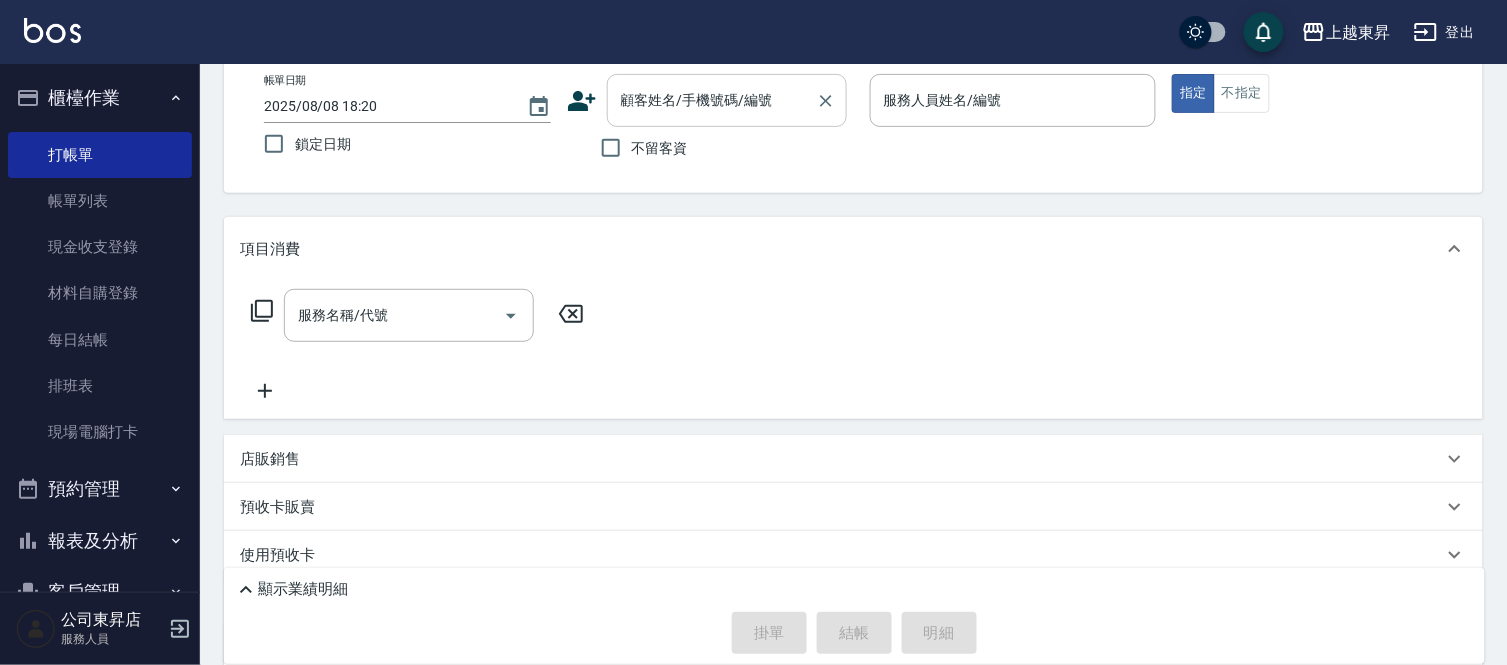 click on "顧客姓名/手機號碼/編號" at bounding box center [712, 100] 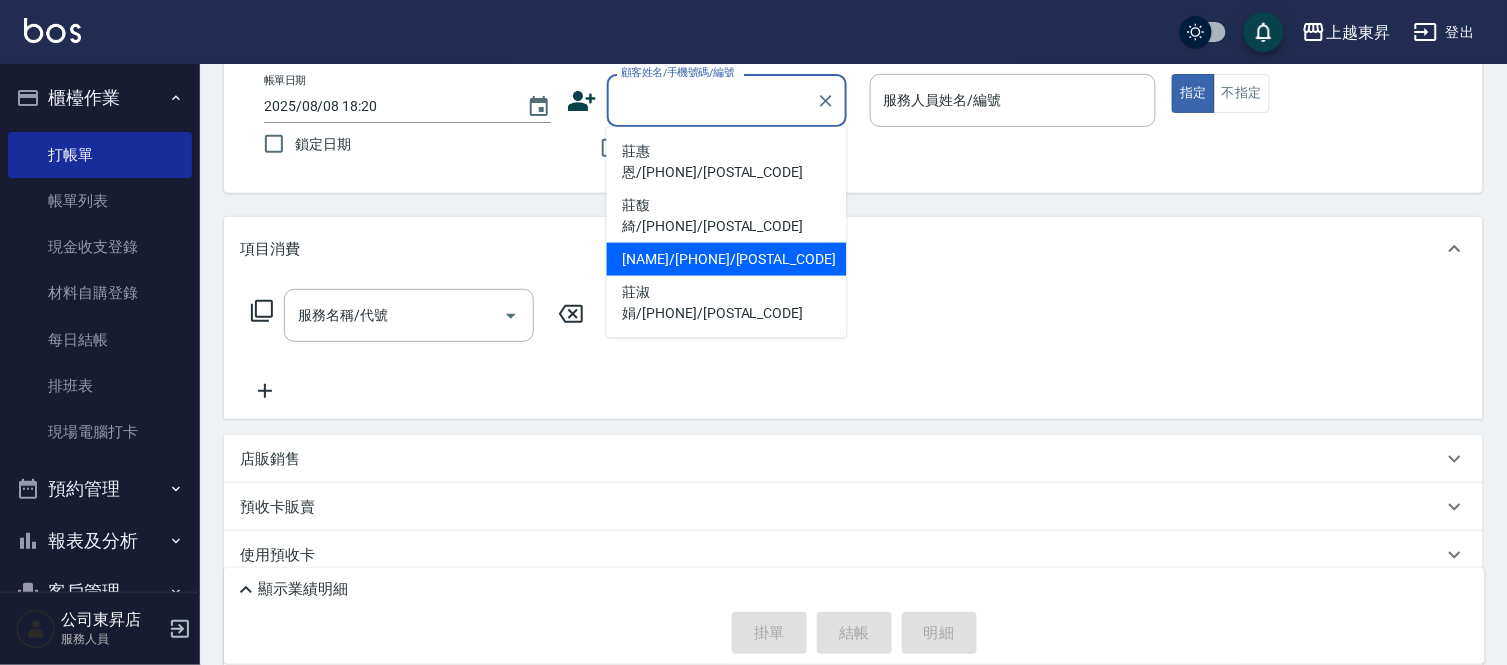 drag, startPoint x: 954, startPoint y: 255, endPoint x: 730, endPoint y: 193, distance: 232.42203 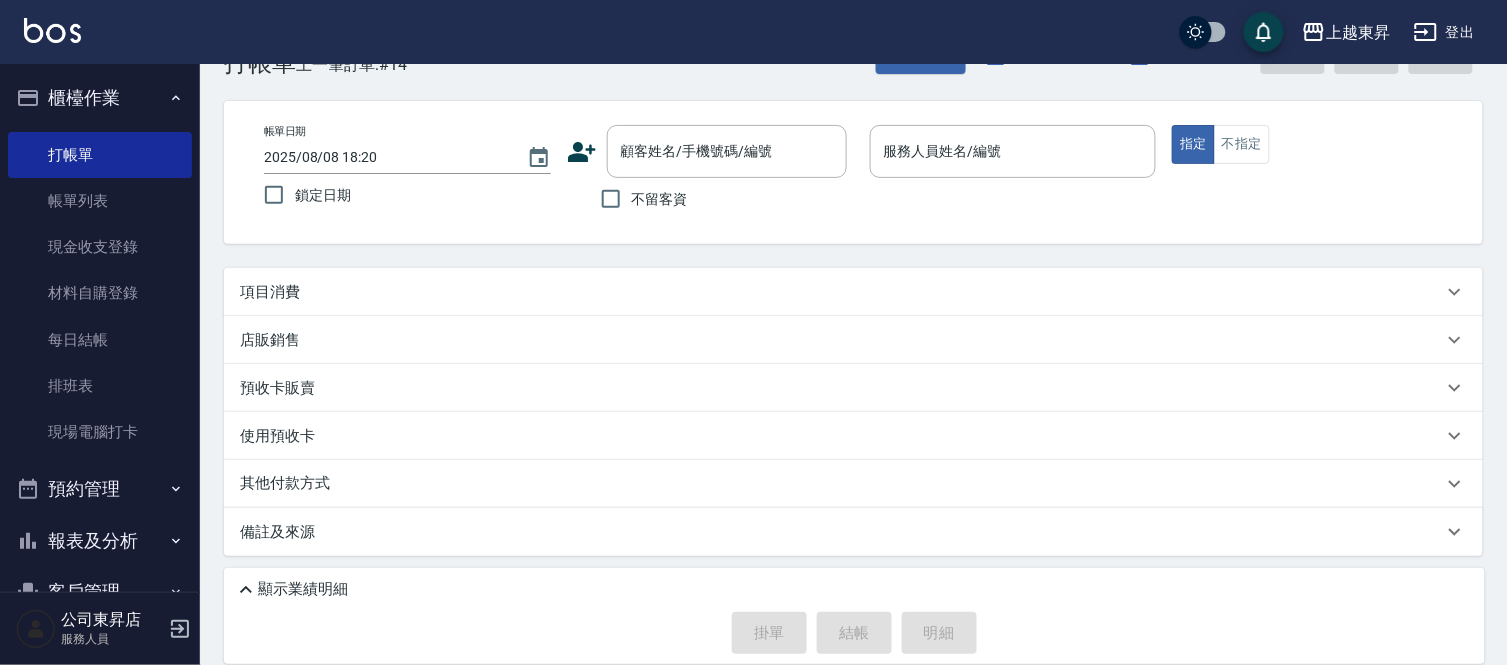 click on "不留客資" at bounding box center (660, 199) 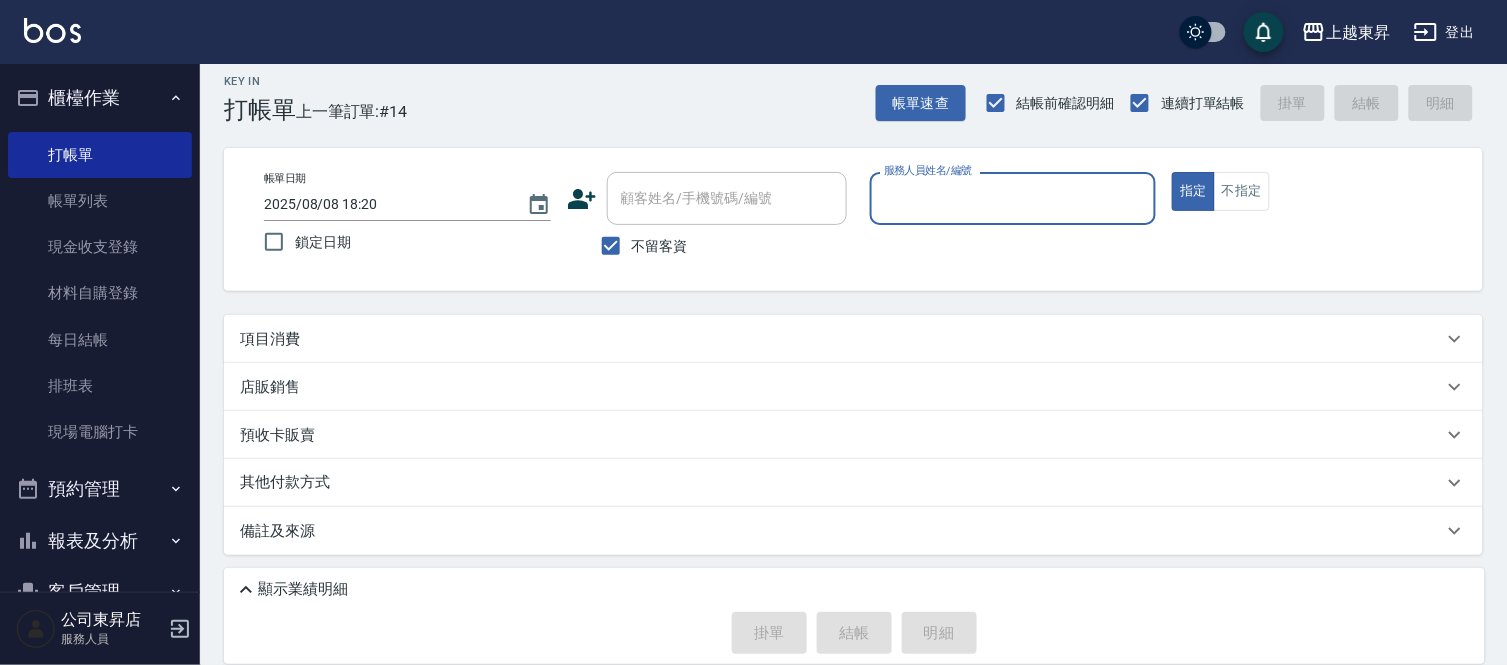 scroll, scrollTop: 12, scrollLeft: 0, axis: vertical 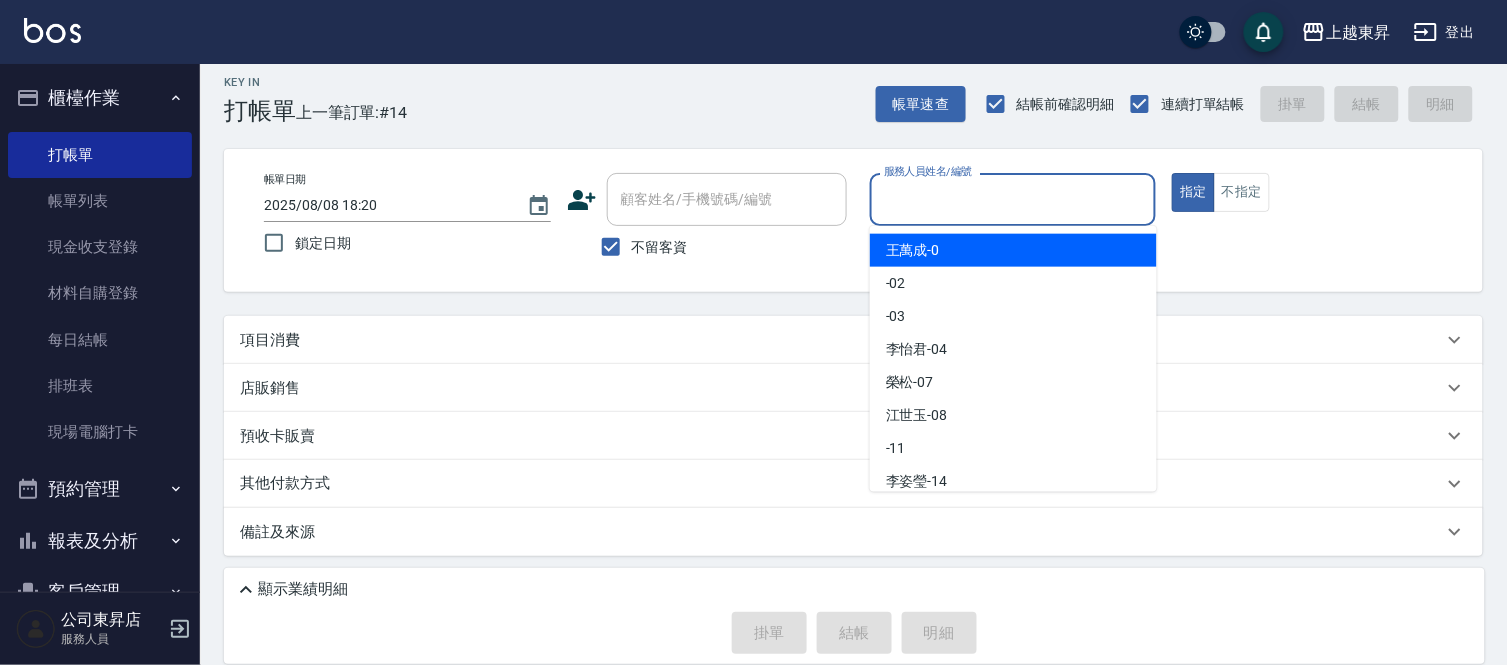 click on "服務人員姓名/編號" at bounding box center [1013, 199] 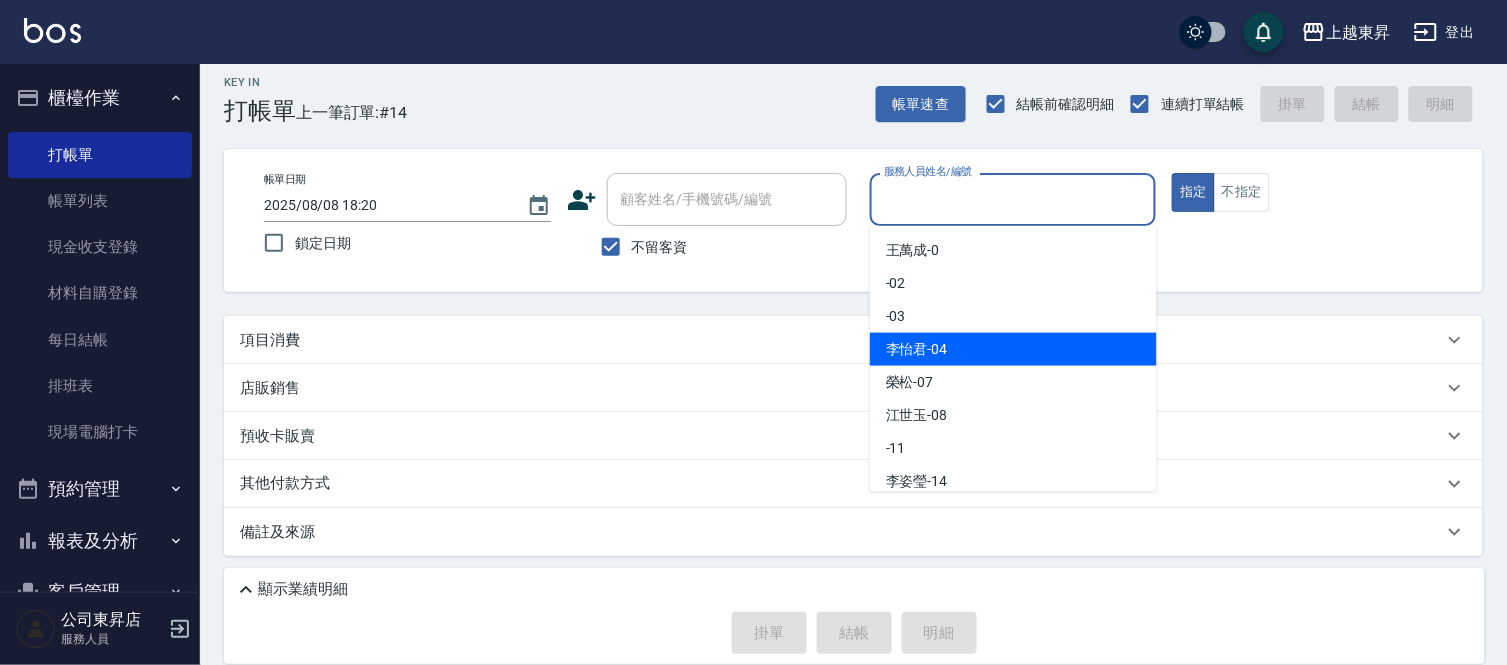 drag, startPoint x: 925, startPoint y: 338, endPoint x: 834, endPoint y: 356, distance: 92.76314 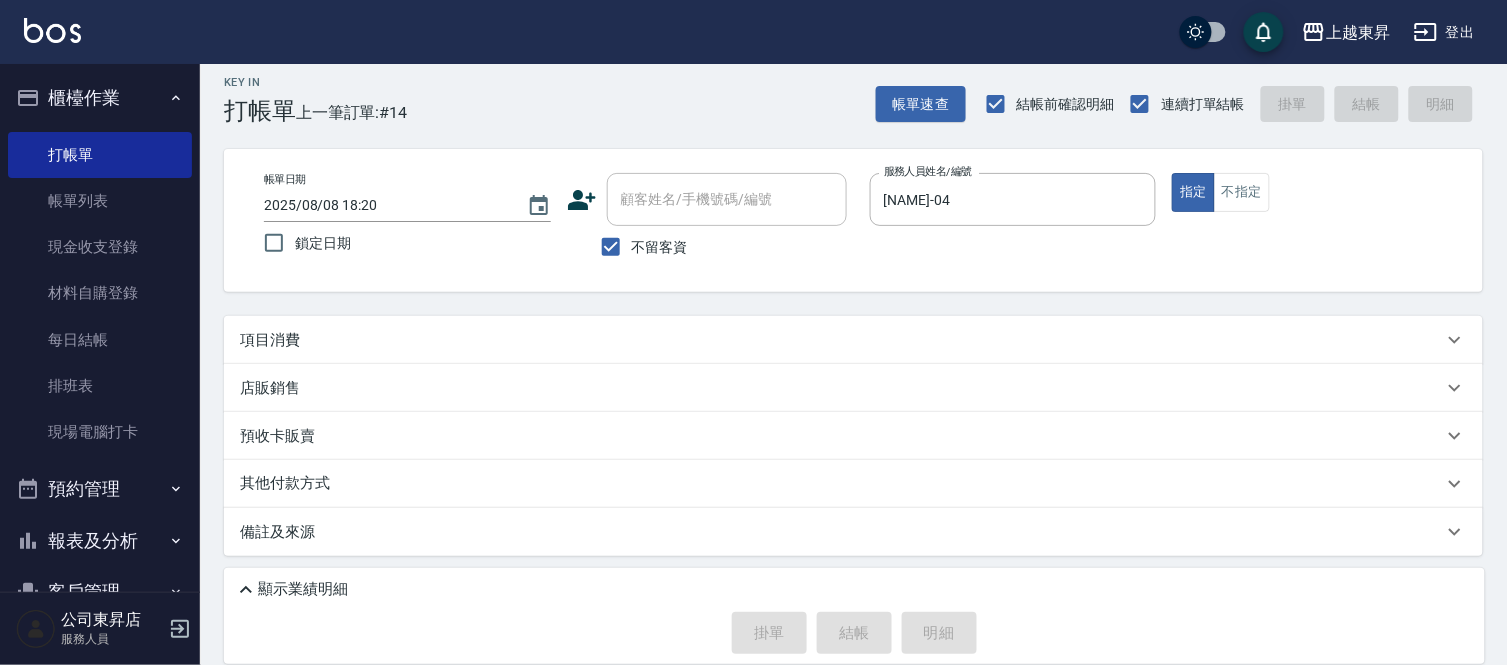 click on "項目消費" at bounding box center [270, 340] 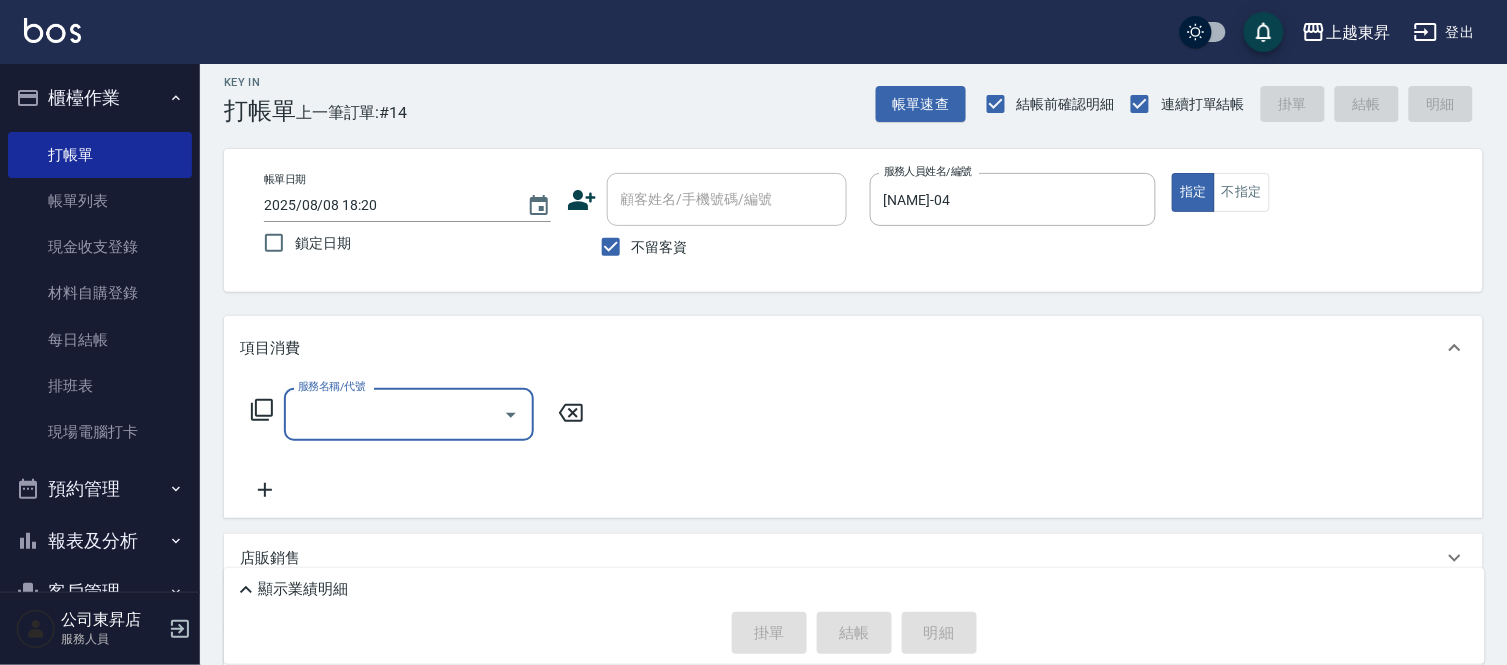 scroll, scrollTop: 0, scrollLeft: 0, axis: both 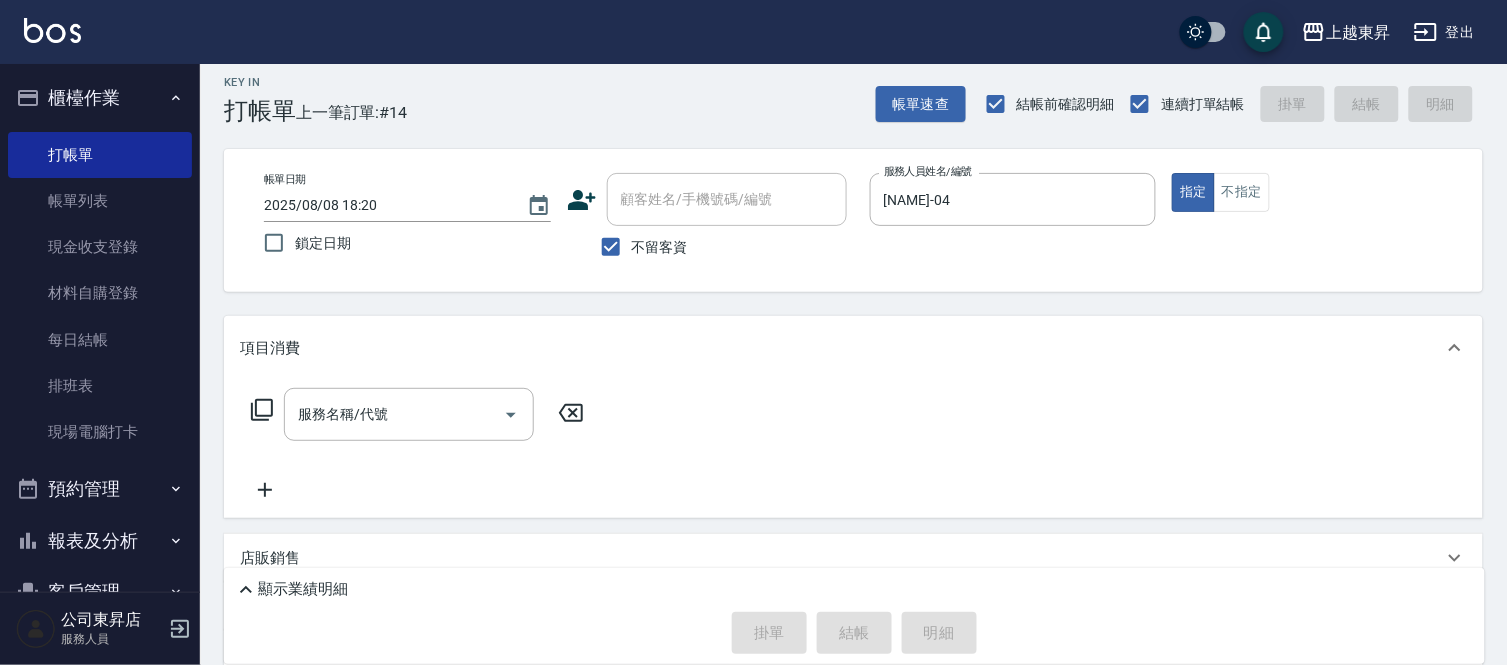click 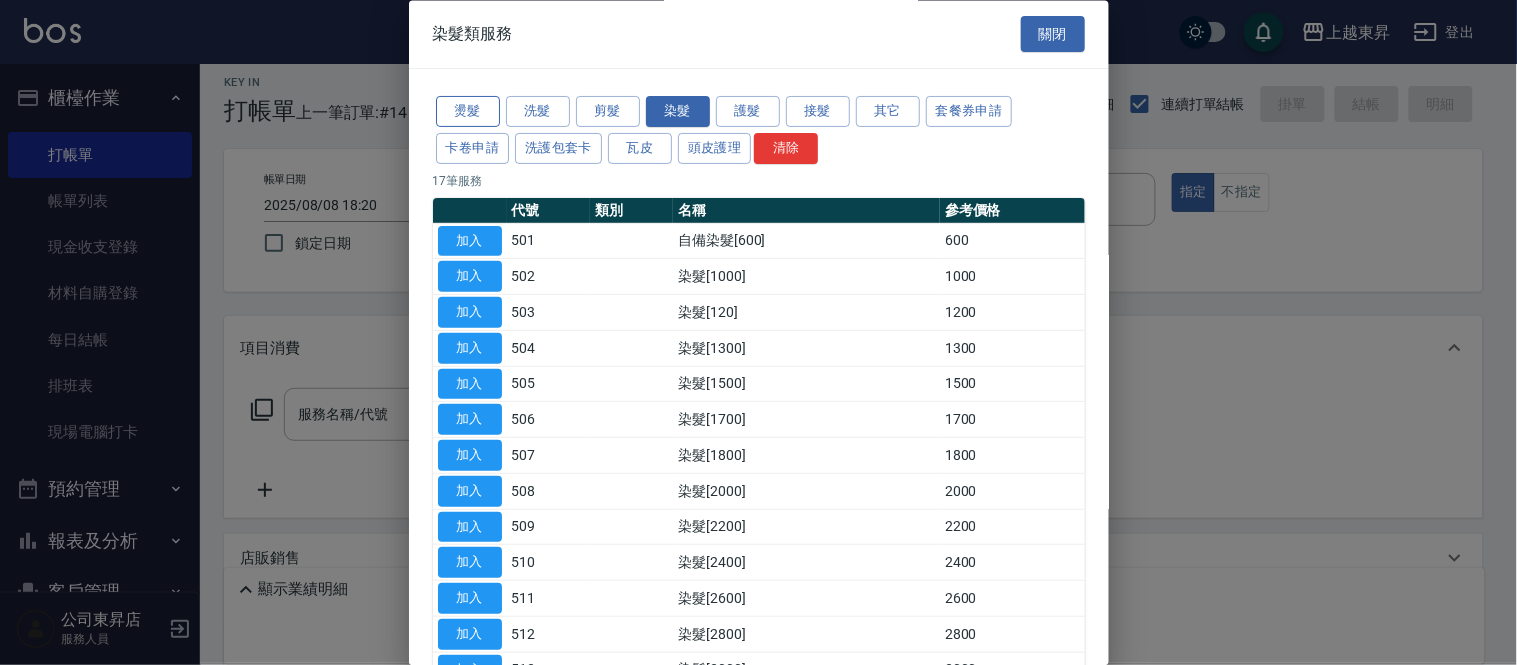 click on "燙髮" at bounding box center [468, 112] 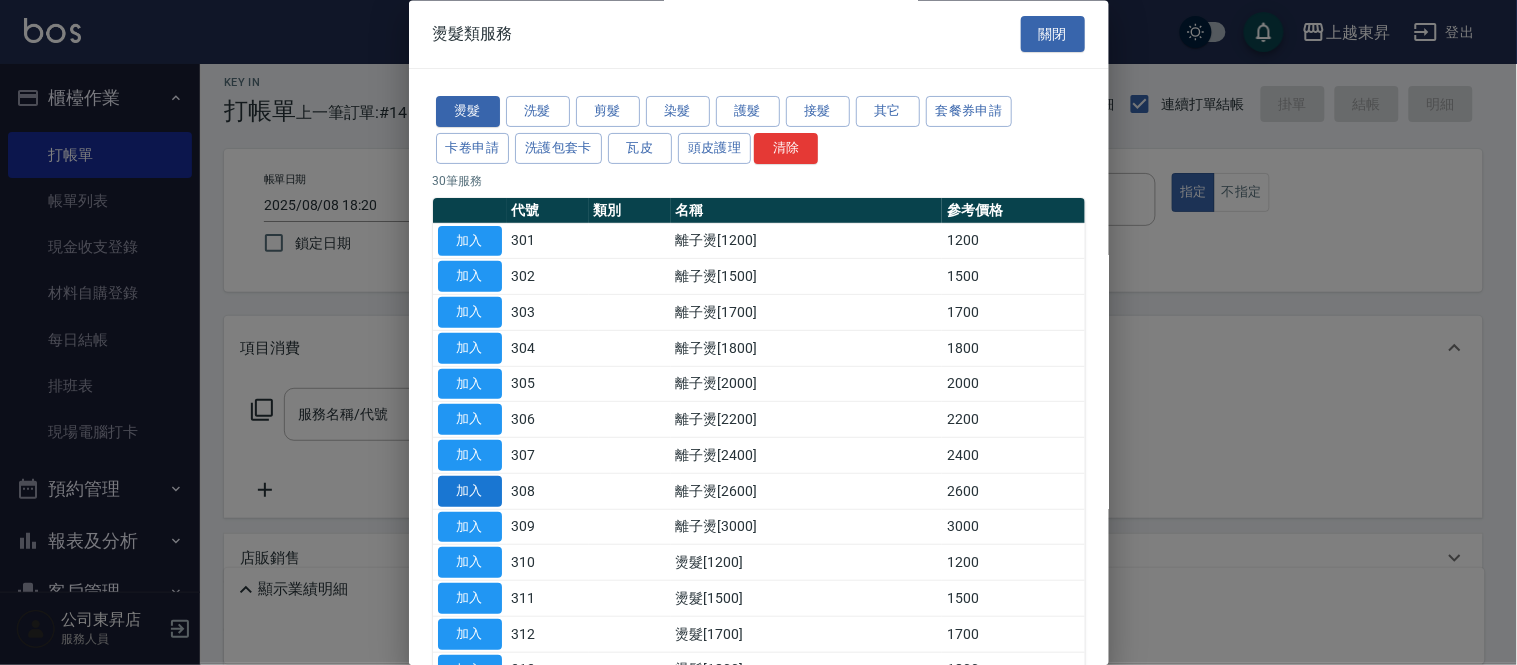 click on "加入" at bounding box center [470, 491] 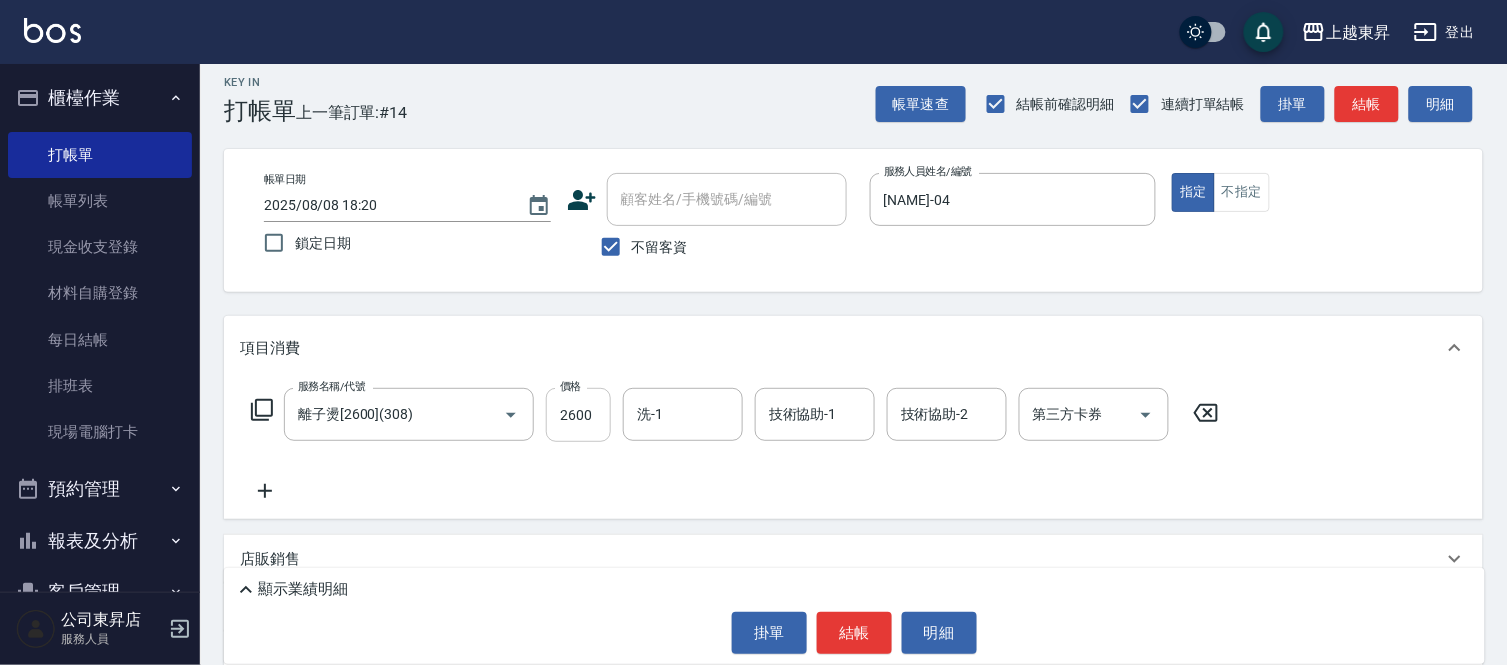 click on "2600" at bounding box center [578, 415] 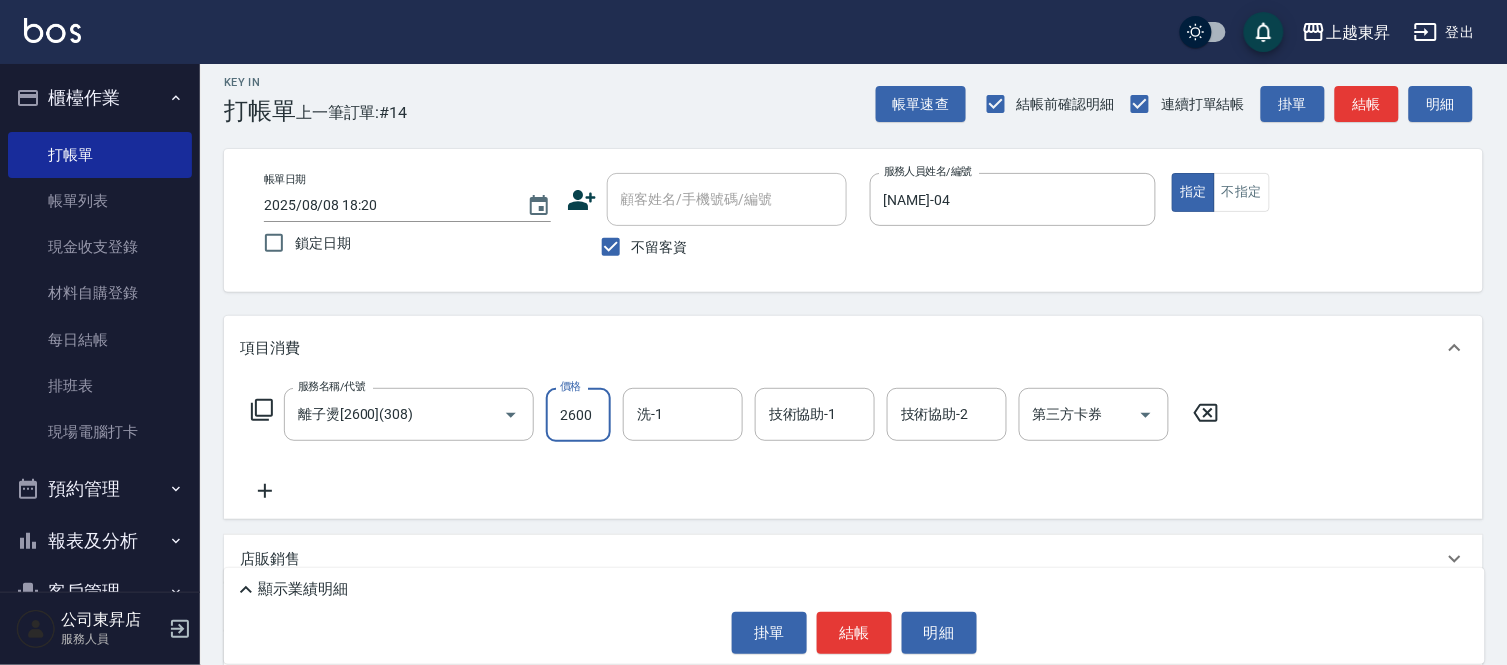 click on "2600" at bounding box center [578, 415] 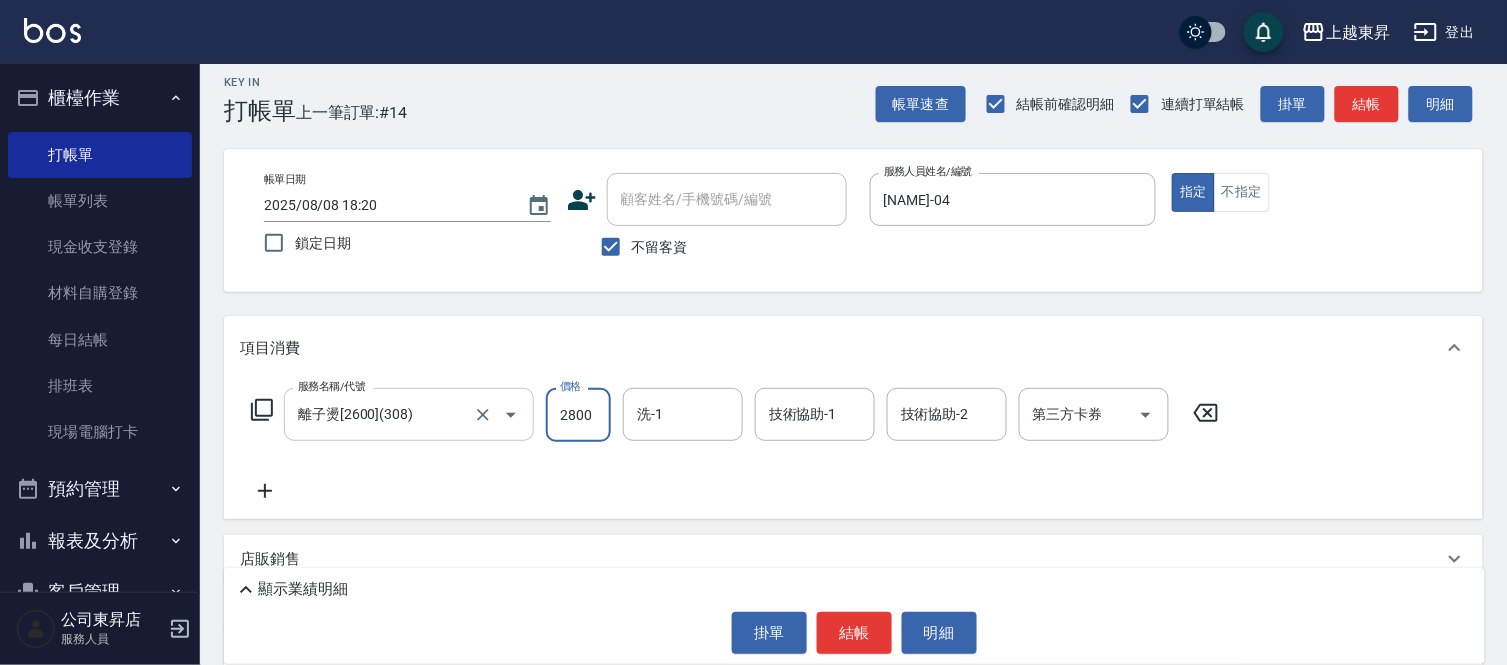 type on "2800" 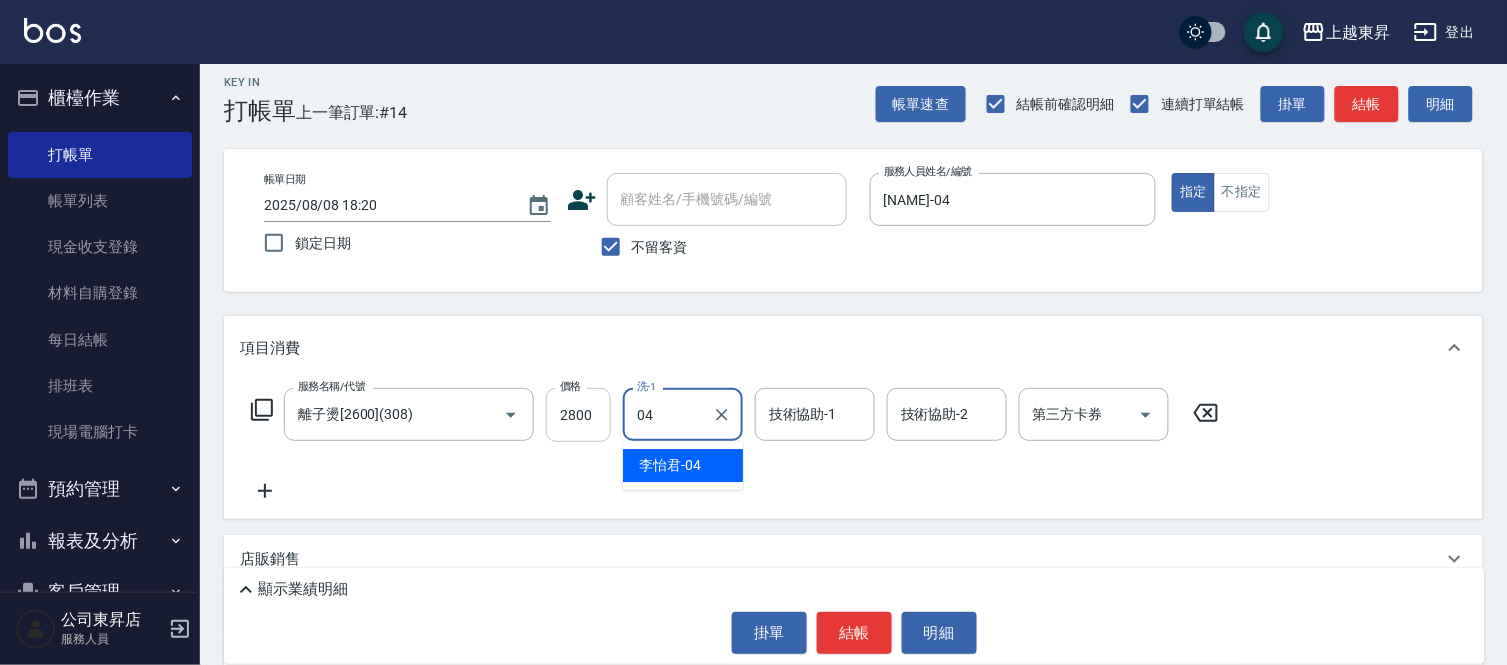 type on "[NAME]-04" 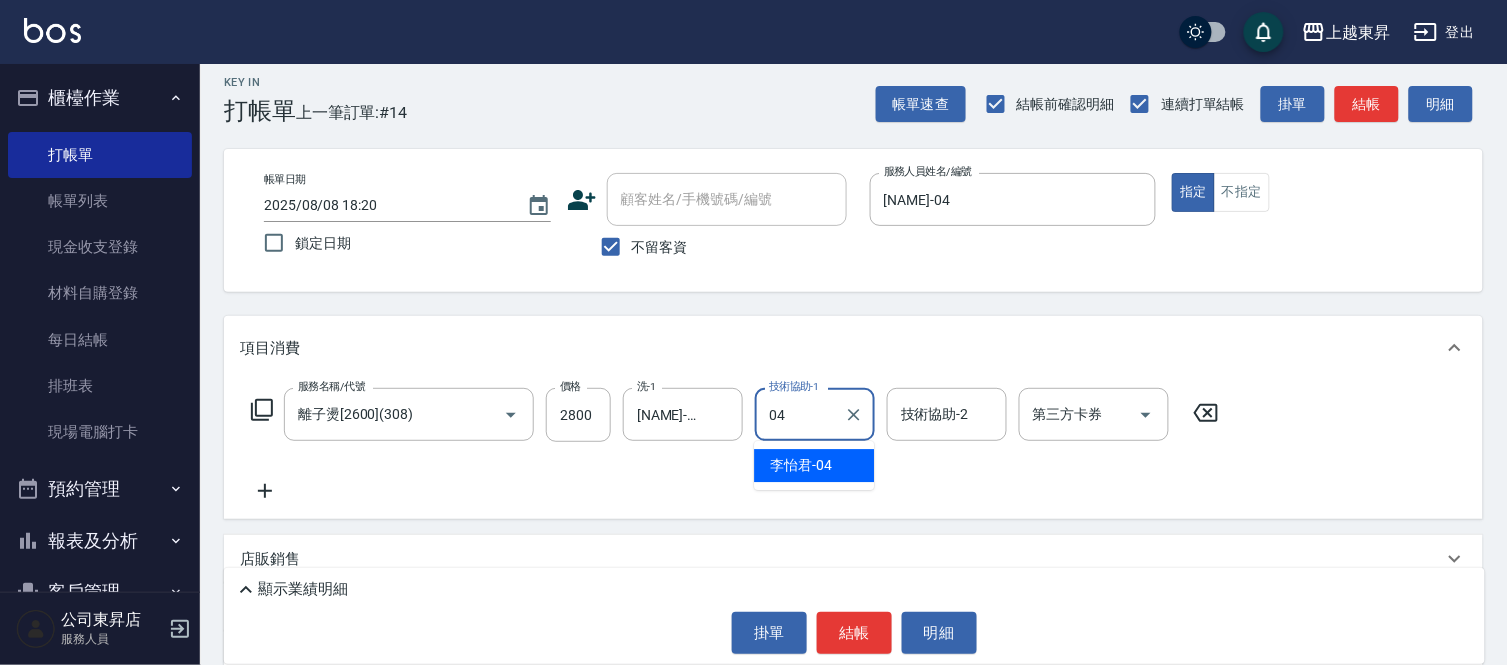 type on "[NAME]-04" 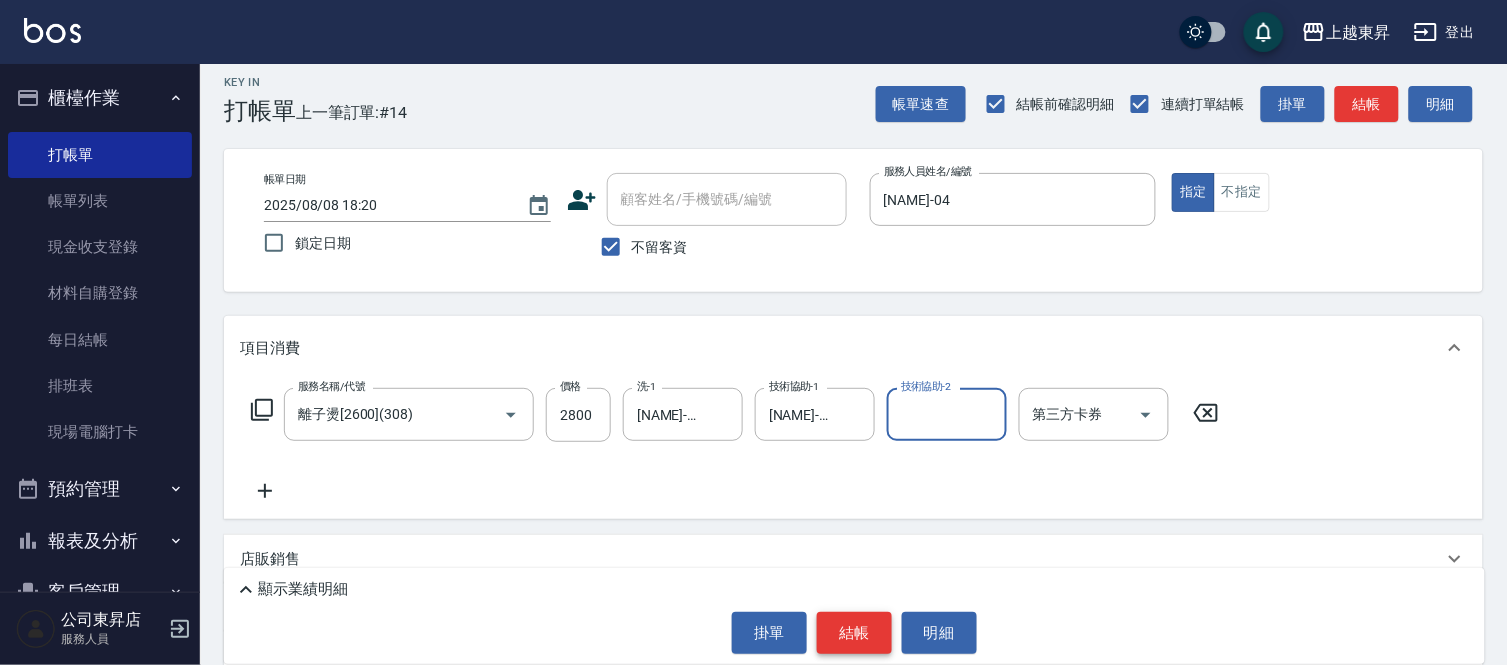 click on "結帳" at bounding box center (854, 633) 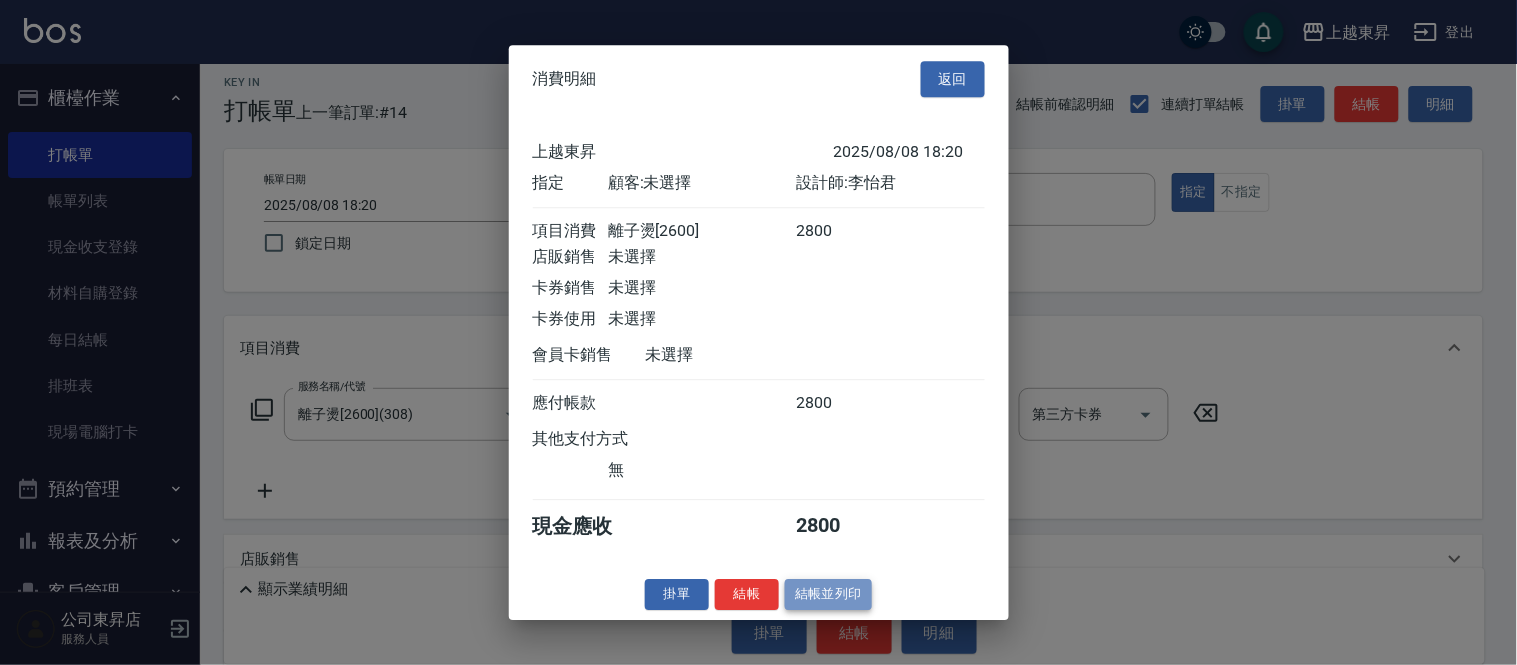 click on "結帳並列印" at bounding box center (828, 594) 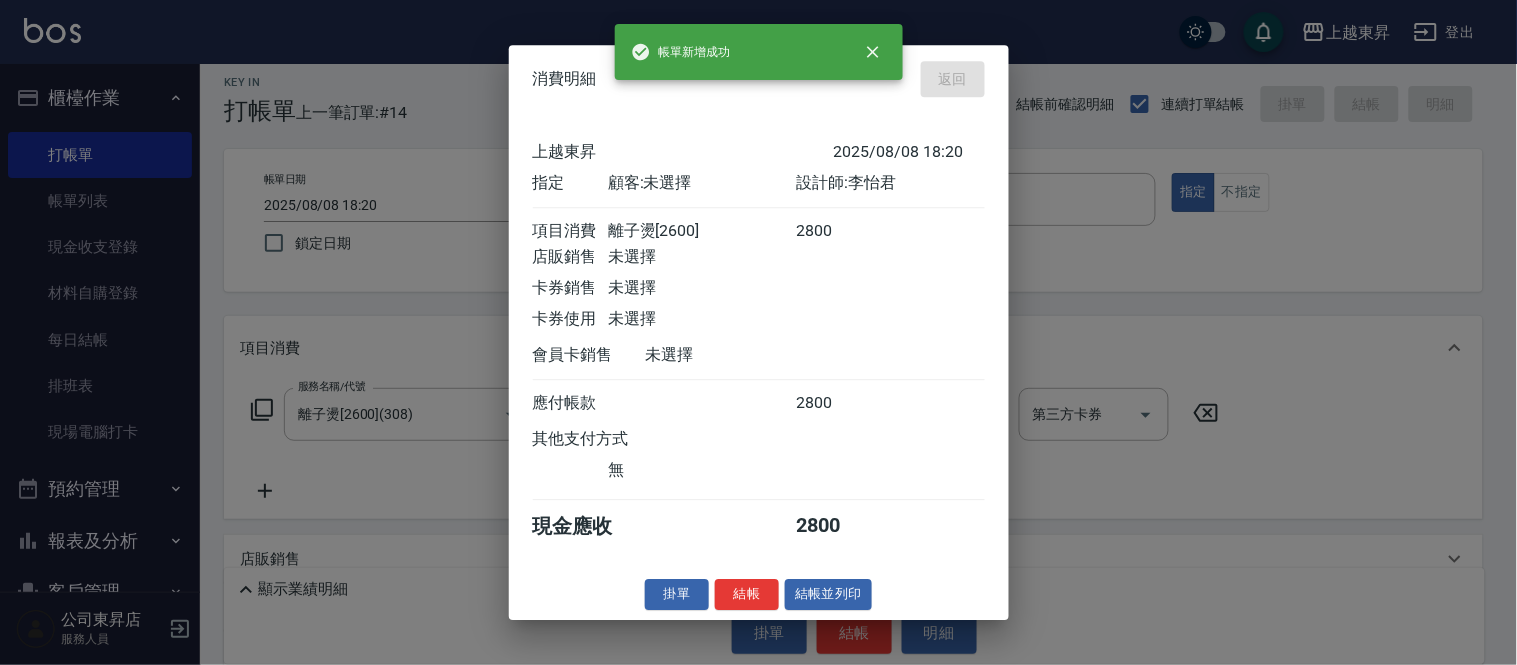 type 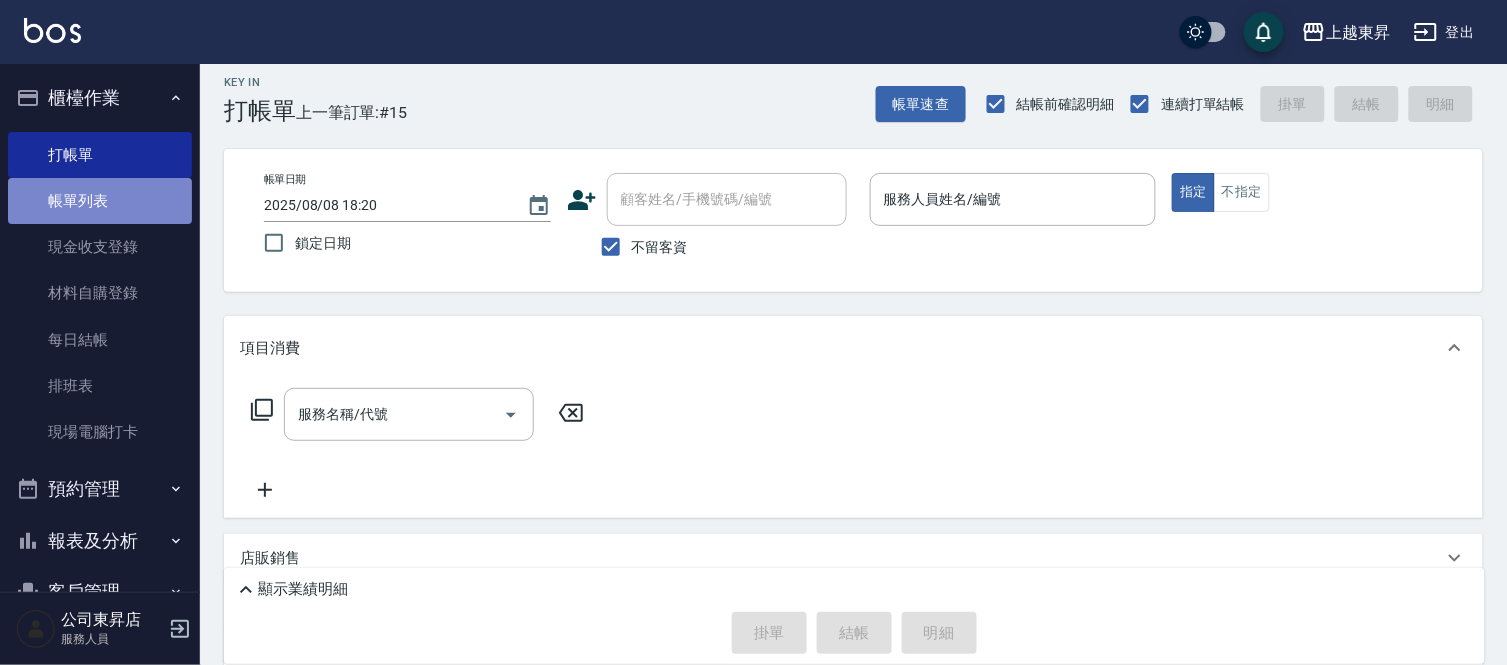click on "帳單列表" at bounding box center [100, 201] 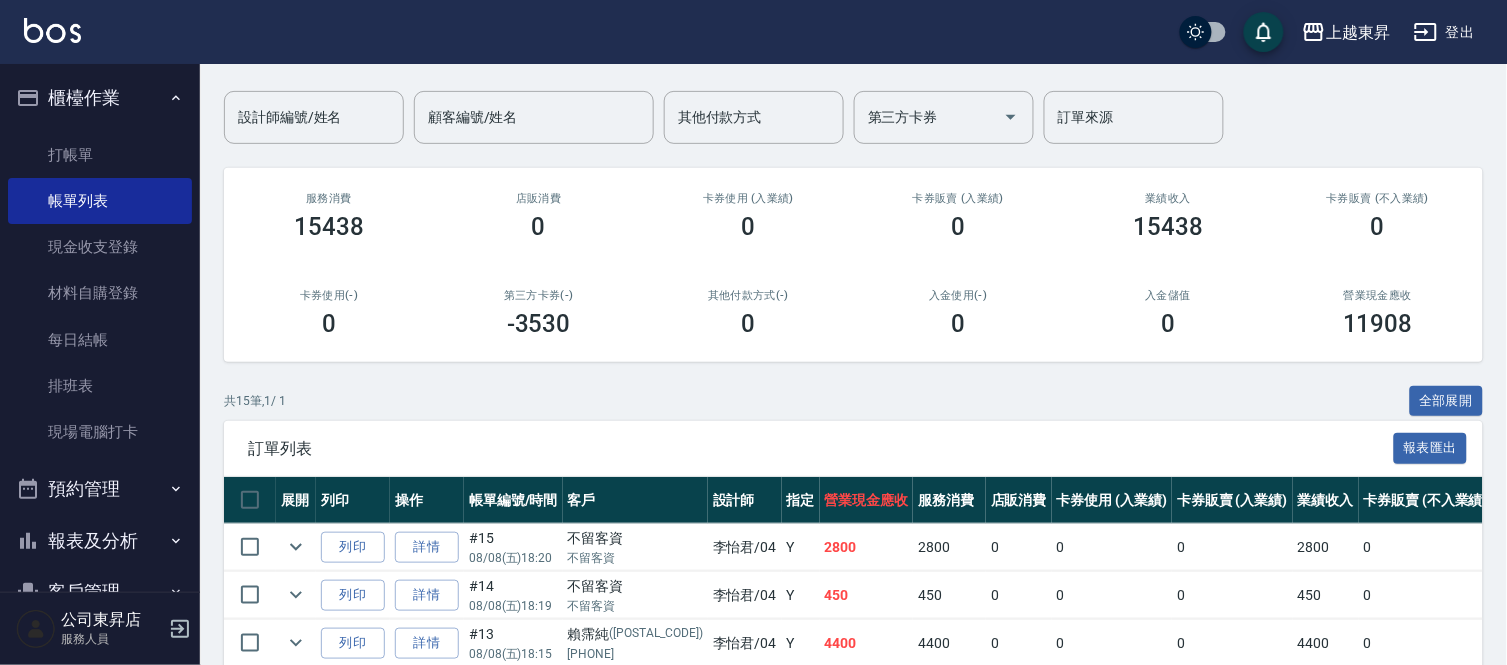 scroll, scrollTop: 111, scrollLeft: 0, axis: vertical 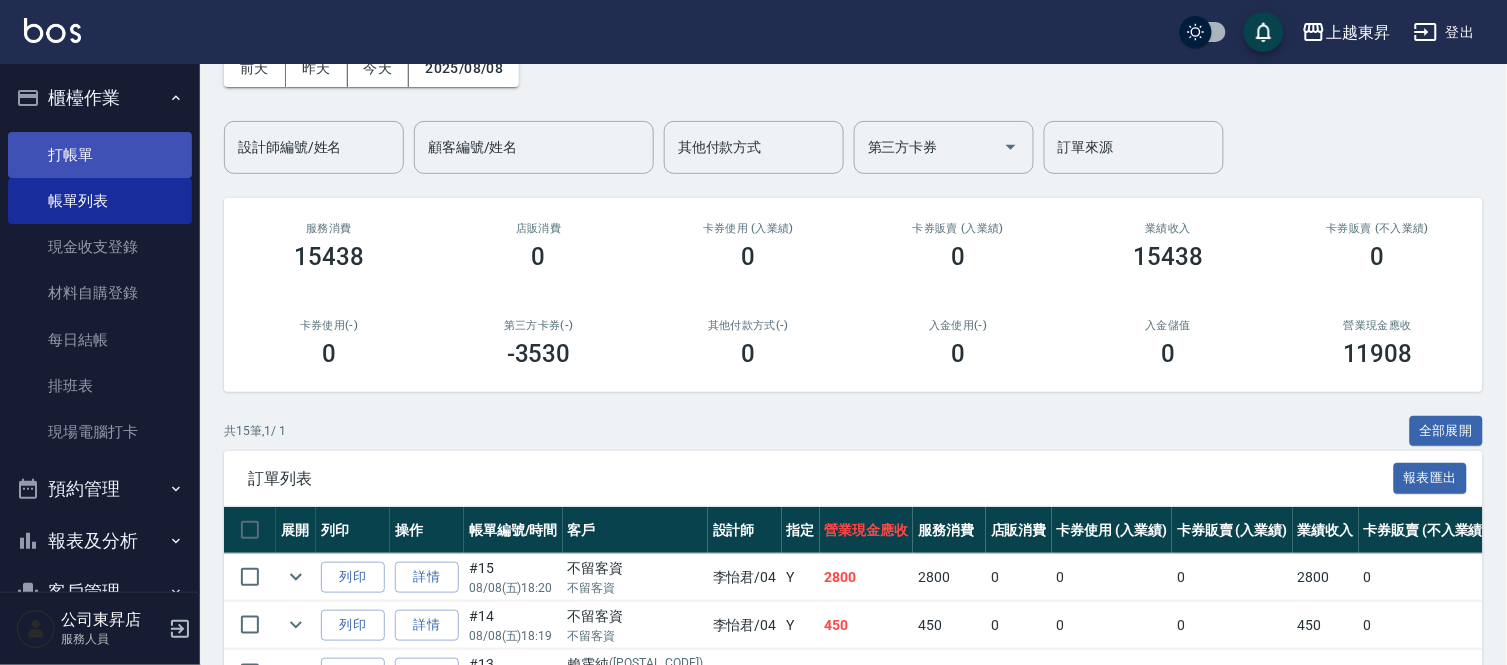 click on "打帳單" at bounding box center (100, 155) 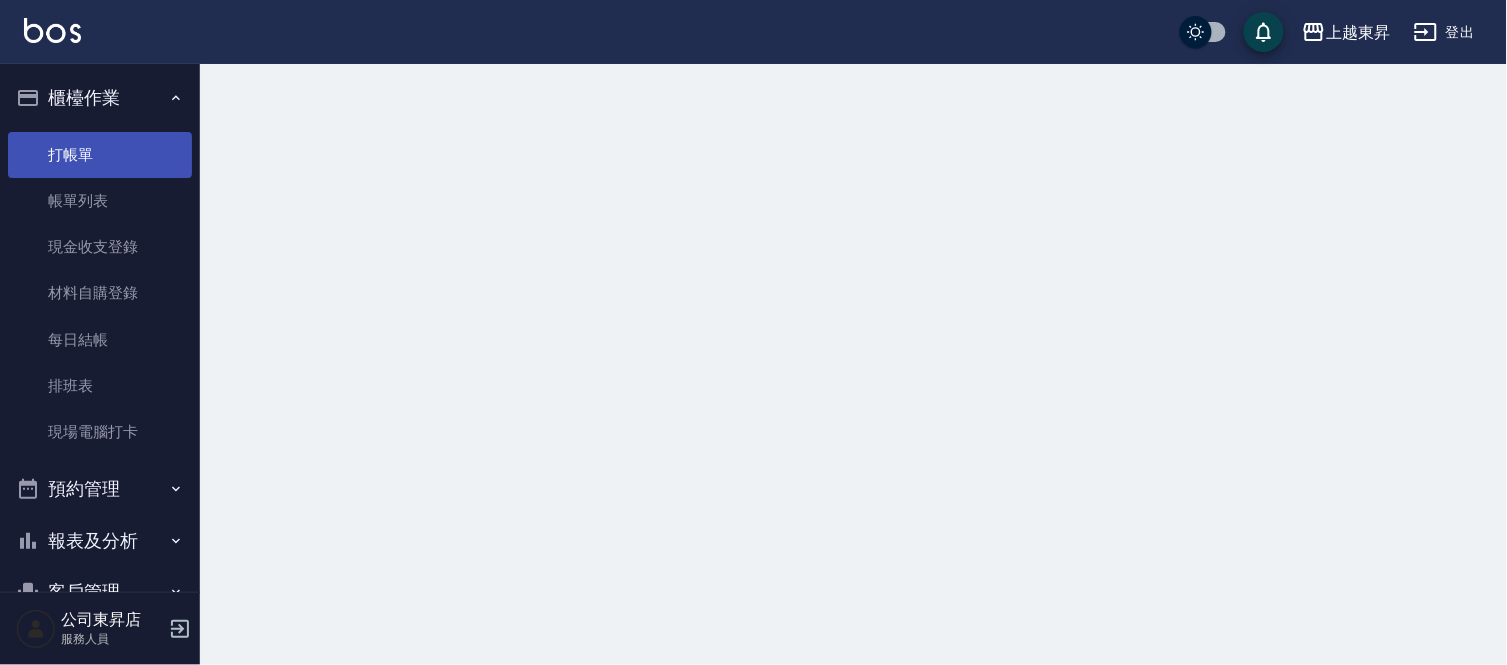 scroll, scrollTop: 0, scrollLeft: 0, axis: both 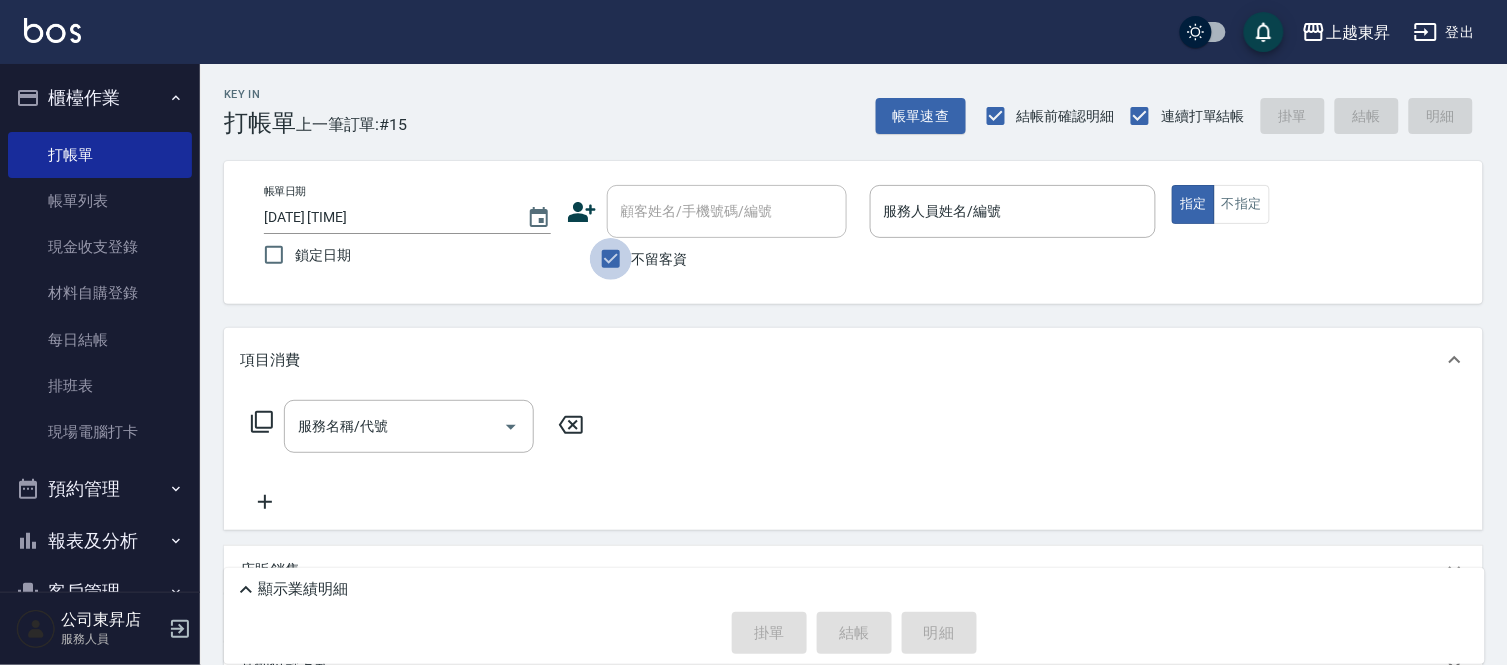 drag, startPoint x: 606, startPoint y: 253, endPoint x: 655, endPoint y: 242, distance: 50.219517 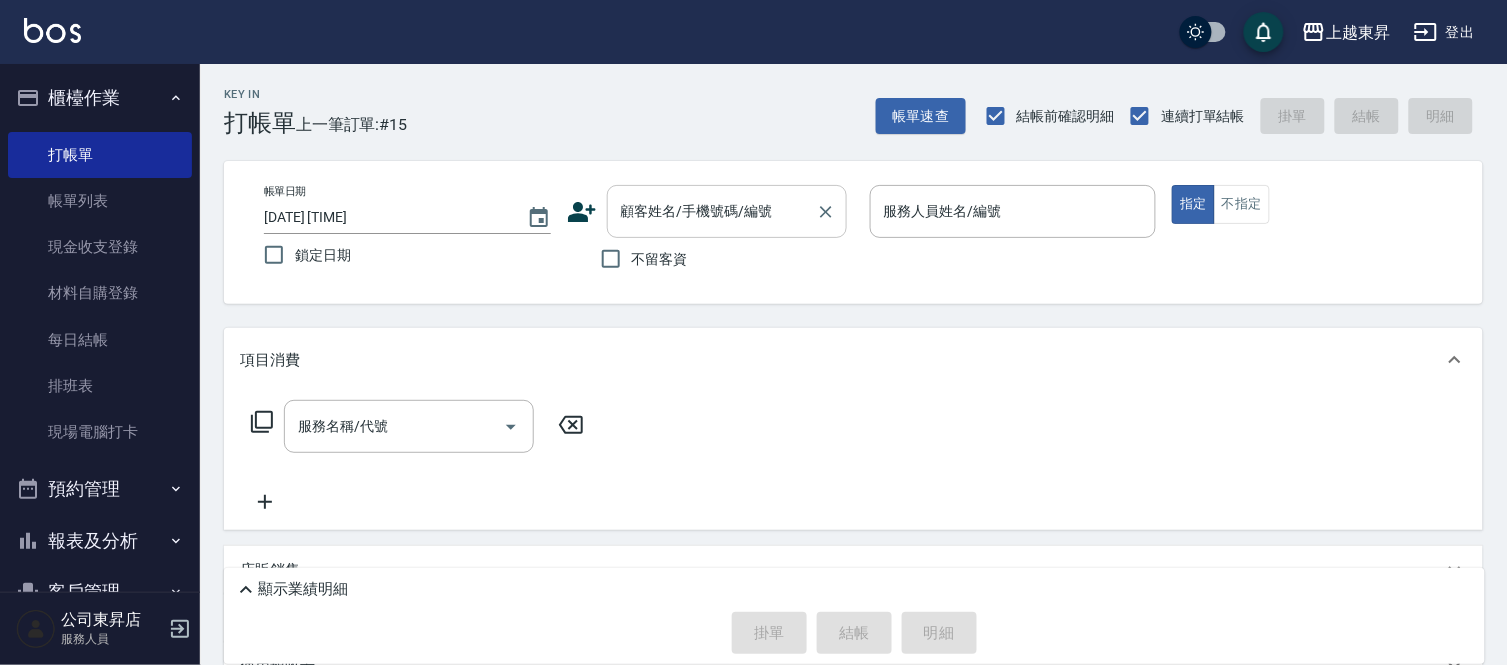 click on "顧客姓名/手機號碼/編號 顧客姓名/手機號碼/編號" at bounding box center [727, 211] 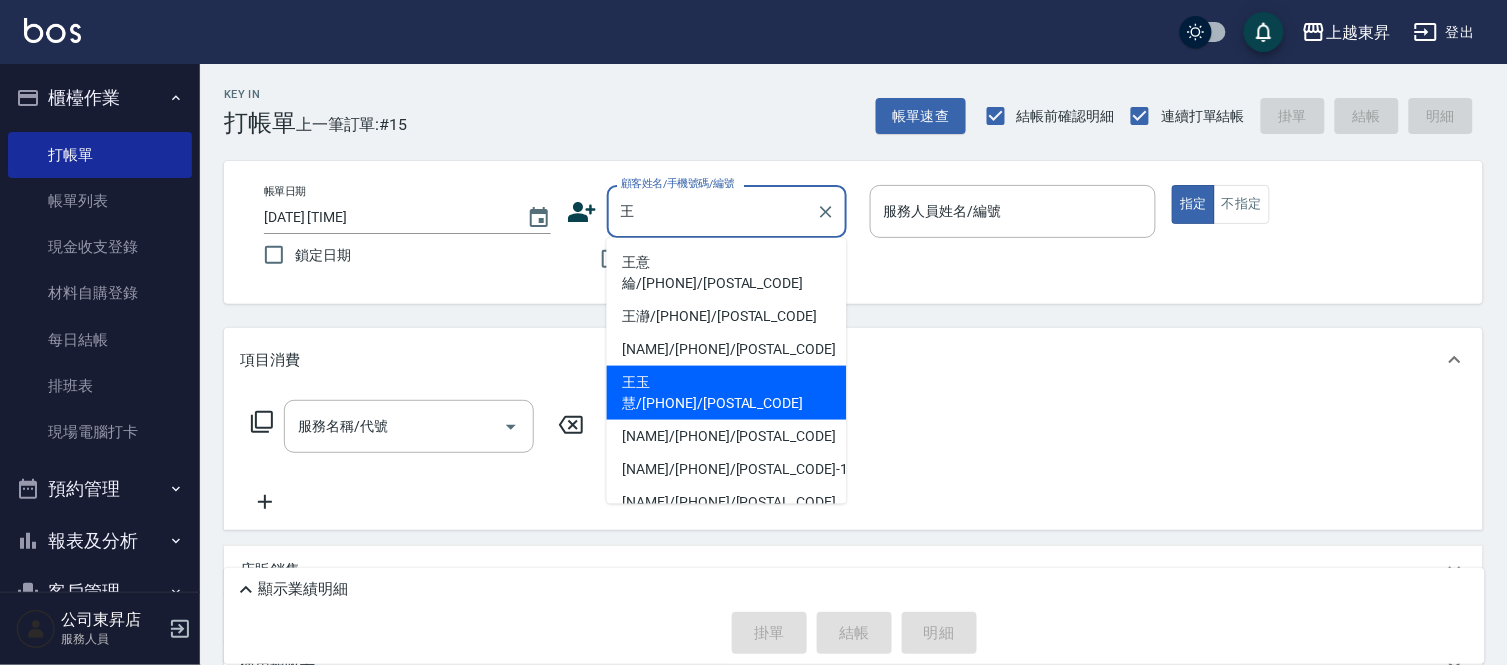 click on "王玉慧/[PHONE]/[POSTAL_CODE]" at bounding box center [727, 393] 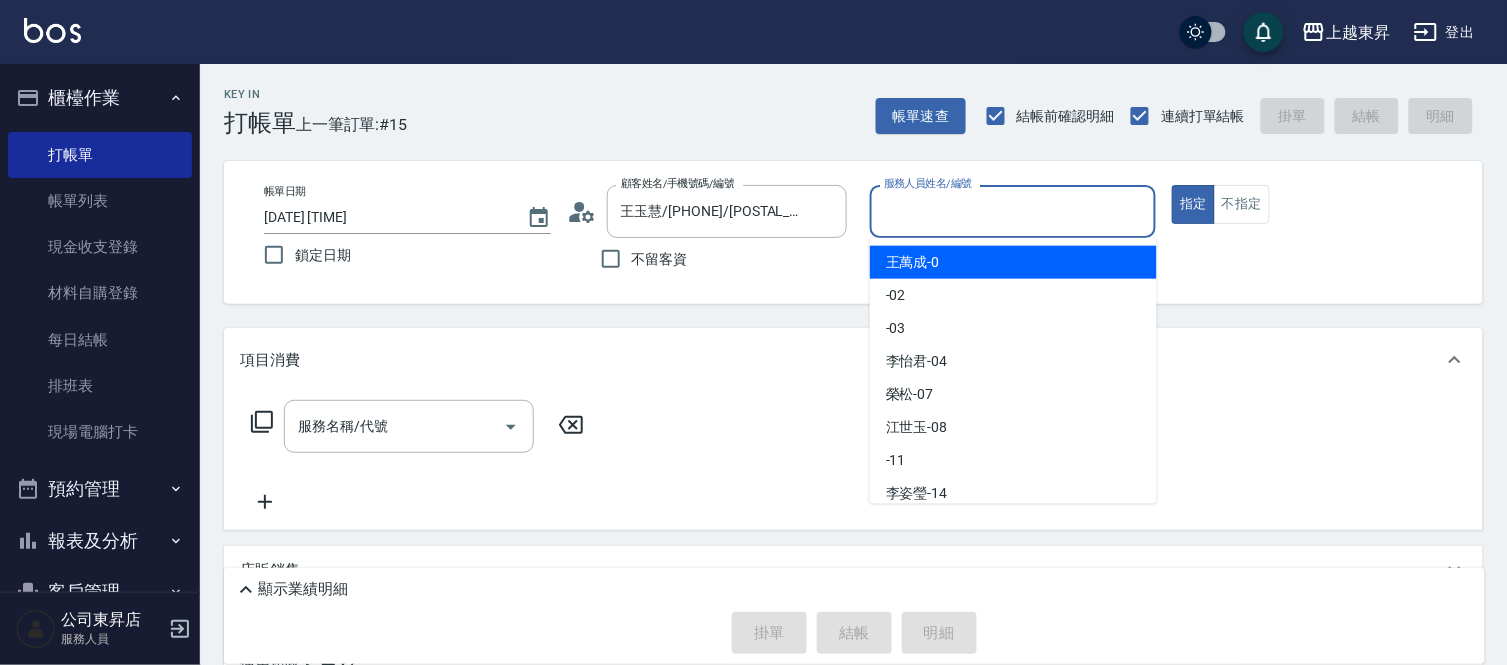 click on "服務人員姓名/編號" at bounding box center [1013, 211] 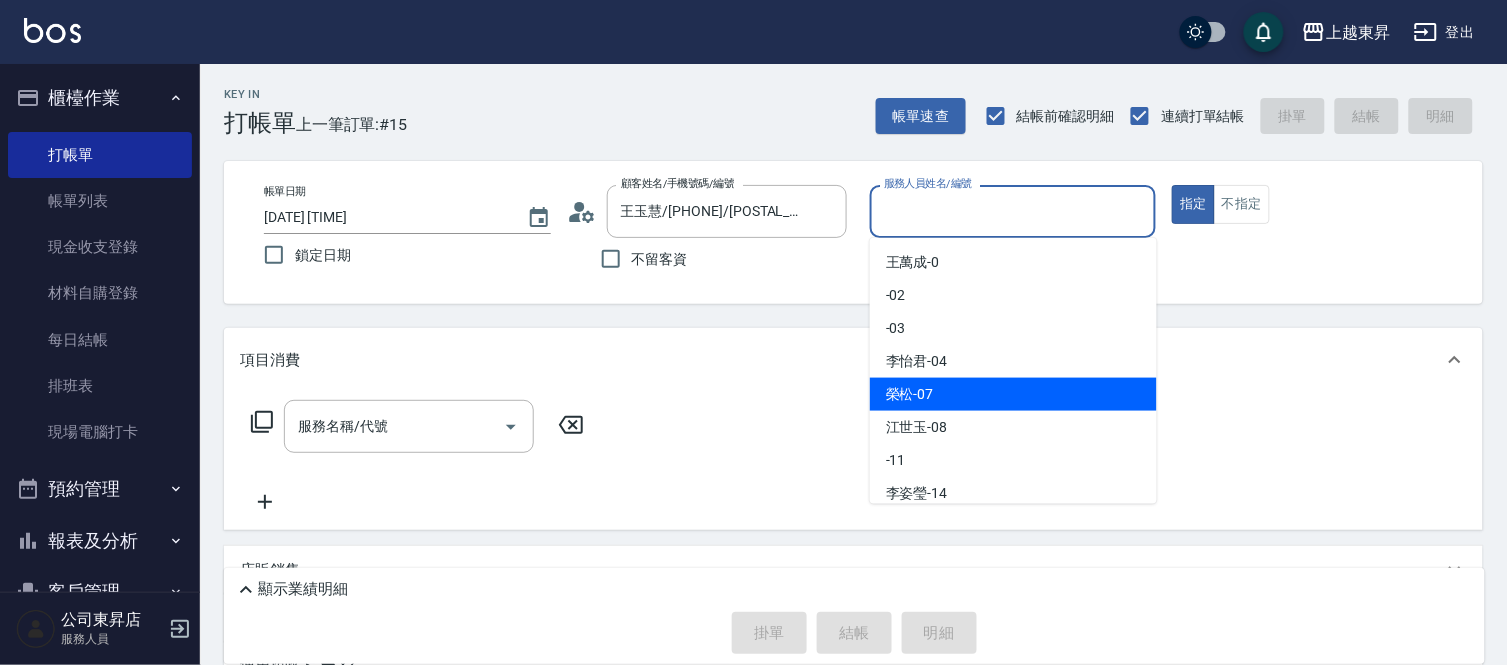 click on "榮松 -07" at bounding box center [1013, 394] 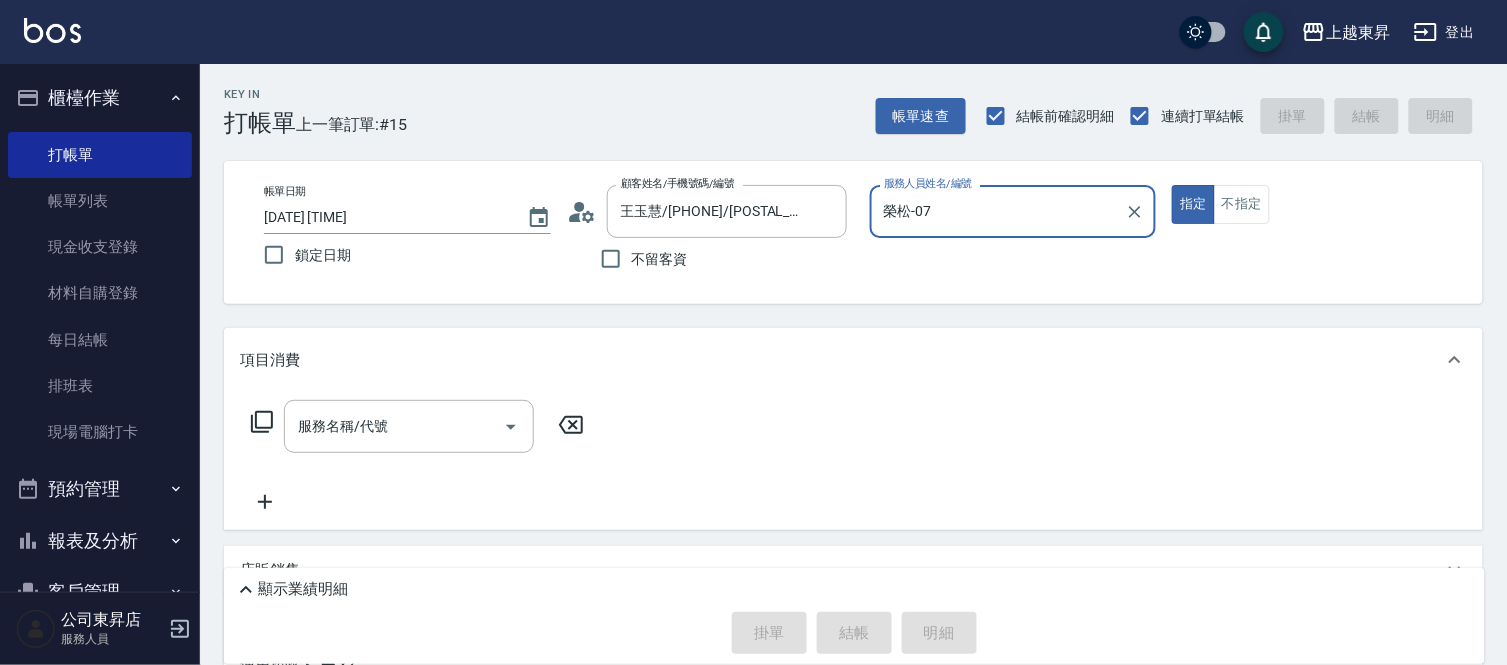 click on "榮松-07" at bounding box center [998, 211] 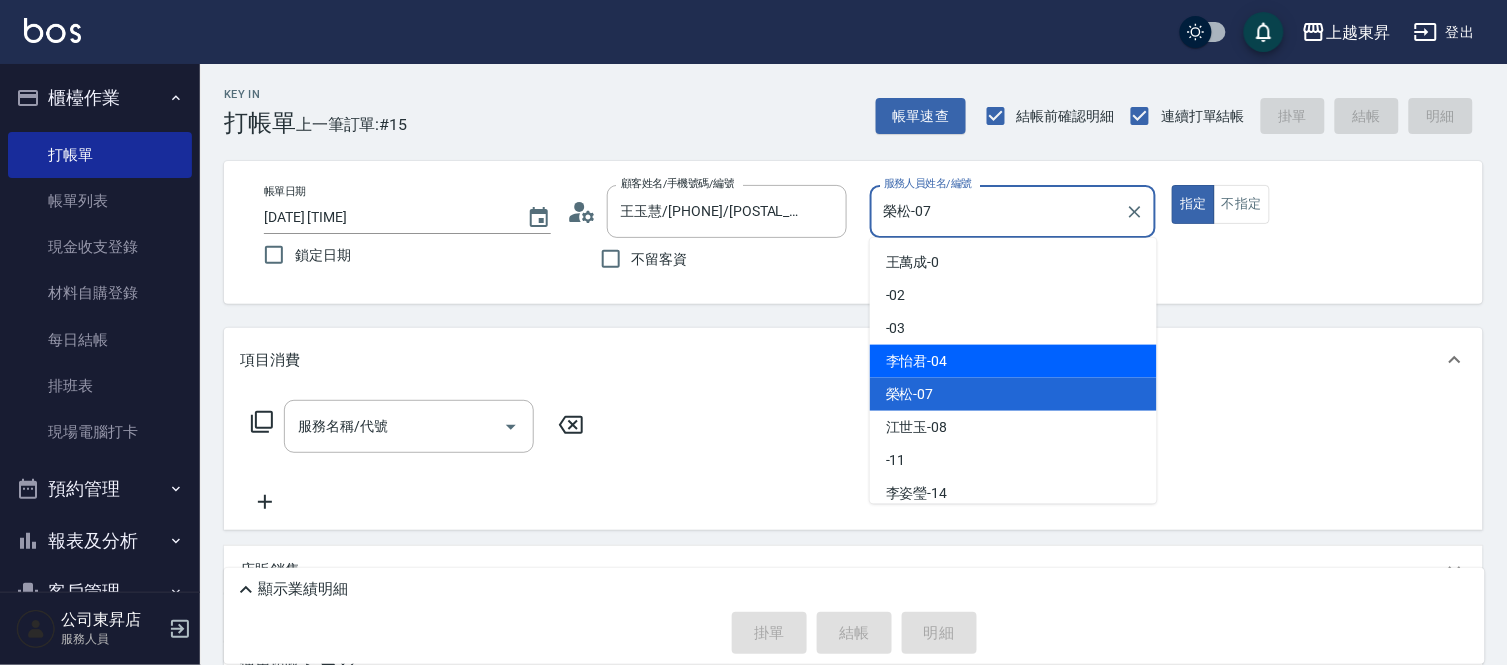 click on "[DESIGNER] -04" at bounding box center (917, 361) 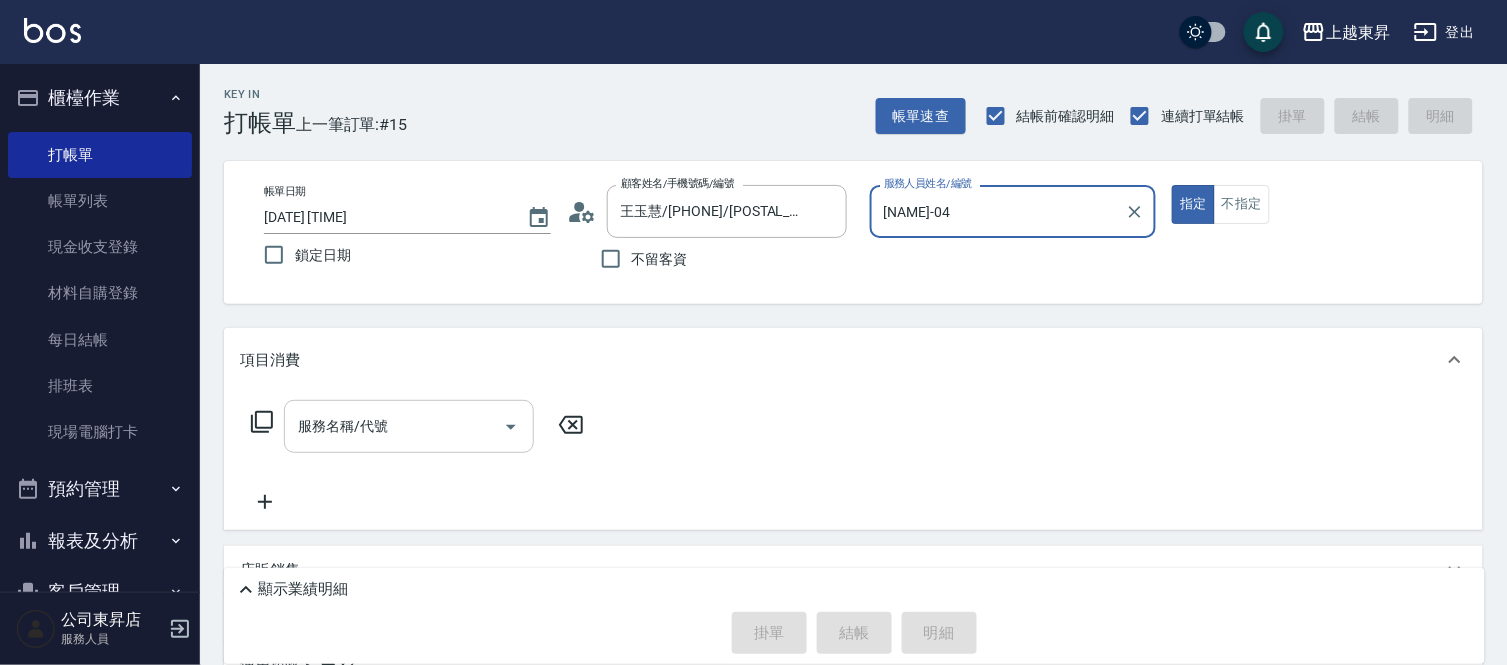 click on "服務名稱/代號 服務名稱/代號" at bounding box center [409, 426] 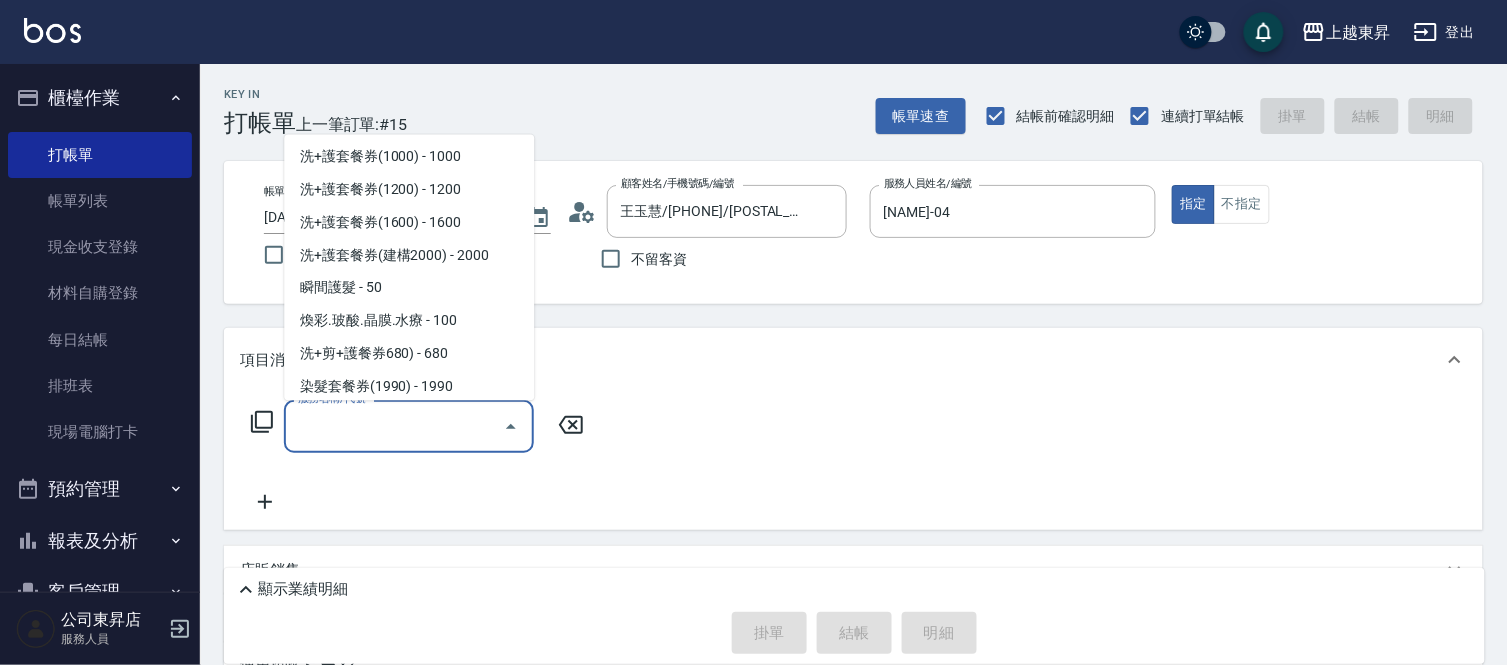 scroll, scrollTop: 2777, scrollLeft: 0, axis: vertical 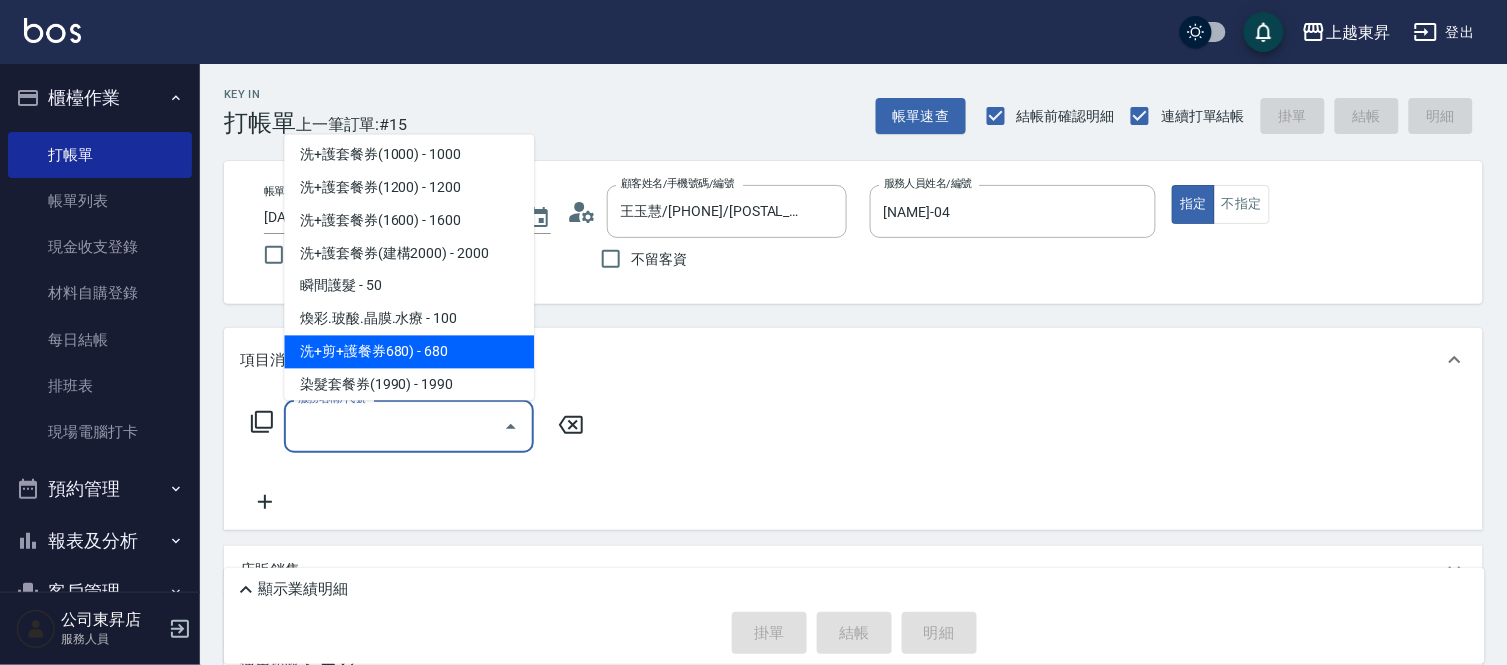 click on "洗+剪+護餐券680) - 680" at bounding box center [409, 352] 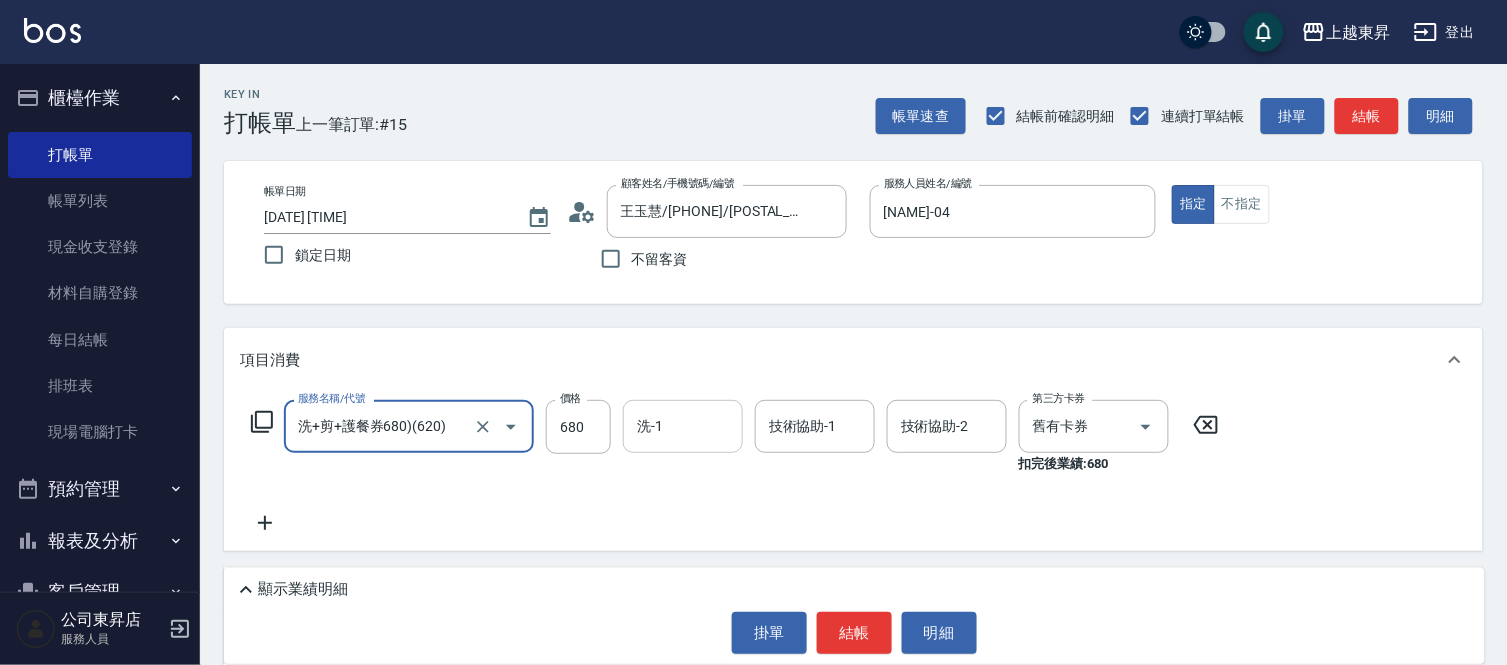 drag, startPoint x: 653, startPoint y: 424, endPoint x: 681, endPoint y: 410, distance: 31.304953 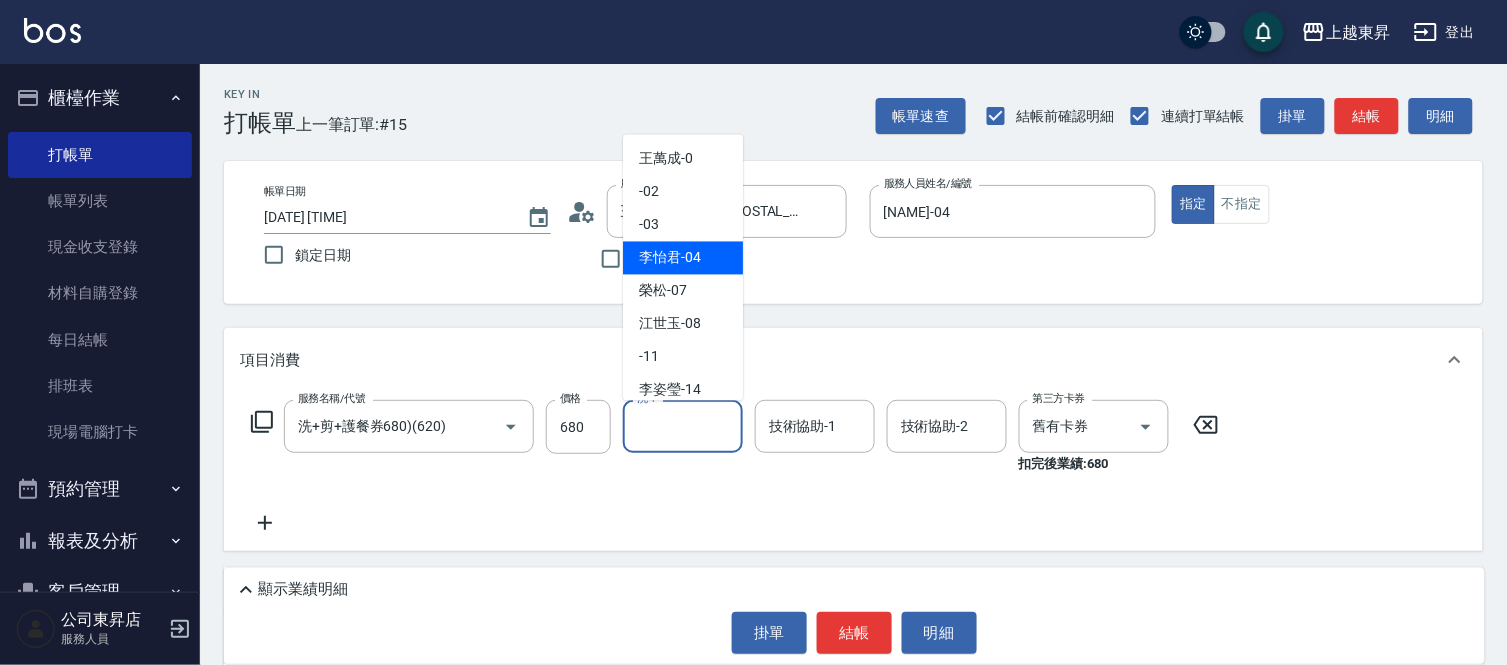 click on "[DESIGNER] -04" at bounding box center (670, 258) 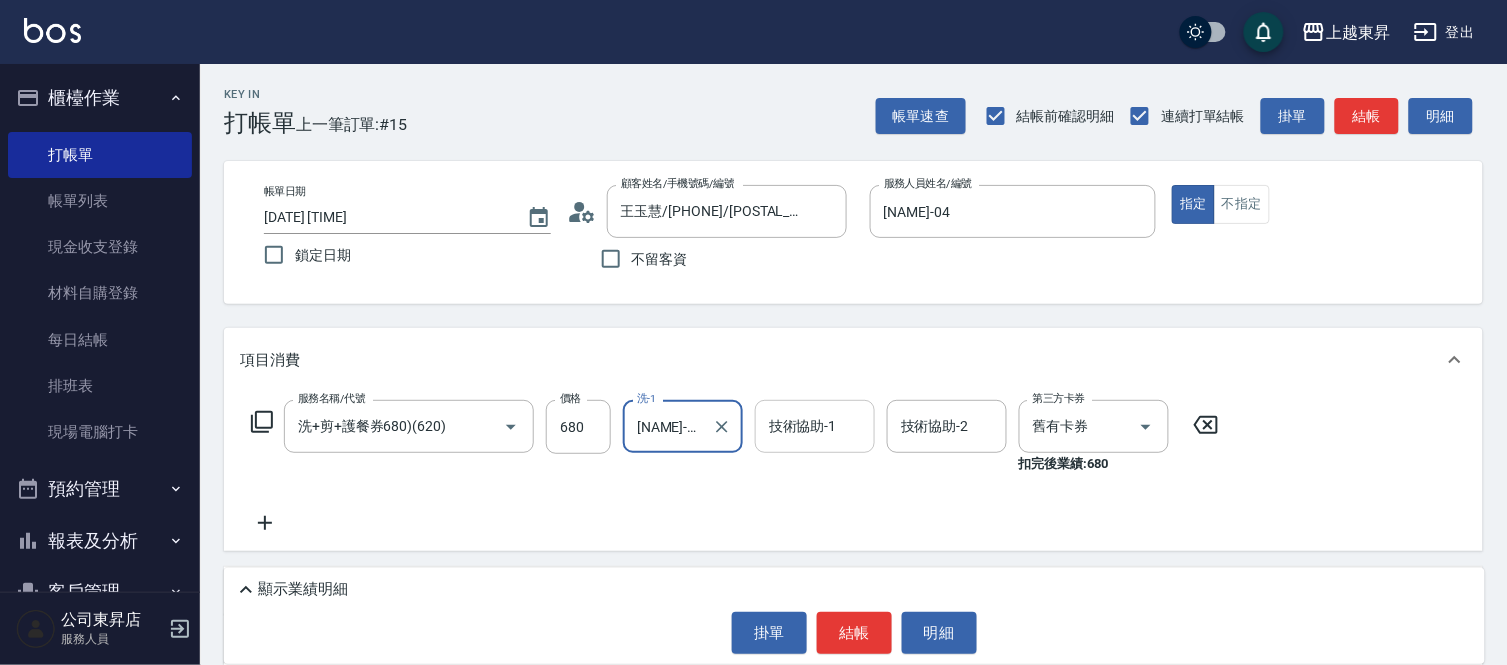 click on "技術協助-1 技術協助-1" at bounding box center (815, 426) 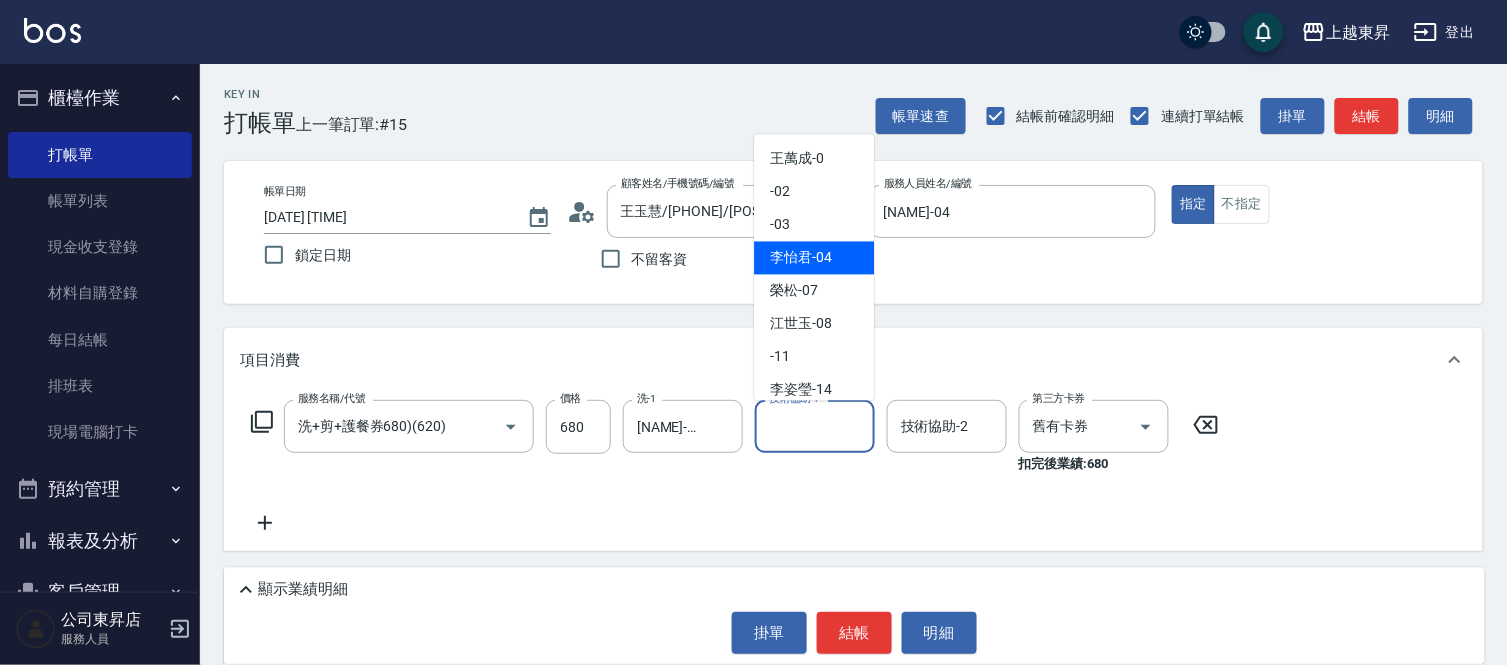 click on "[DESIGNER] -04" at bounding box center [814, 258] 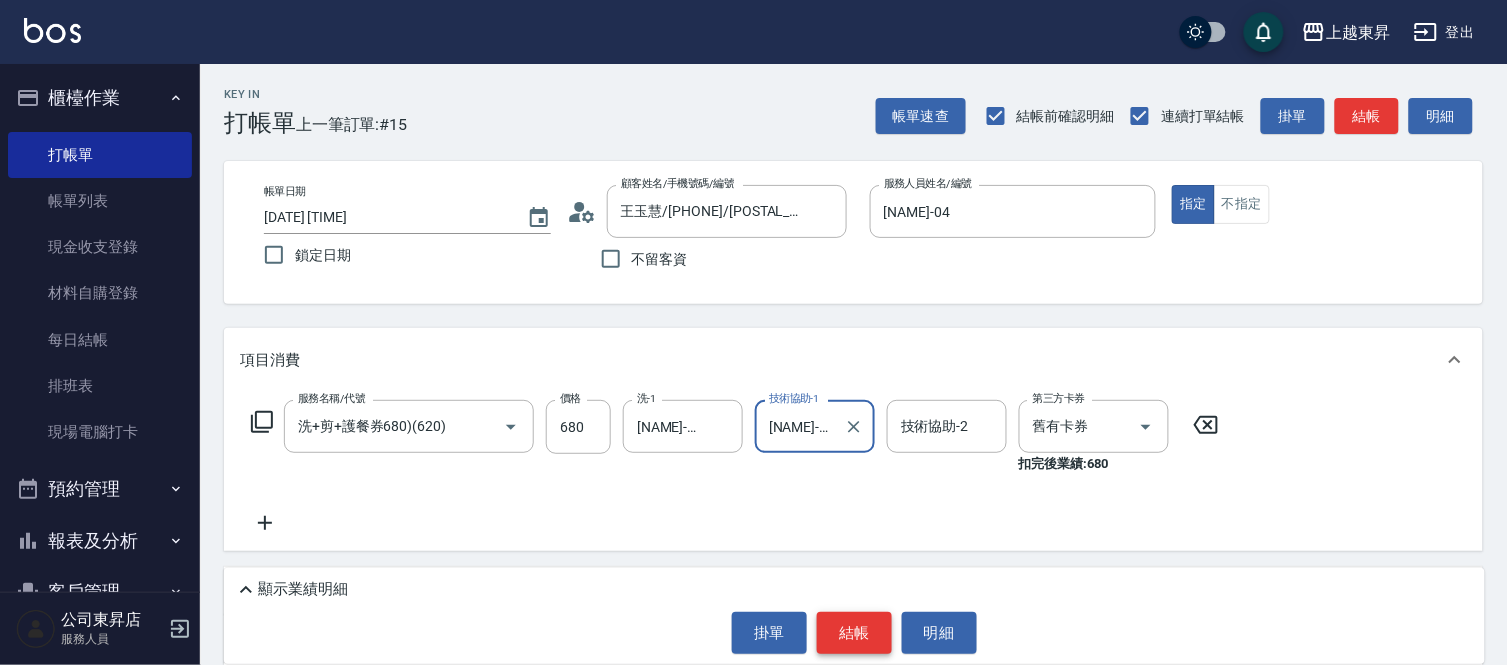 click on "結帳" at bounding box center [854, 633] 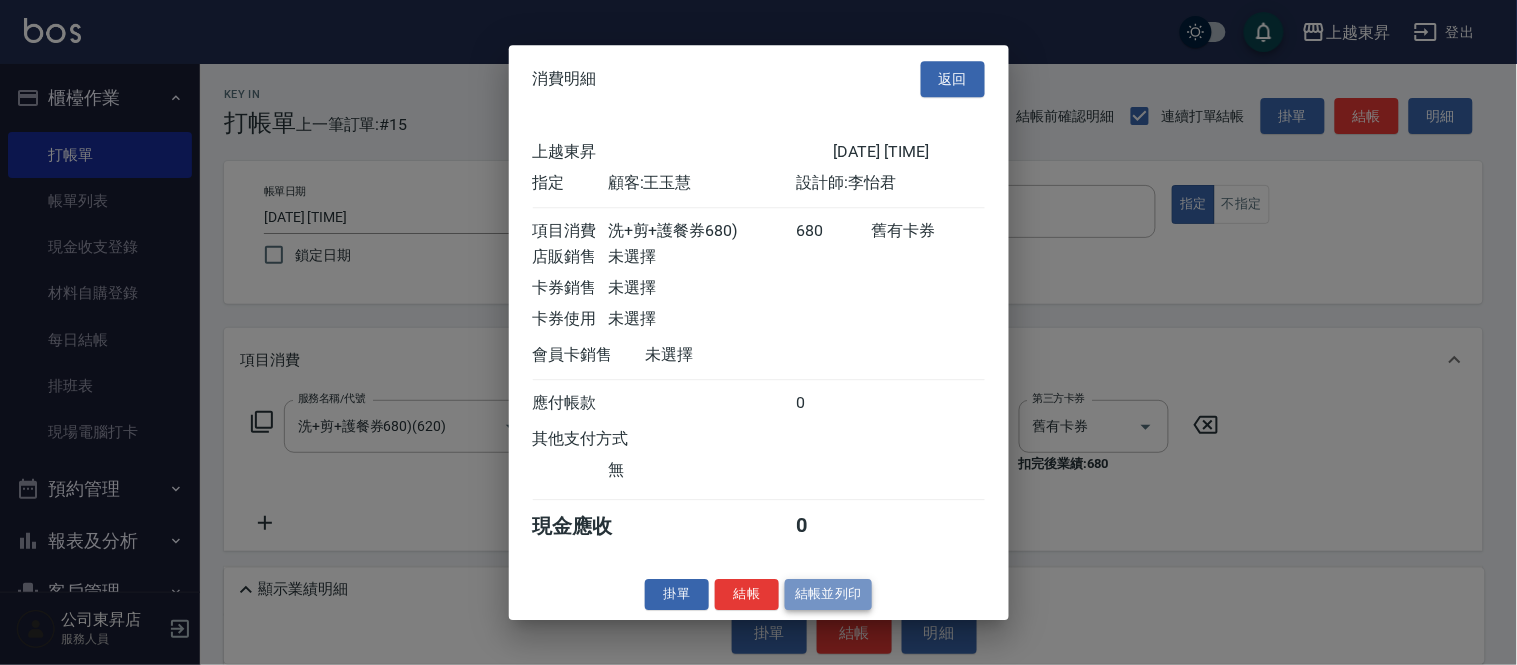 click on "結帳並列印" at bounding box center (828, 594) 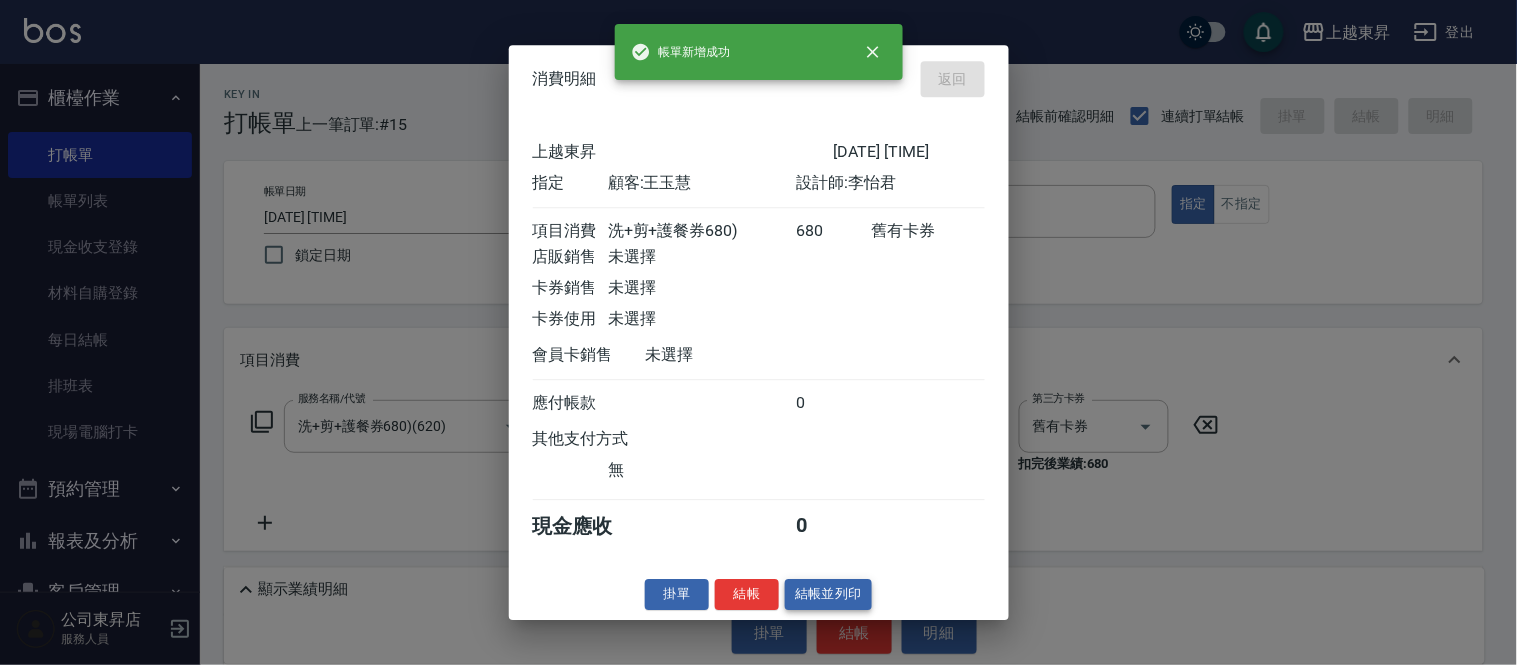 type on "2025/08/08 18:23" 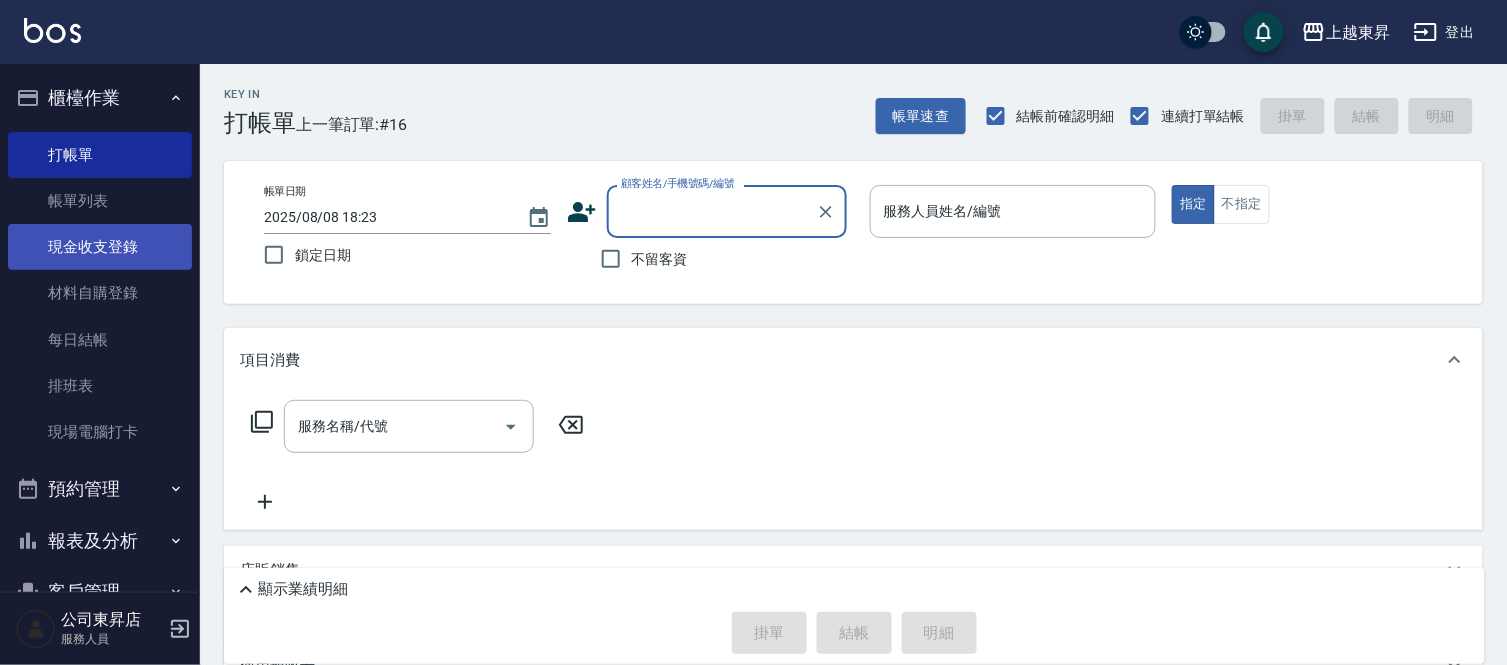 click on "現金收支登錄" at bounding box center [100, 247] 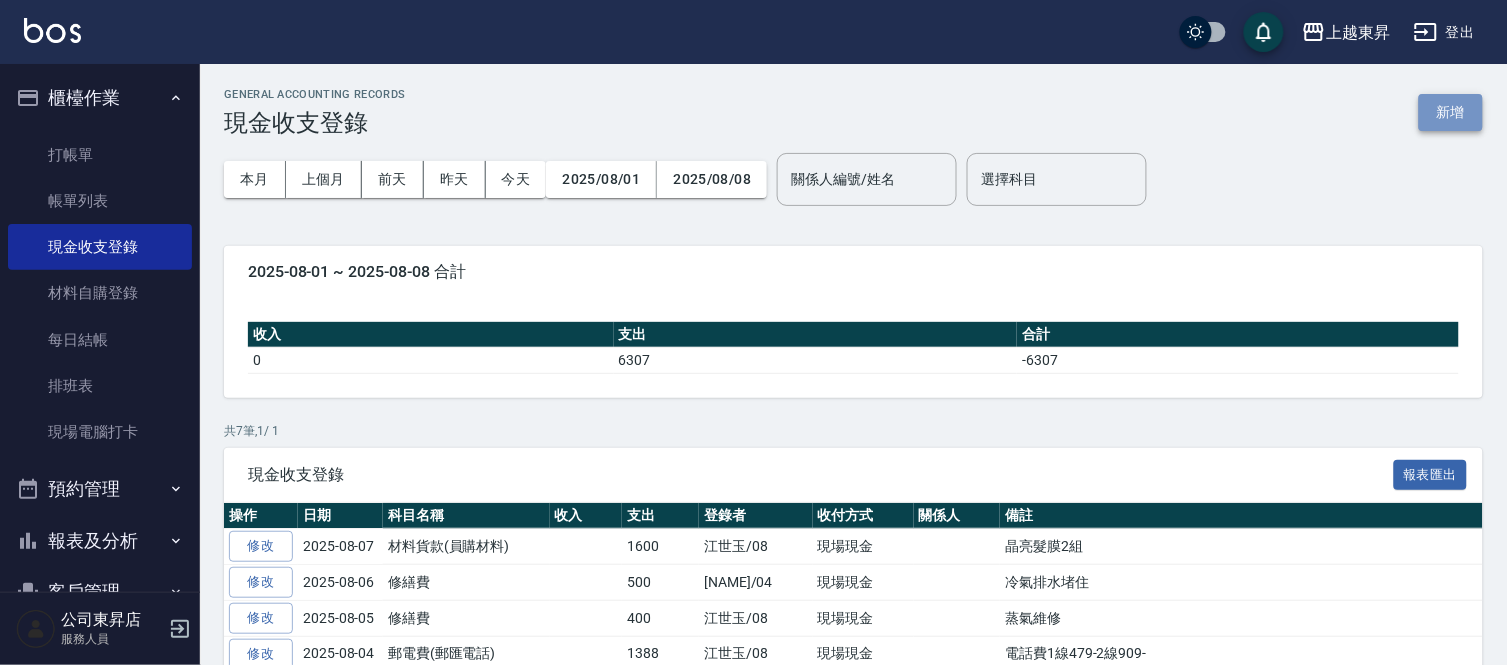 click on "新增" at bounding box center (1451, 112) 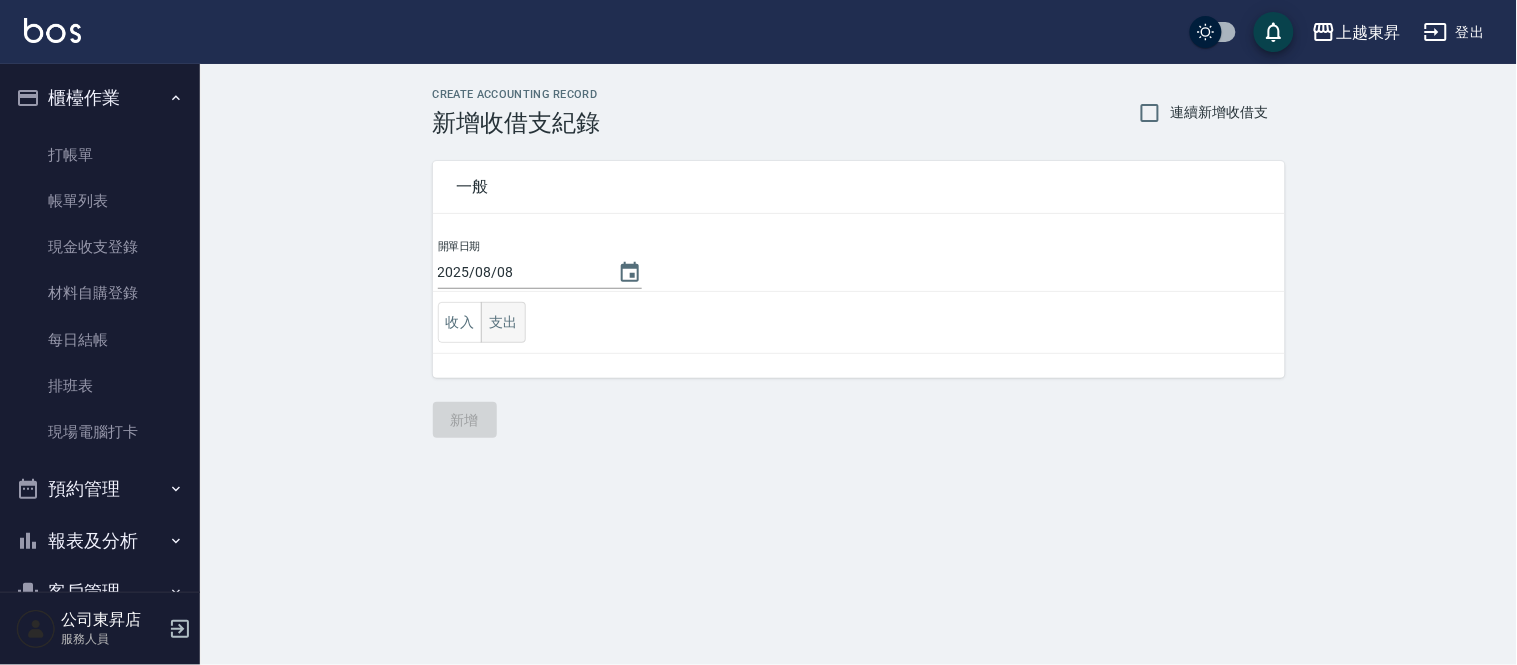 click on "支出" at bounding box center [503, 322] 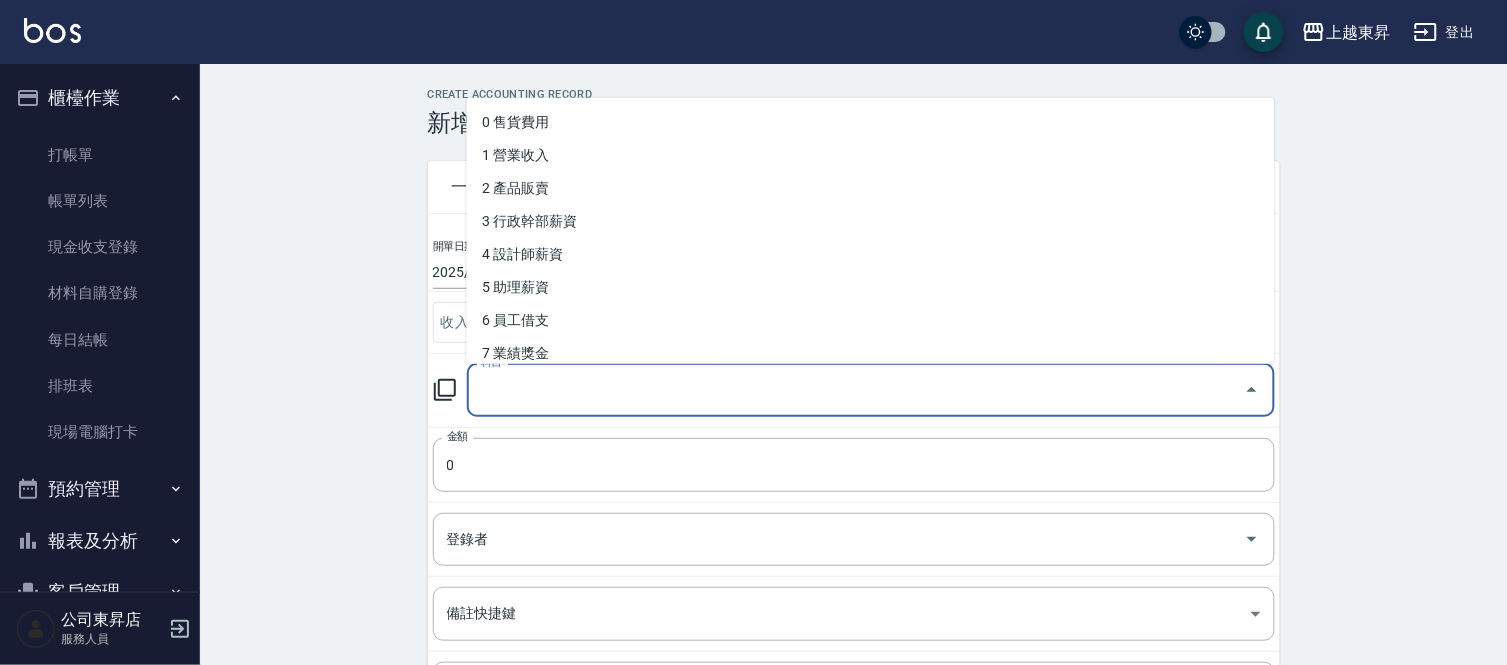 click on "科目 科目" at bounding box center (871, 390) 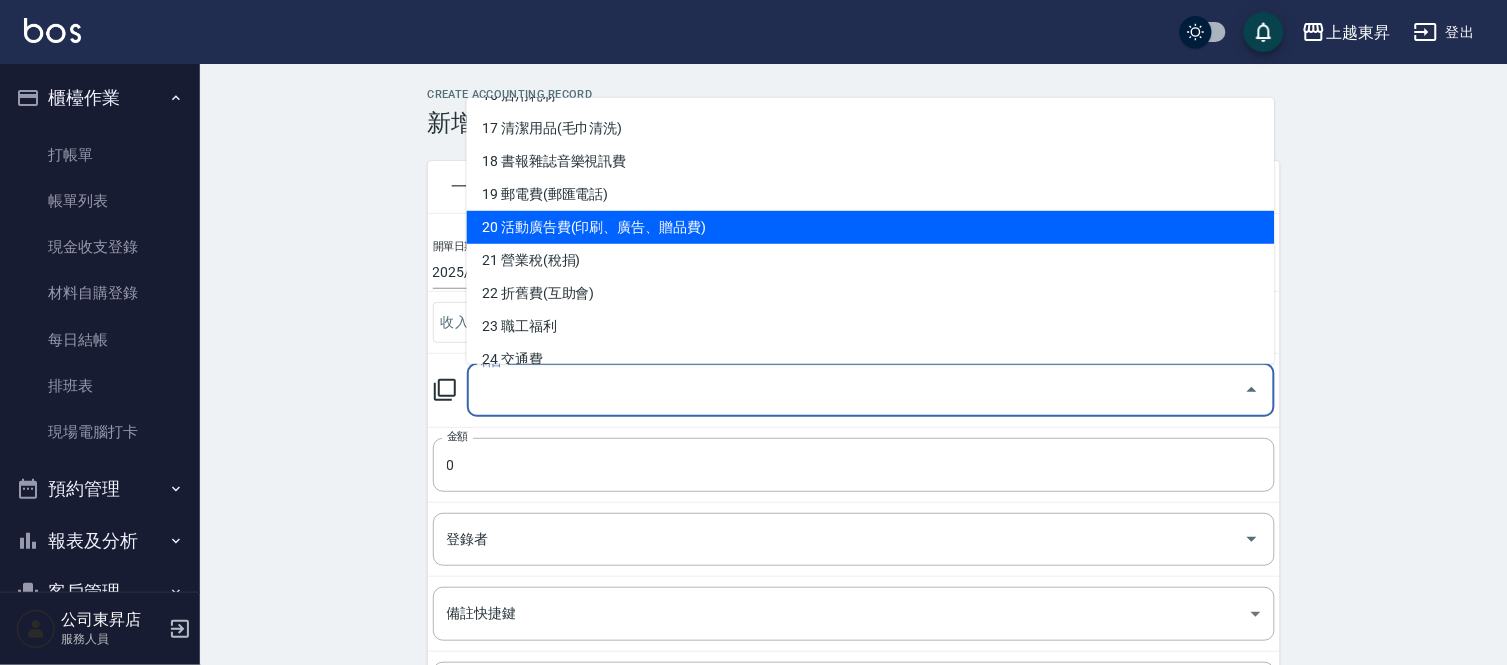 scroll, scrollTop: 666, scrollLeft: 0, axis: vertical 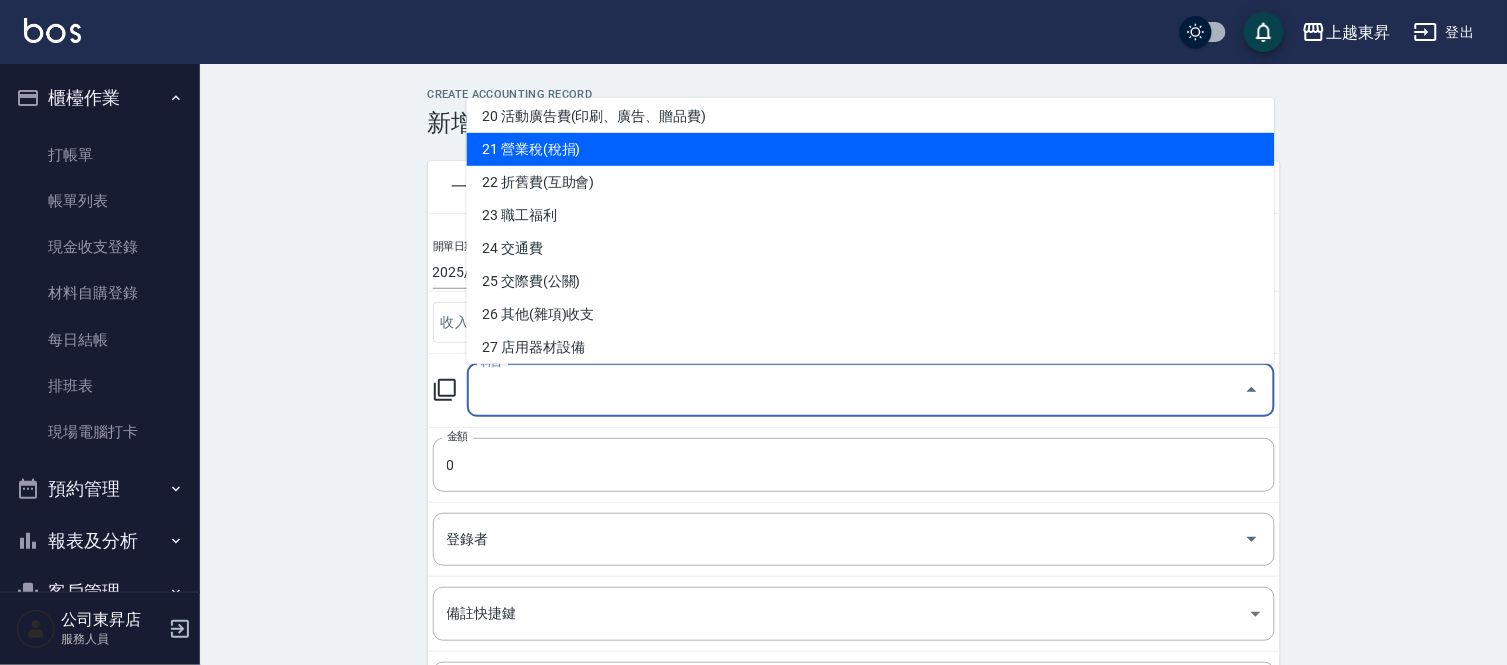 click on "21 營業稅(稅捐)" at bounding box center (871, 149) 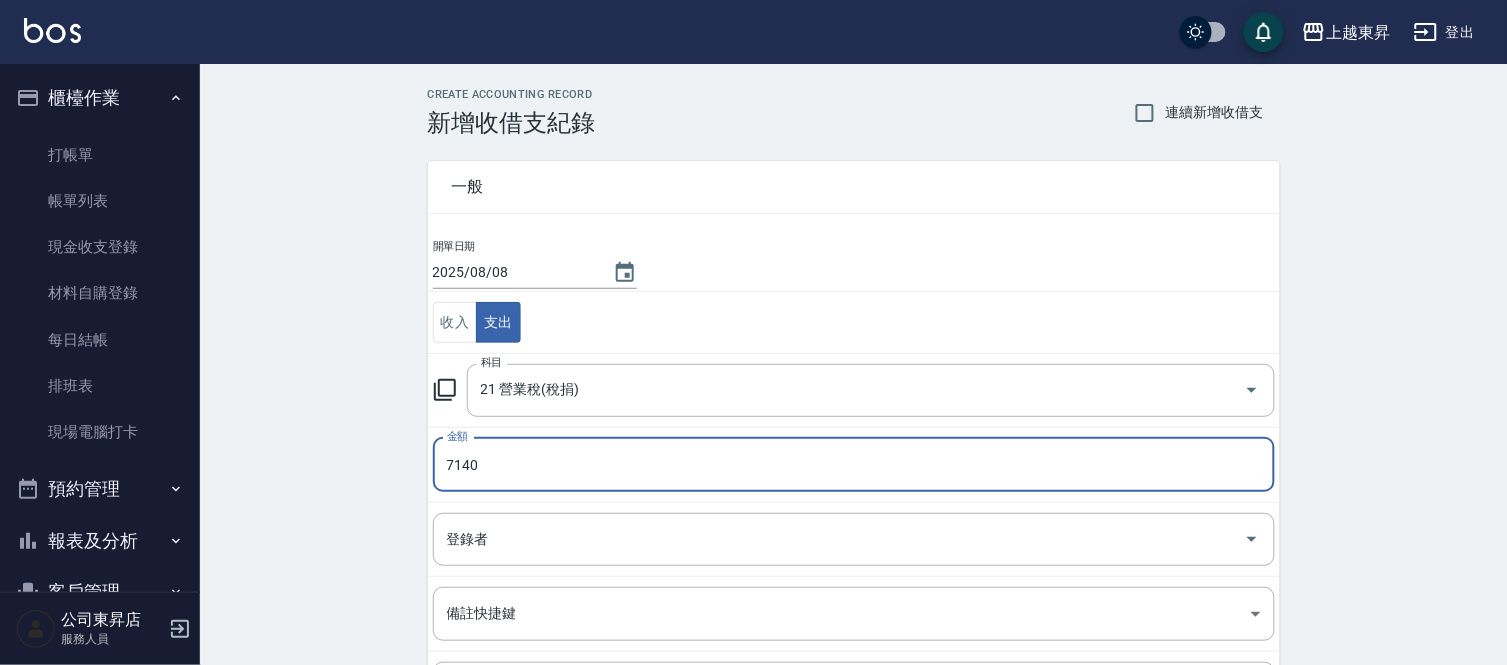 type on "7140" 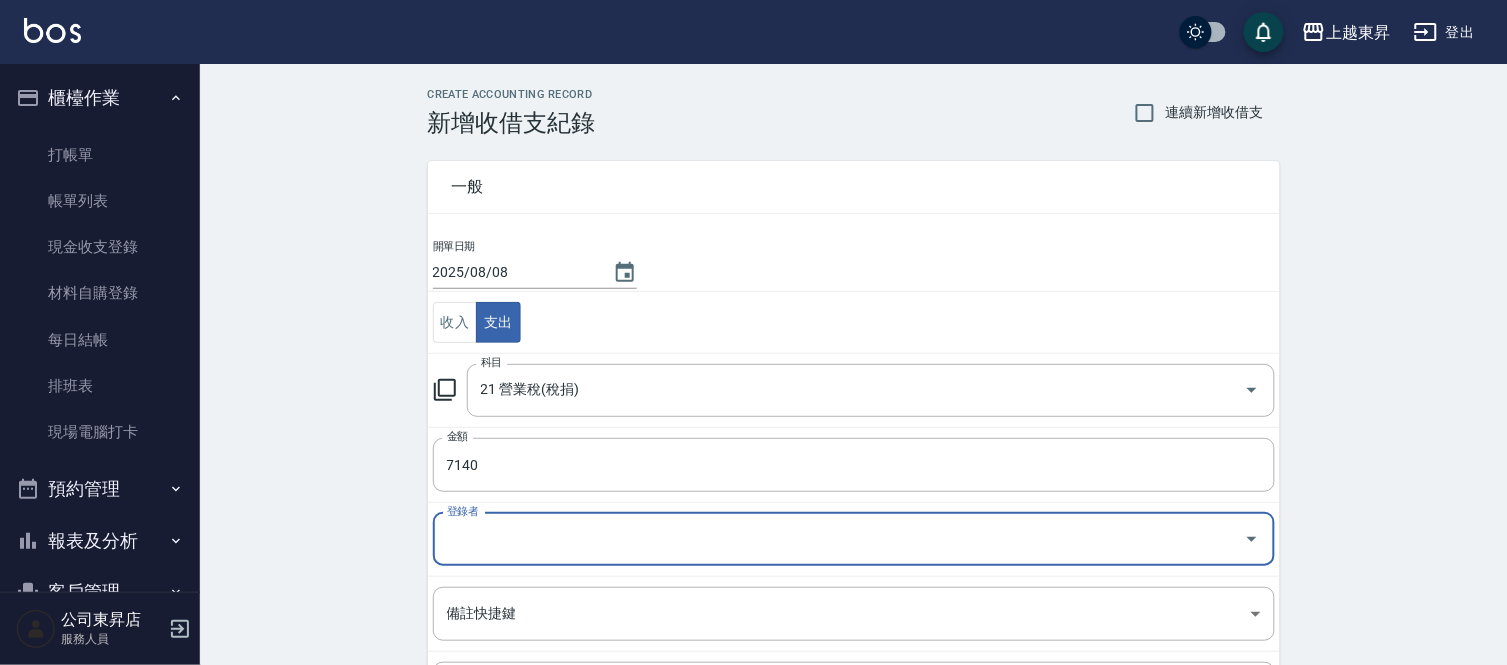 click on "登錄者" at bounding box center (839, 539) 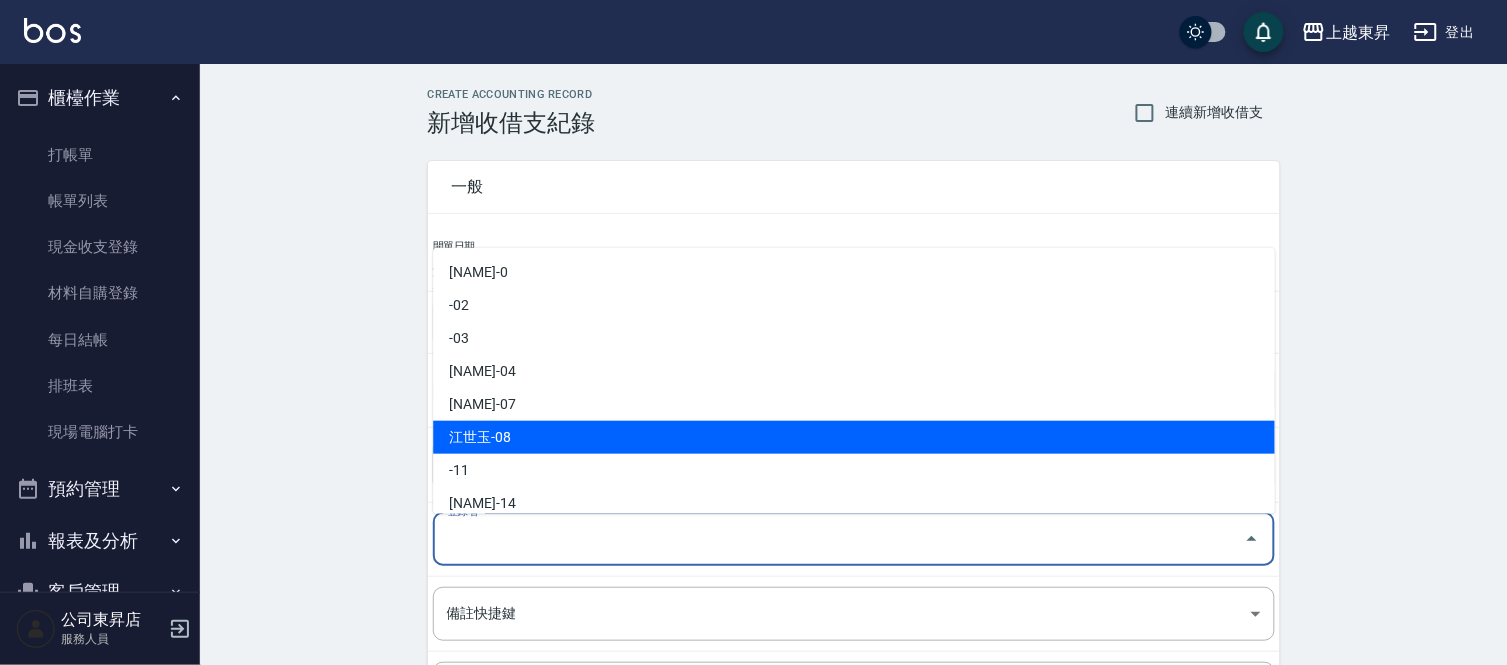 click on "江世玉-08" at bounding box center (854, 437) 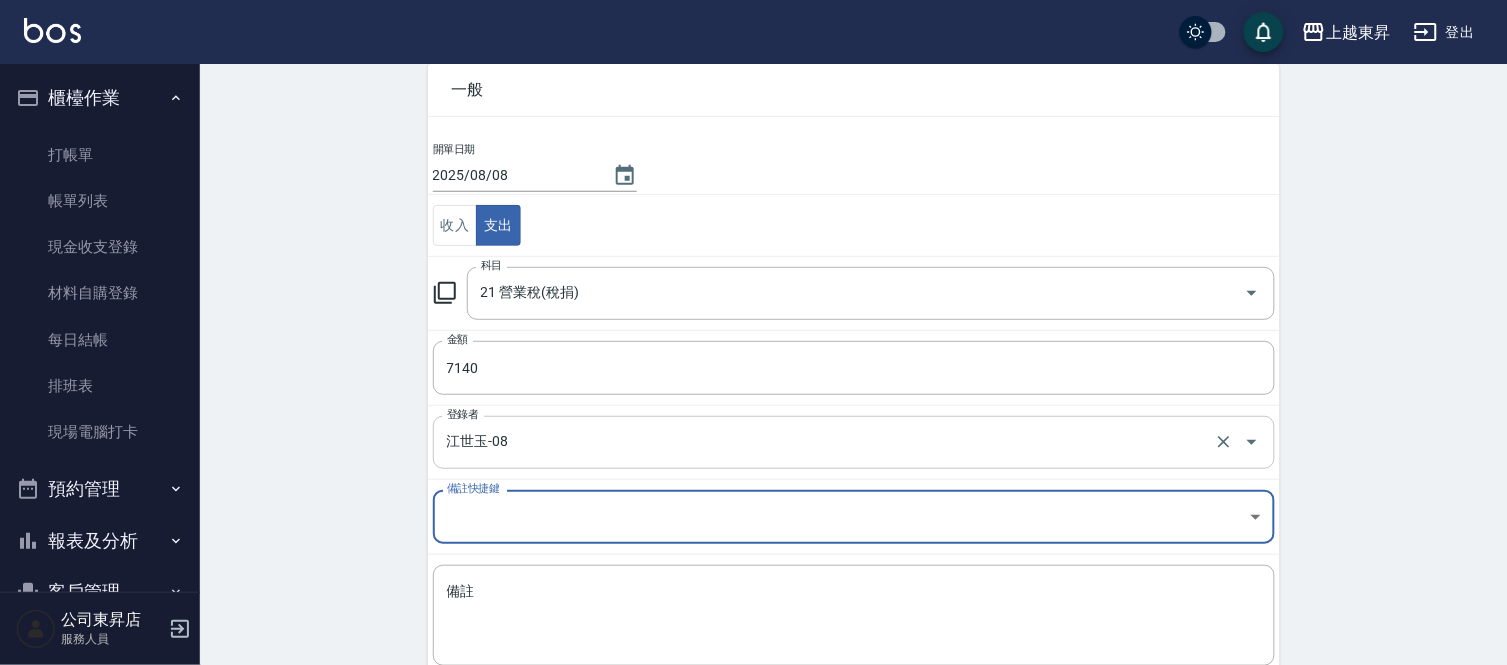 scroll, scrollTop: 217, scrollLeft: 0, axis: vertical 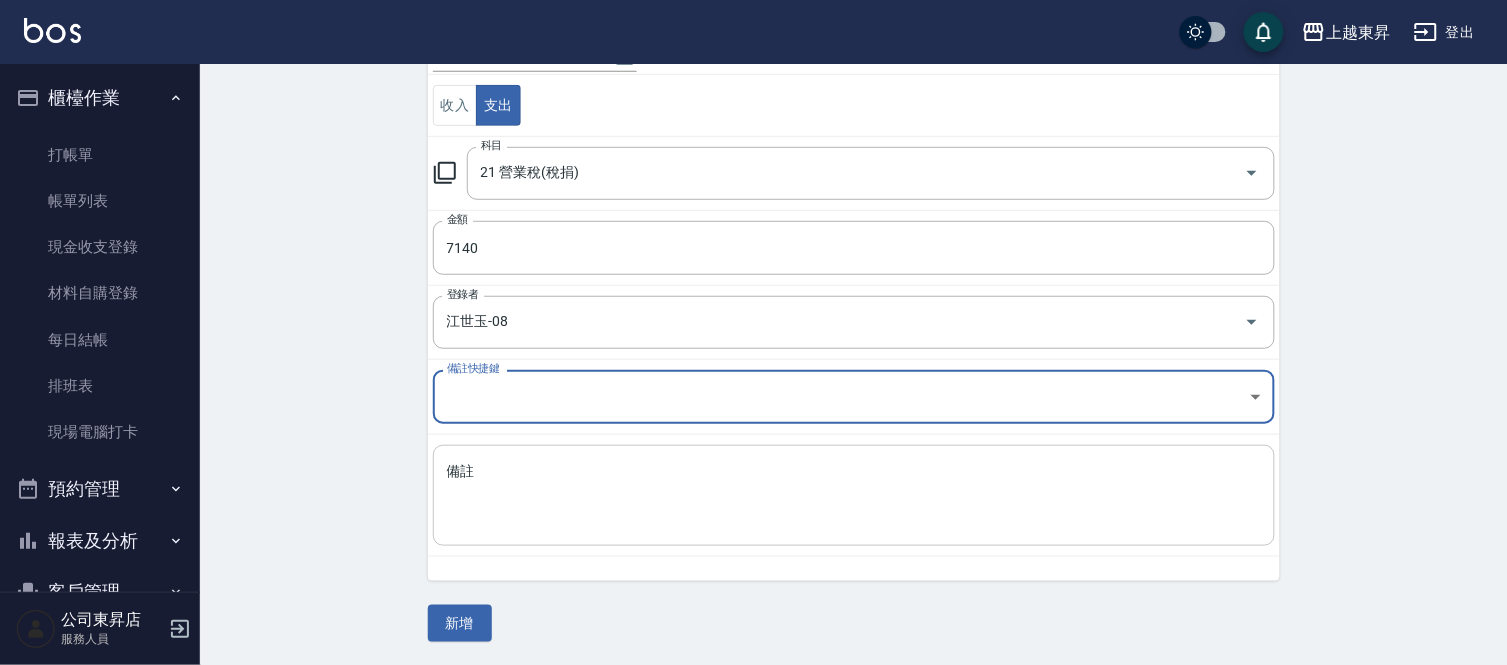 click on "備註 x 備註" at bounding box center (854, 495) 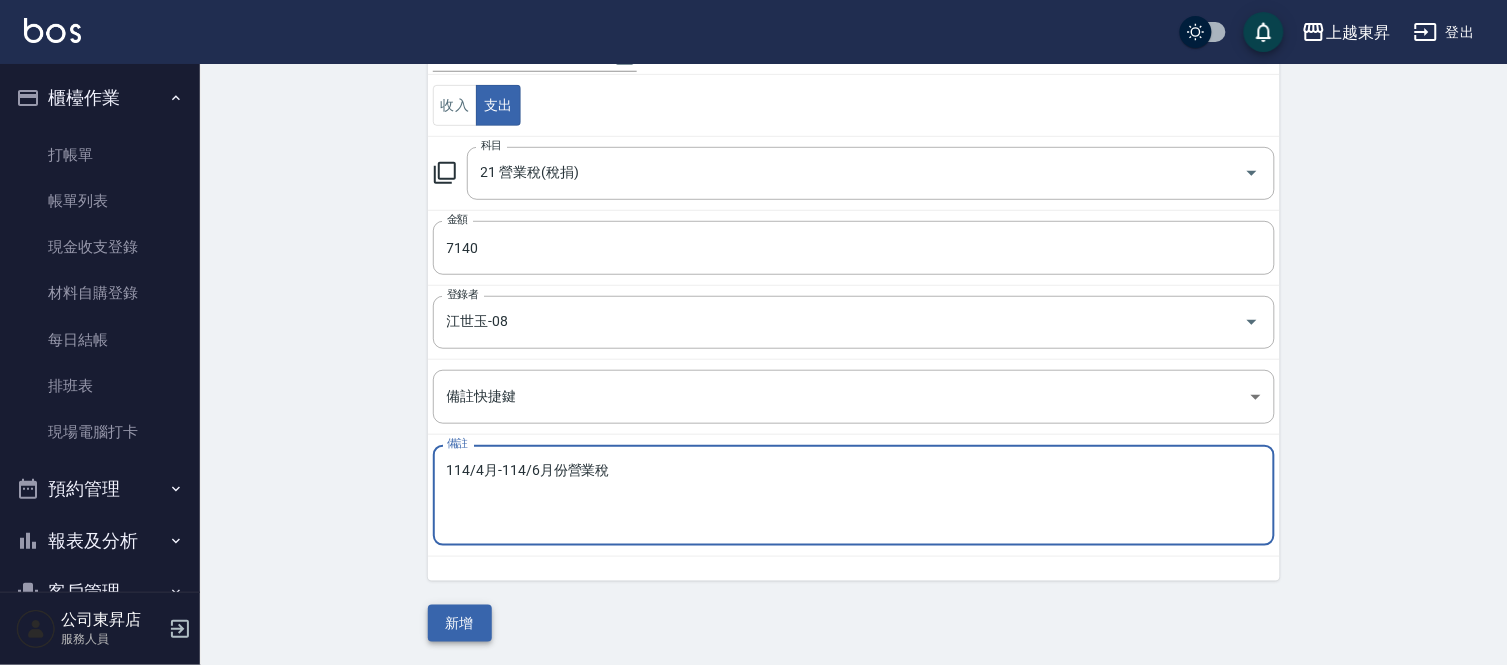 type on "114/4月-114/6月份營業稅" 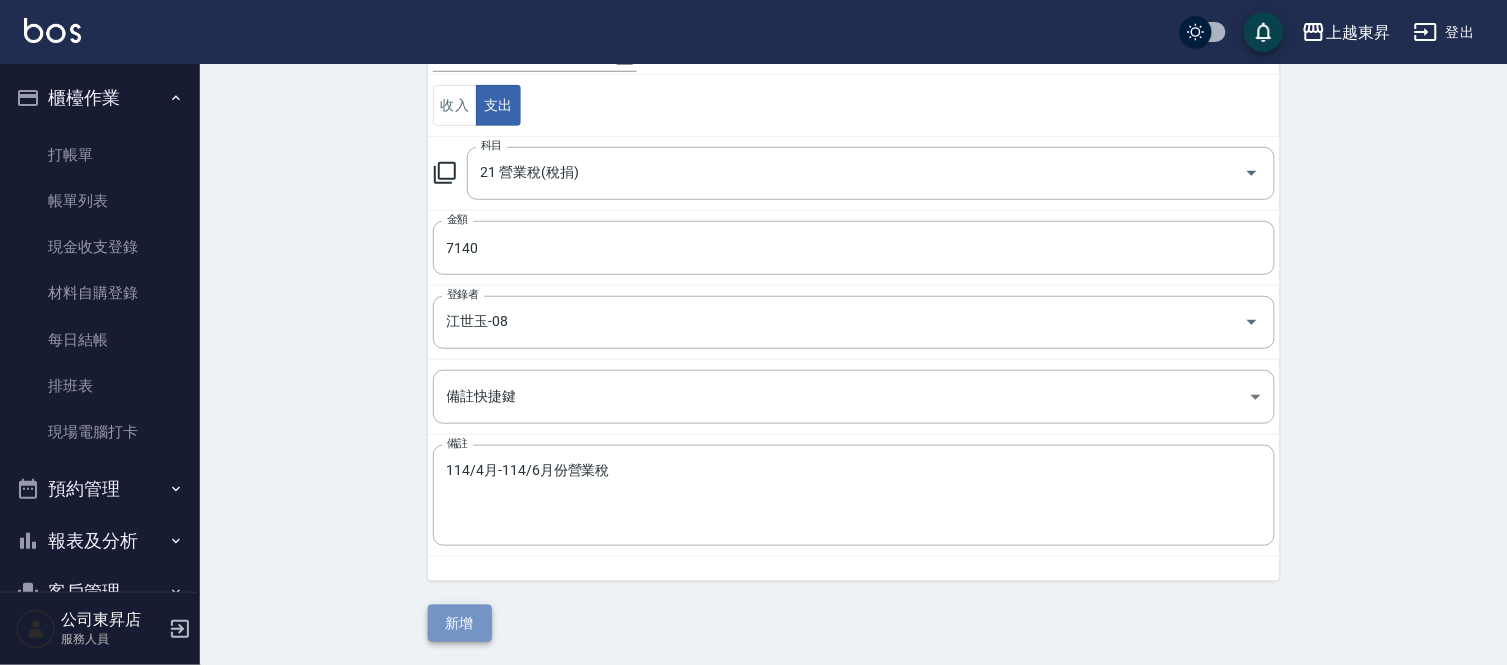 click on "新增" at bounding box center [460, 623] 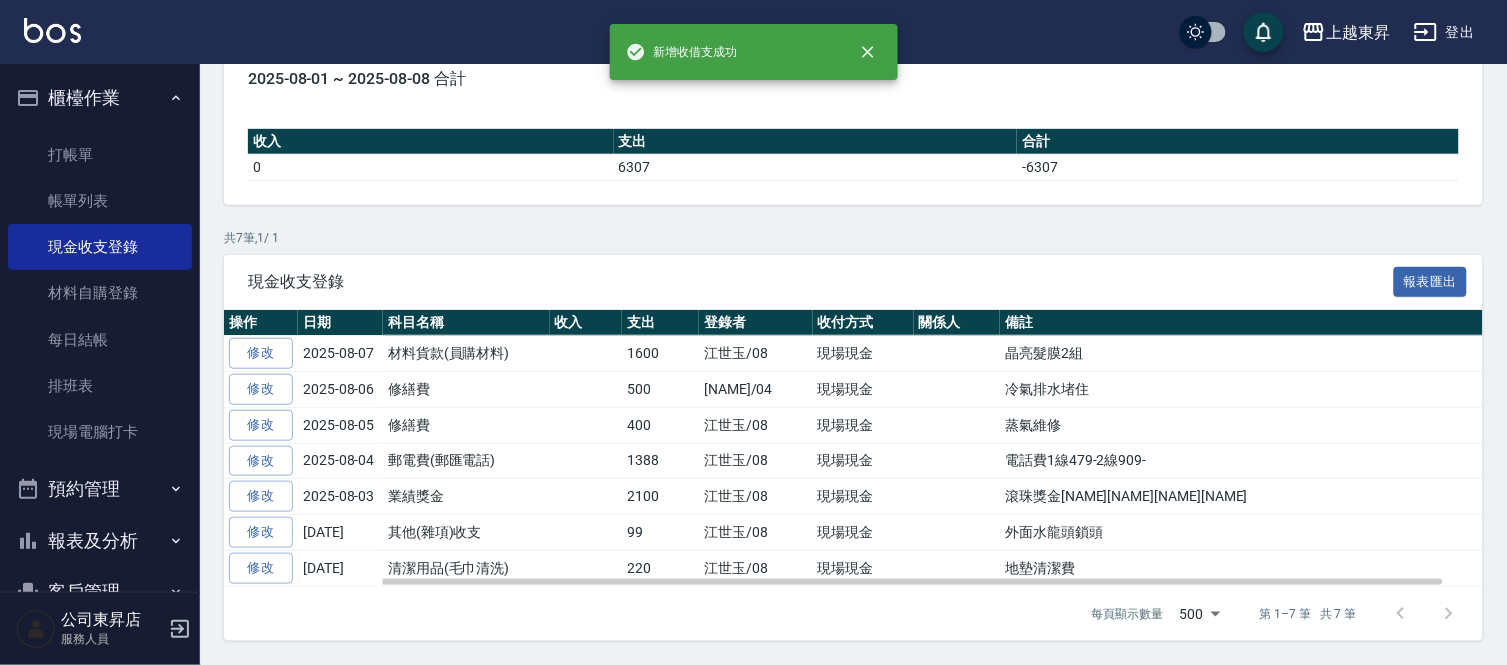 scroll, scrollTop: 0, scrollLeft: 0, axis: both 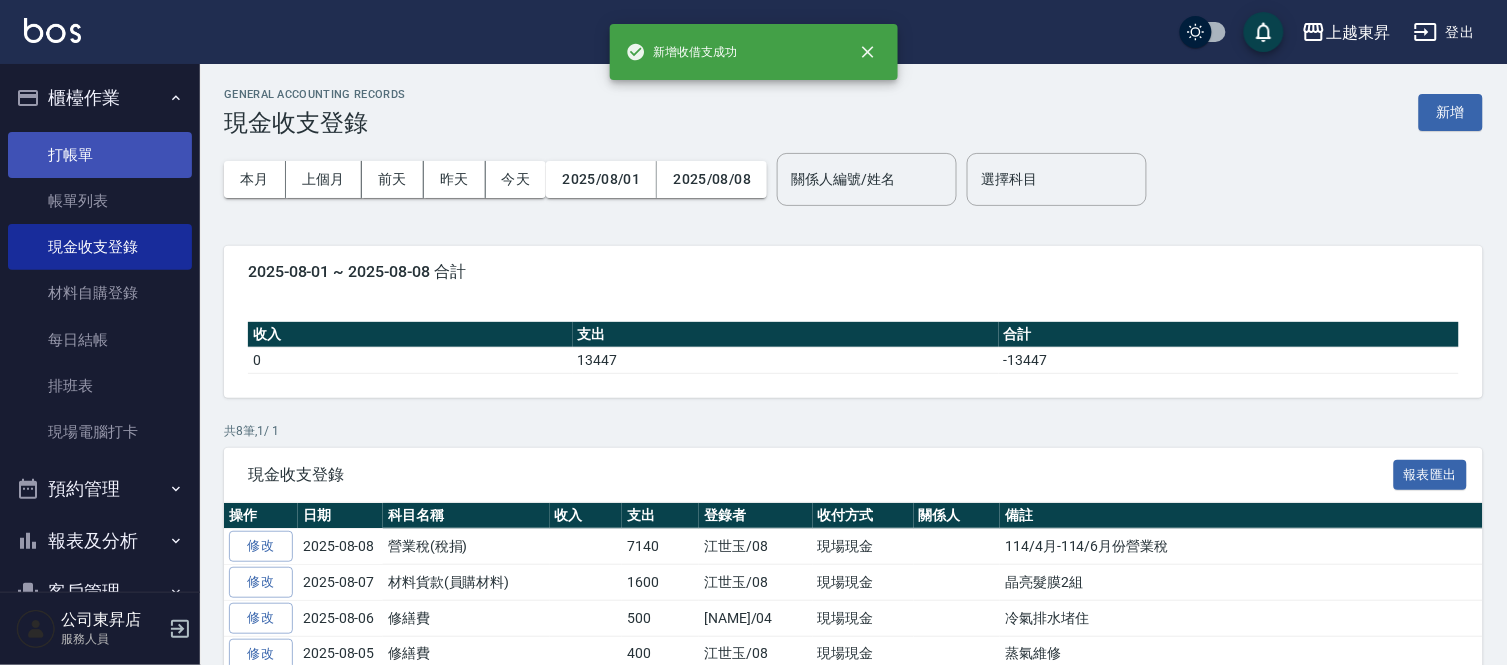 click on "打帳單" at bounding box center [100, 155] 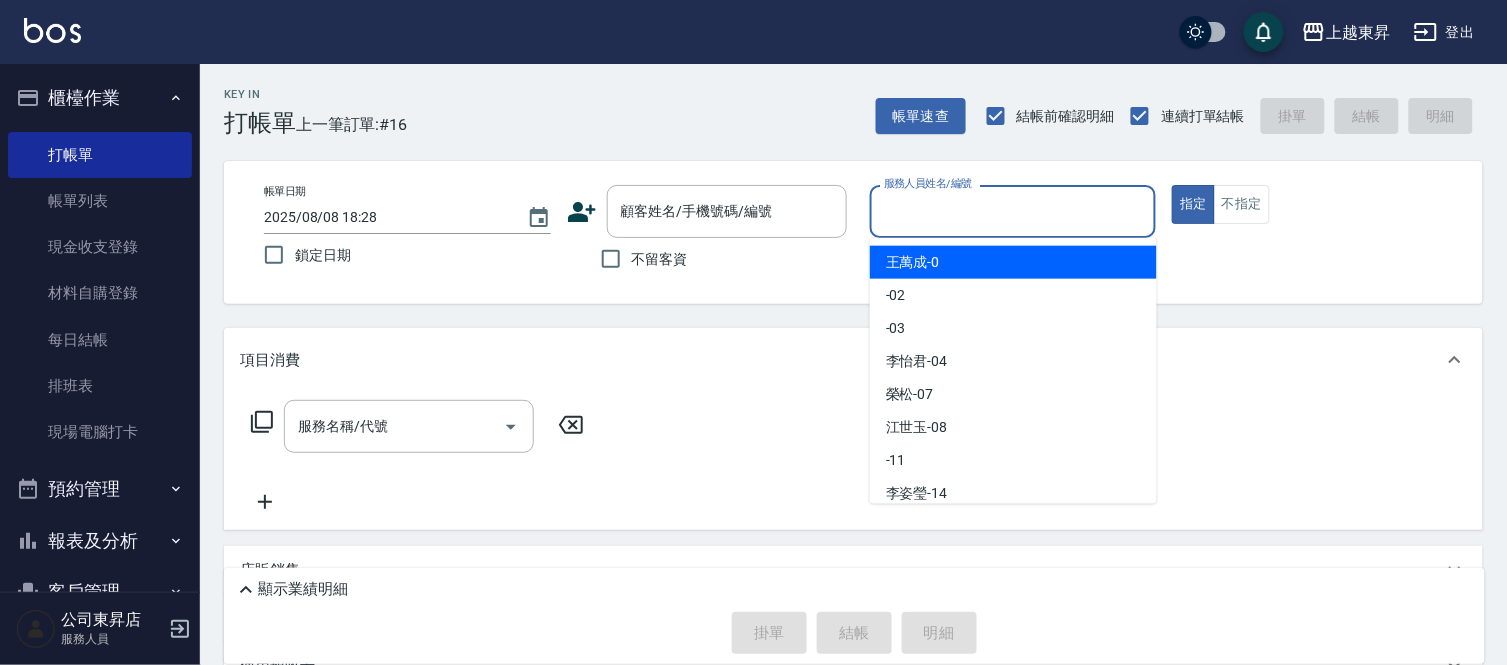drag, startPoint x: 981, startPoint y: 207, endPoint x: 976, endPoint y: 191, distance: 16.763054 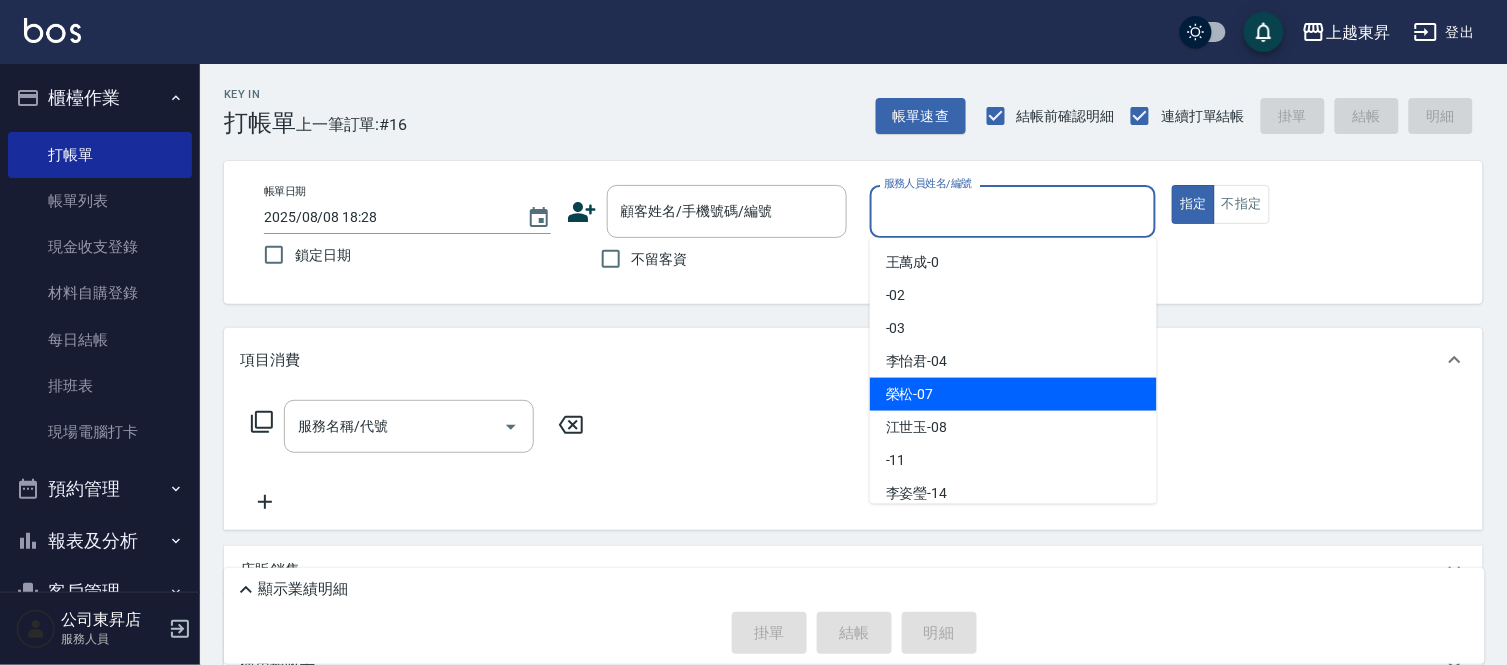 click on "榮松 -07" at bounding box center [910, 394] 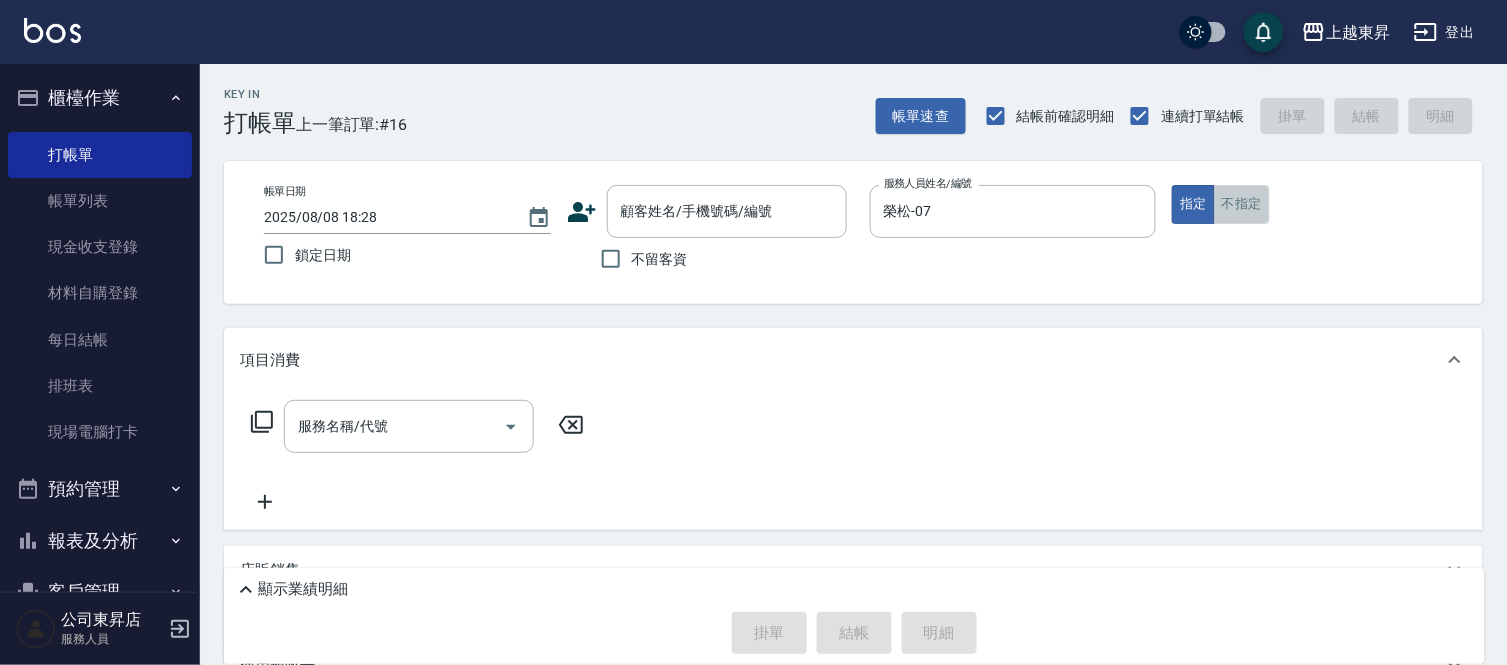 click on "不指定" at bounding box center (1242, 204) 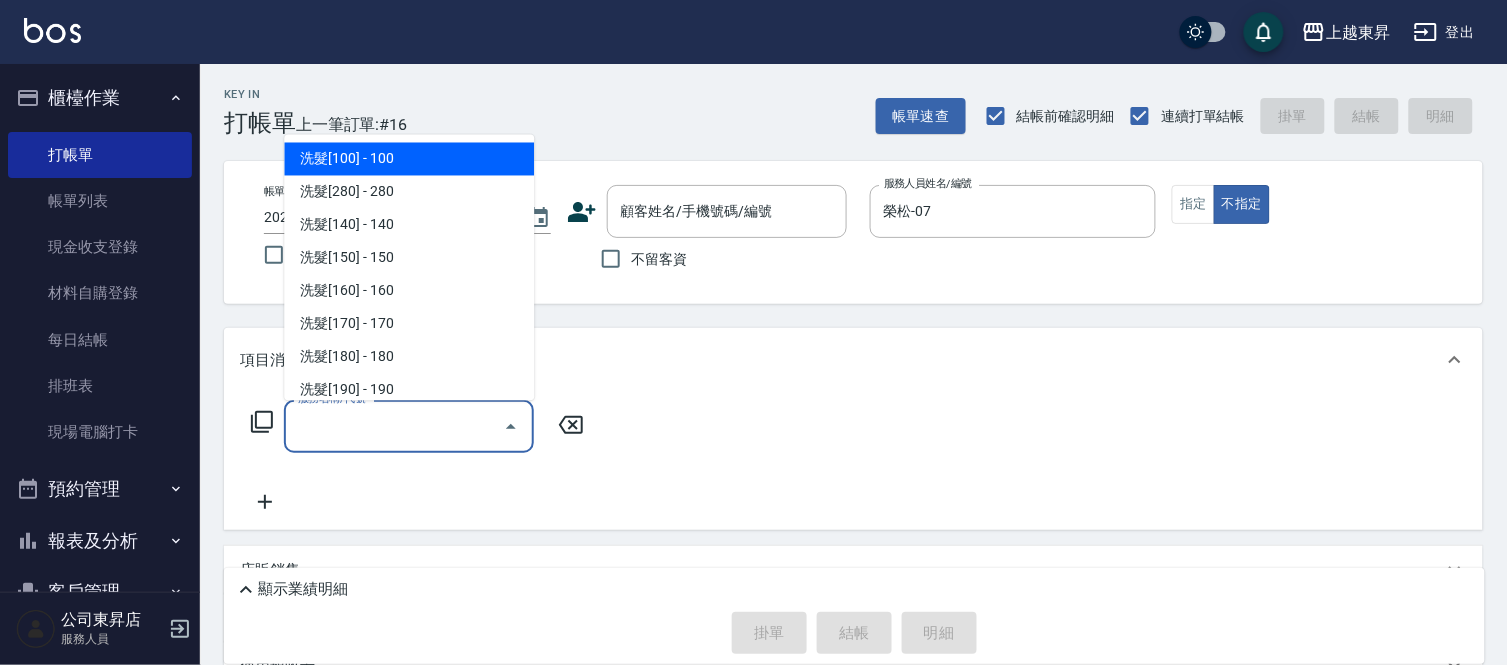 click on "服務名稱/代號" at bounding box center (394, 426) 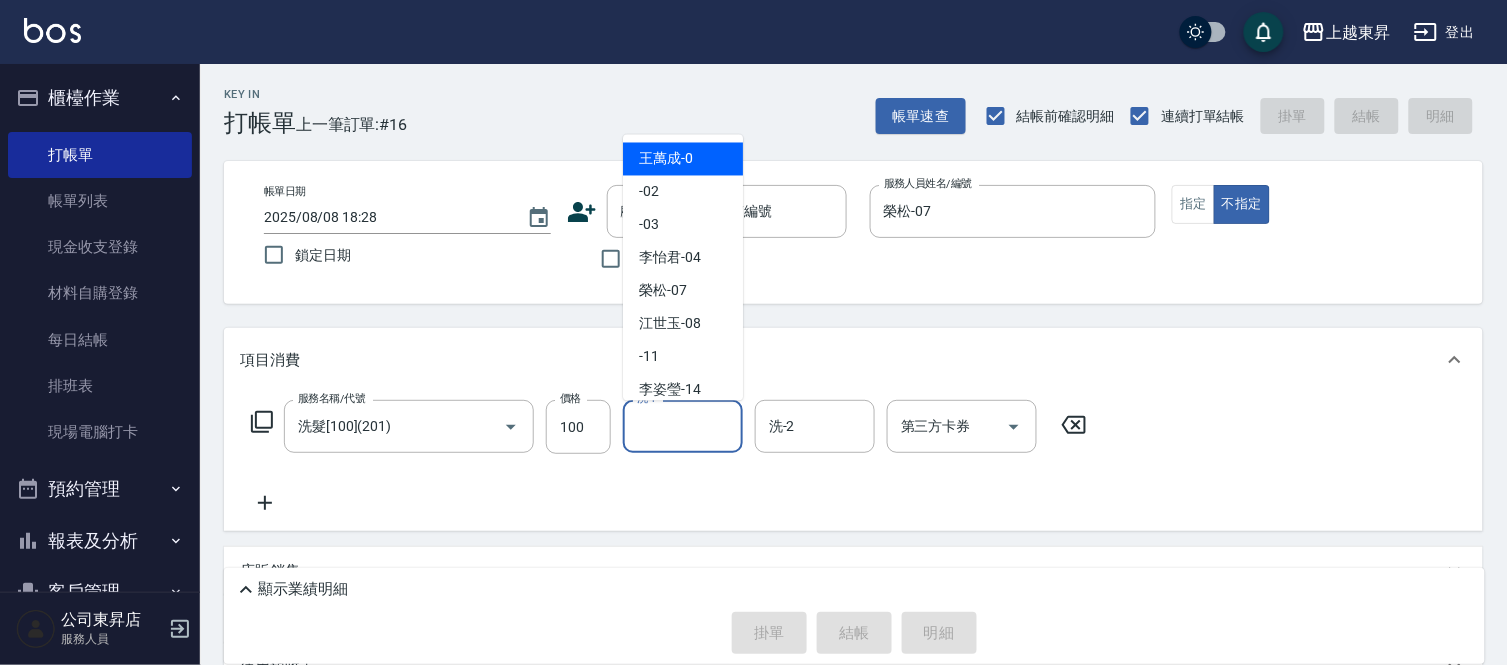 click on "洗-1" at bounding box center (683, 426) 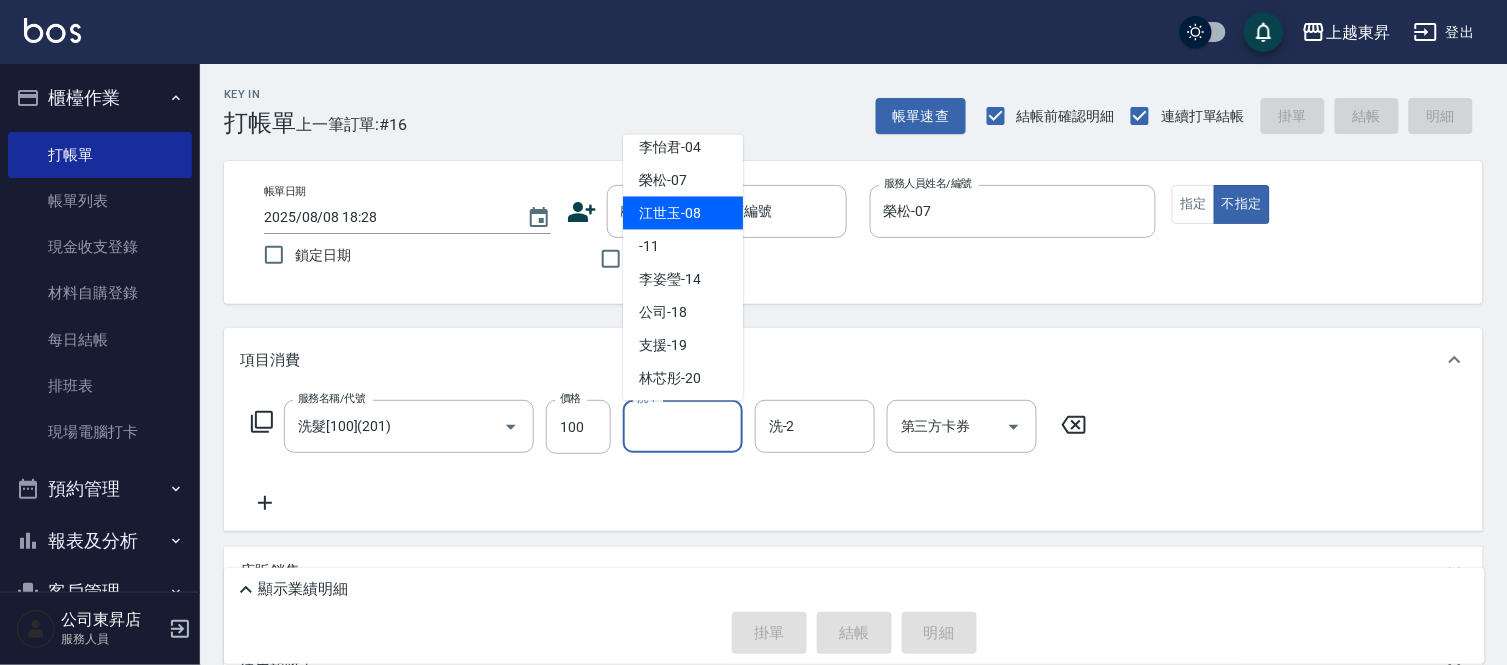 scroll, scrollTop: 222, scrollLeft: 0, axis: vertical 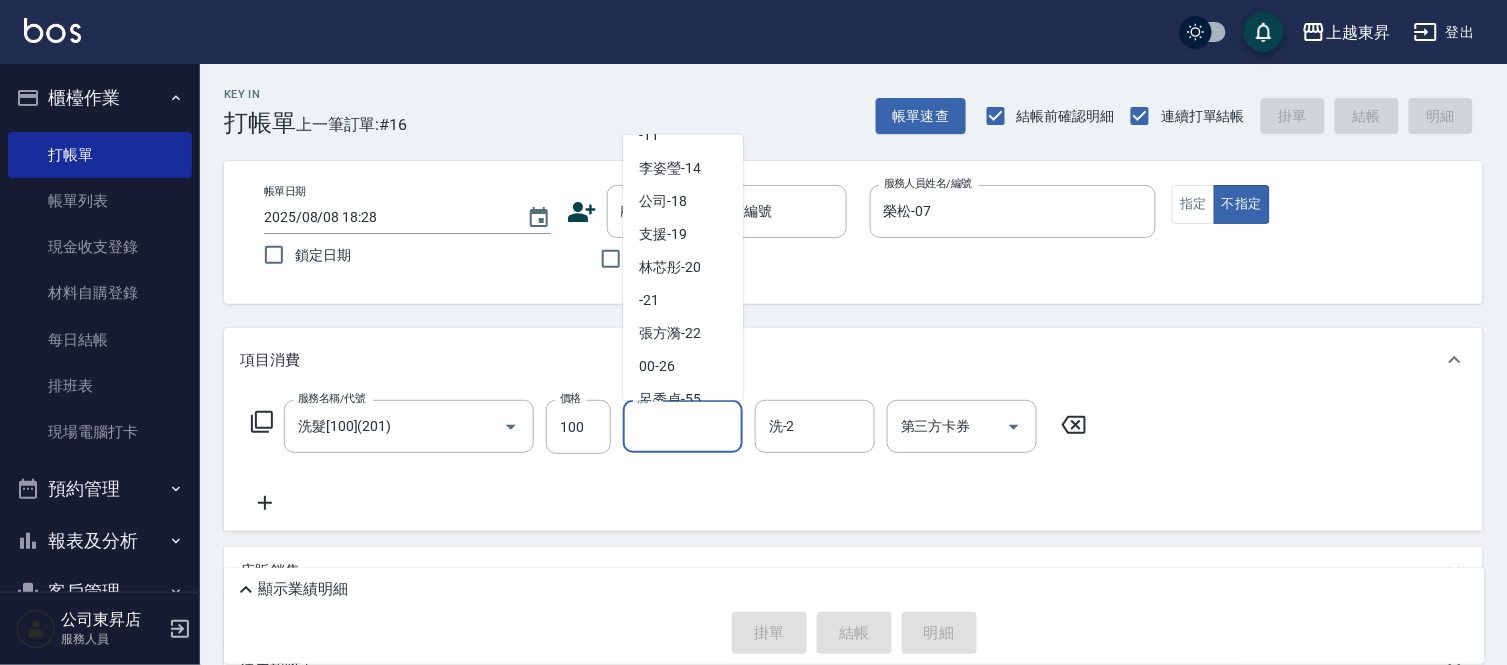 click on "[NAME]-20" at bounding box center (670, 333) 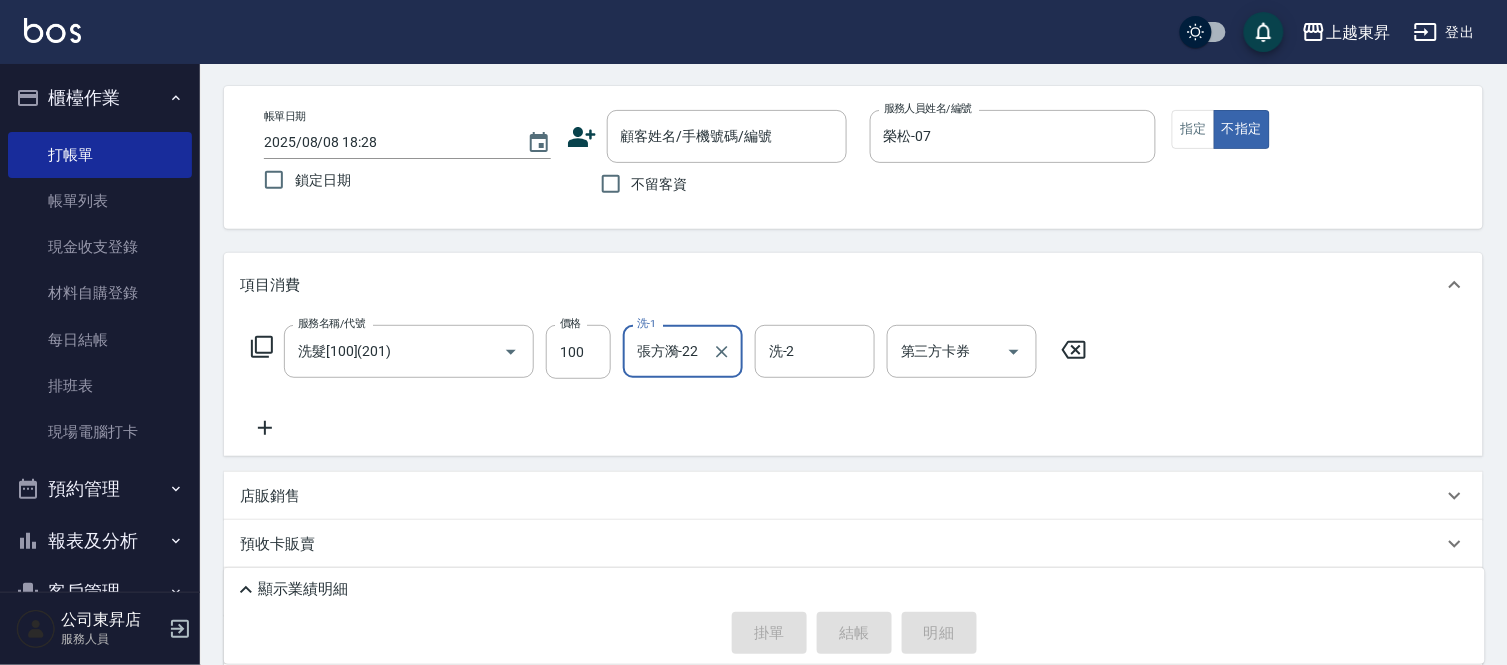 scroll, scrollTop: 111, scrollLeft: 0, axis: vertical 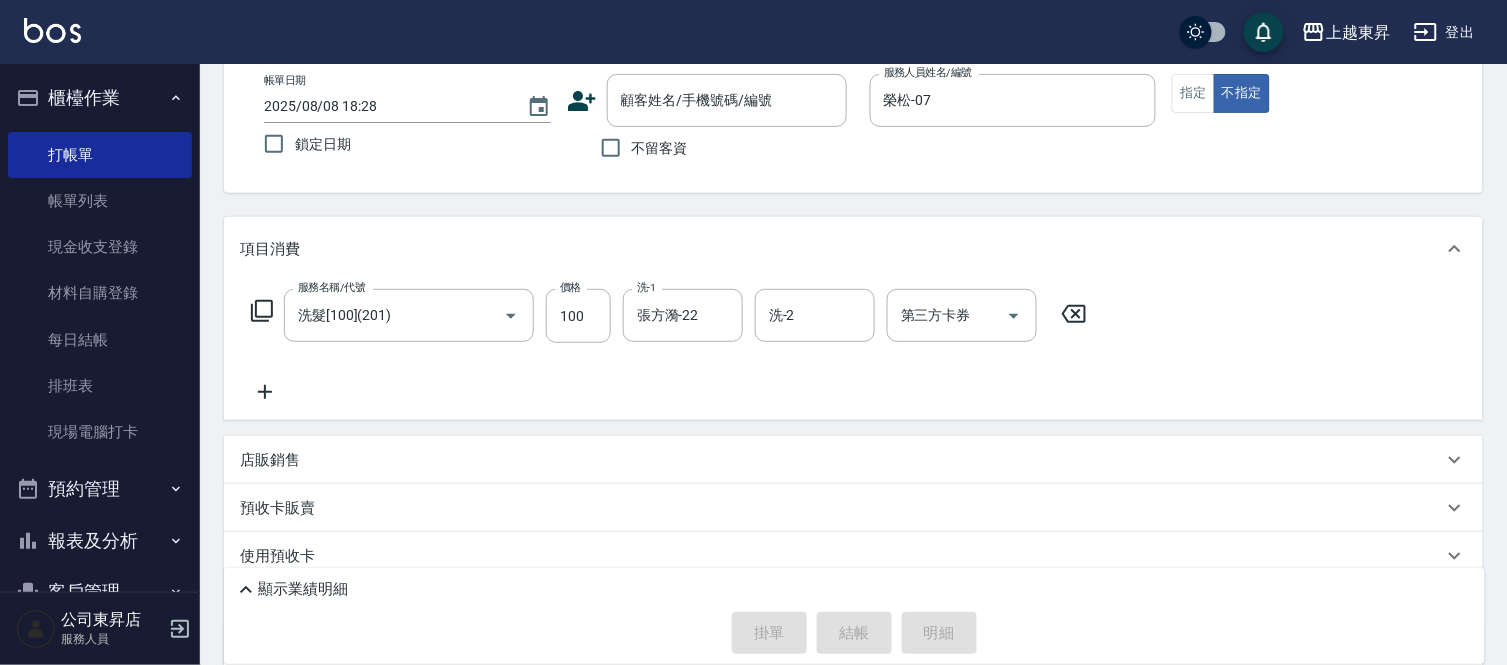 click 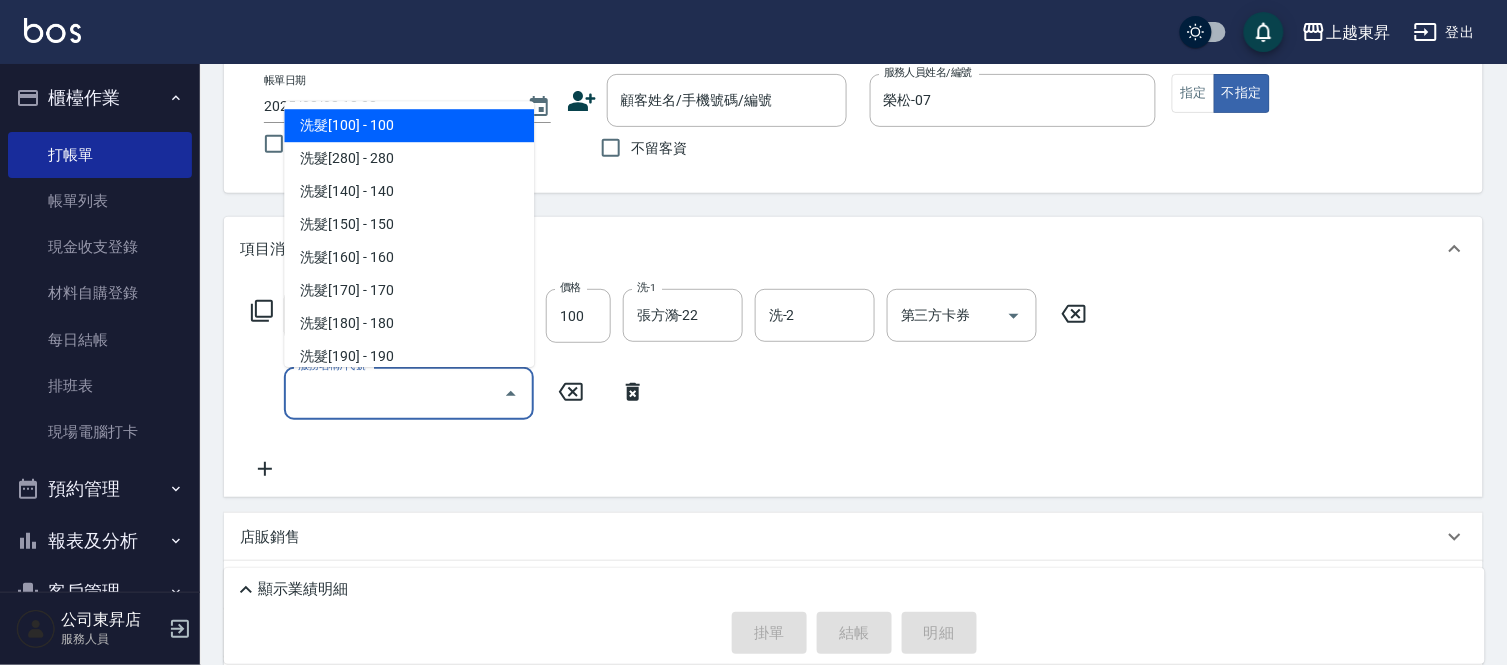 click on "服務名稱/代號" at bounding box center [394, 393] 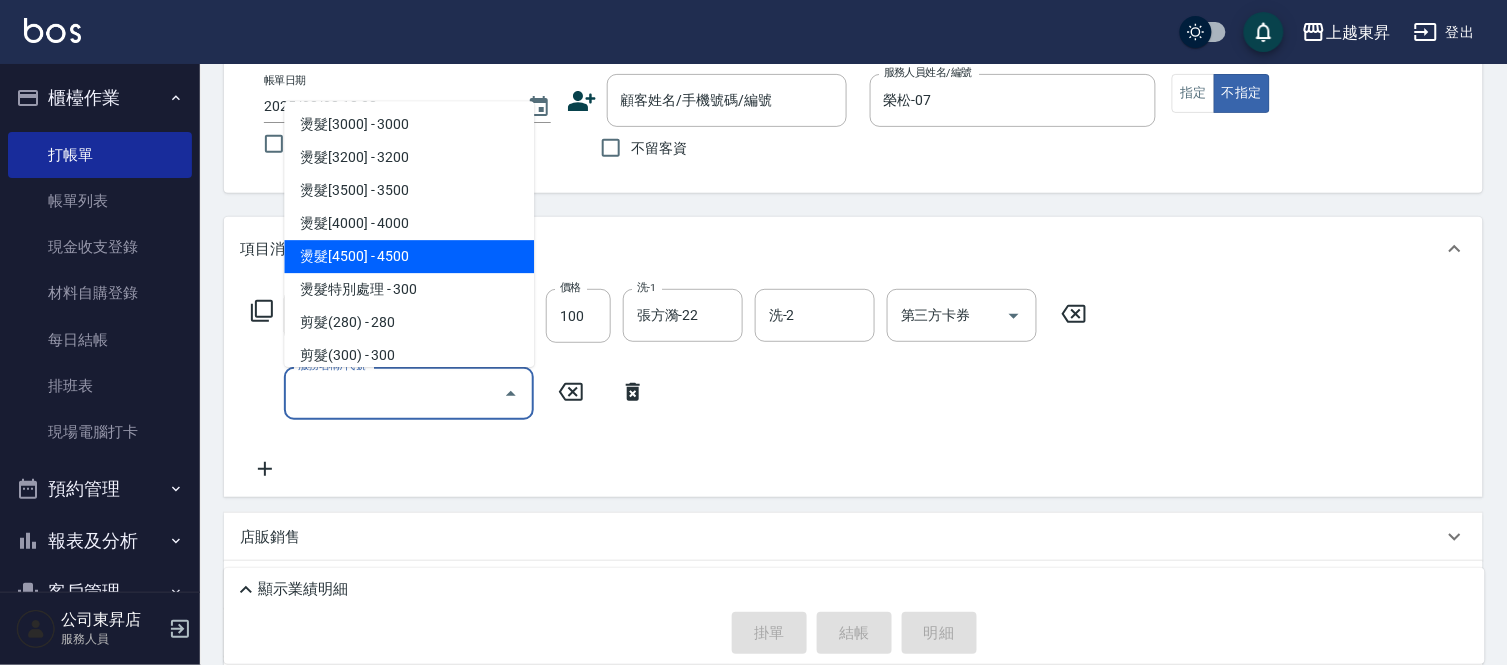 scroll, scrollTop: 1333, scrollLeft: 0, axis: vertical 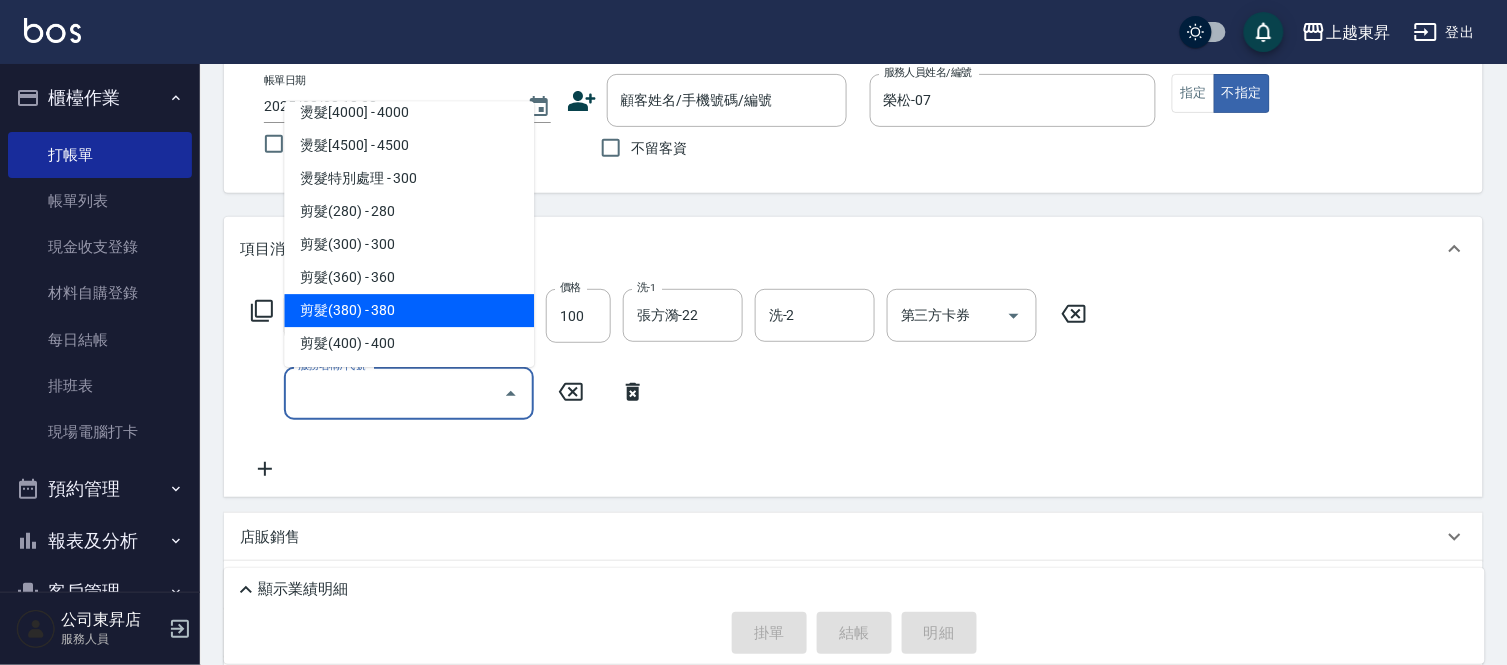 click on "剪髮(380) - 380" at bounding box center (409, 310) 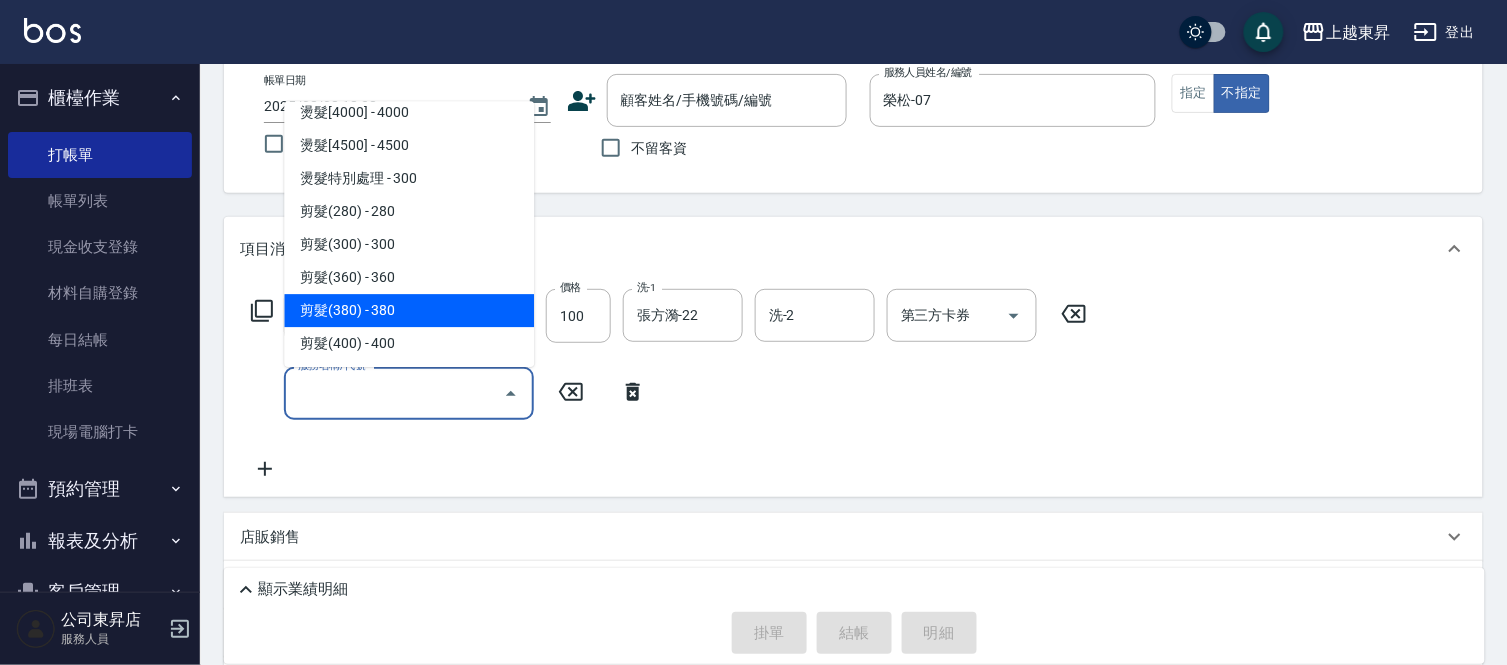 type on "剪髮(380)(404)" 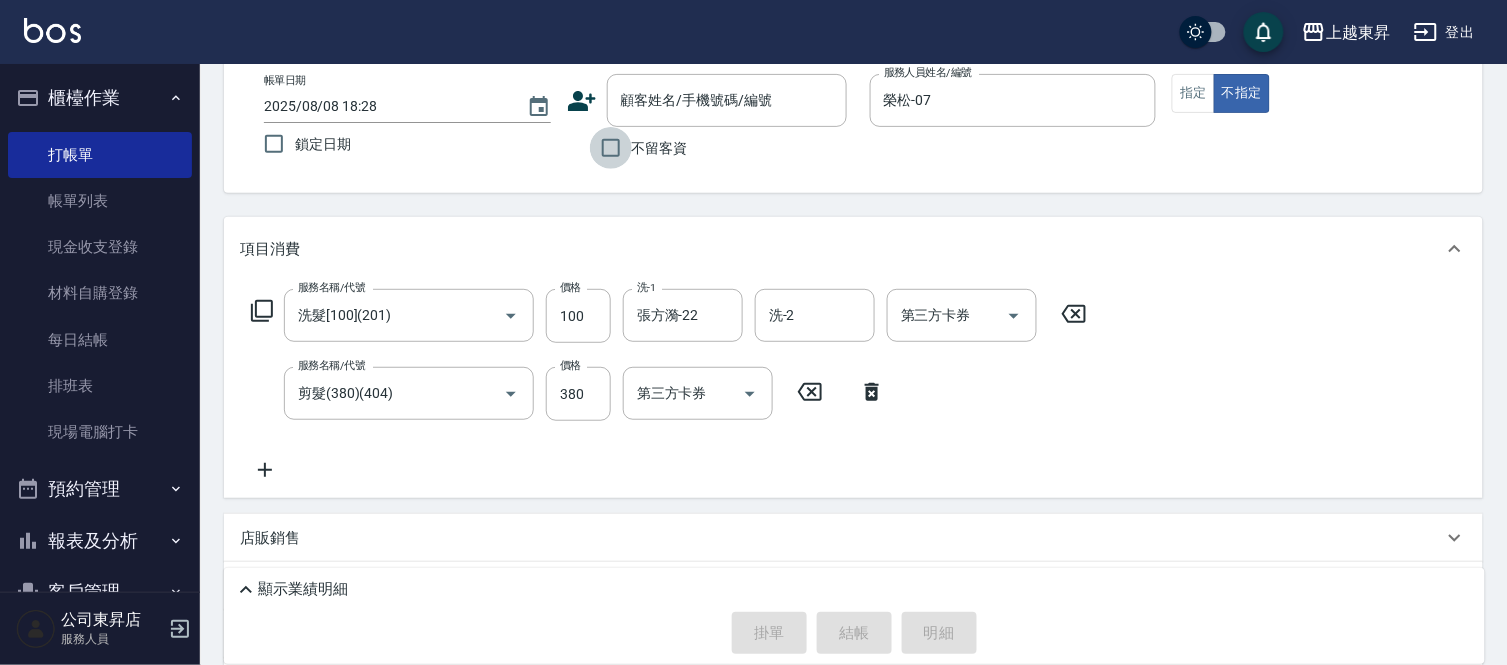 drag, startPoint x: 611, startPoint y: 153, endPoint x: 616, endPoint y: 231, distance: 78.160095 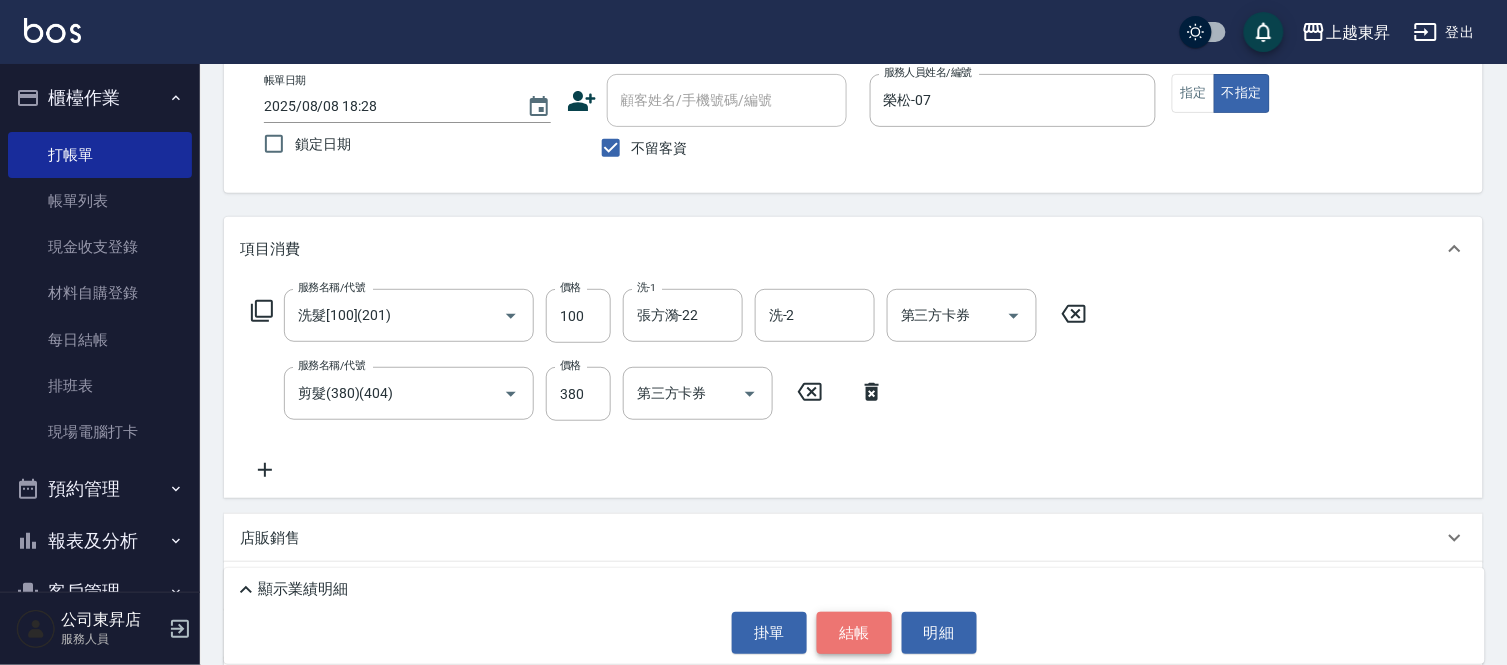 click on "結帳" at bounding box center [854, 633] 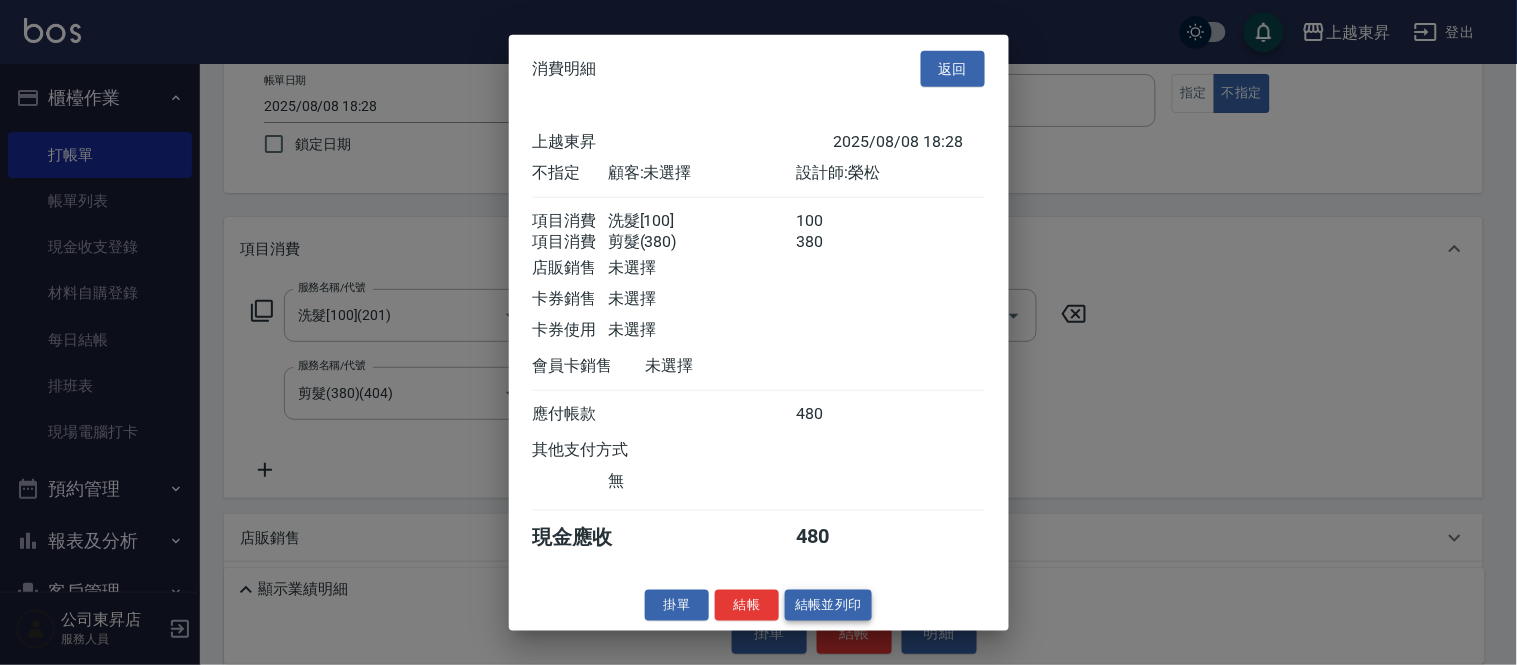 click on "結帳並列印" at bounding box center [828, 605] 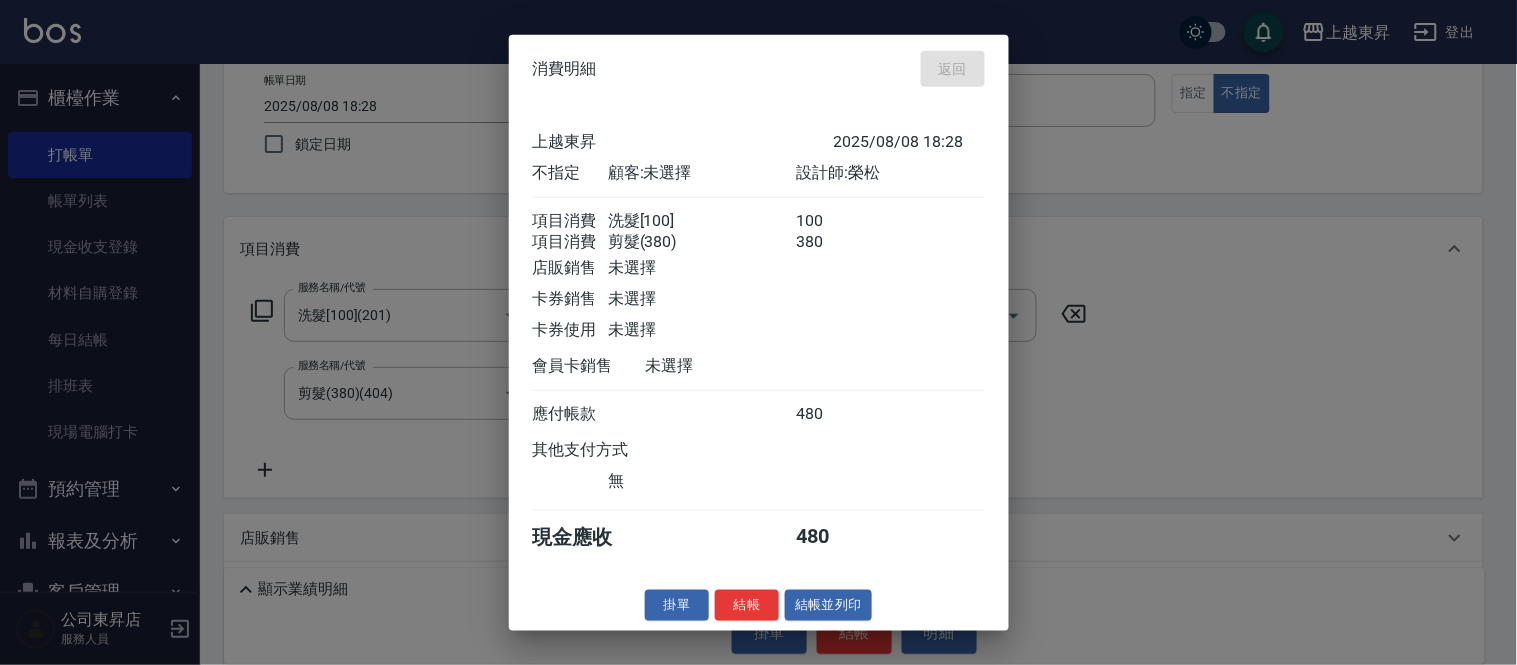 type on "[DATE] [TIME]" 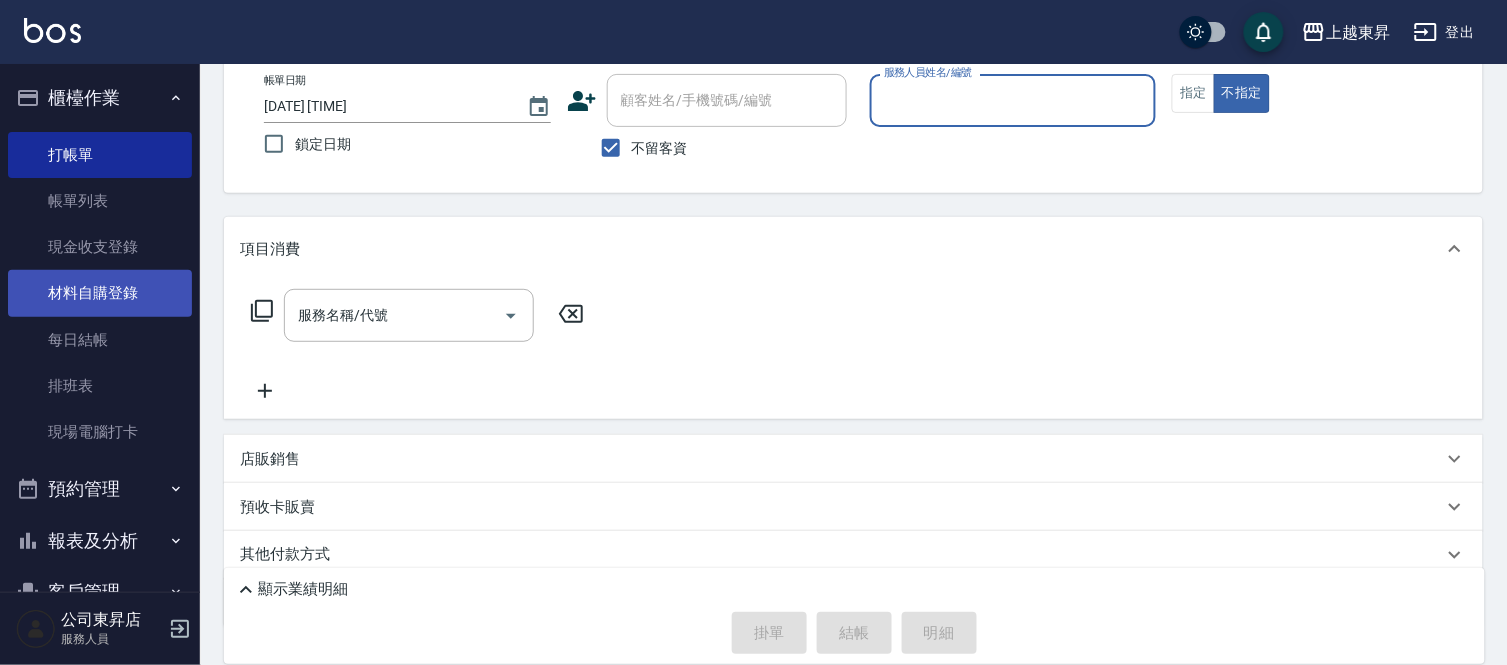 scroll, scrollTop: 0, scrollLeft: 0, axis: both 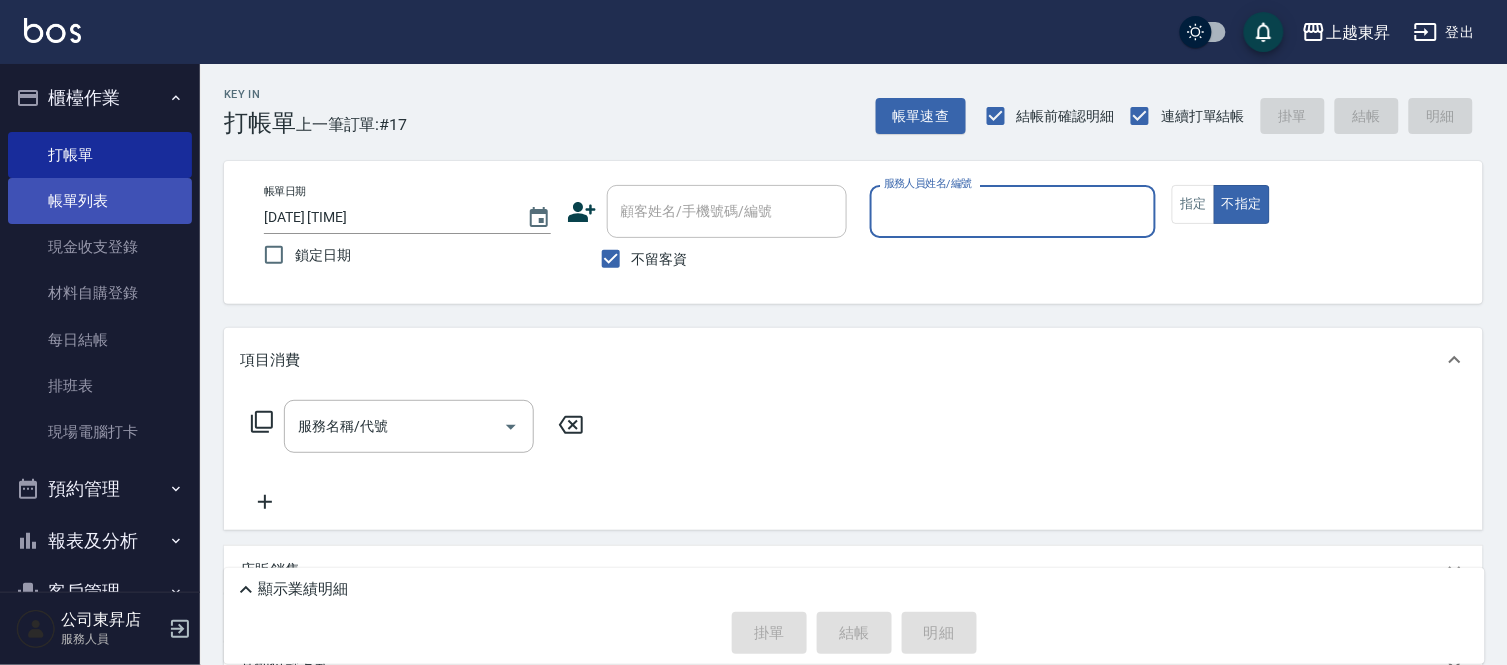 click on "帳單列表" at bounding box center (100, 201) 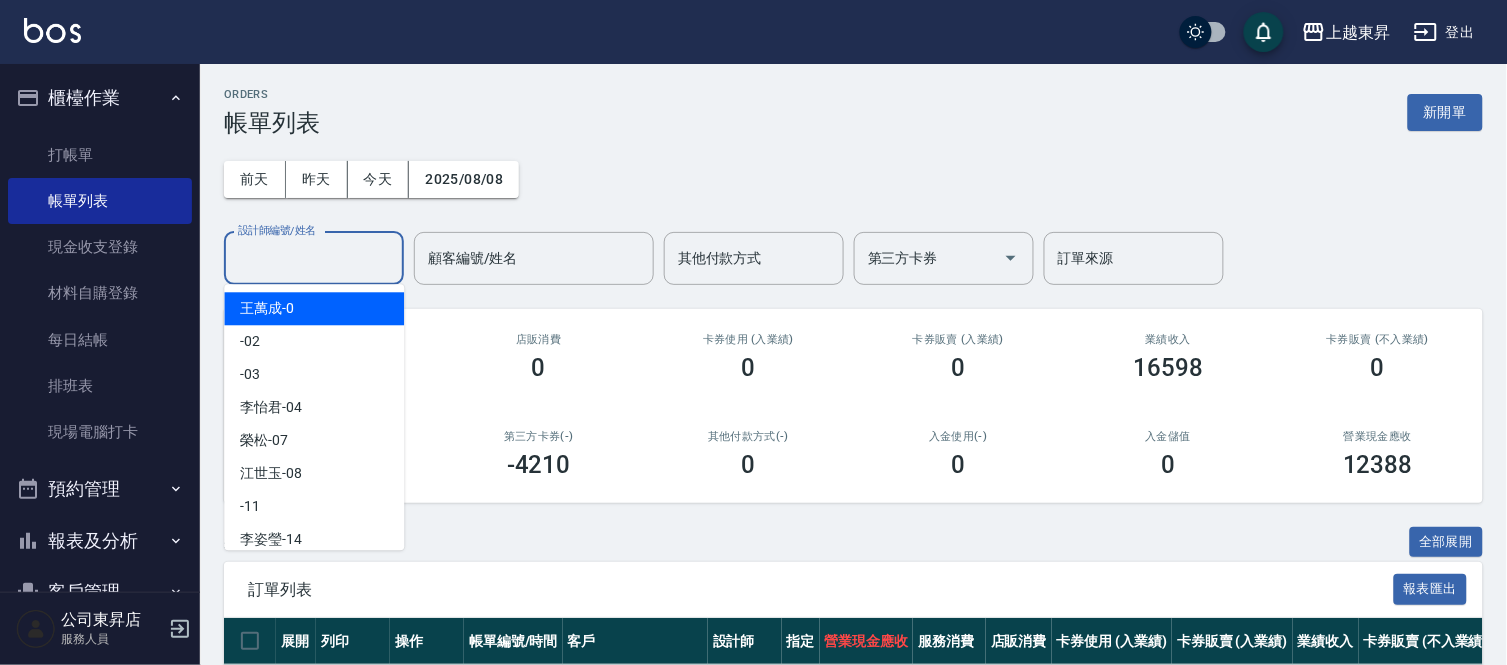 click on "設計師編號/姓名" at bounding box center [314, 258] 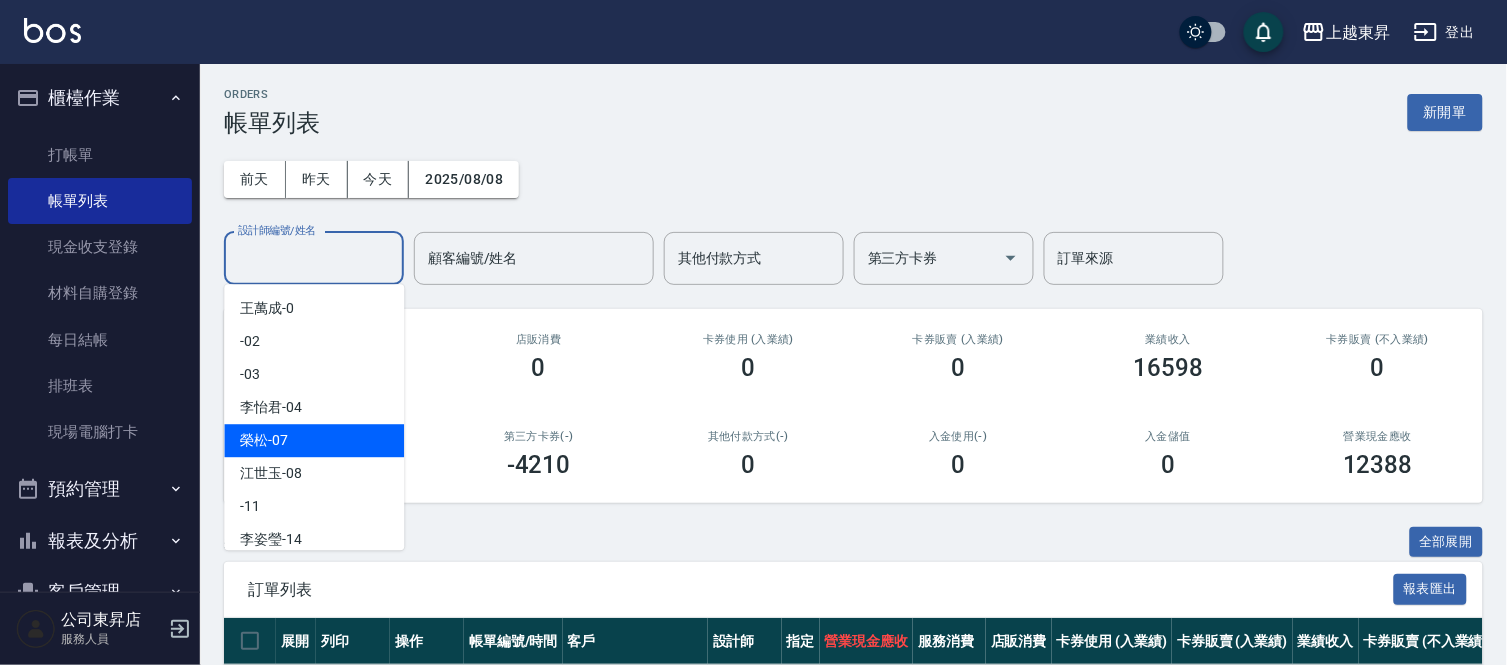 click on "榮松 -07" at bounding box center [264, 440] 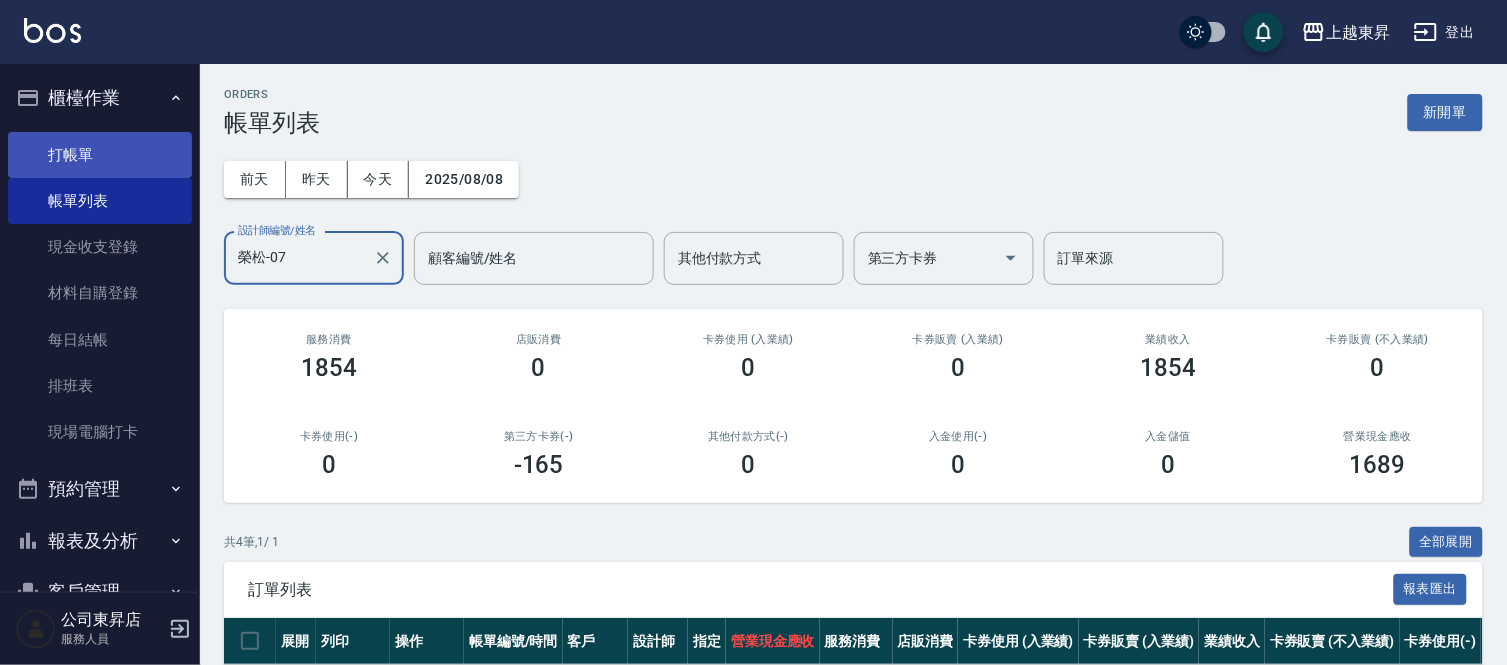click on "打帳單" at bounding box center (100, 155) 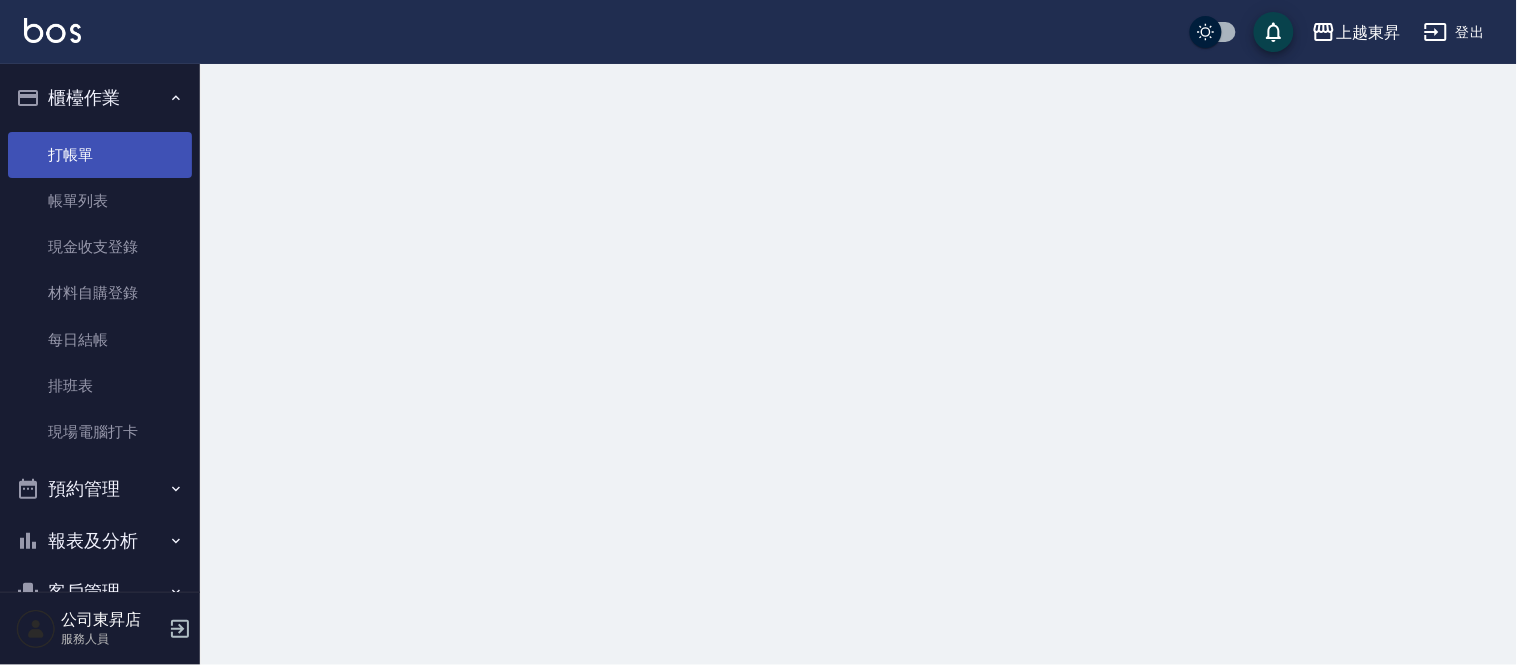 click on "打帳單" at bounding box center (100, 155) 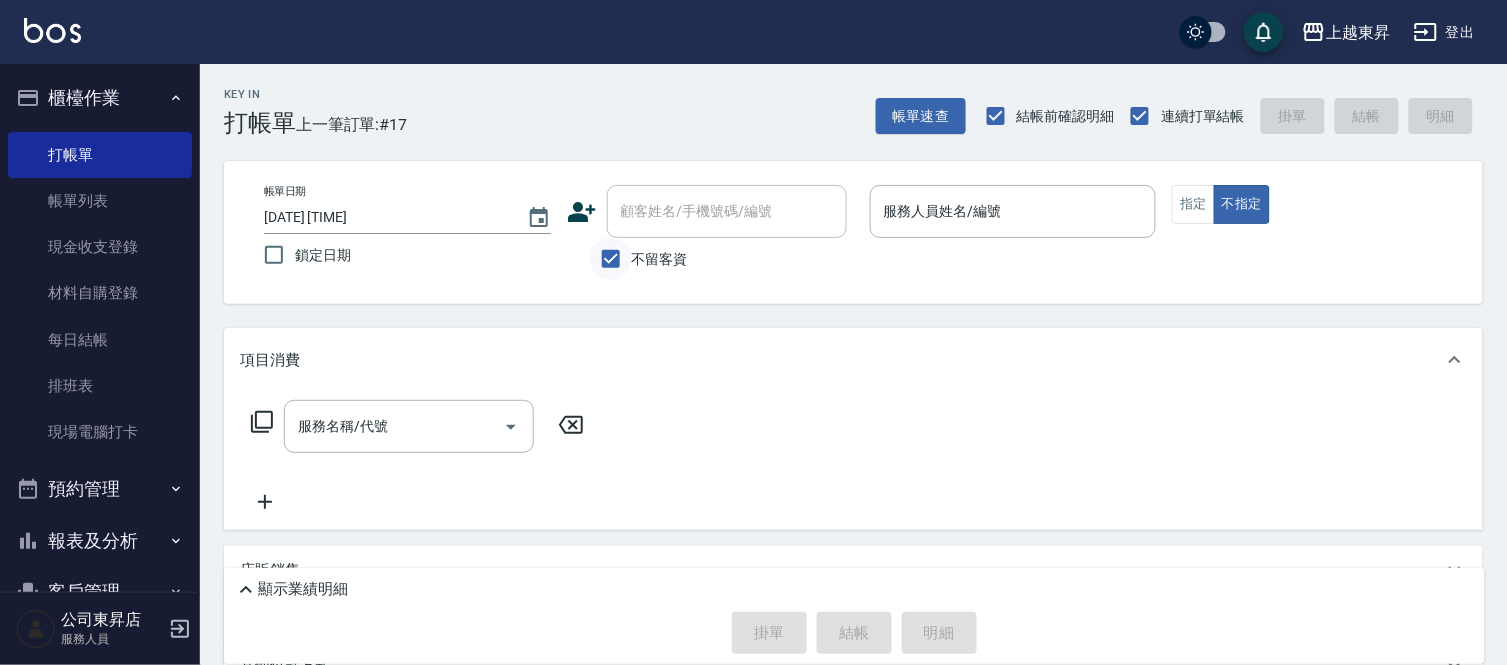 click on "不留客資" at bounding box center (611, 259) 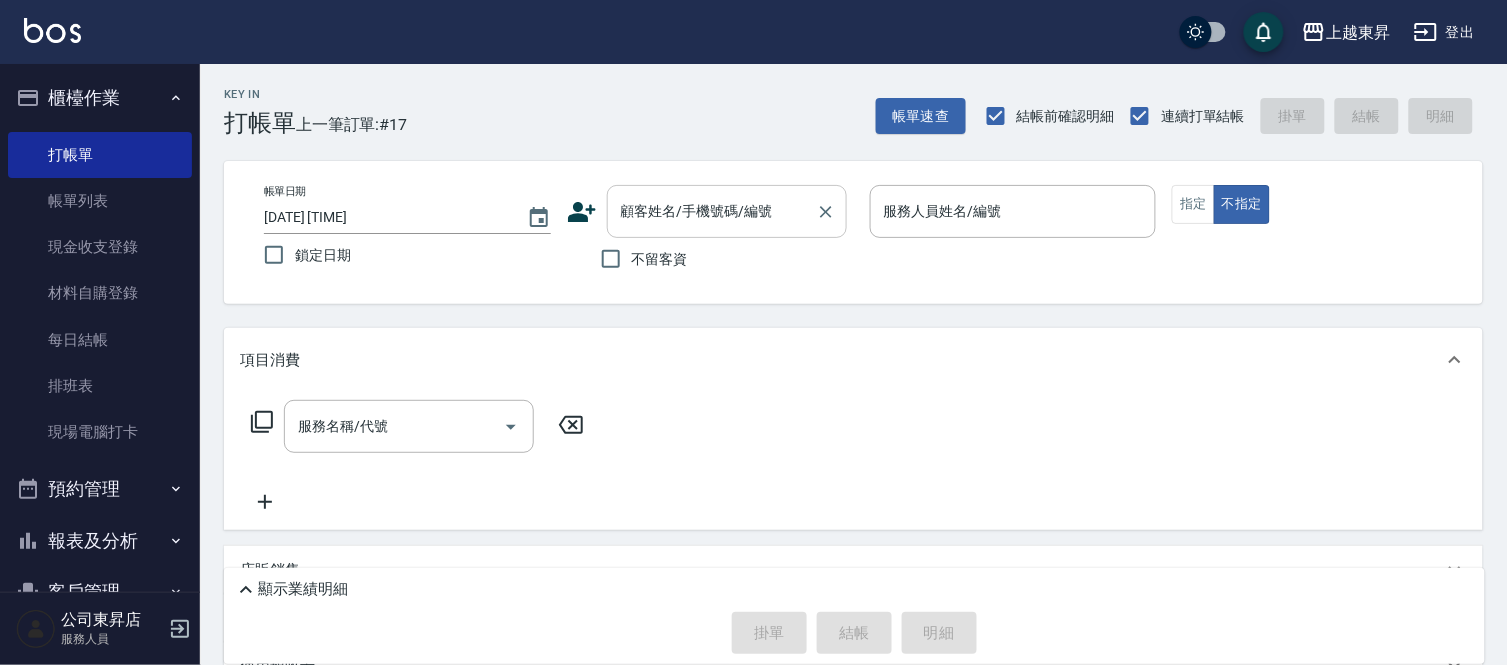 click on "顧客姓名/手機號碼/編號" at bounding box center (712, 211) 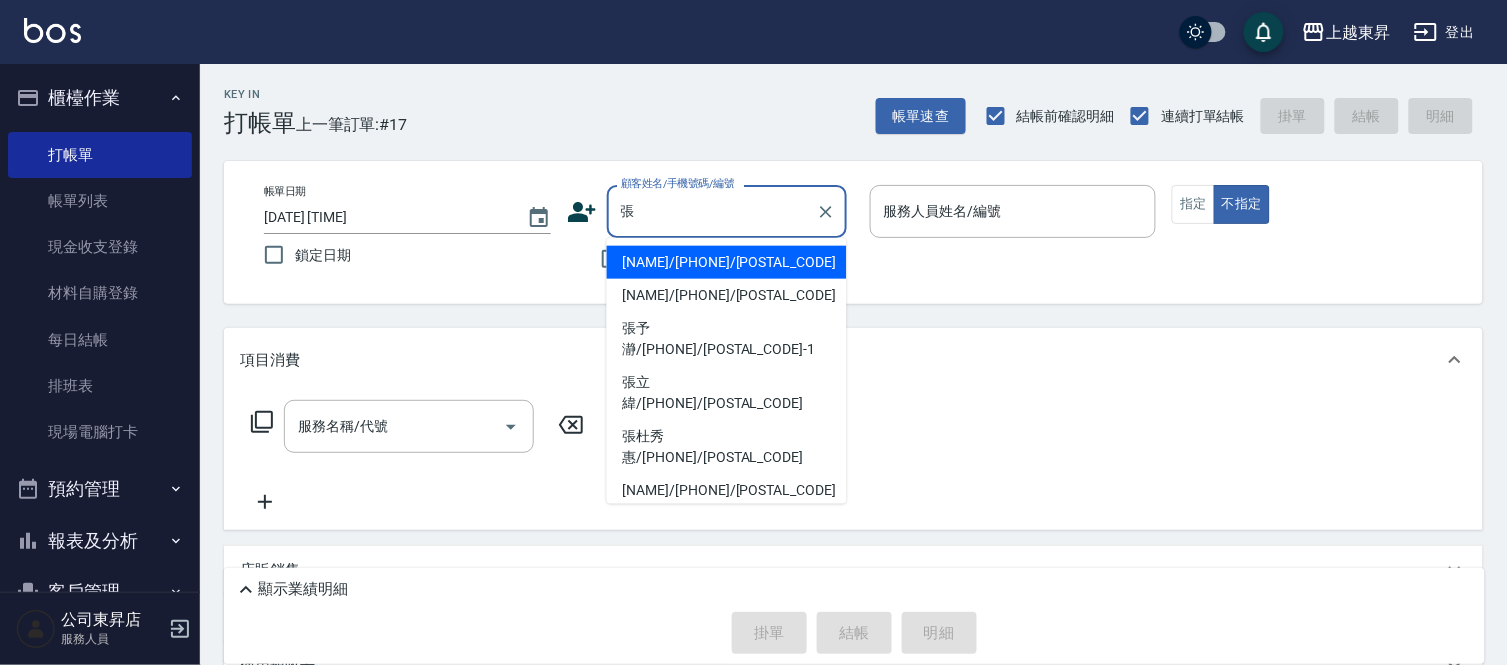 click on "張杜秀惠/[PHONE]/[POSTAL_CODE]" at bounding box center [727, 447] 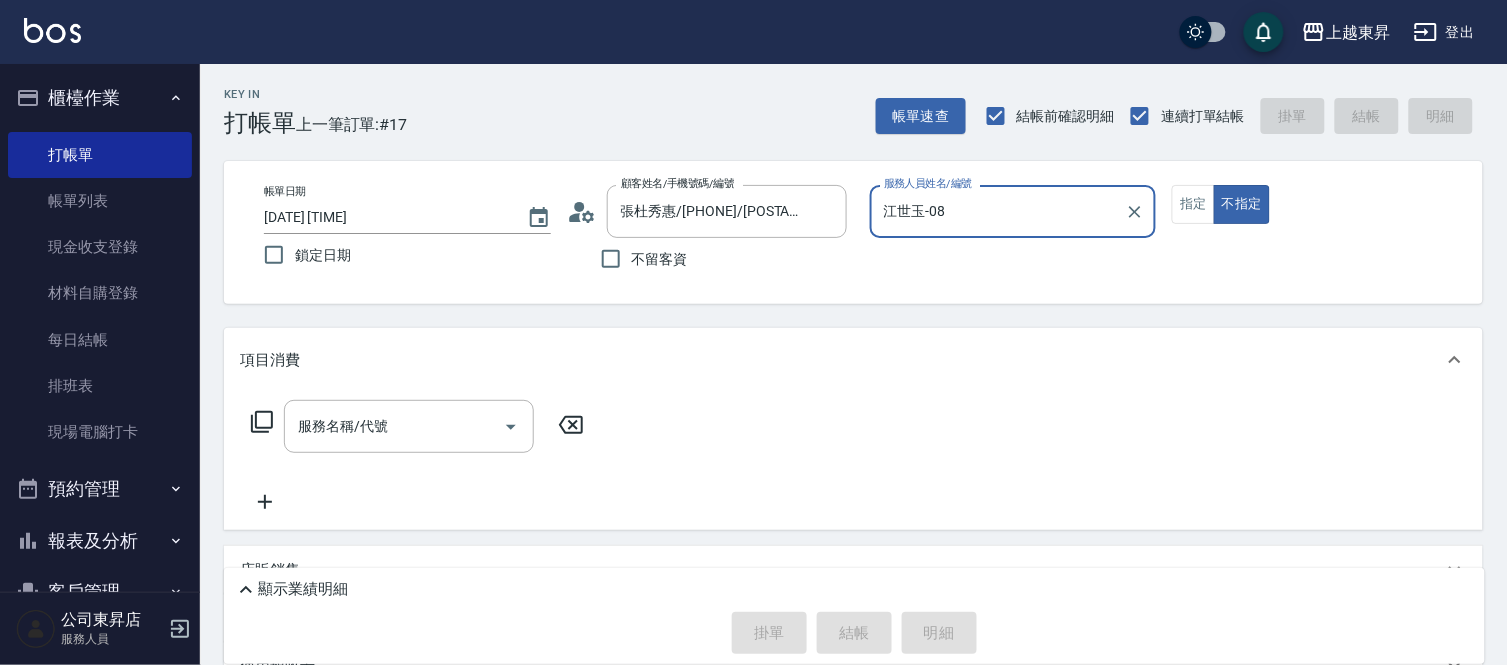 type on "江世玉-08" 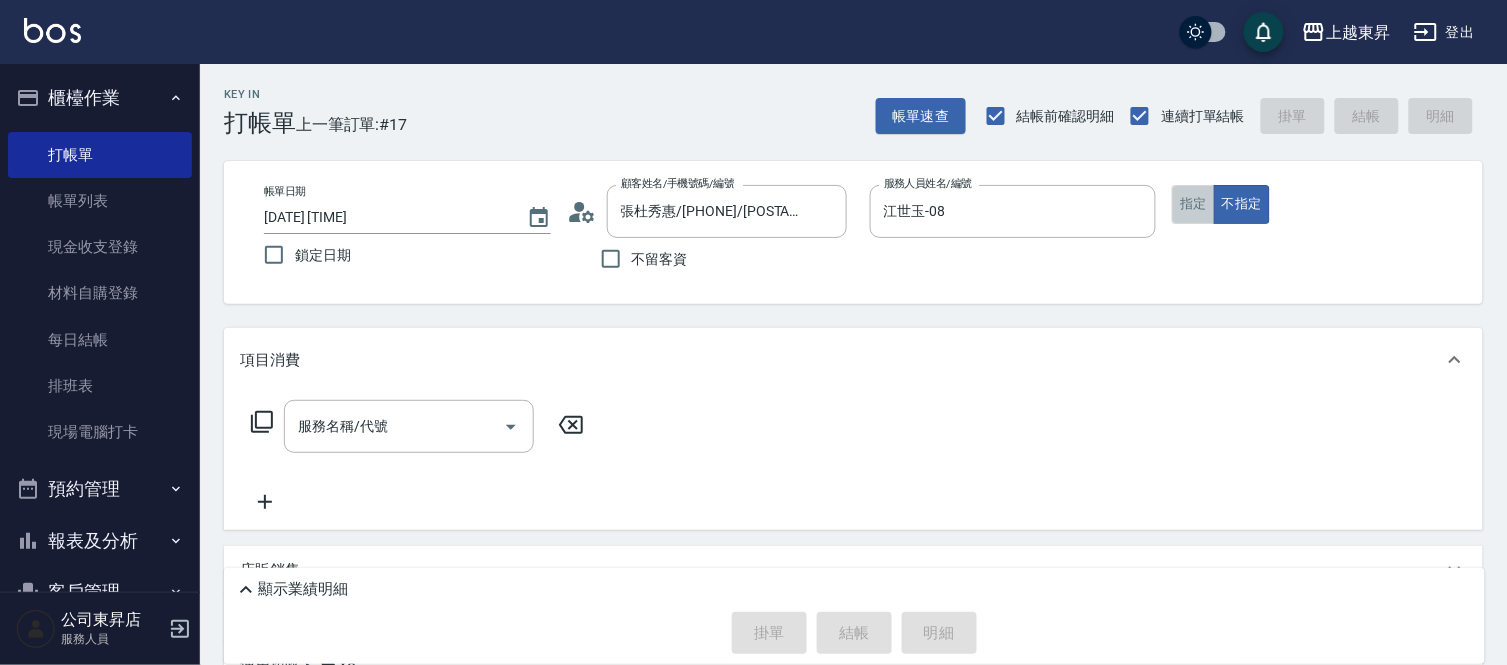 click on "指定" at bounding box center [1193, 204] 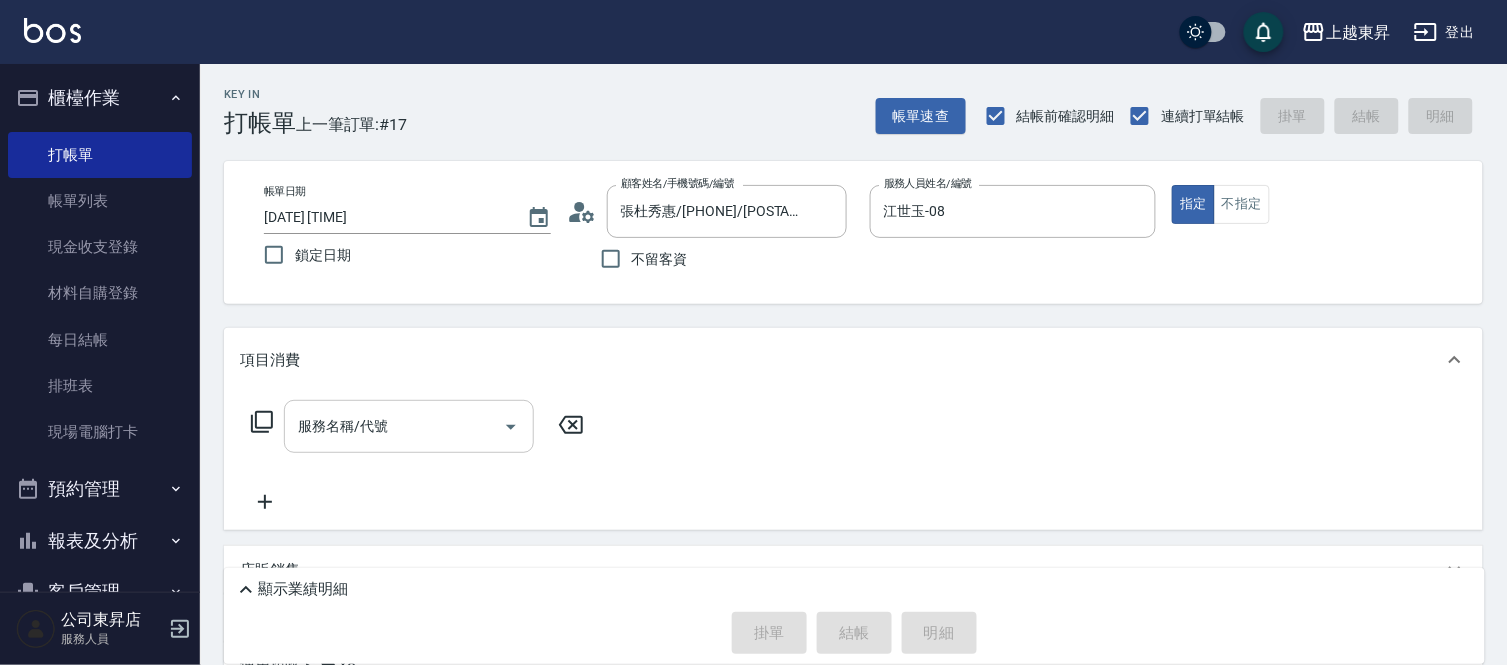 click on "服務名稱/代號" at bounding box center (394, 426) 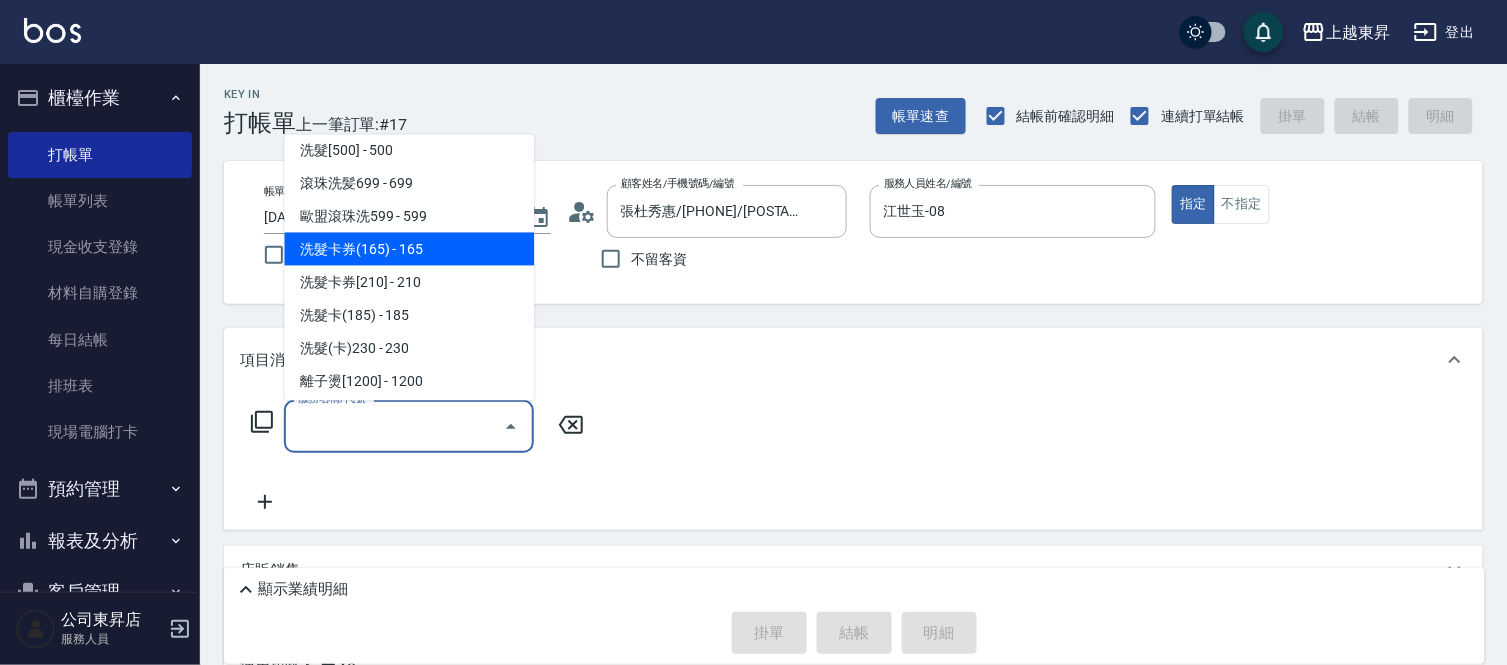 scroll, scrollTop: 444, scrollLeft: 0, axis: vertical 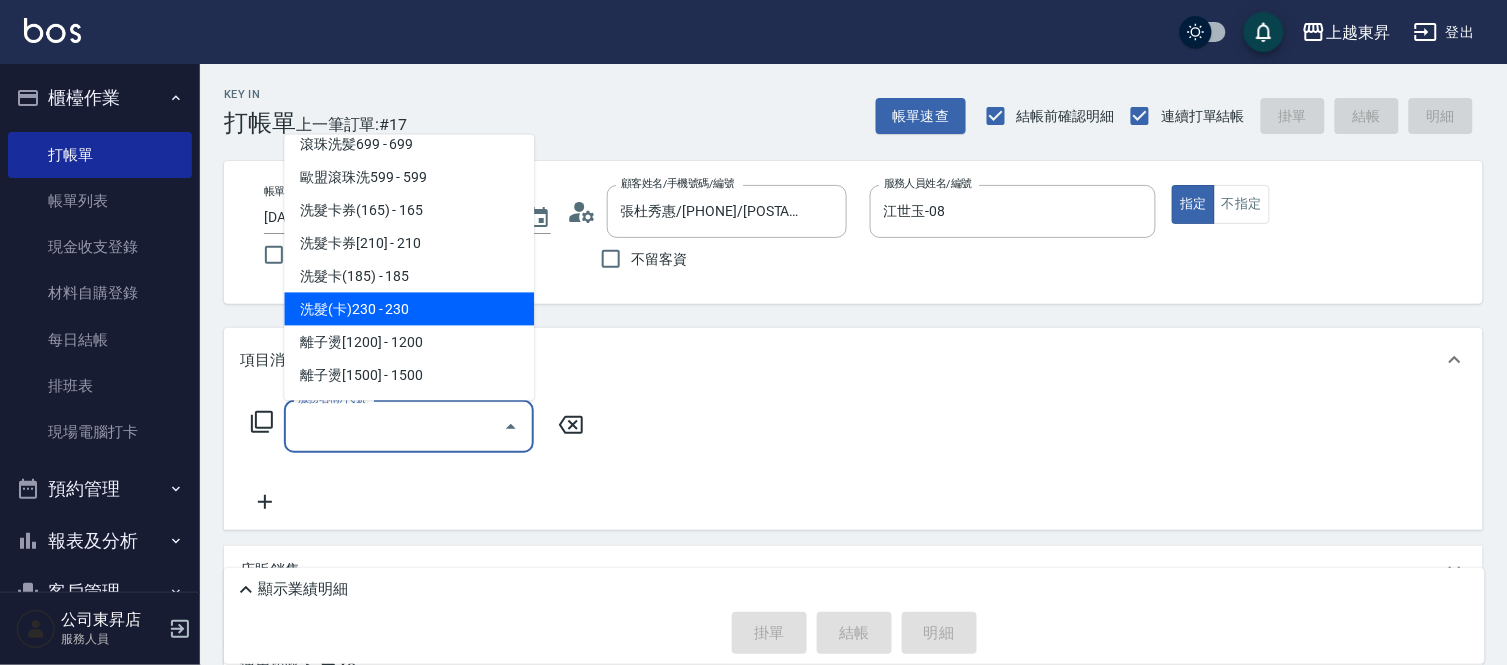 click on "洗髮(卡)230 - 230" at bounding box center (409, 309) 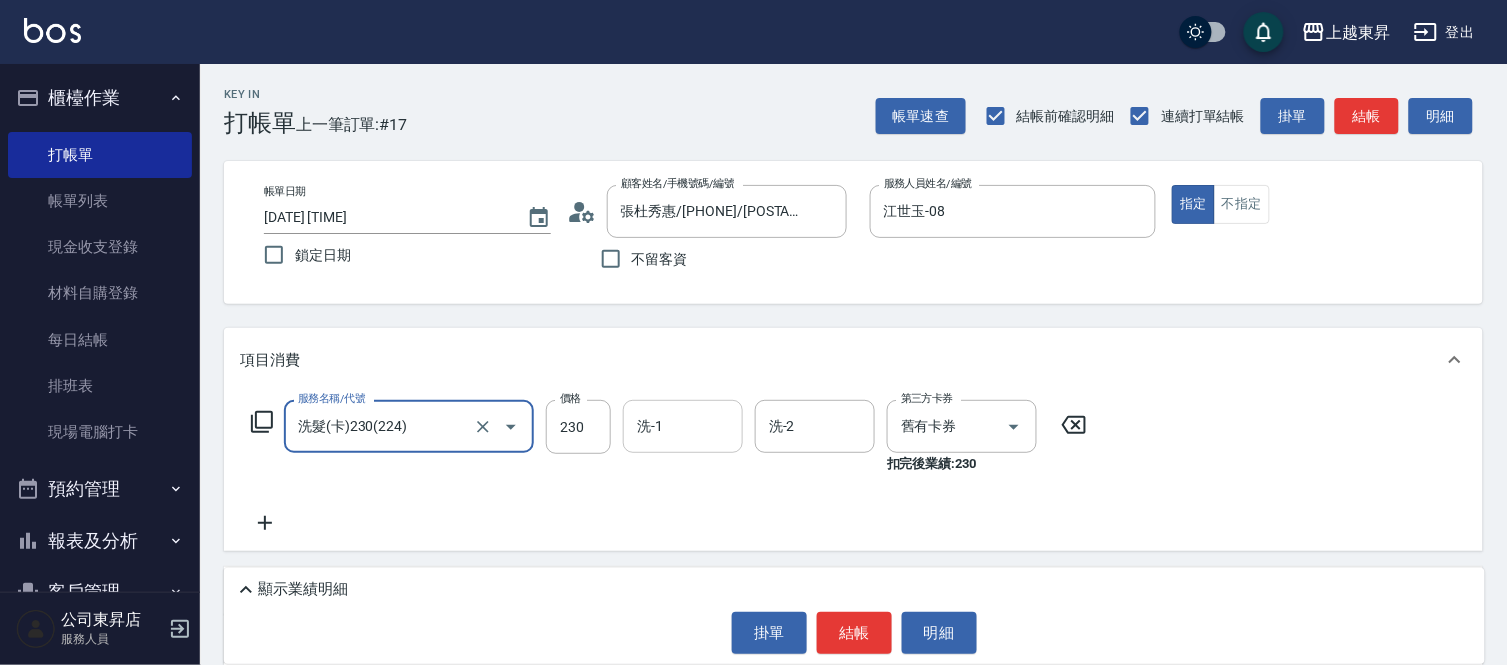 click on "洗-1" at bounding box center (683, 426) 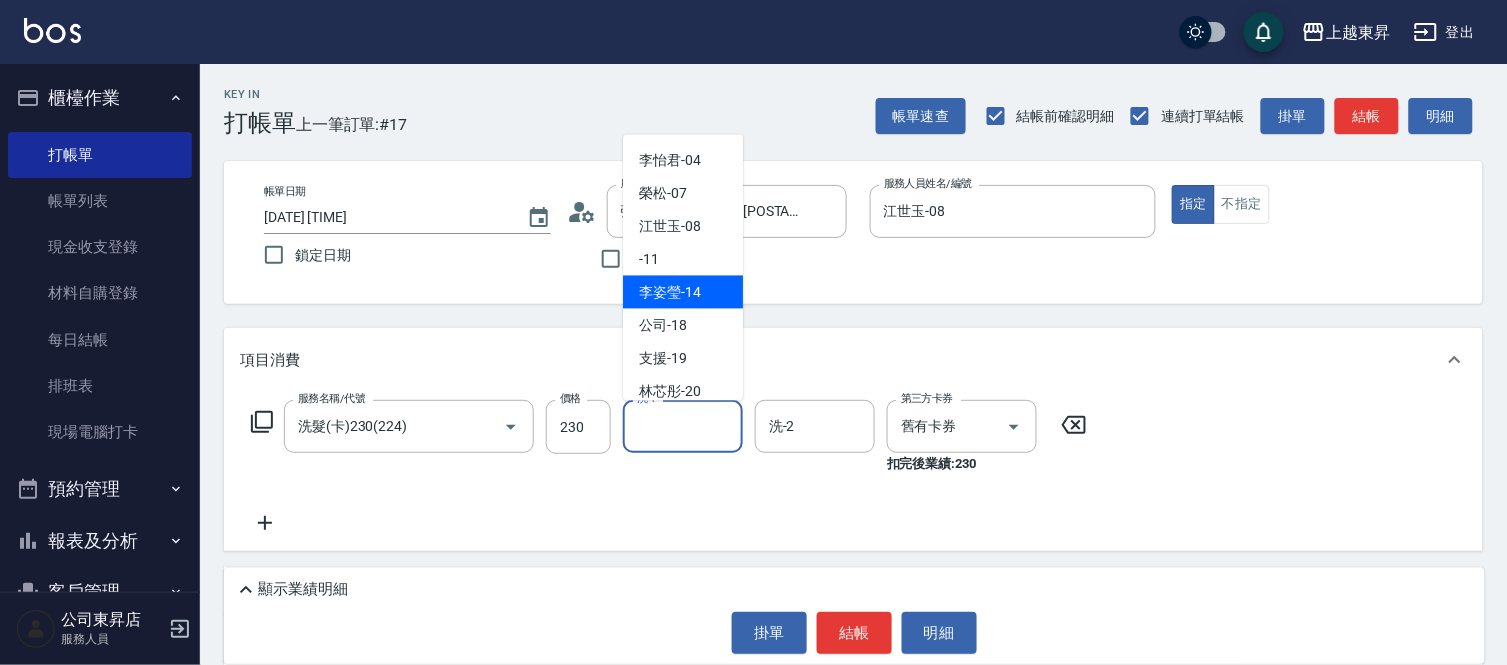 scroll, scrollTop: 310, scrollLeft: 0, axis: vertical 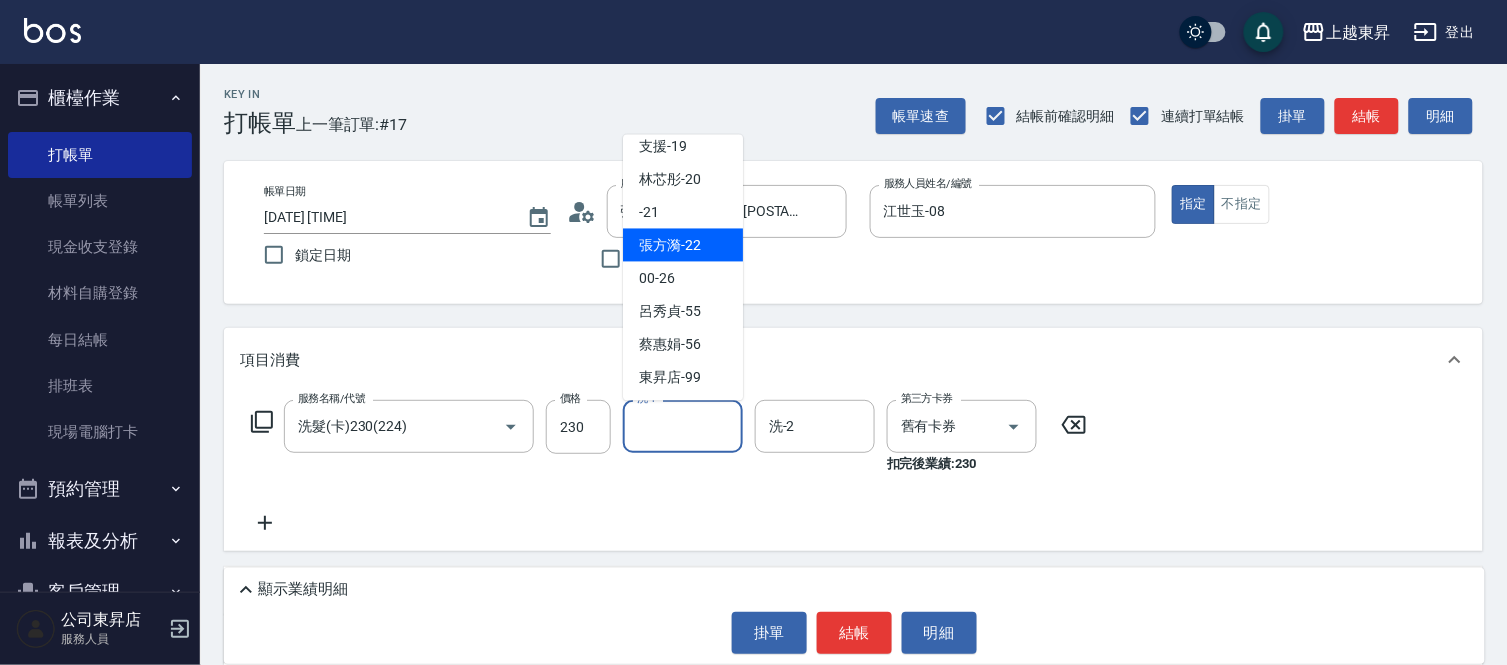 click on "[NAME]-20" at bounding box center [670, 245] 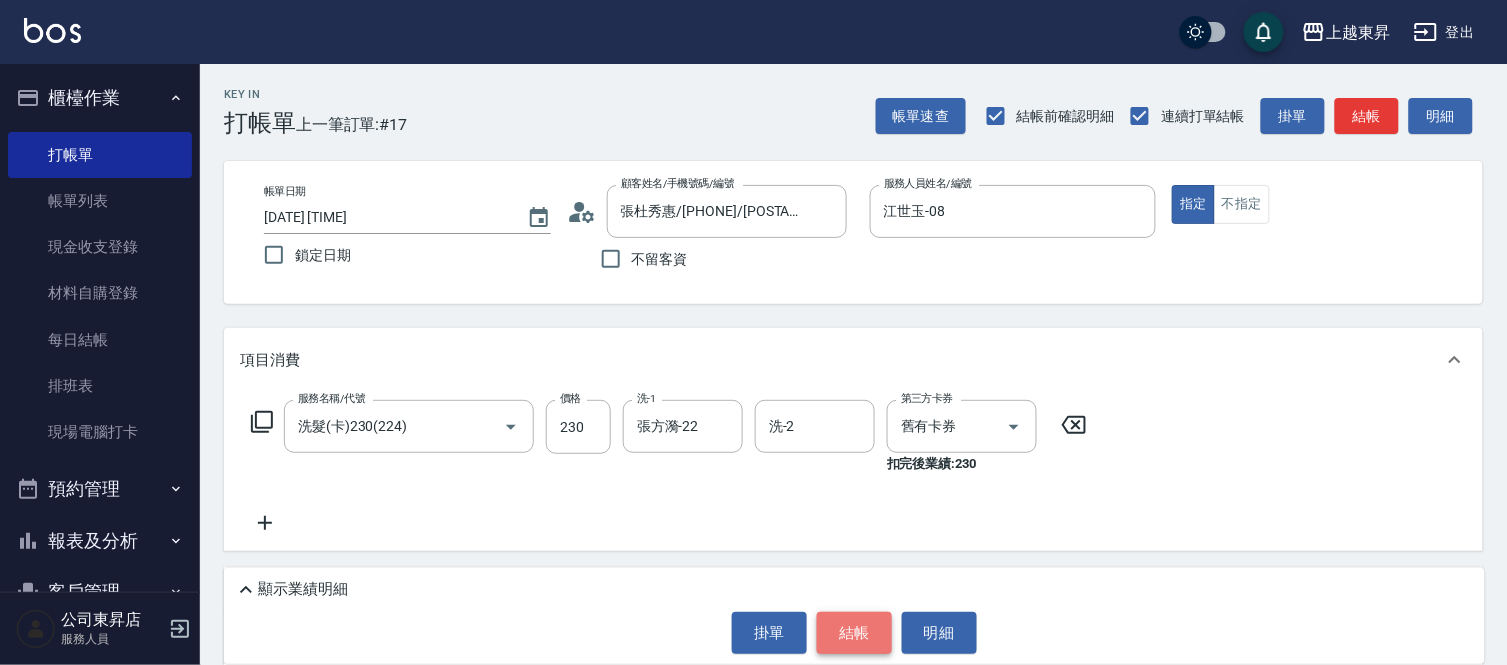 click on "結帳" at bounding box center [854, 633] 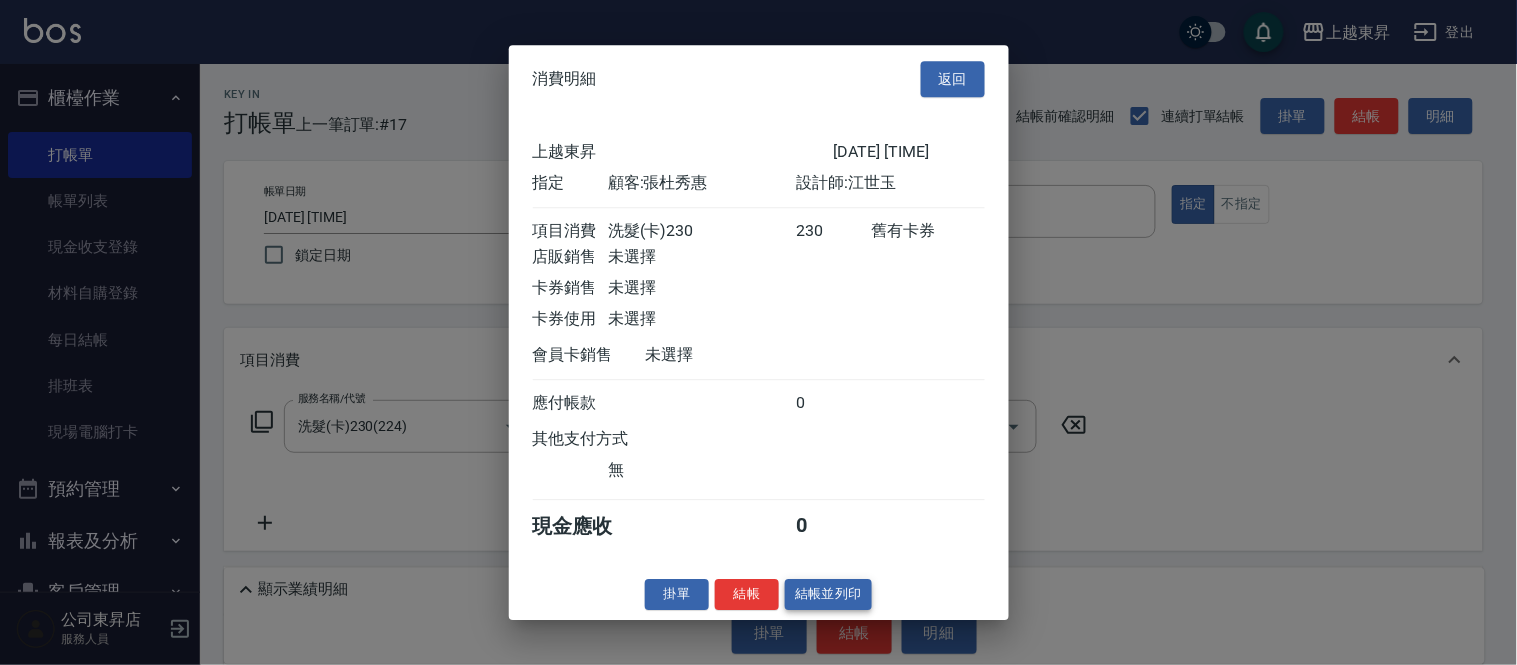 click on "結帳並列印" at bounding box center (828, 594) 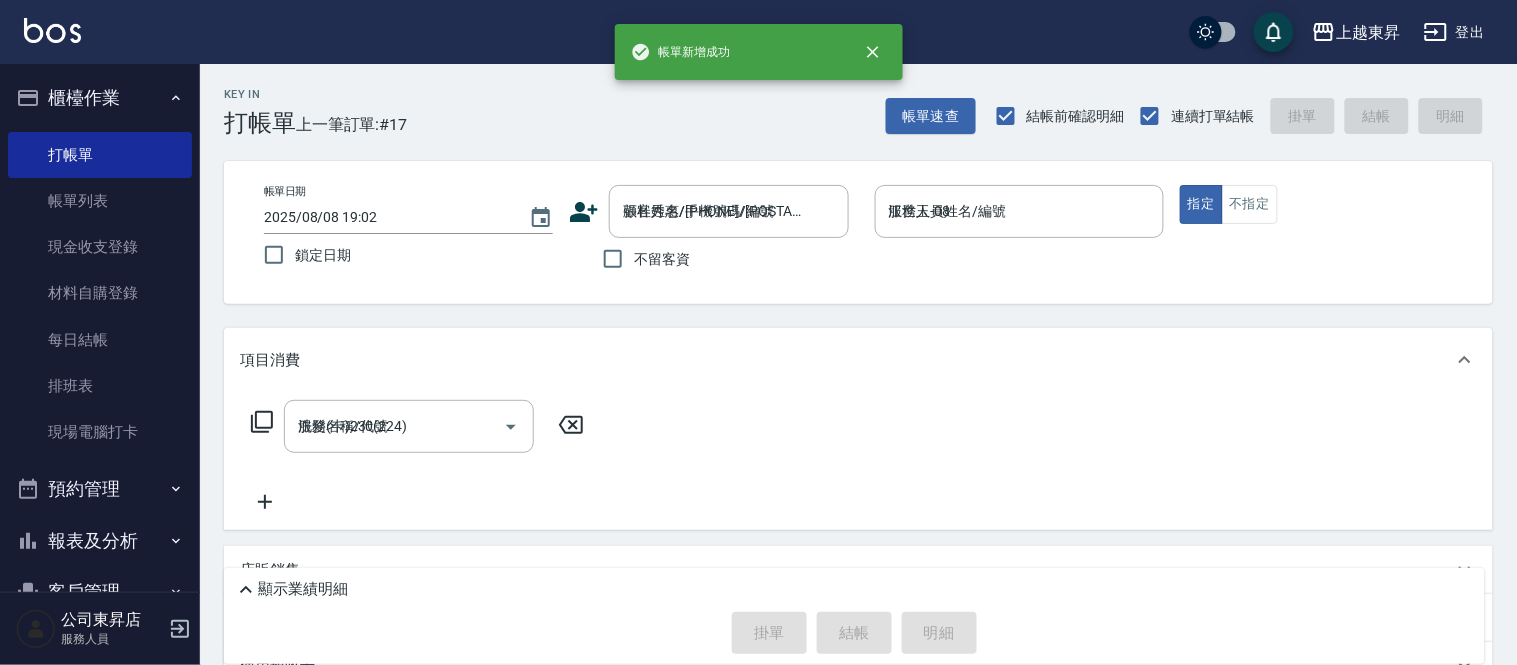 type on "2025/08/08 19:02" 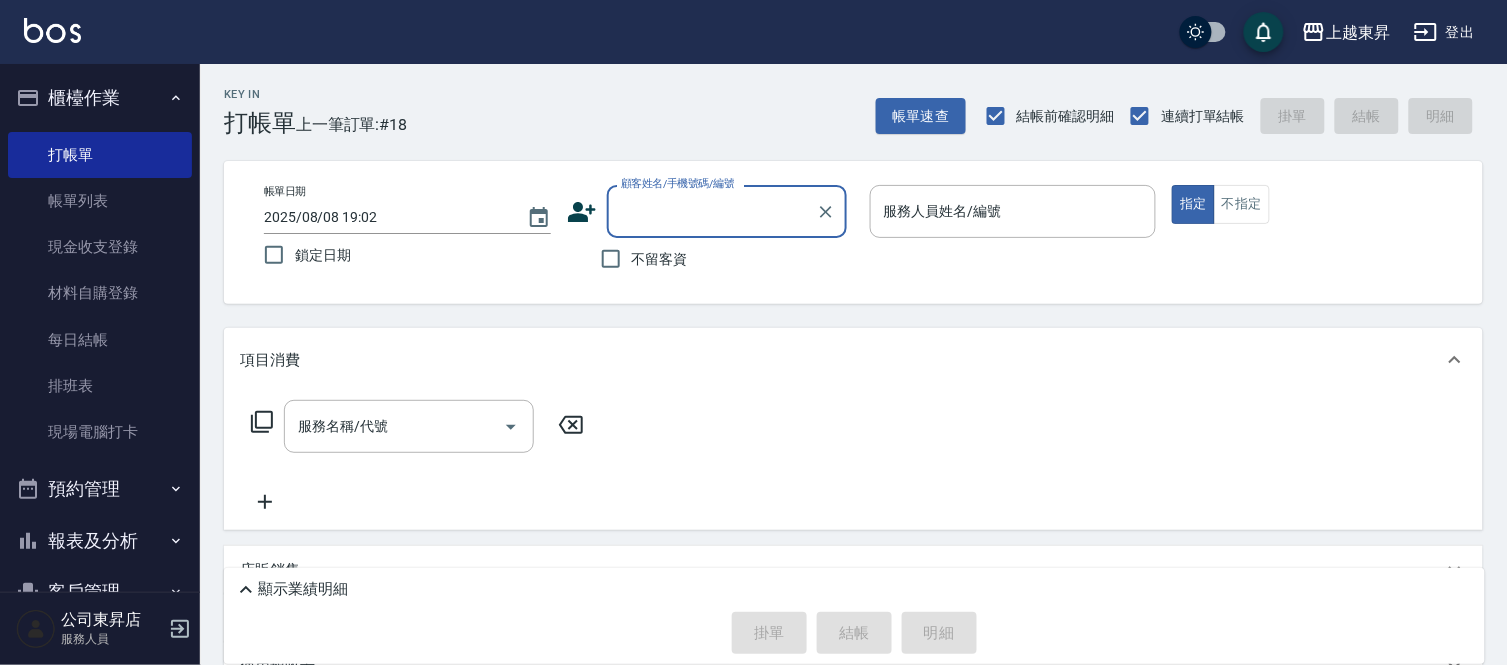 scroll, scrollTop: 0, scrollLeft: 0, axis: both 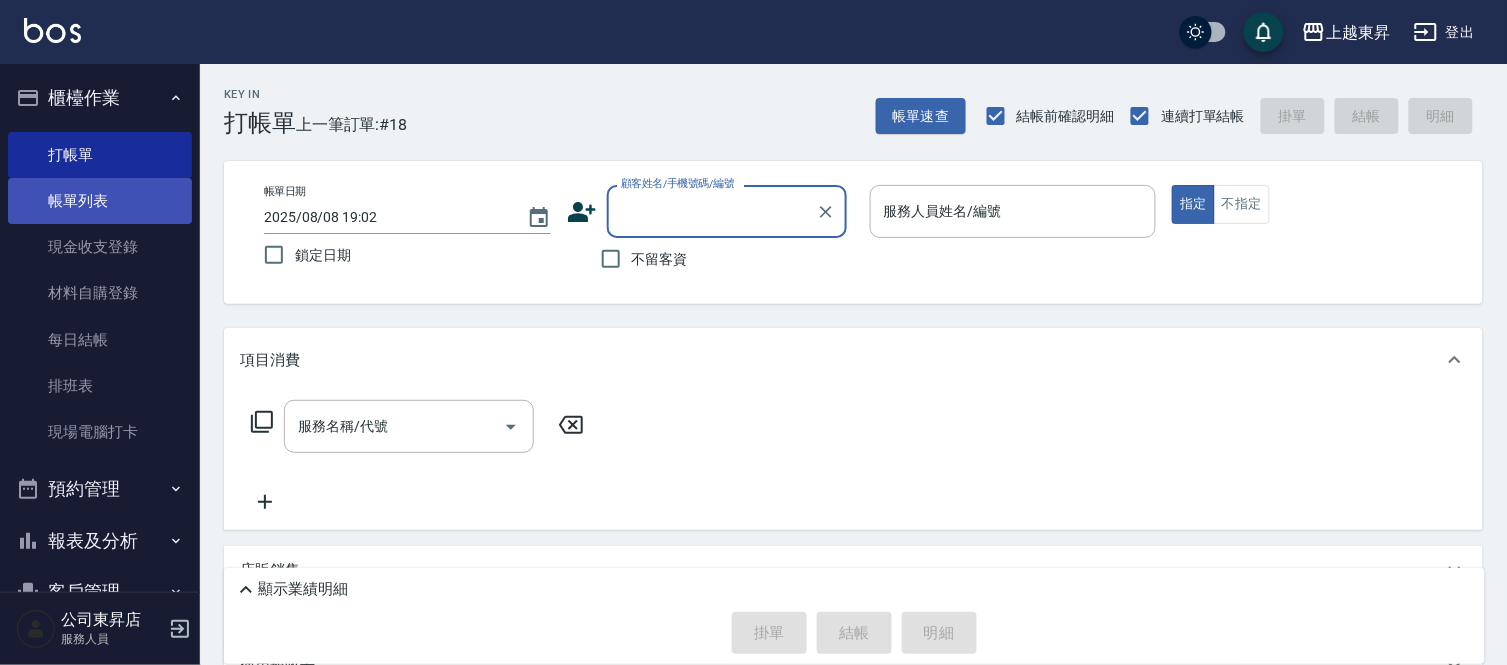 click on "帳單列表" at bounding box center (100, 201) 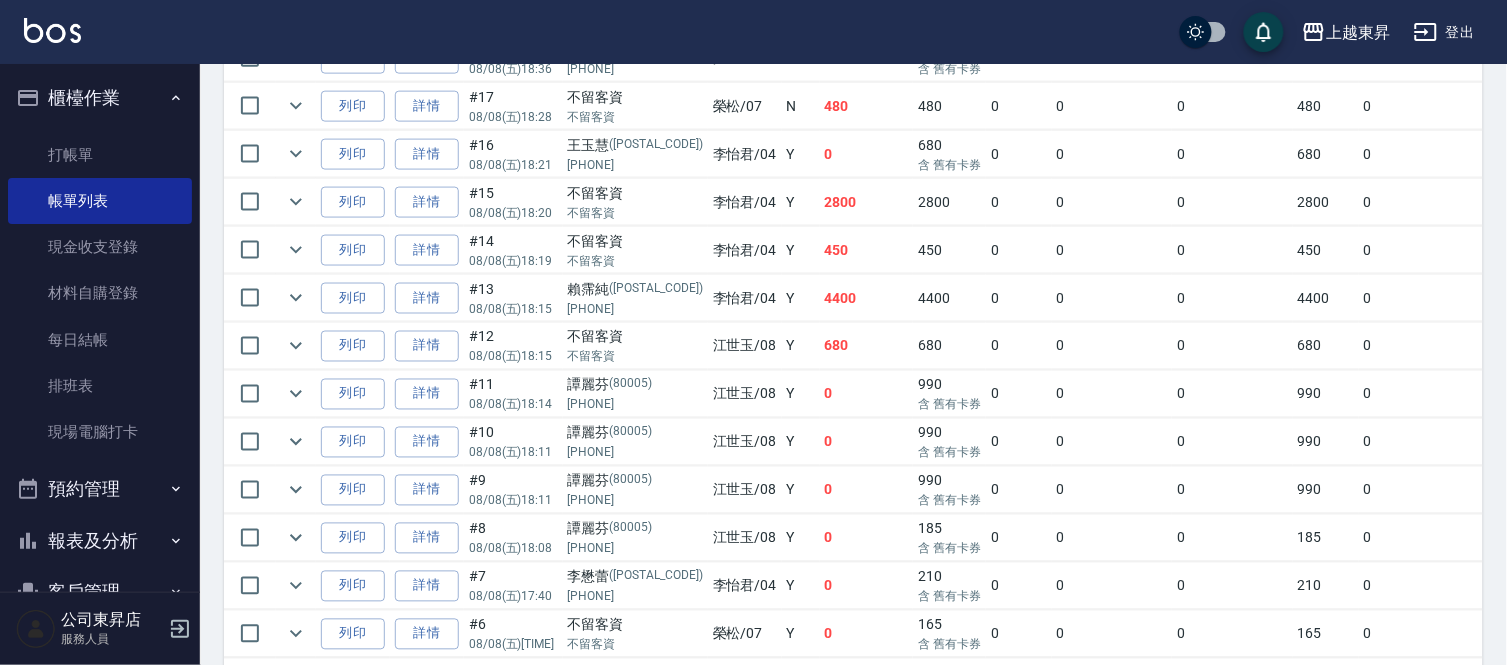 scroll, scrollTop: 628, scrollLeft: 0, axis: vertical 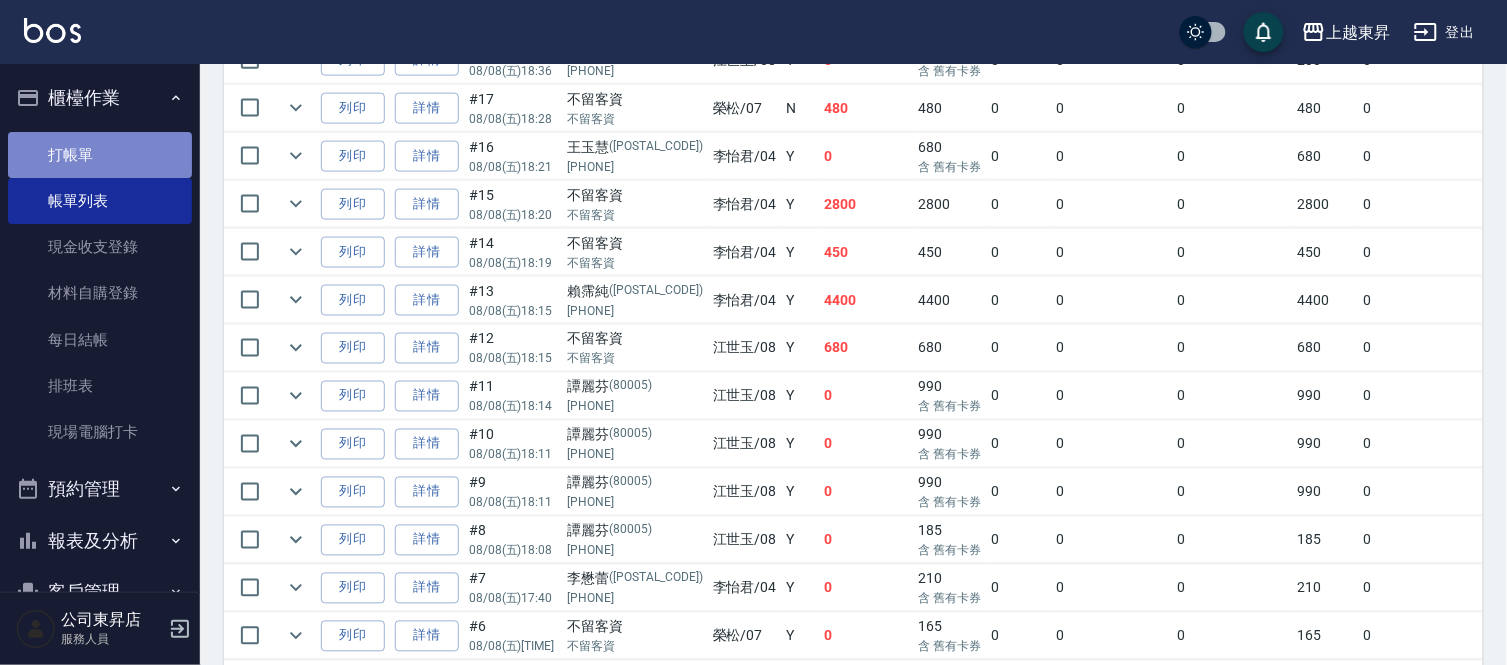 click on "打帳單" at bounding box center [100, 155] 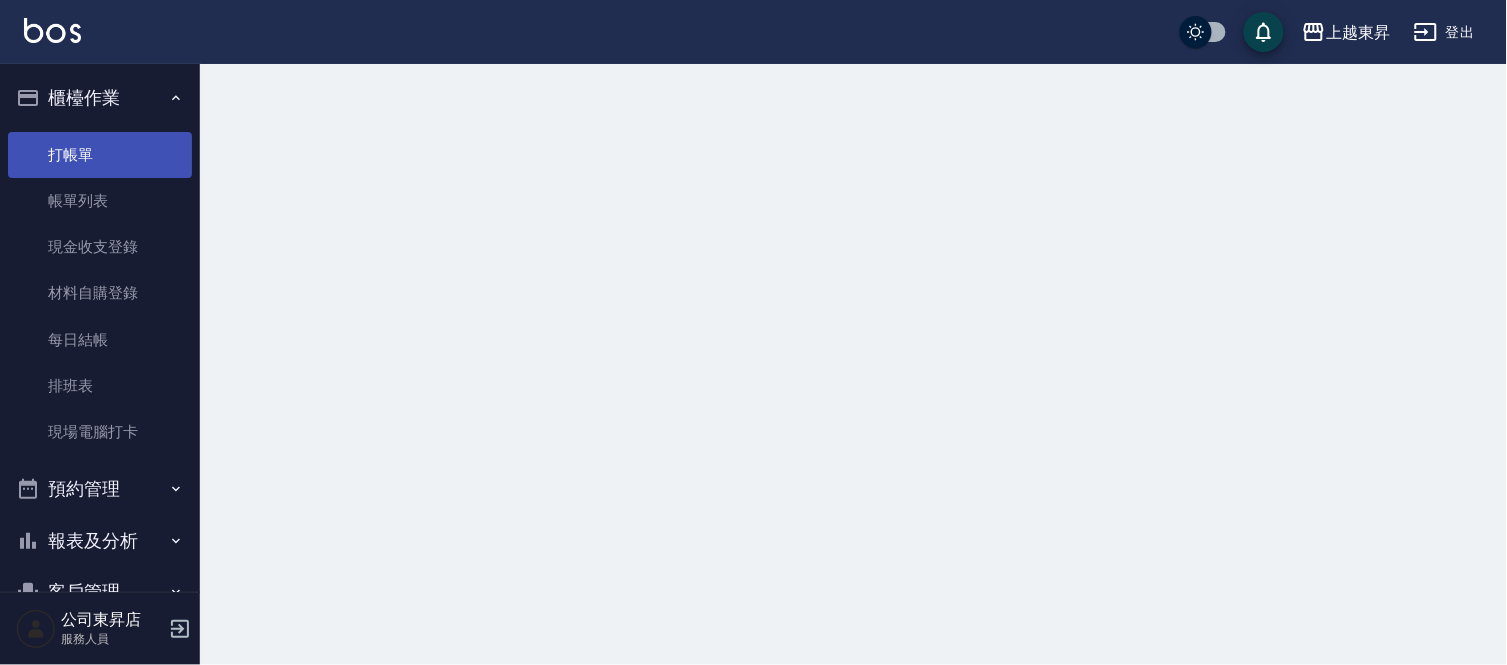 scroll, scrollTop: 0, scrollLeft: 0, axis: both 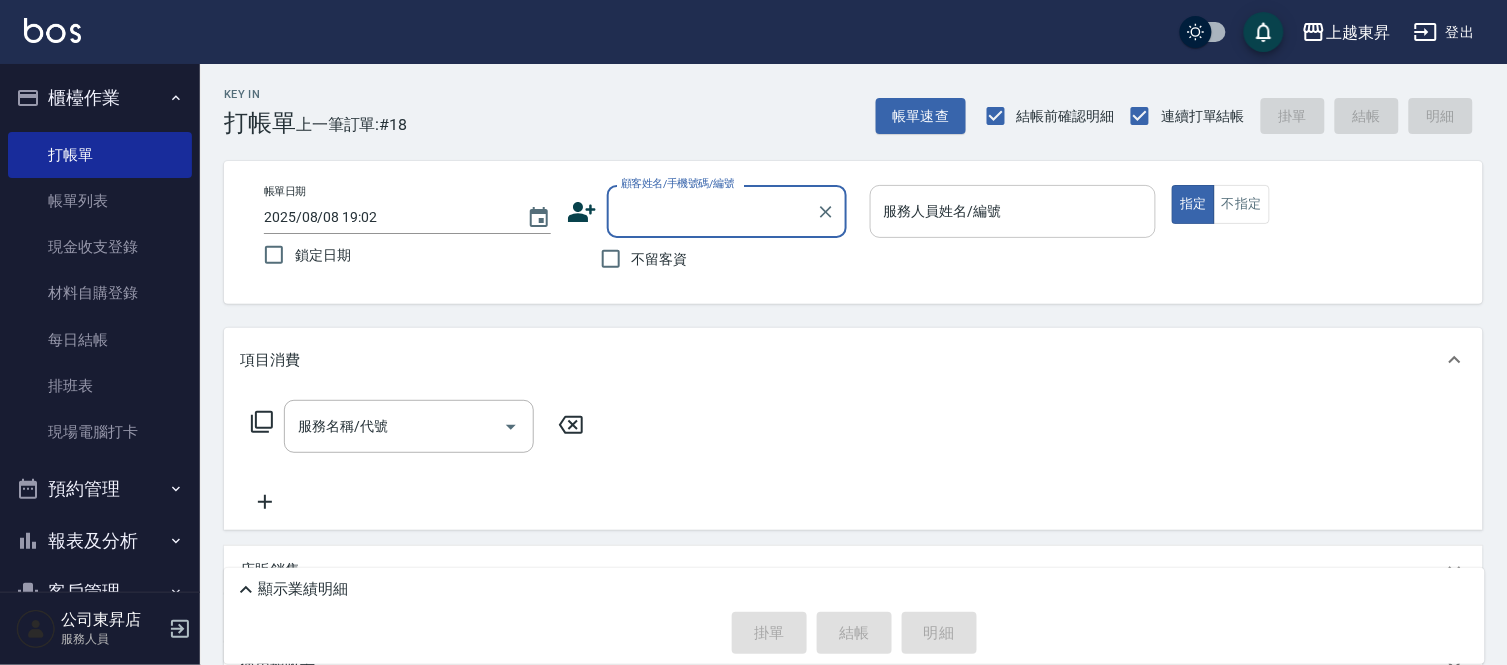 click on "服務人員姓名/編號" at bounding box center (1013, 211) 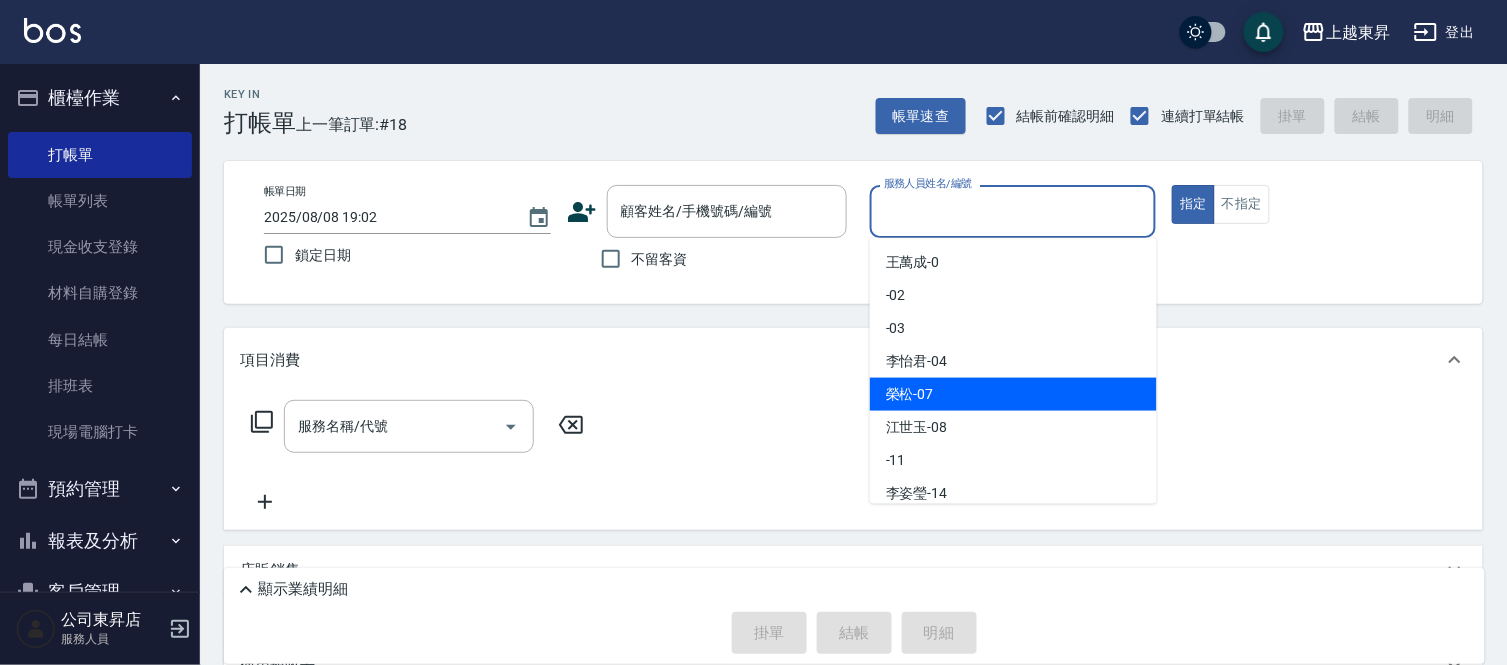 click on "榮松 -07" at bounding box center (910, 394) 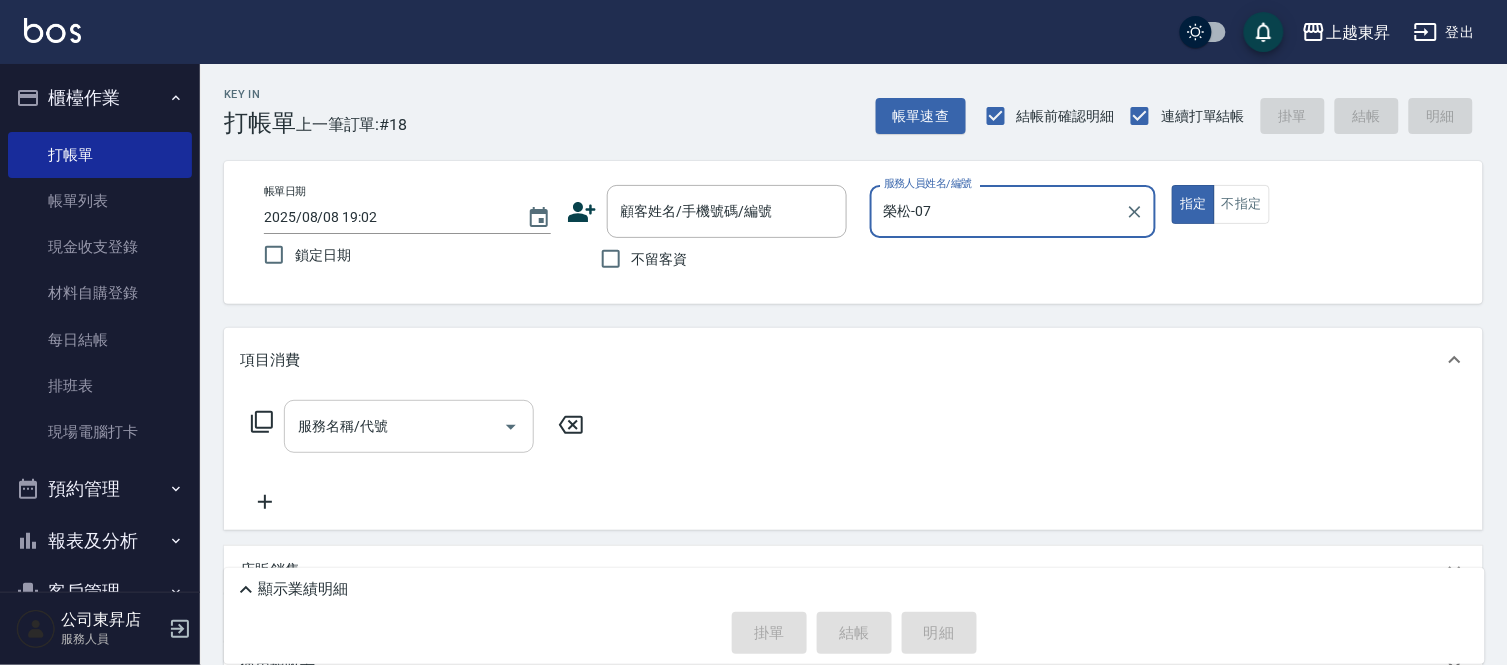 click on "服務名稱/代號" at bounding box center [394, 426] 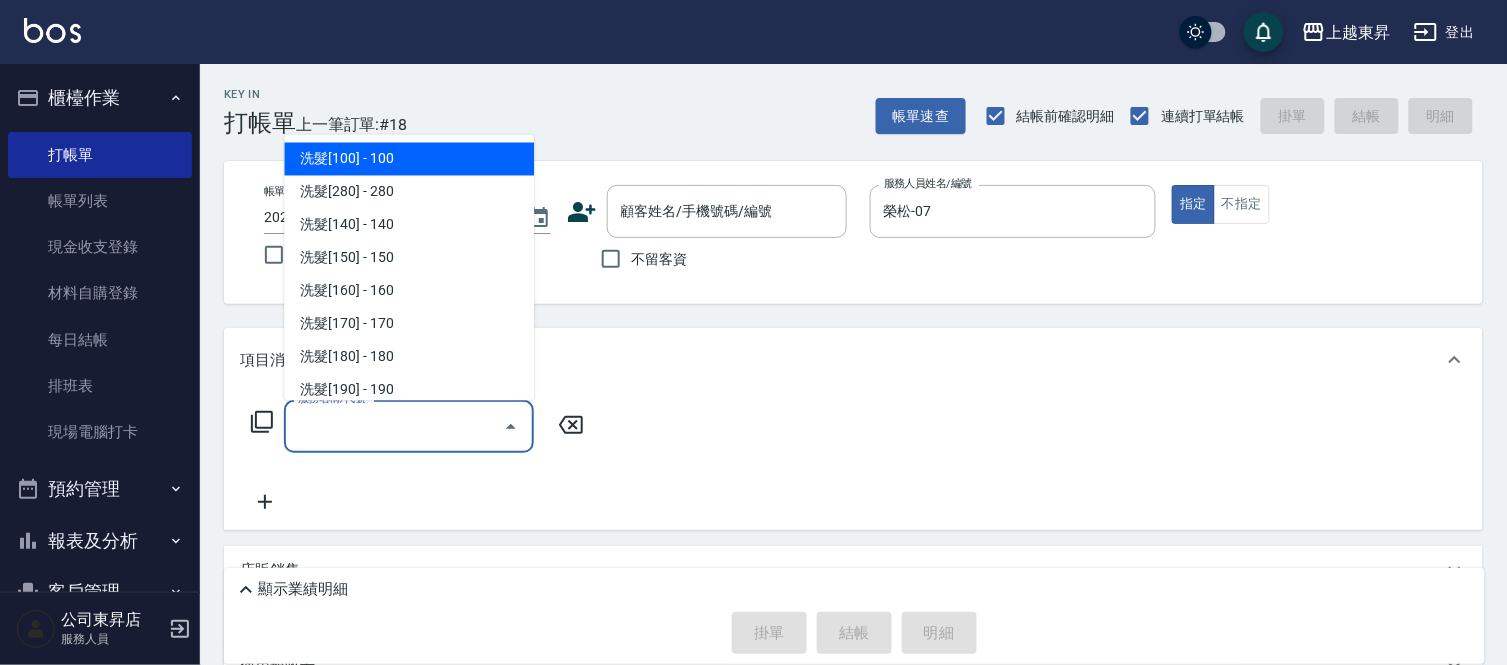 click on "洗髮[100] - 100" at bounding box center (409, 159) 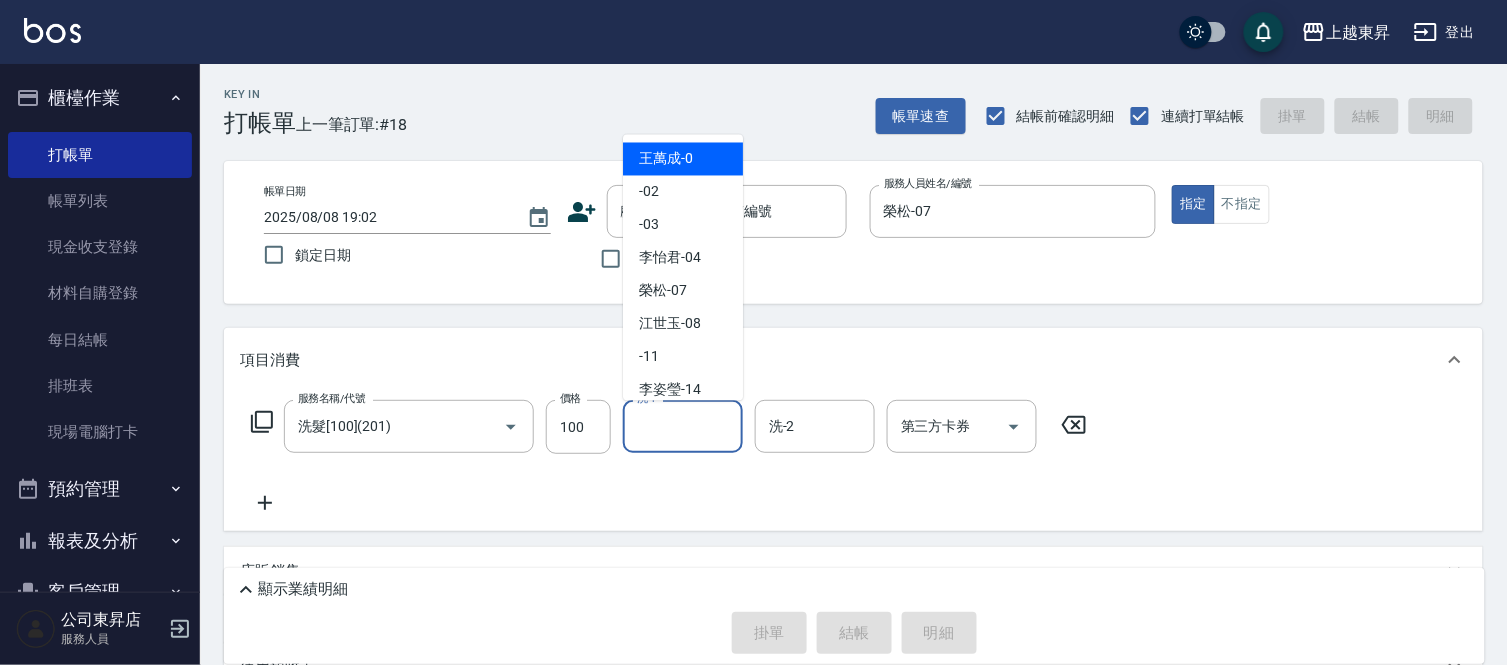 click on "洗-1" at bounding box center [683, 426] 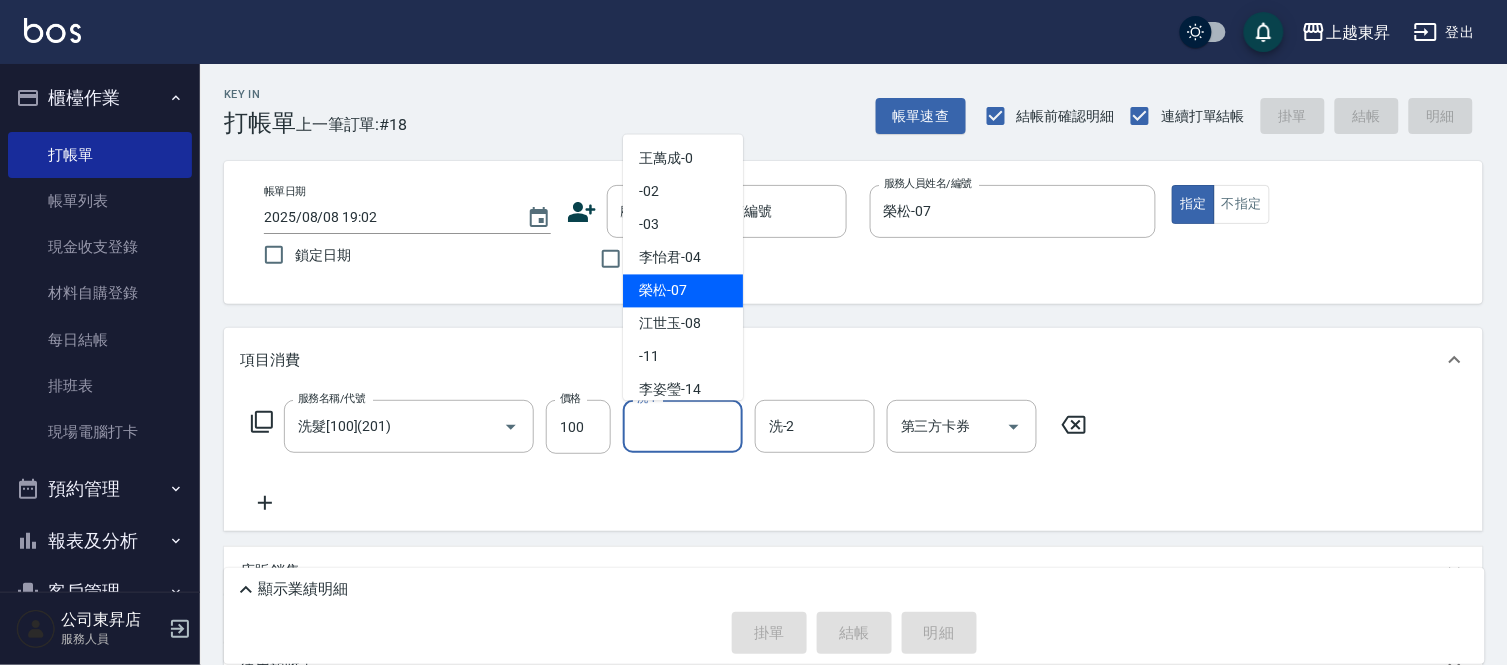 click on "榮松 -07" at bounding box center [663, 291] 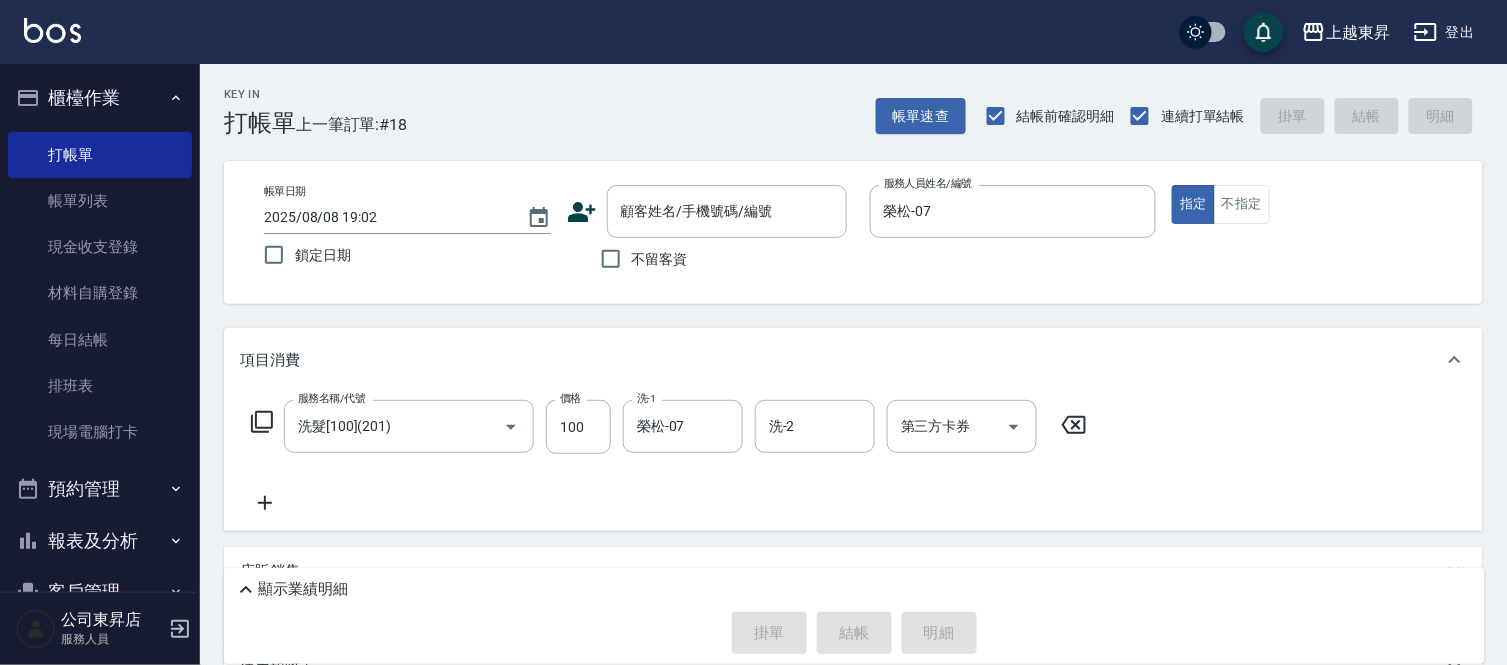 click 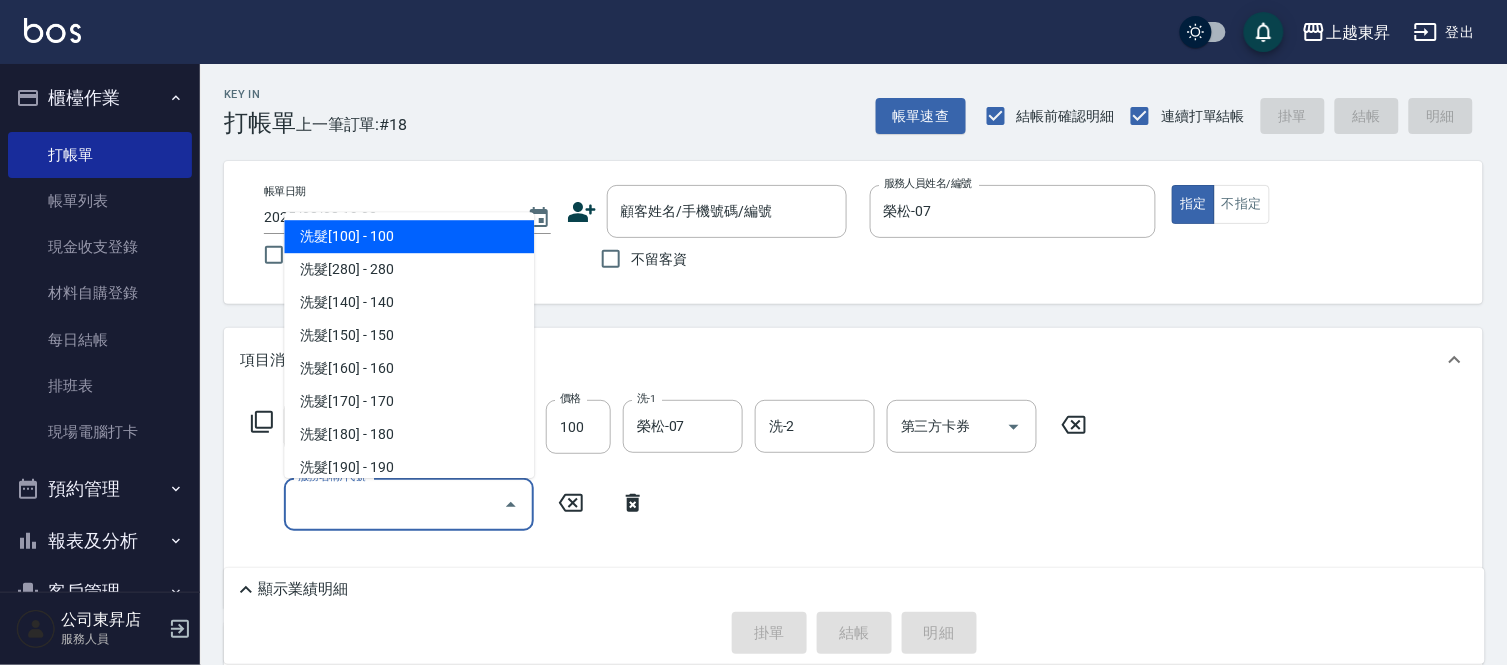 click on "服務名稱/代號" at bounding box center [394, 504] 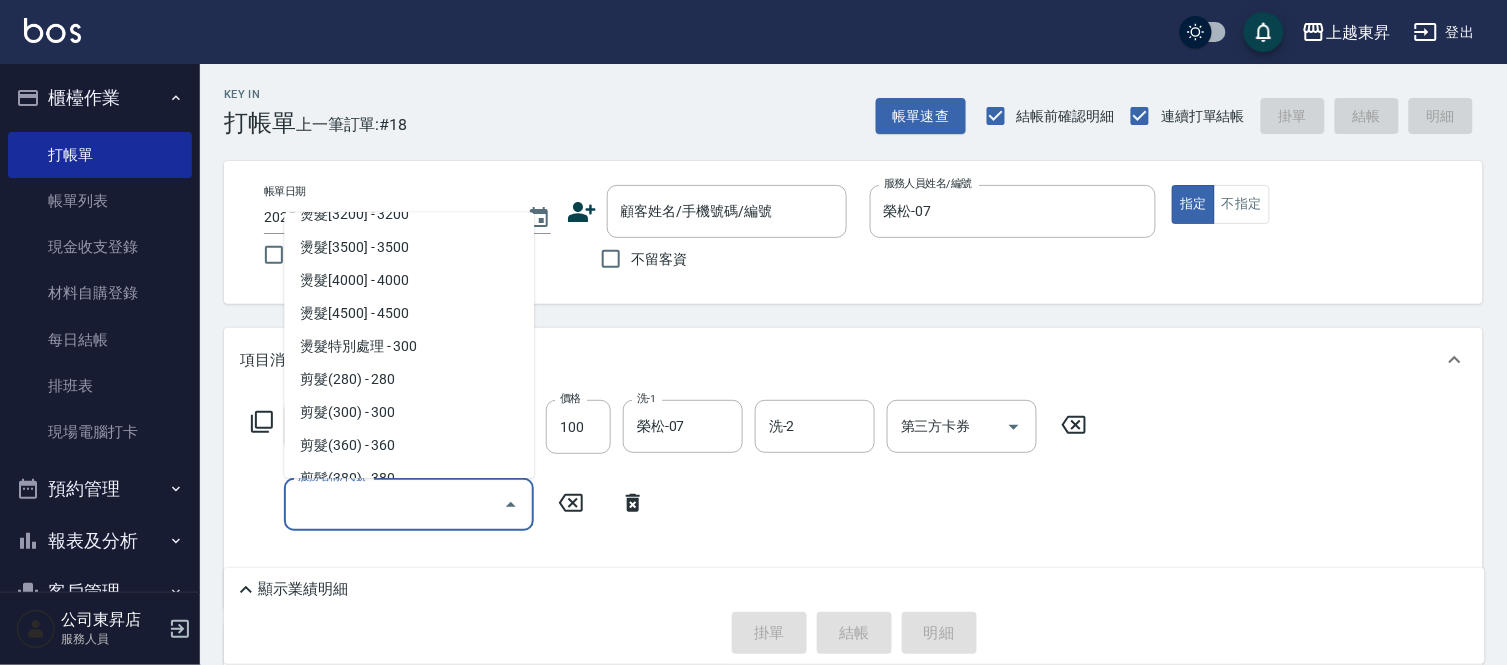 scroll, scrollTop: 1333, scrollLeft: 0, axis: vertical 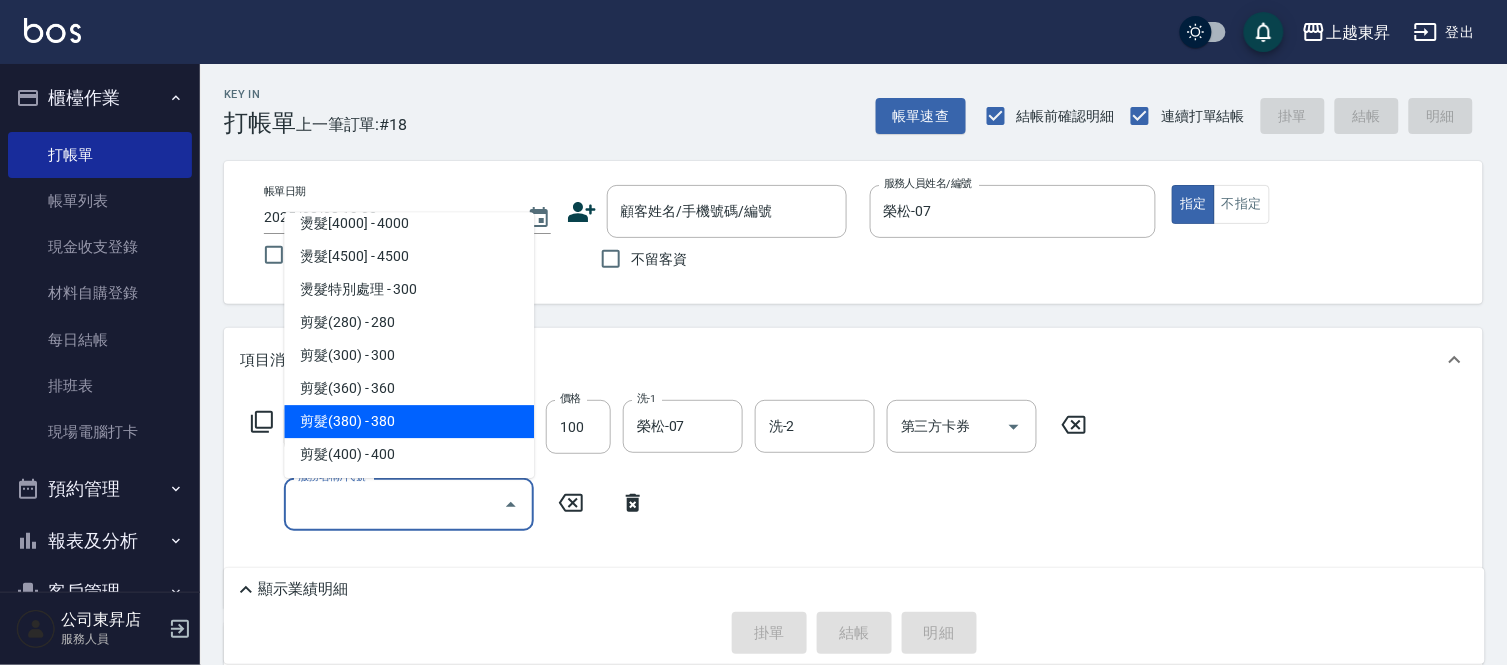 drag, startPoint x: 394, startPoint y: 420, endPoint x: 442, endPoint y: 488, distance: 83.23461 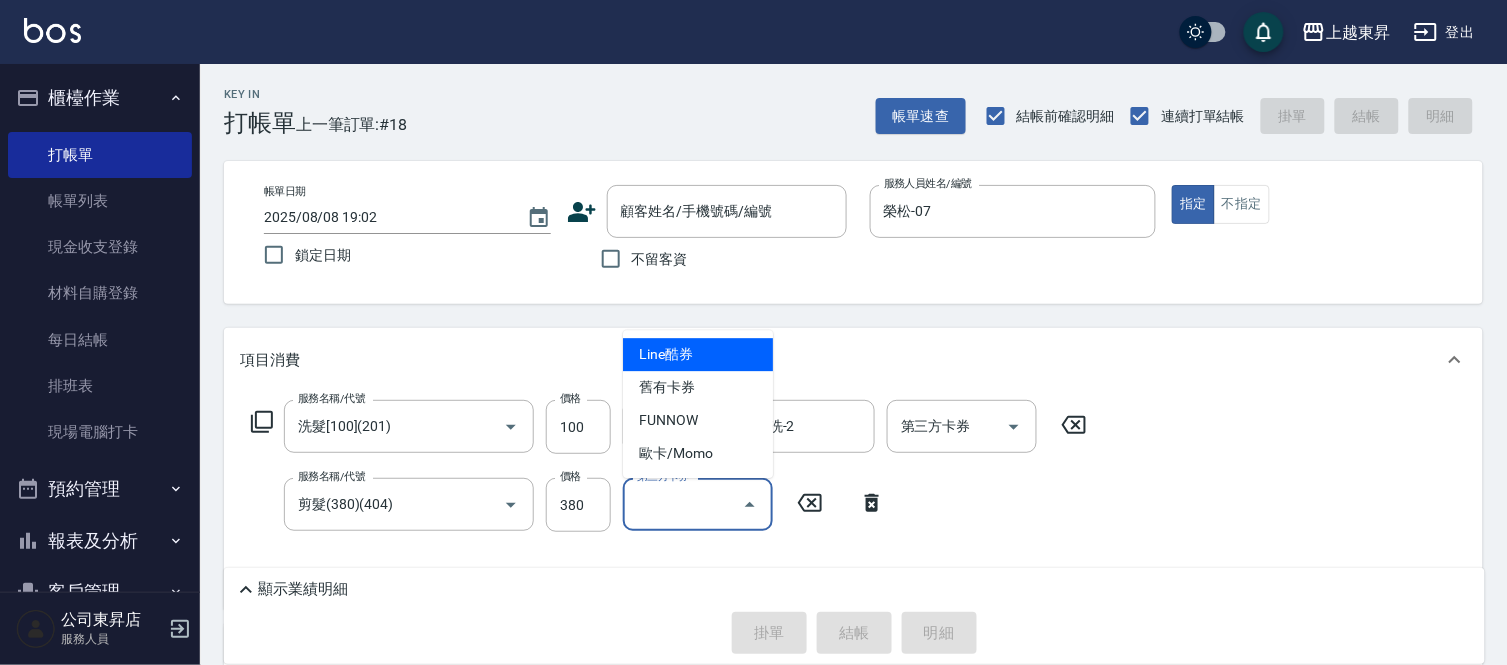 click on "第三方卡券" at bounding box center (683, 504) 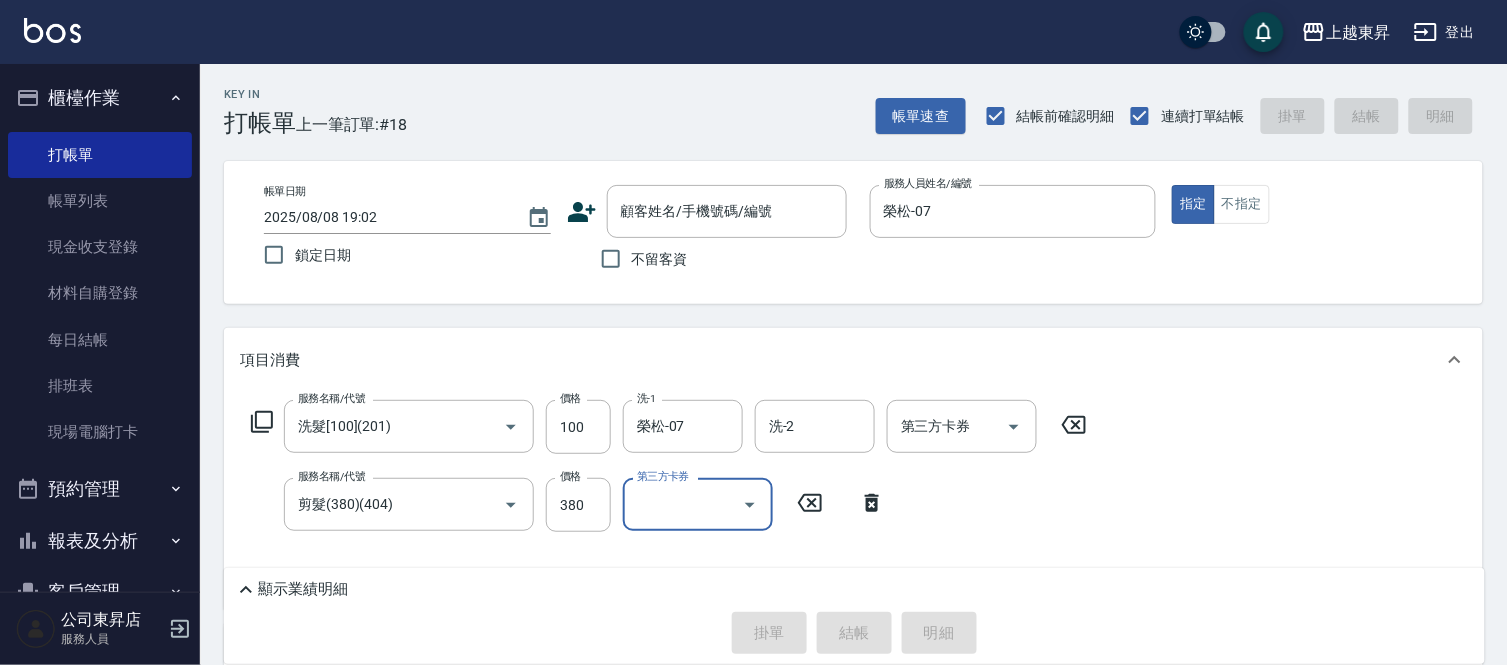 click on "第三方卡券" at bounding box center [683, 504] 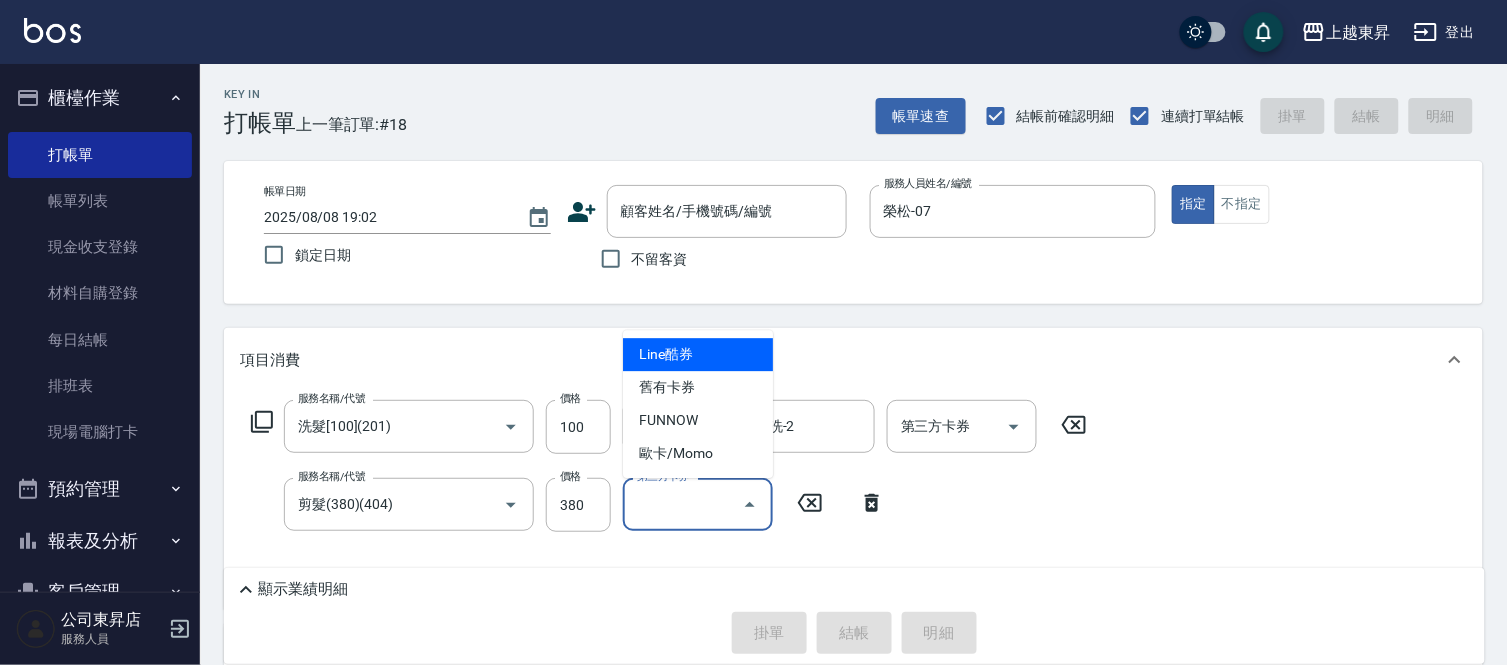 click on "第三方卡券" at bounding box center [683, 504] 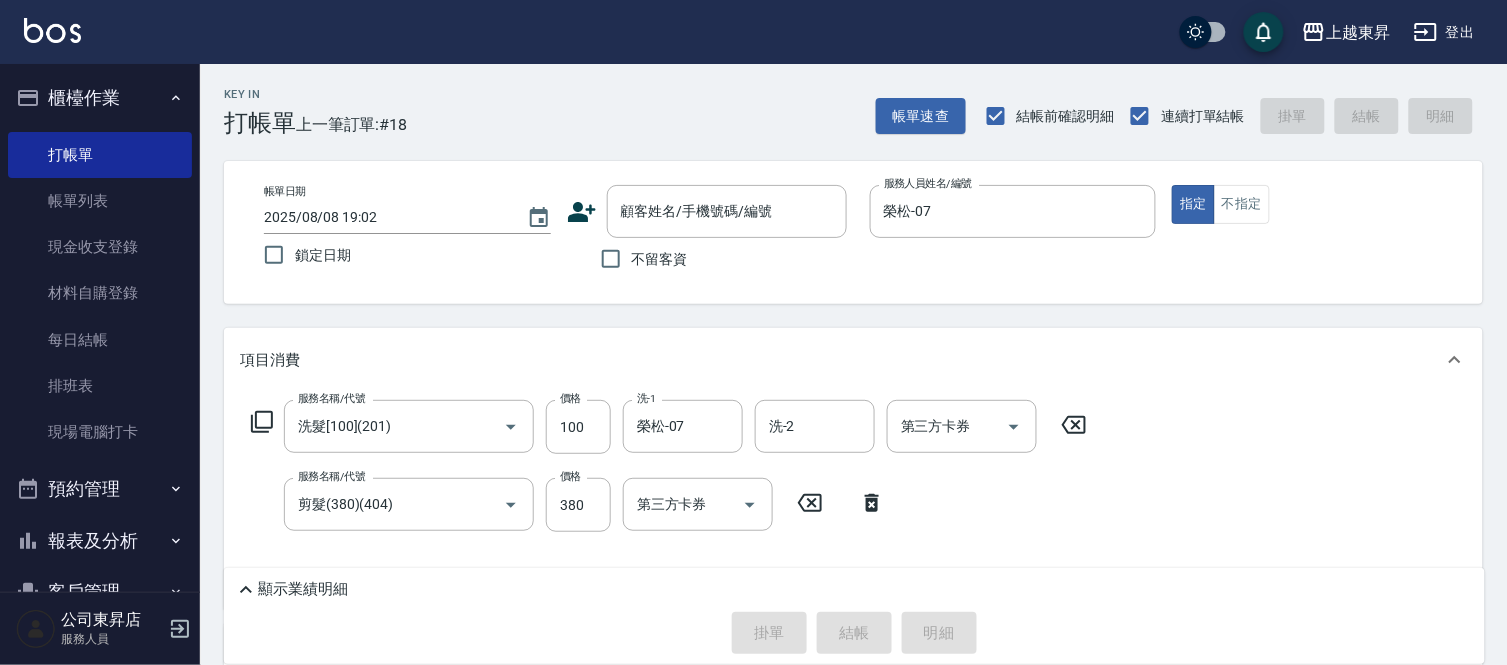 click on "顯示業績明細" at bounding box center (859, 590) 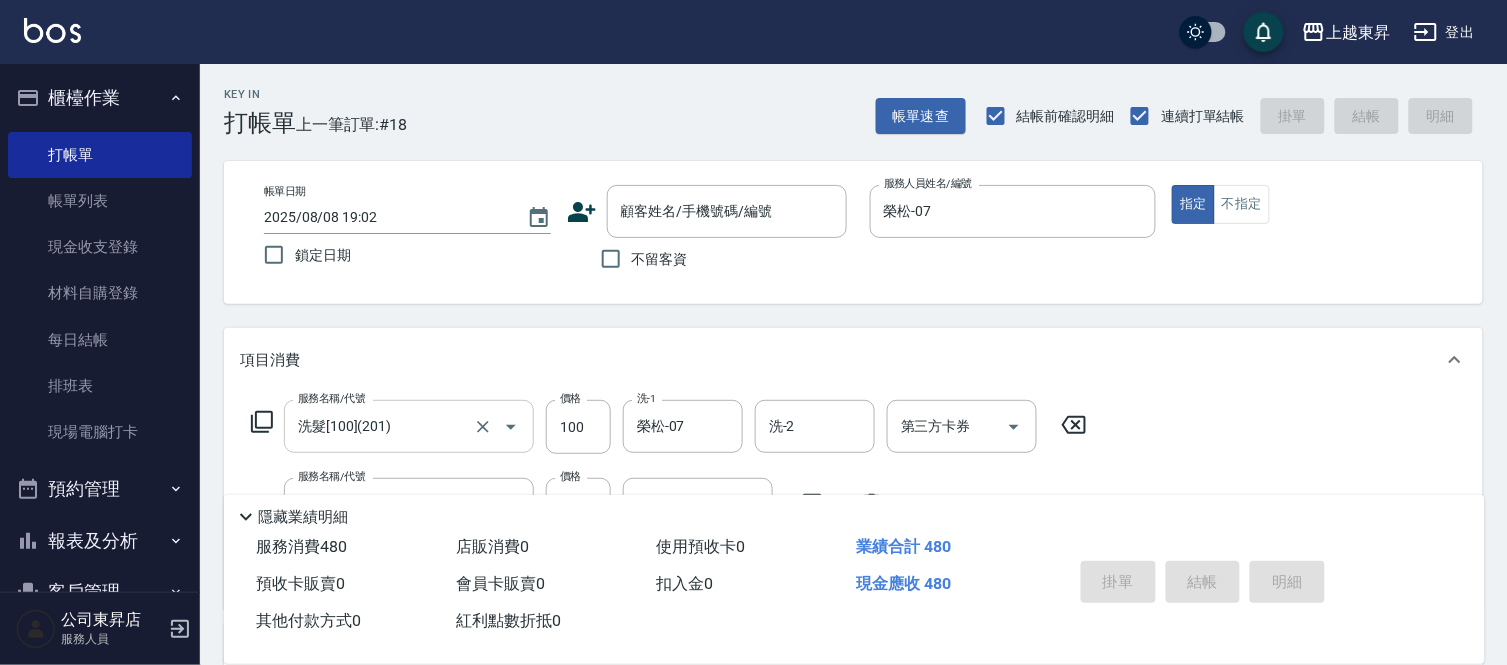 scroll, scrollTop: 111, scrollLeft: 0, axis: vertical 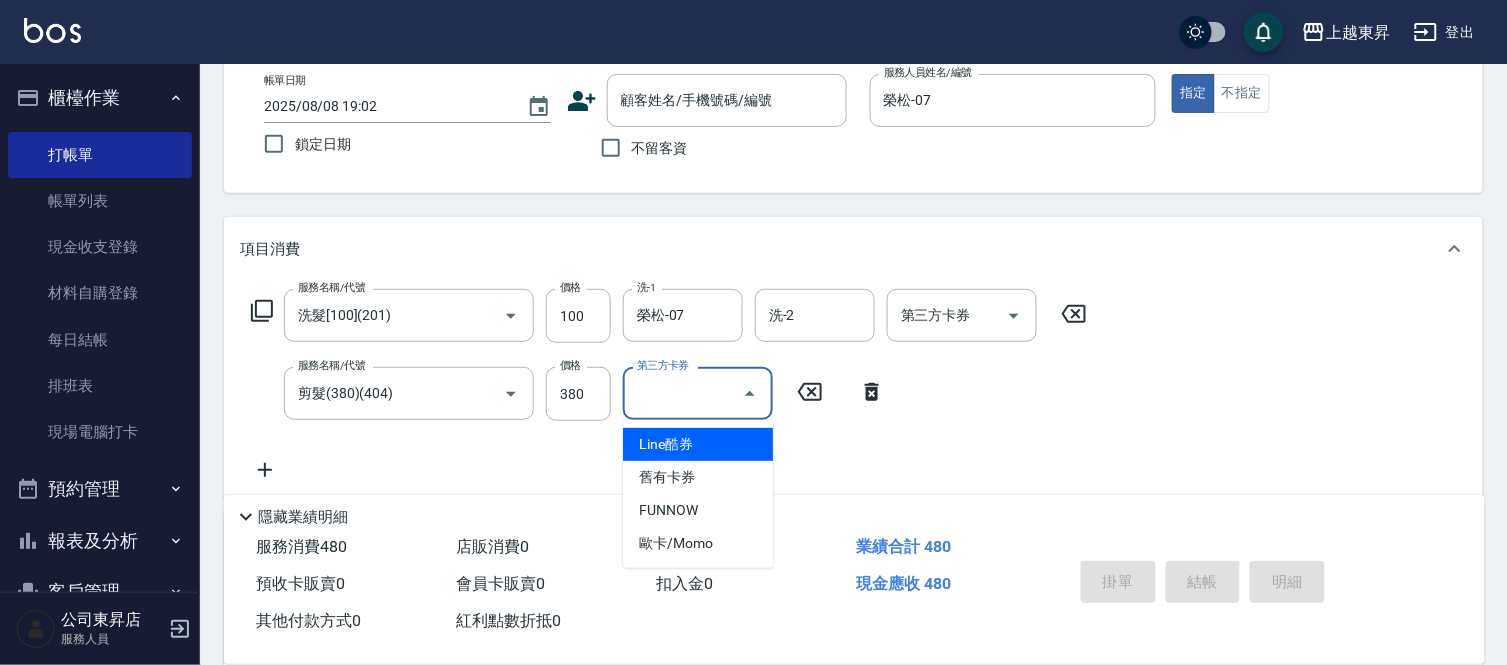 click on "第三方卡券" at bounding box center (683, 393) 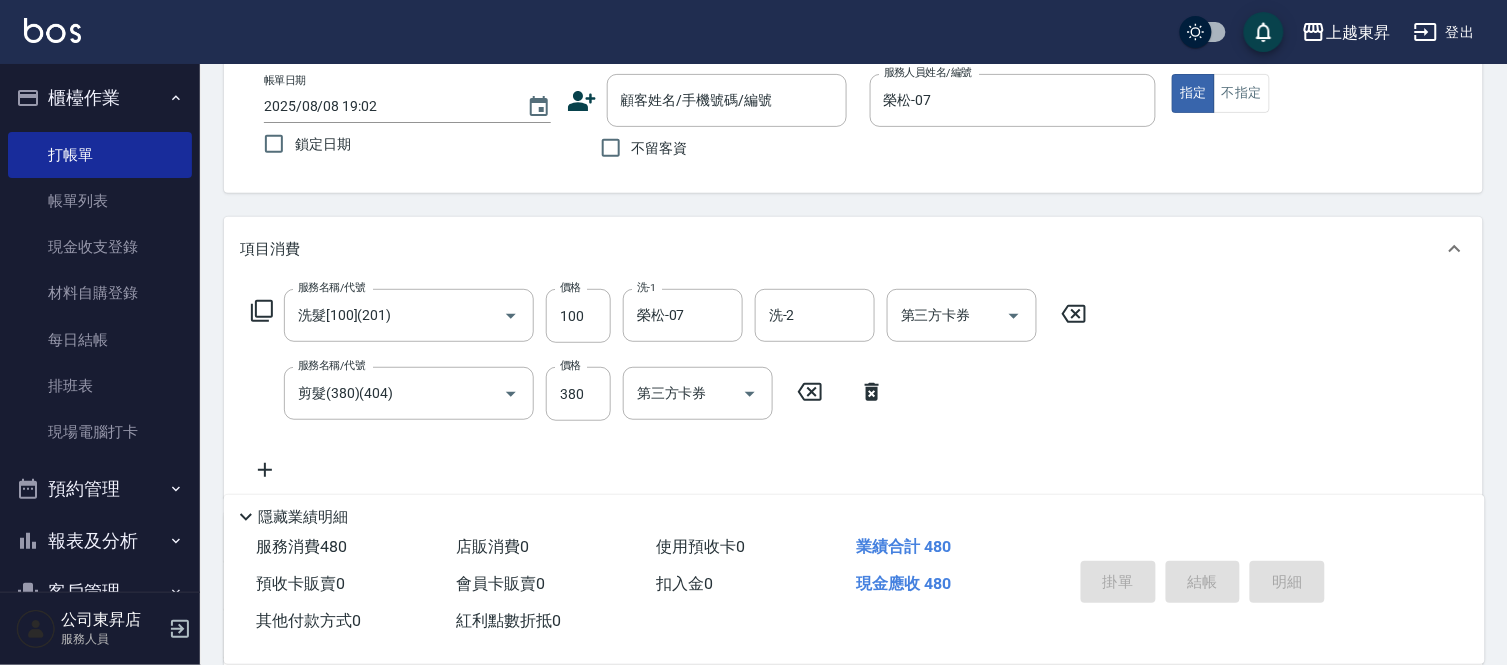 click on "隱藏業績明細" at bounding box center (854, 512) 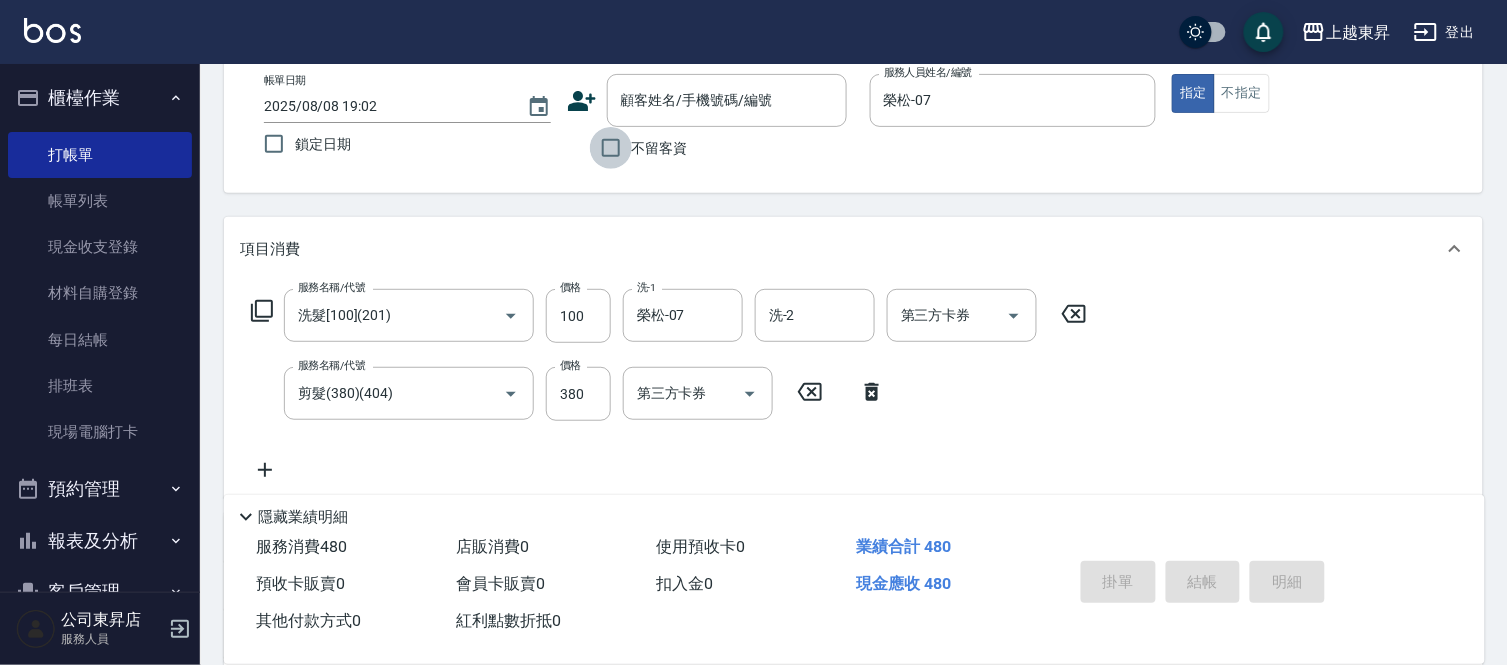 click on "不留客資" at bounding box center (611, 148) 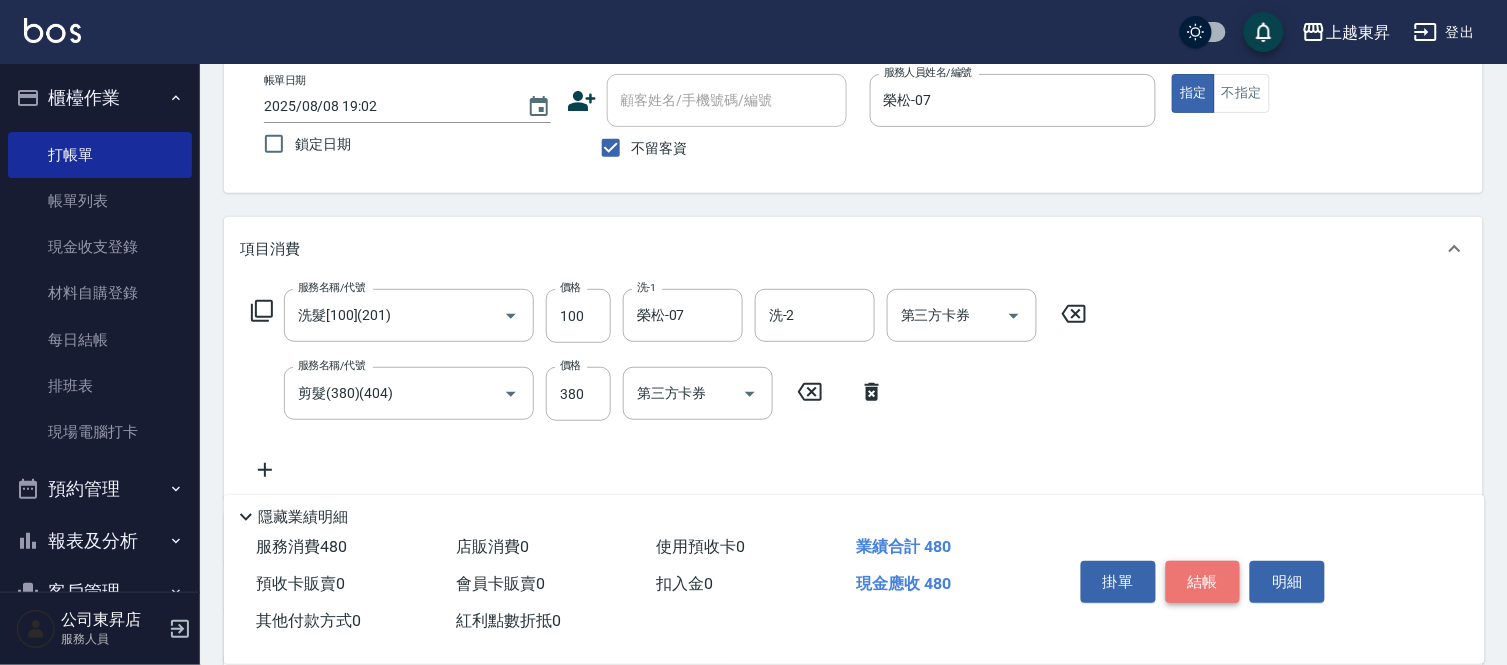 click on "結帳" at bounding box center (1203, 582) 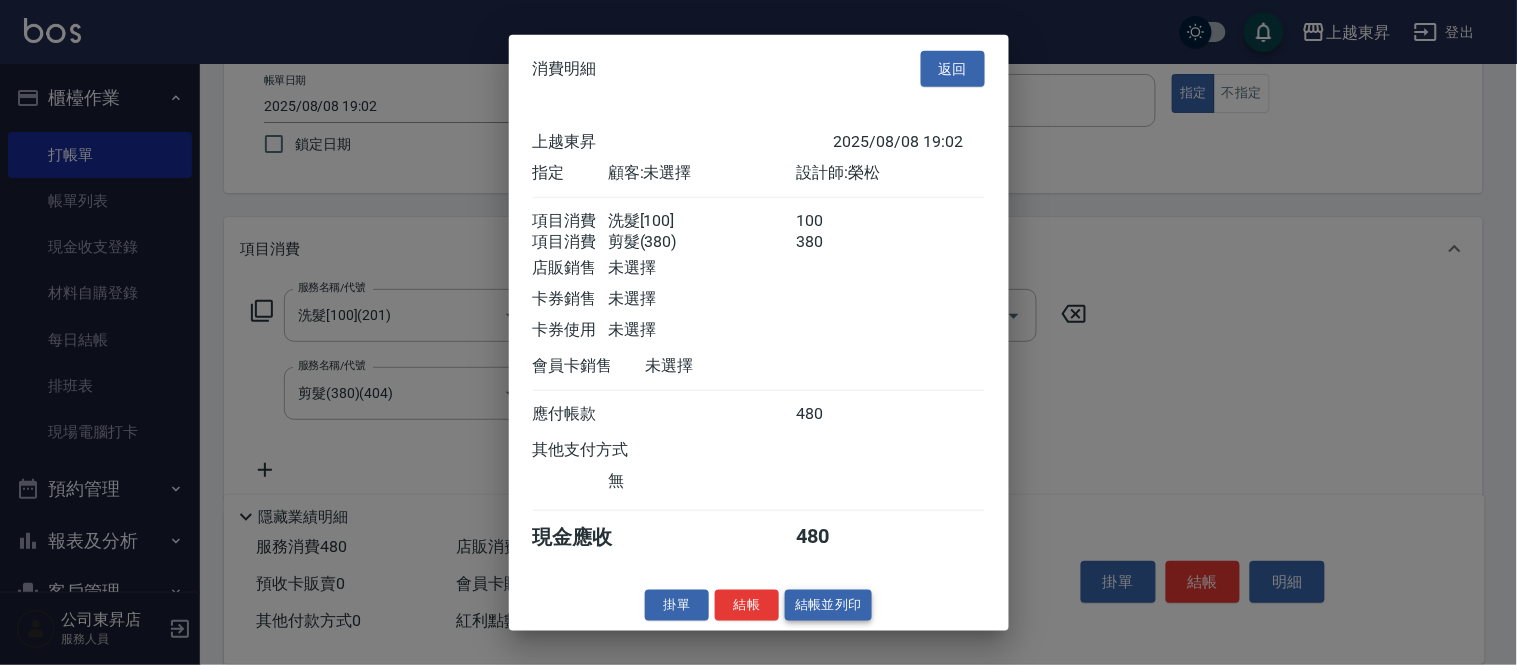 click on "結帳並列印" at bounding box center (828, 605) 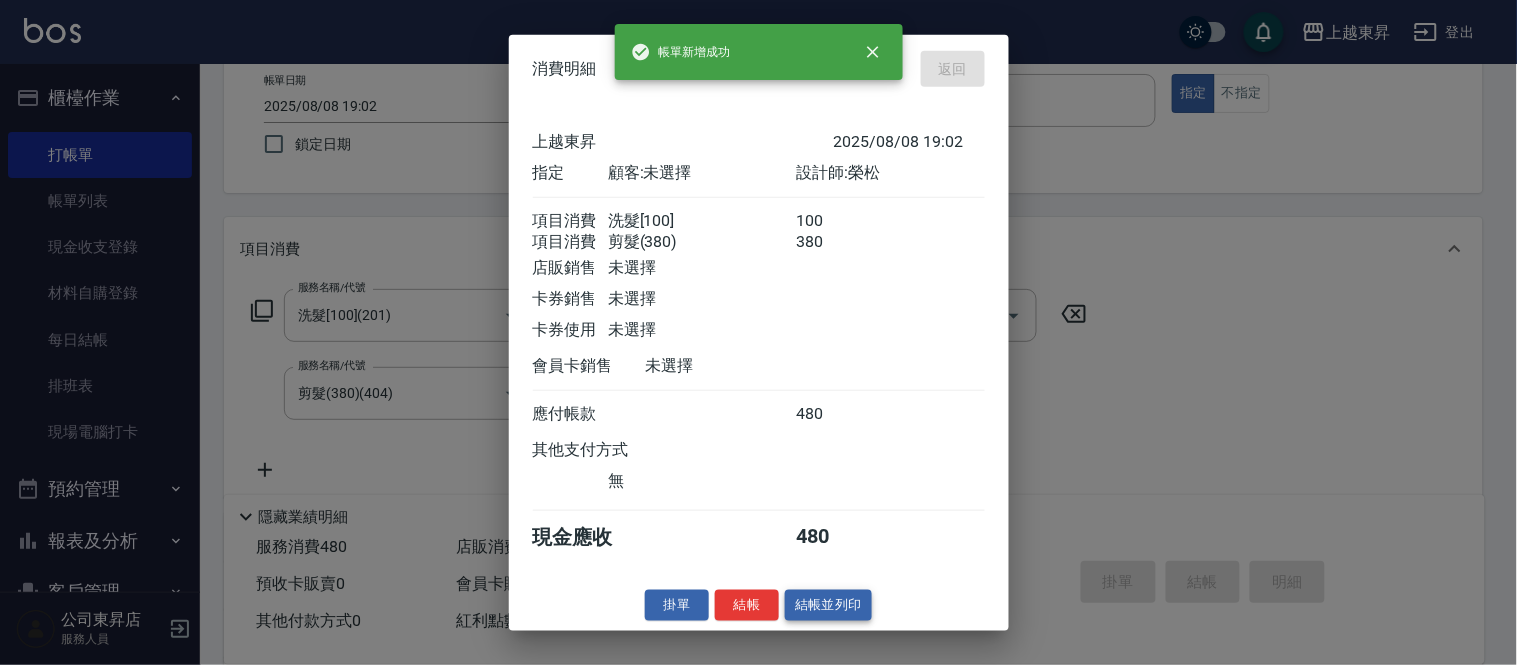 type on "2025/08/08 19:24" 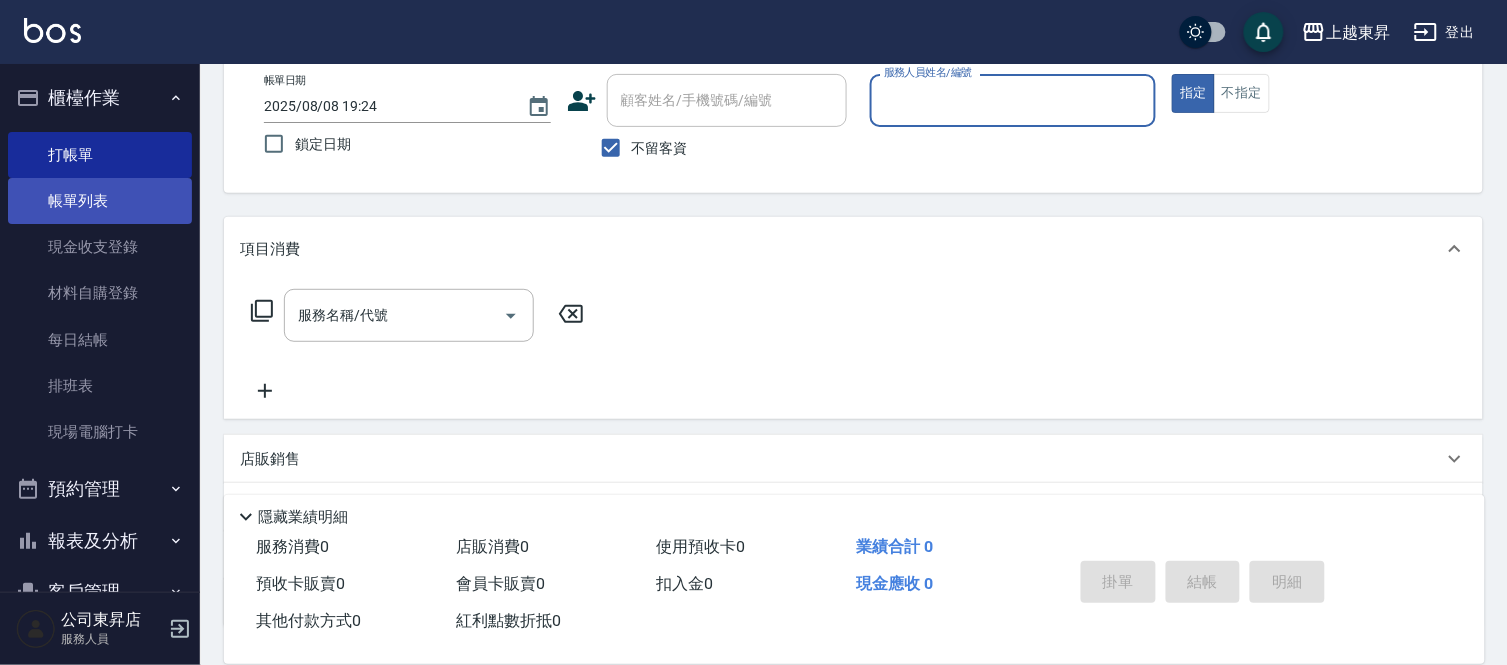 click on "帳單列表" at bounding box center [100, 201] 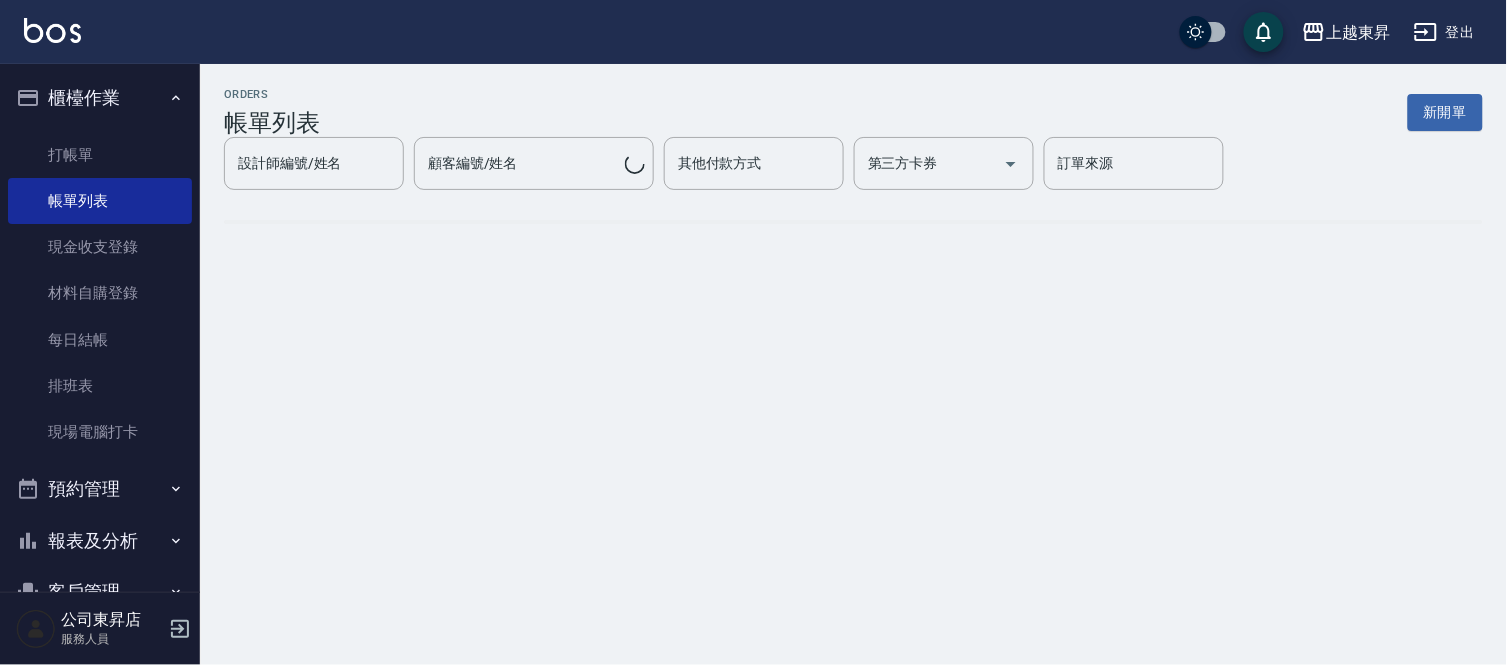 scroll, scrollTop: 0, scrollLeft: 0, axis: both 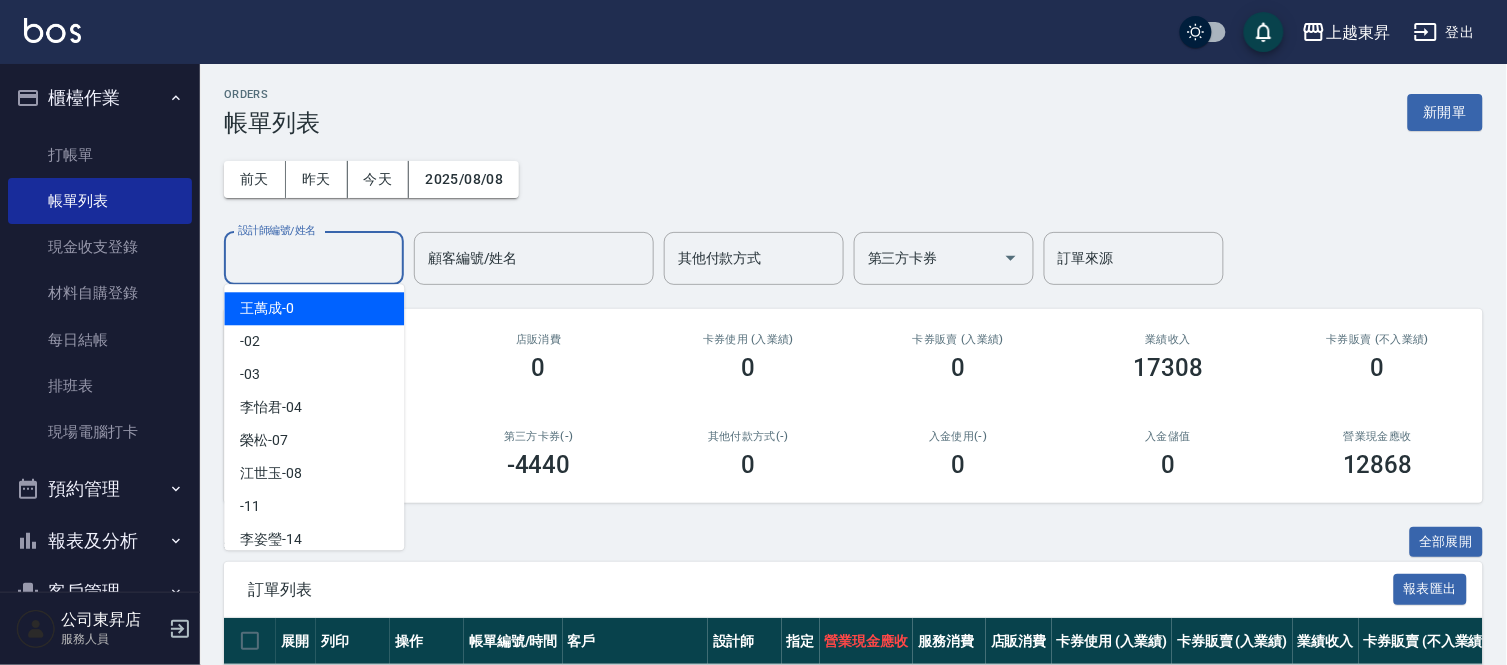 click on "設計師編號/姓名" at bounding box center [314, 258] 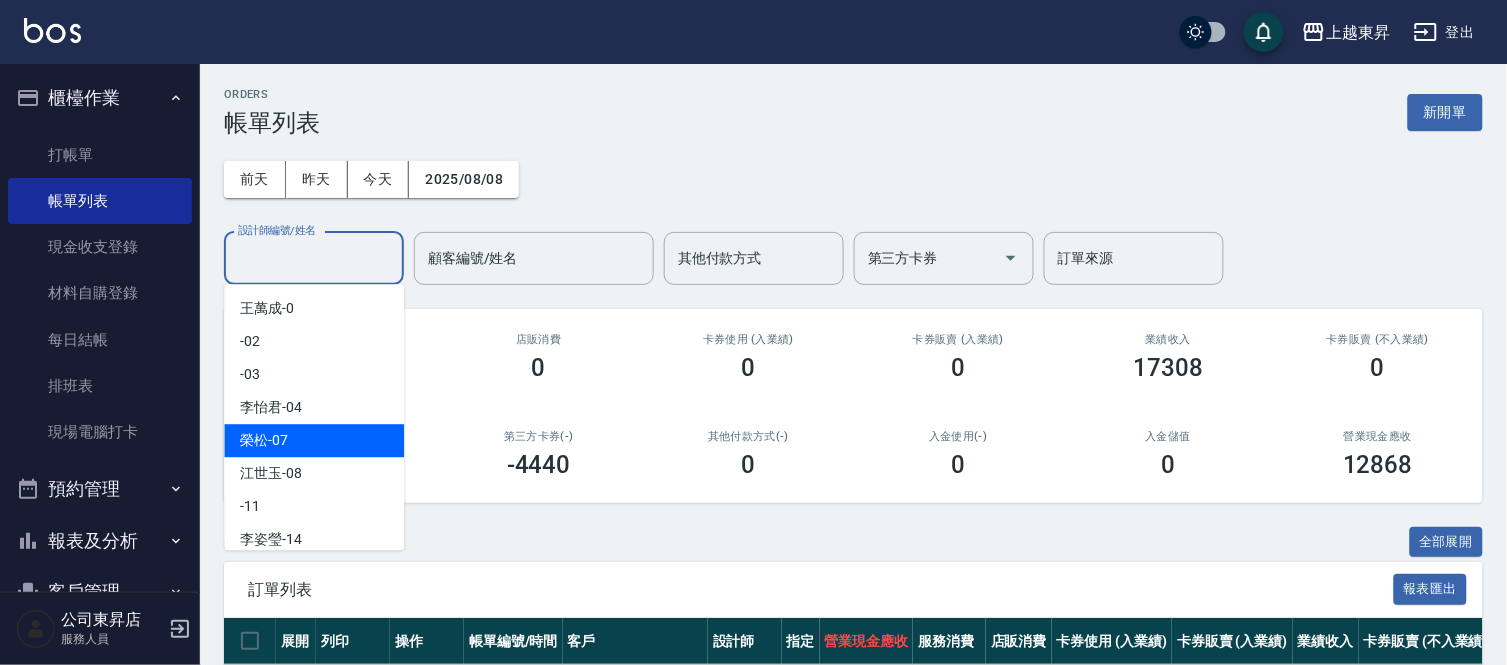 click on "榮松 -07" at bounding box center (264, 440) 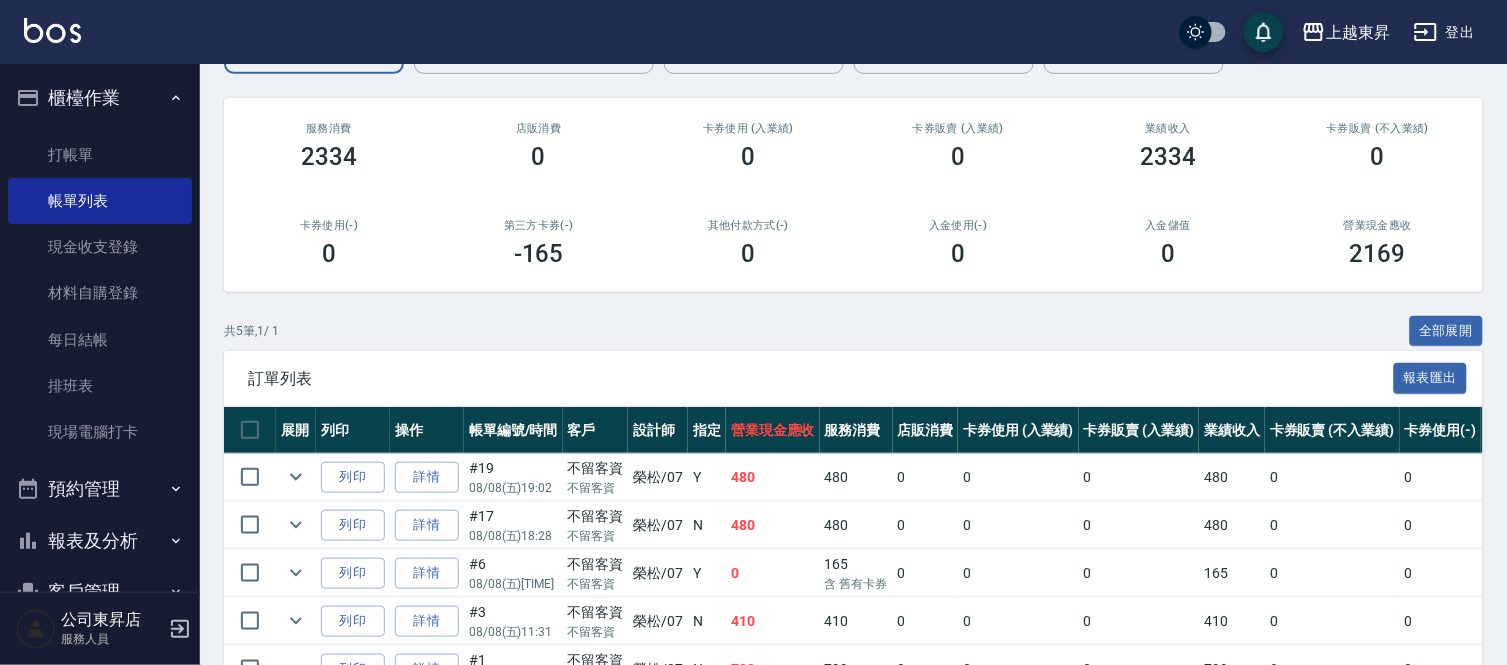 scroll, scrollTop: 2, scrollLeft: 0, axis: vertical 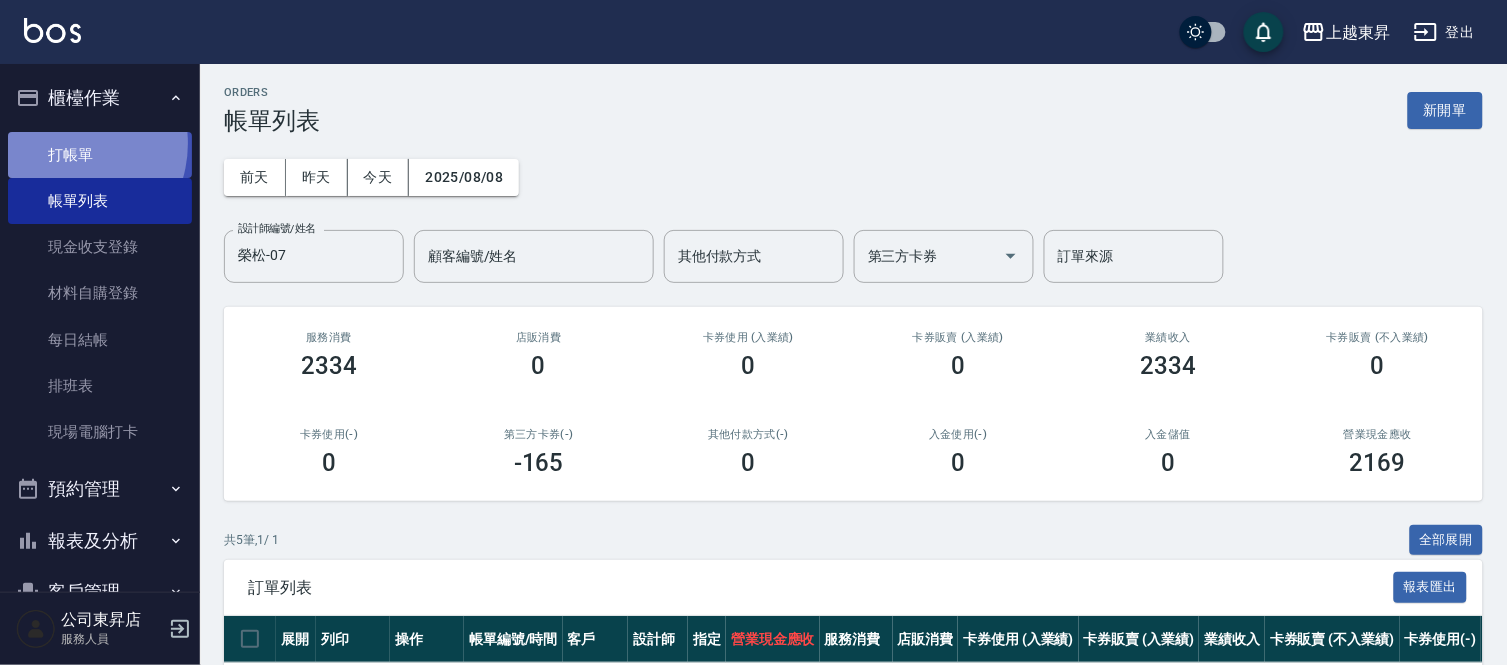 click on "打帳單" at bounding box center [100, 155] 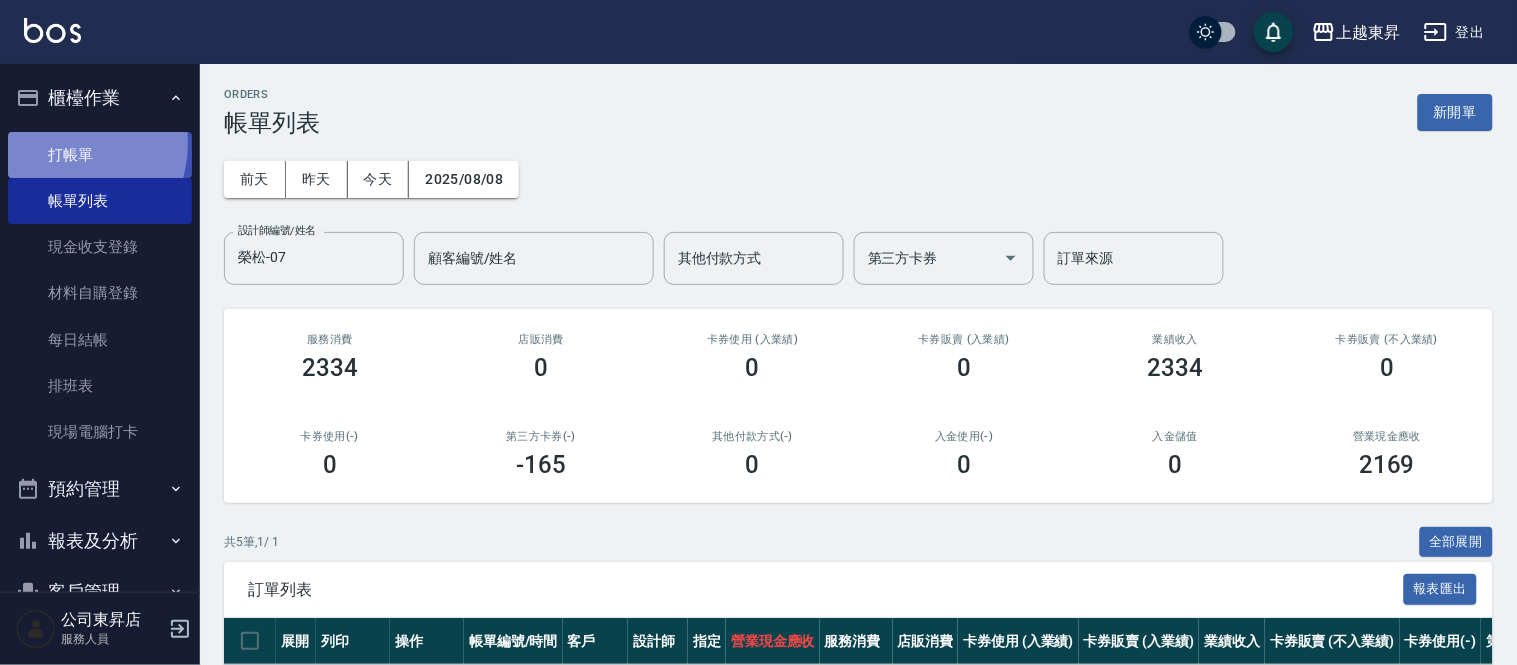click on "打帳單" at bounding box center (100, 155) 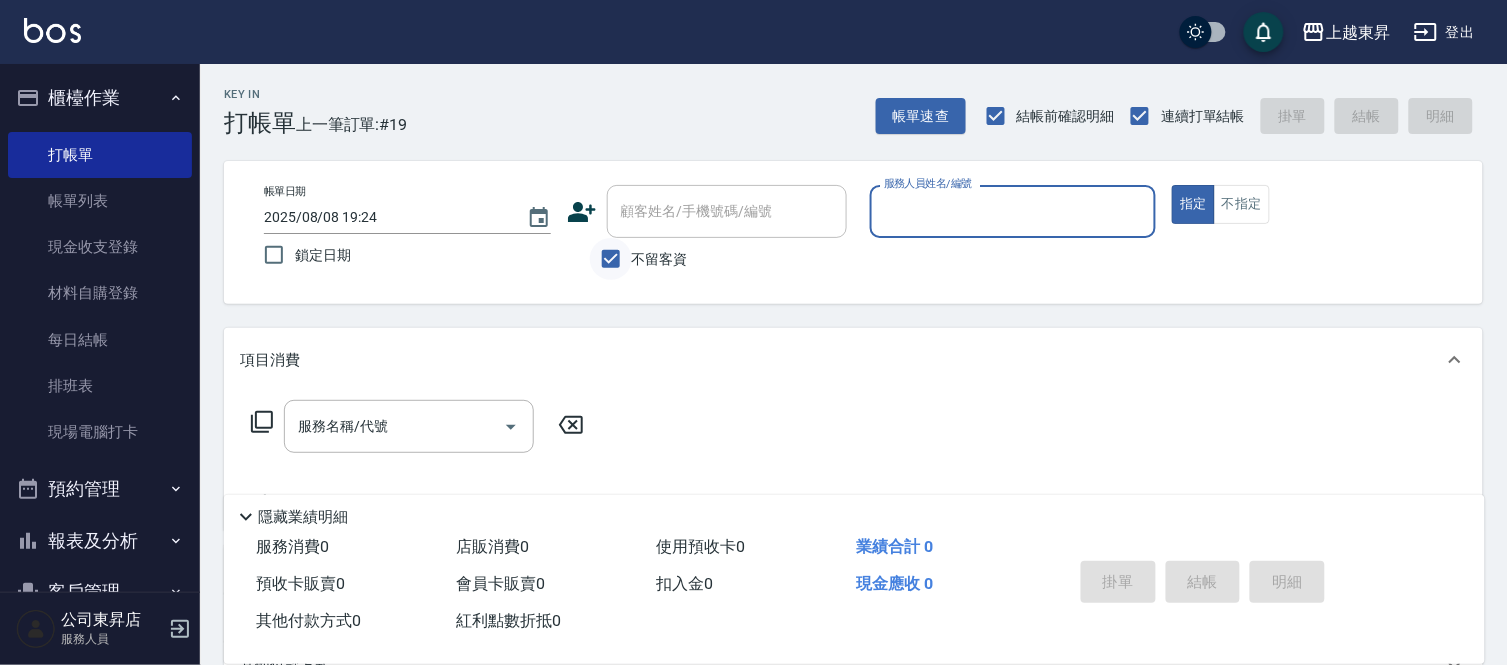 click on "不留客資" at bounding box center (611, 259) 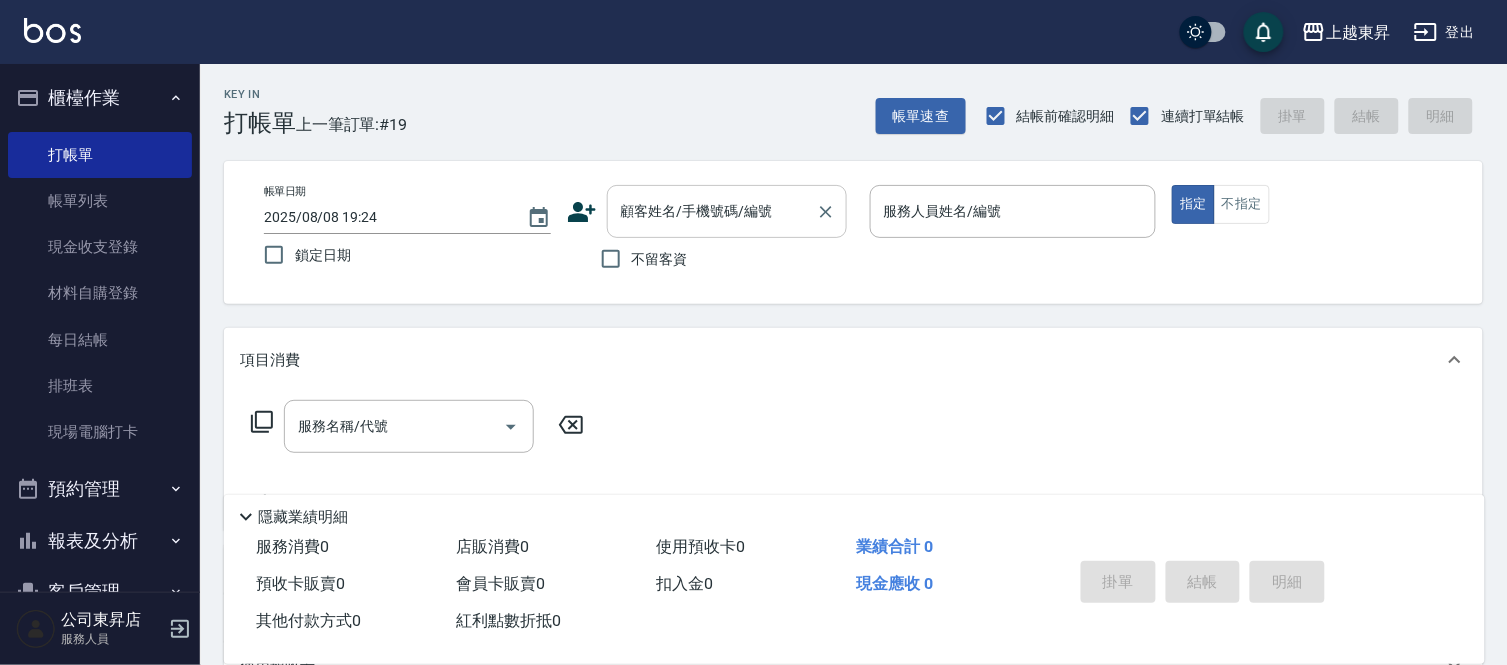 click on "顧客姓名/手機號碼/編號 顧客姓名/手機號碼/編號" at bounding box center (727, 211) 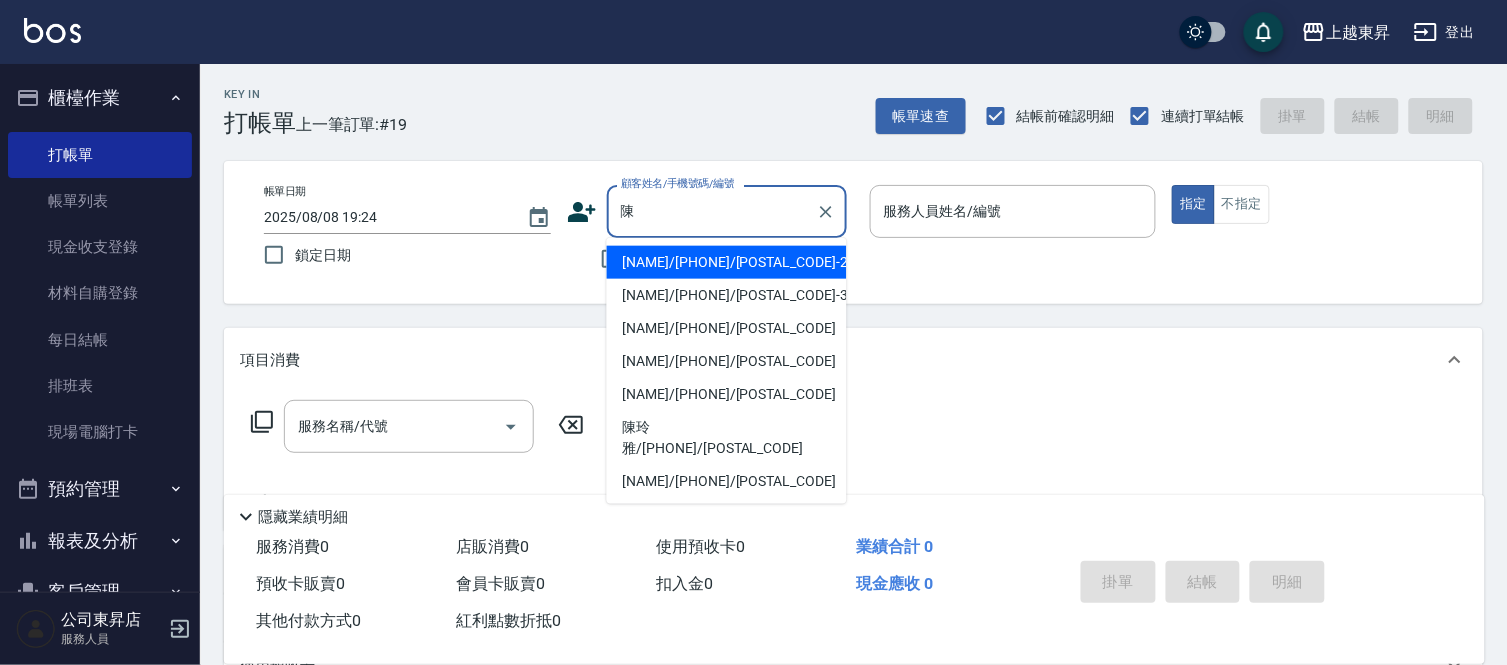 click on "陳玲雅/[PHONE]/[POSTAL_CODE]" at bounding box center (727, 438) 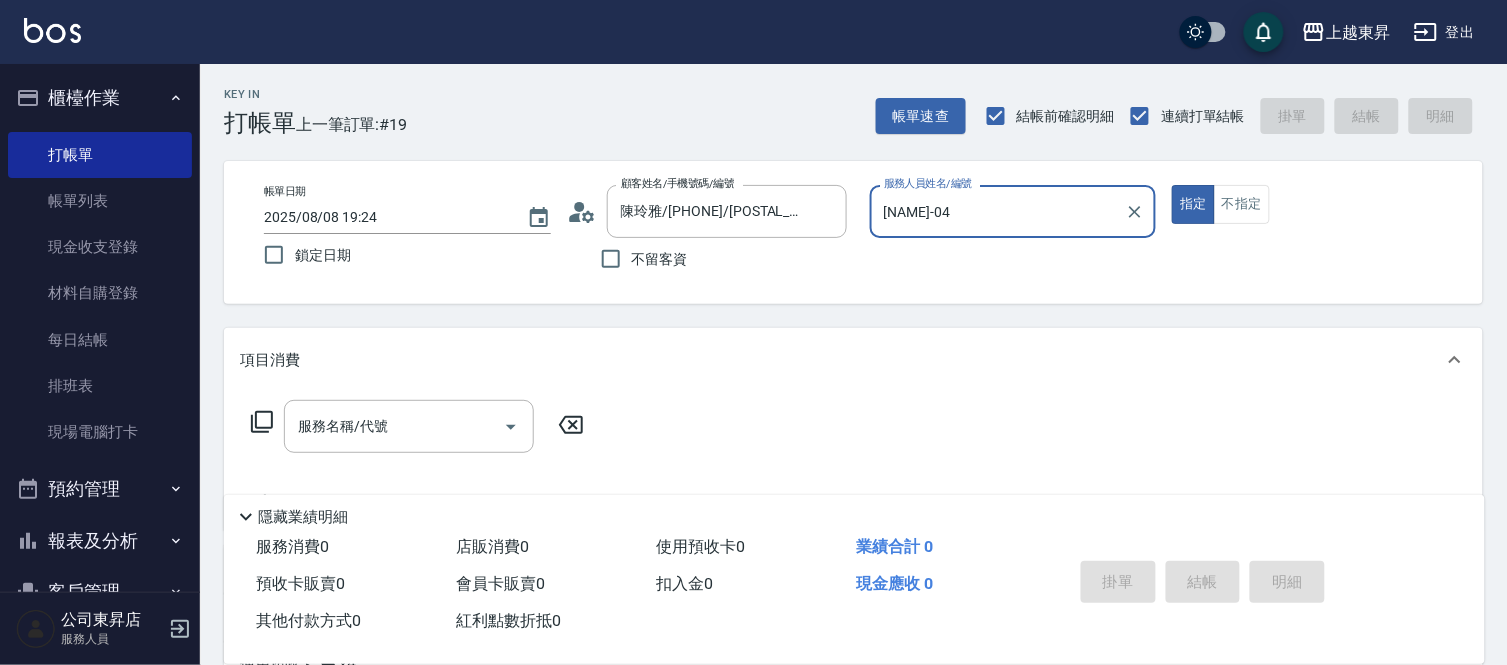 click on "[NAME]-04 服務人員姓名/編號" at bounding box center [1013, 211] 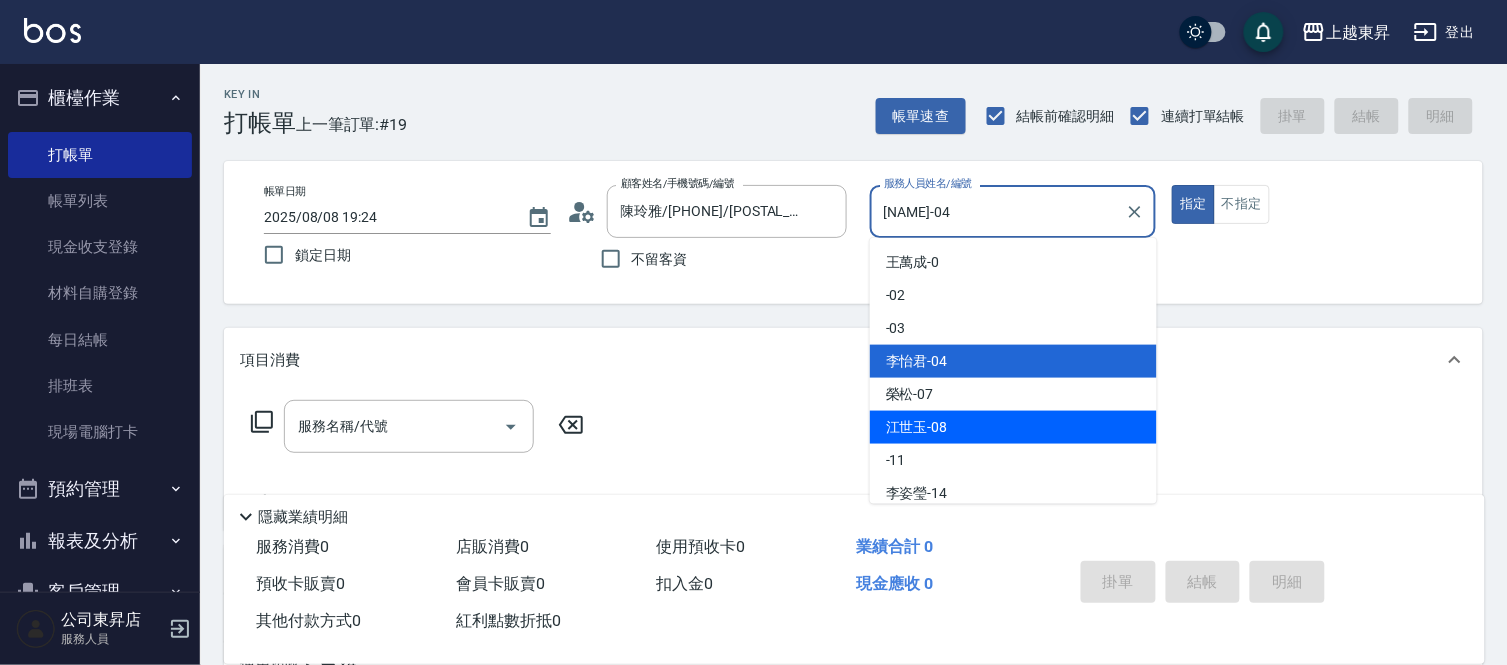 drag, startPoint x: 956, startPoint y: 423, endPoint x: 993, endPoint y: 407, distance: 40.311287 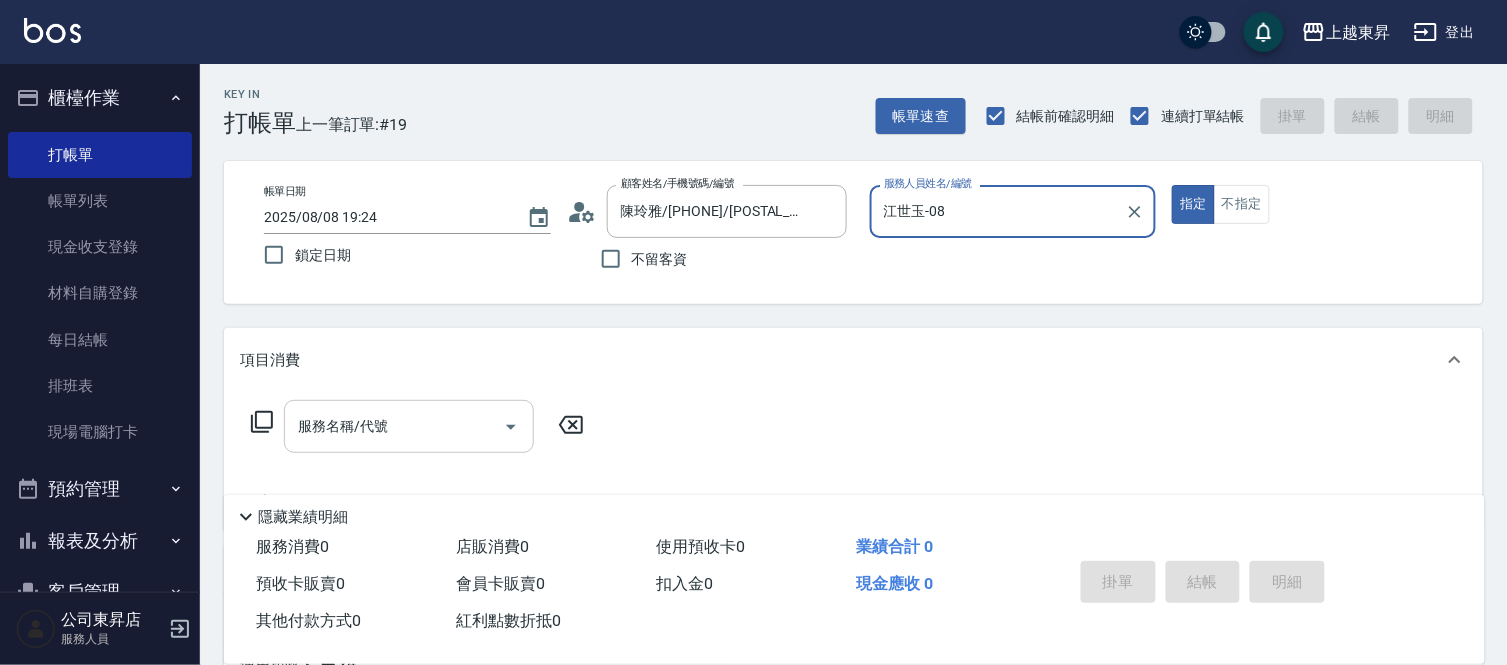 click on "服務名稱/代號" at bounding box center [394, 426] 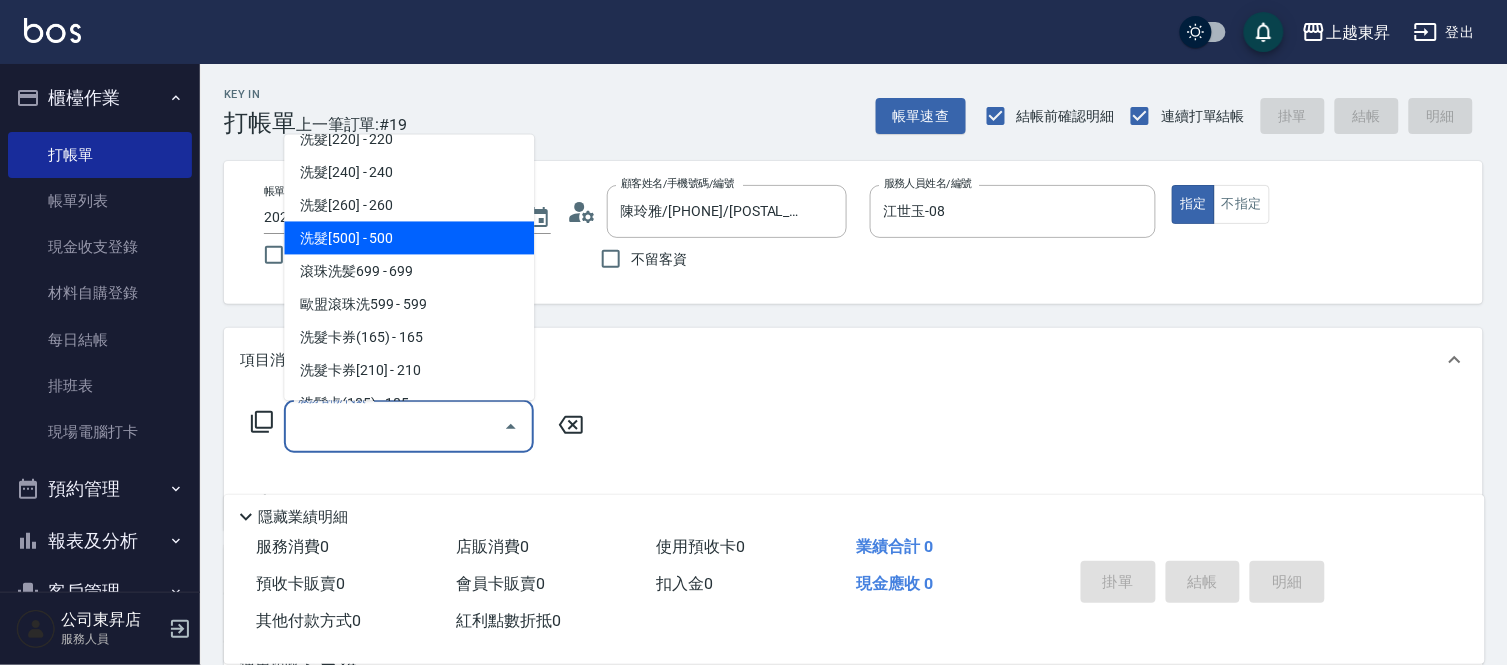 scroll, scrollTop: 444, scrollLeft: 0, axis: vertical 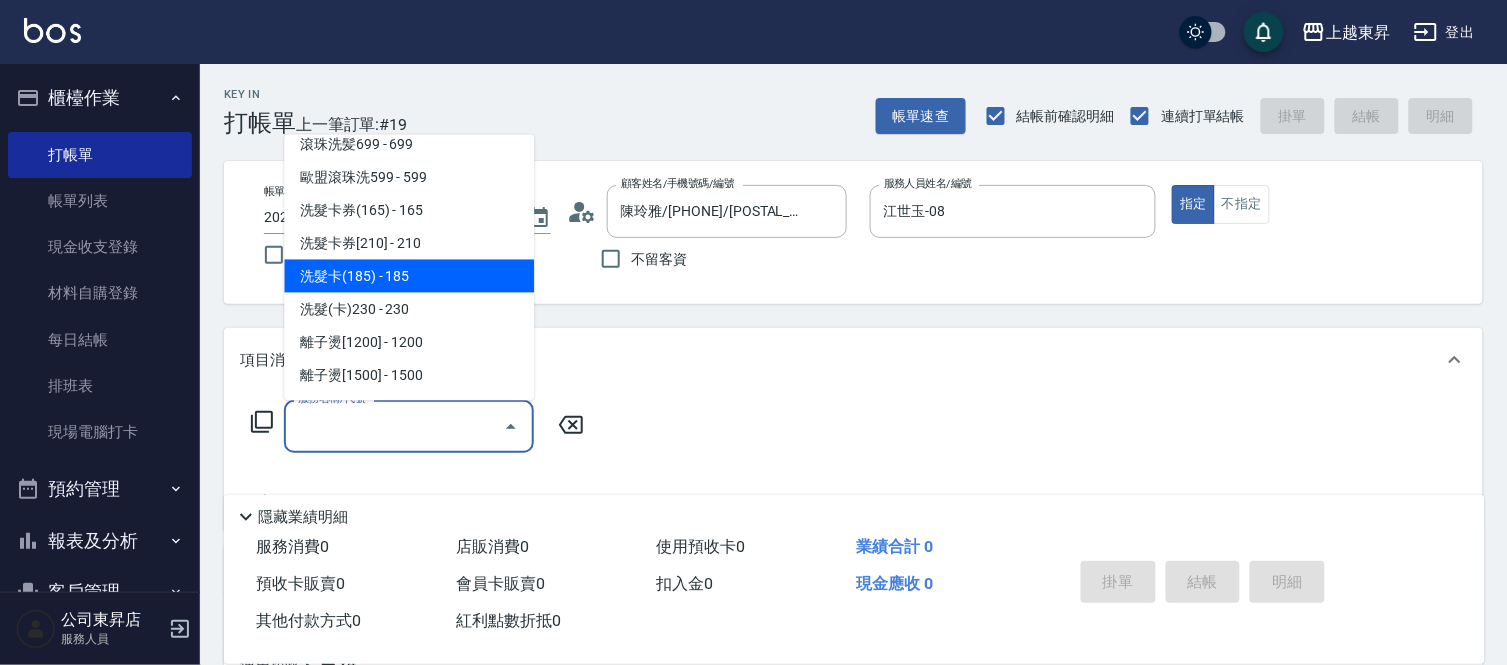click on "洗髮卡(185) - 185" at bounding box center [409, 276] 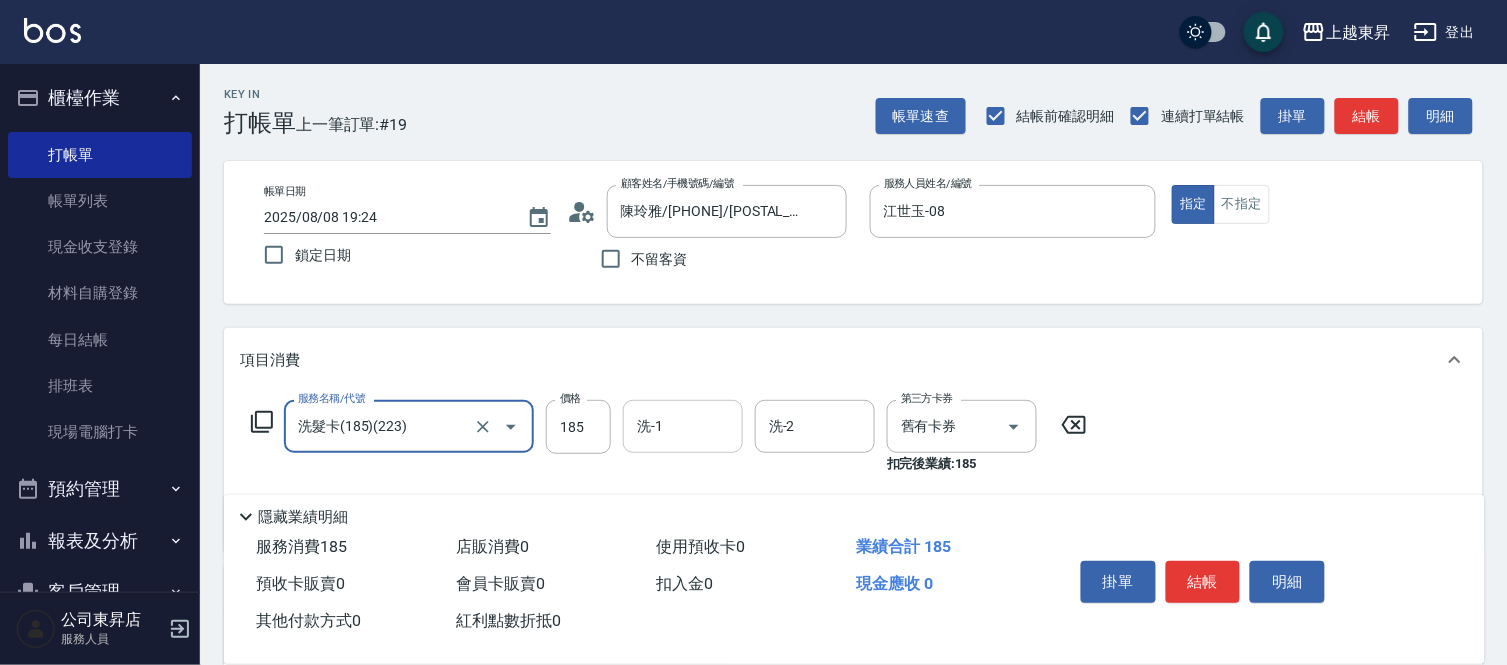 drag, startPoint x: 662, startPoint y: 443, endPoint x: 687, endPoint y: 413, distance: 39.051247 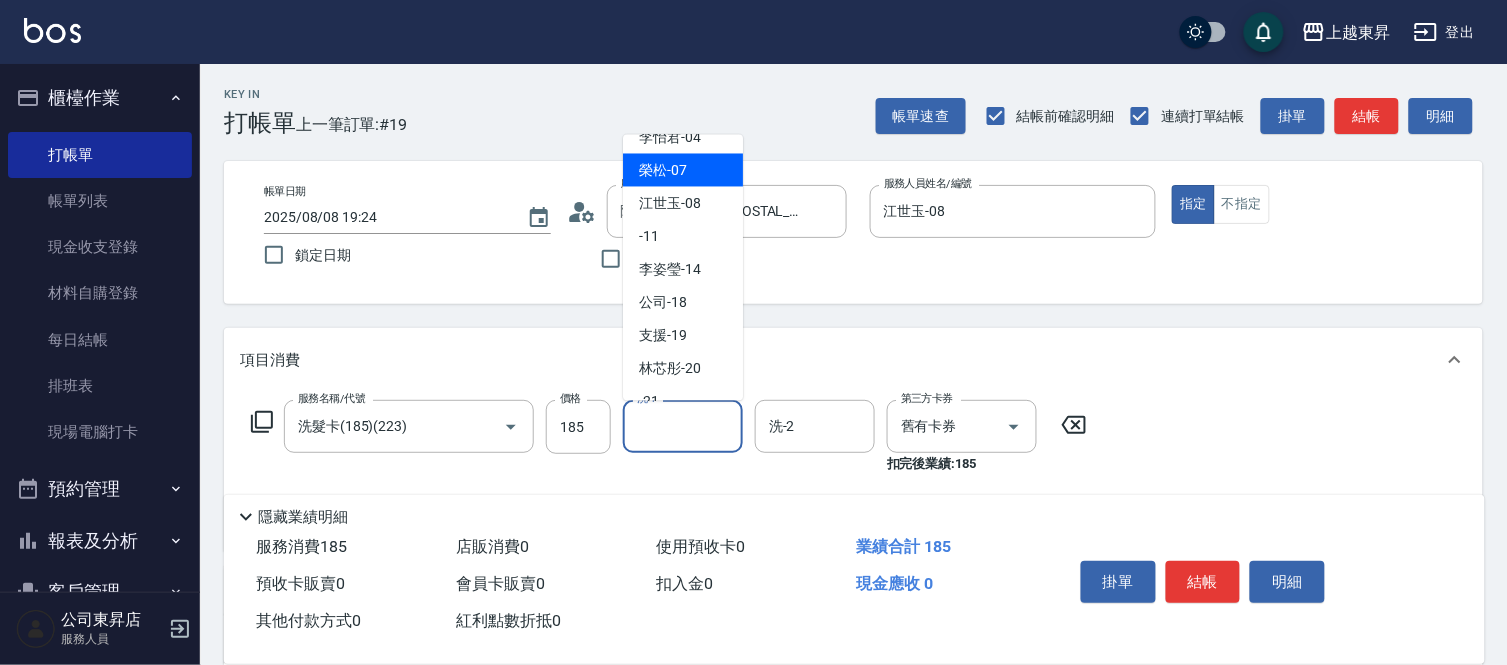 scroll, scrollTop: 310, scrollLeft: 0, axis: vertical 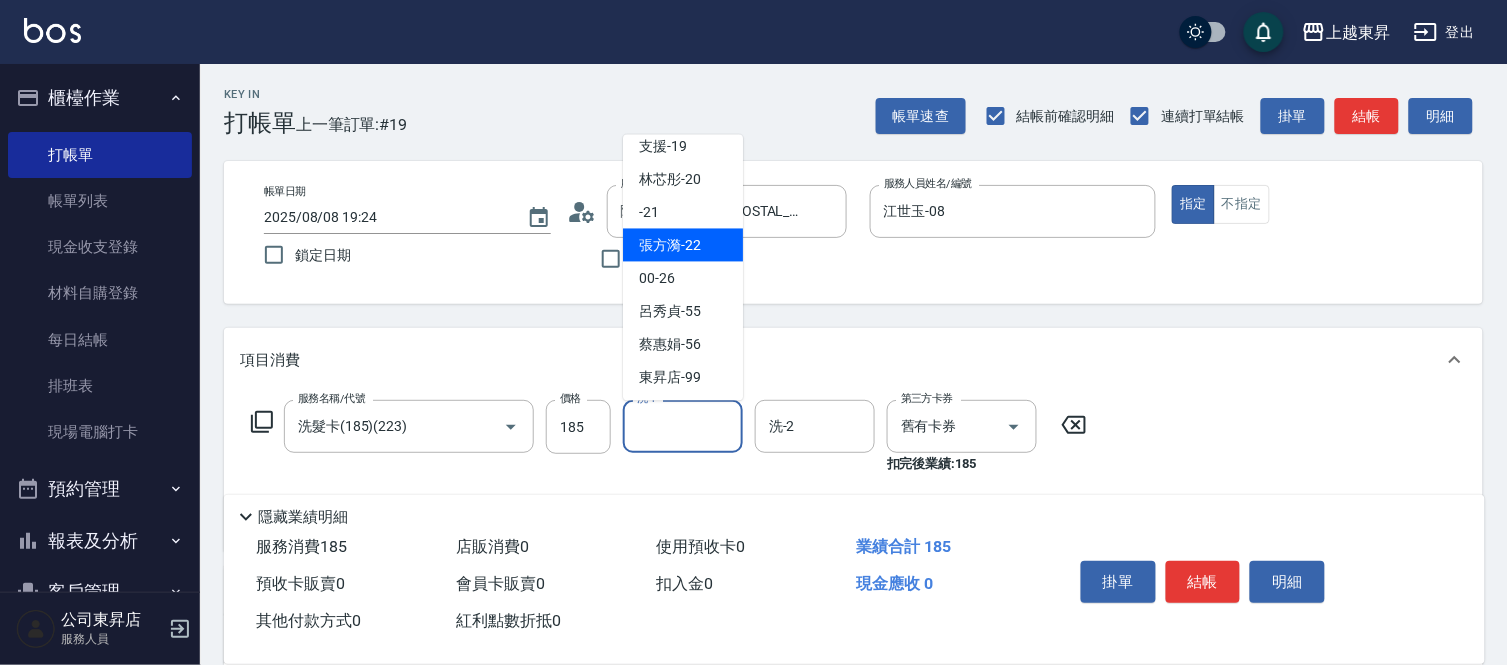 click on "[NAME]-20" at bounding box center (670, 245) 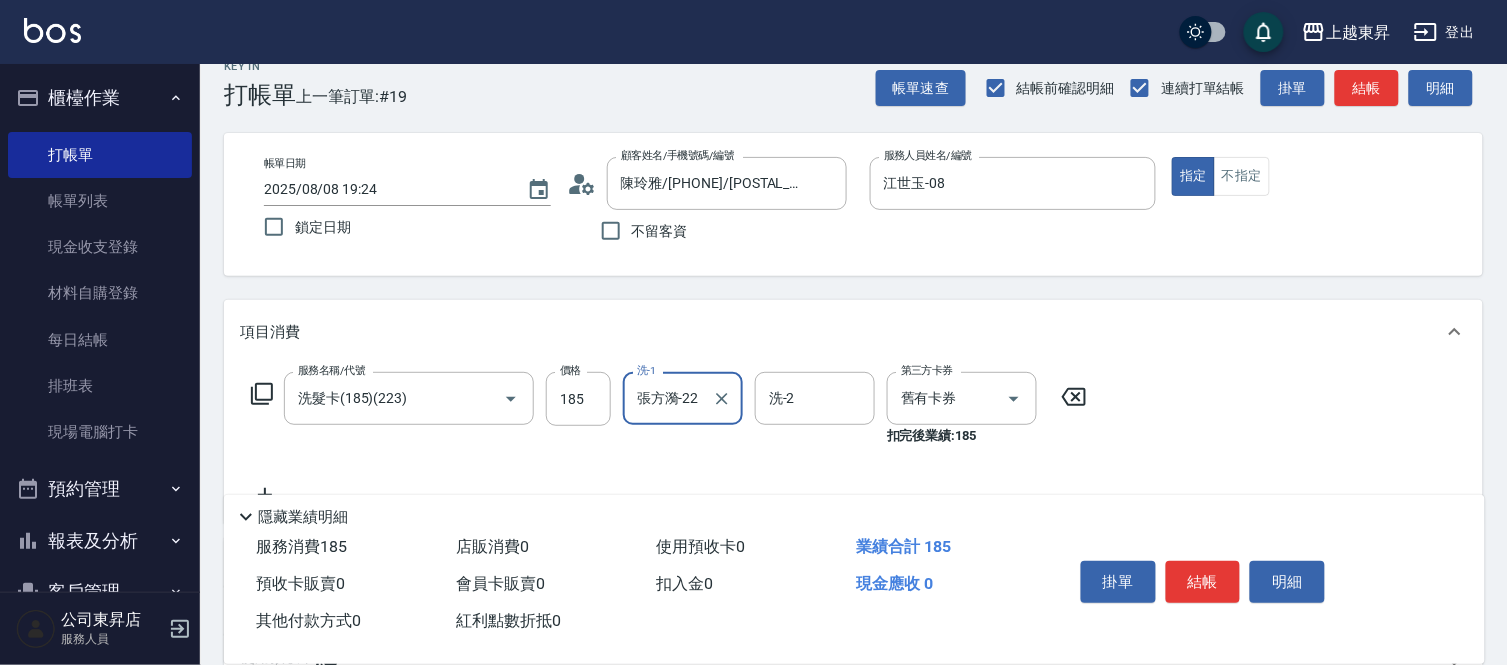 scroll, scrollTop: 333, scrollLeft: 0, axis: vertical 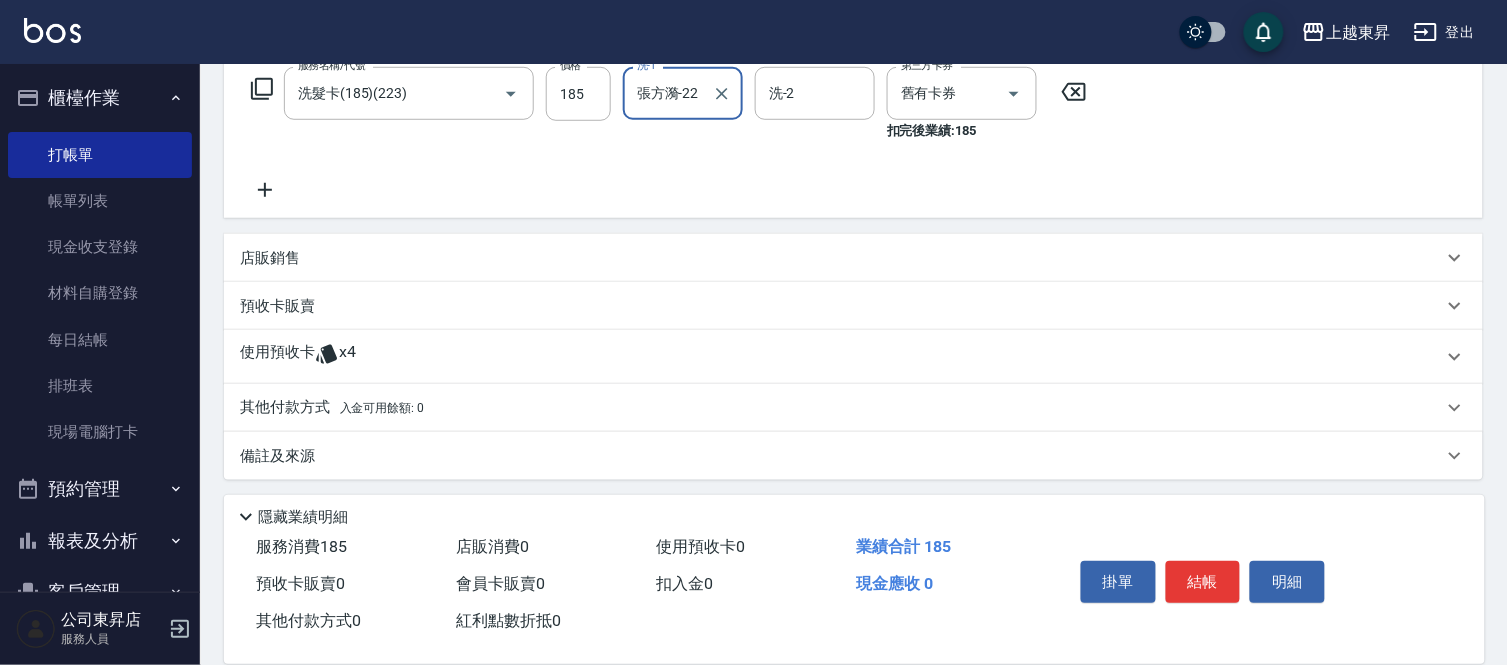 click on "店販銷售" at bounding box center (270, 258) 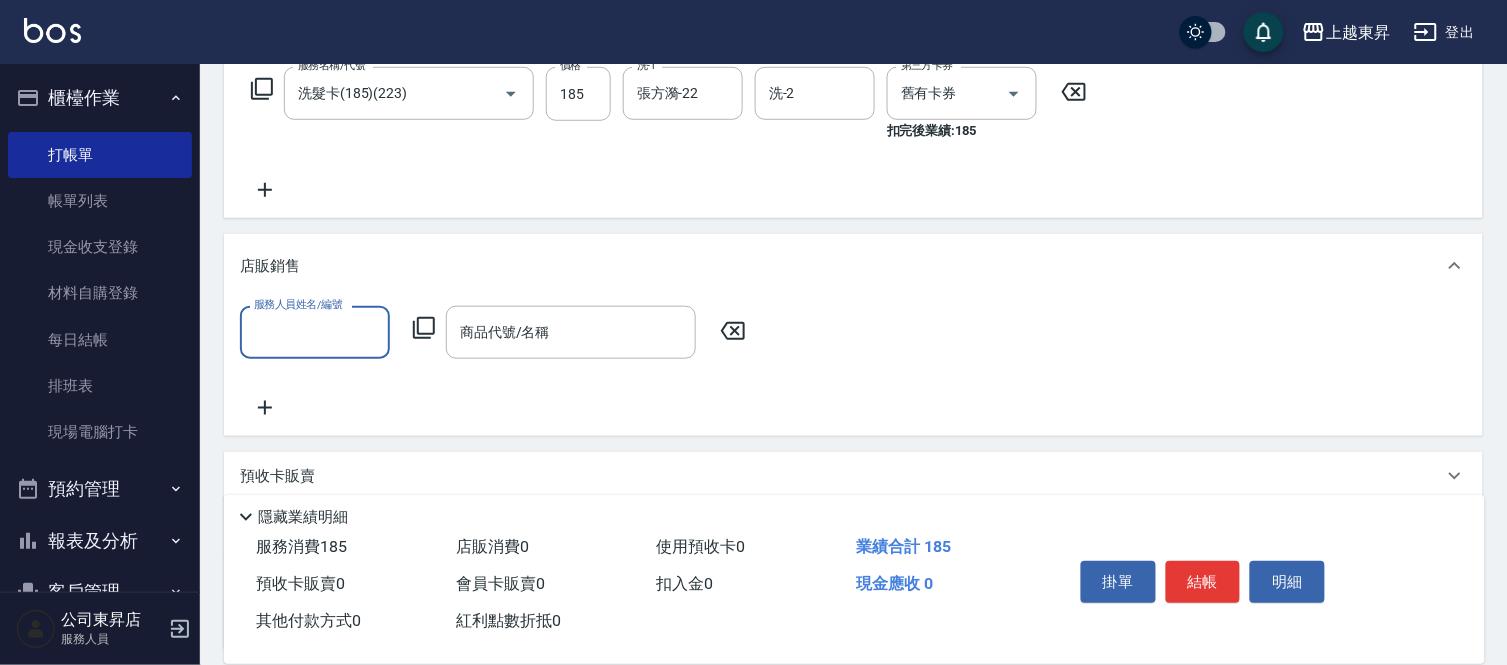 scroll, scrollTop: 0, scrollLeft: 0, axis: both 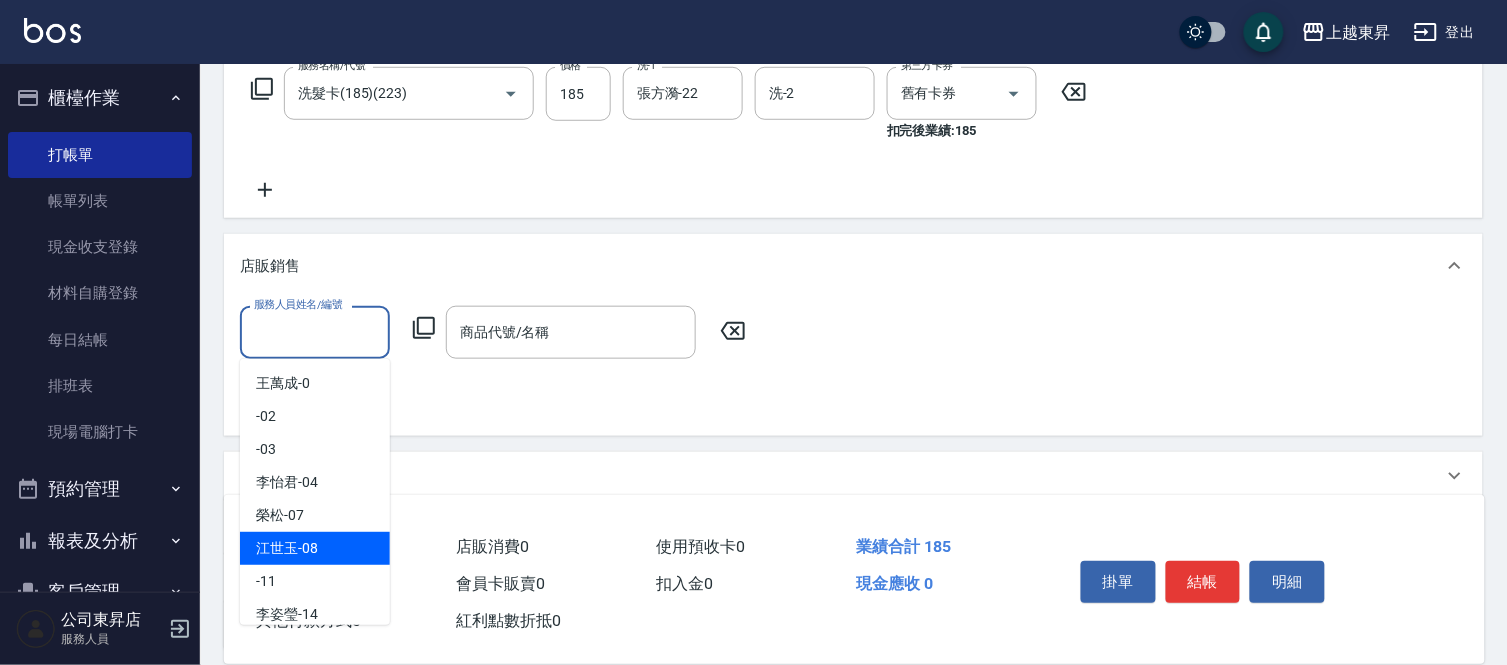 click on "江世玉 -08" at bounding box center (287, 548) 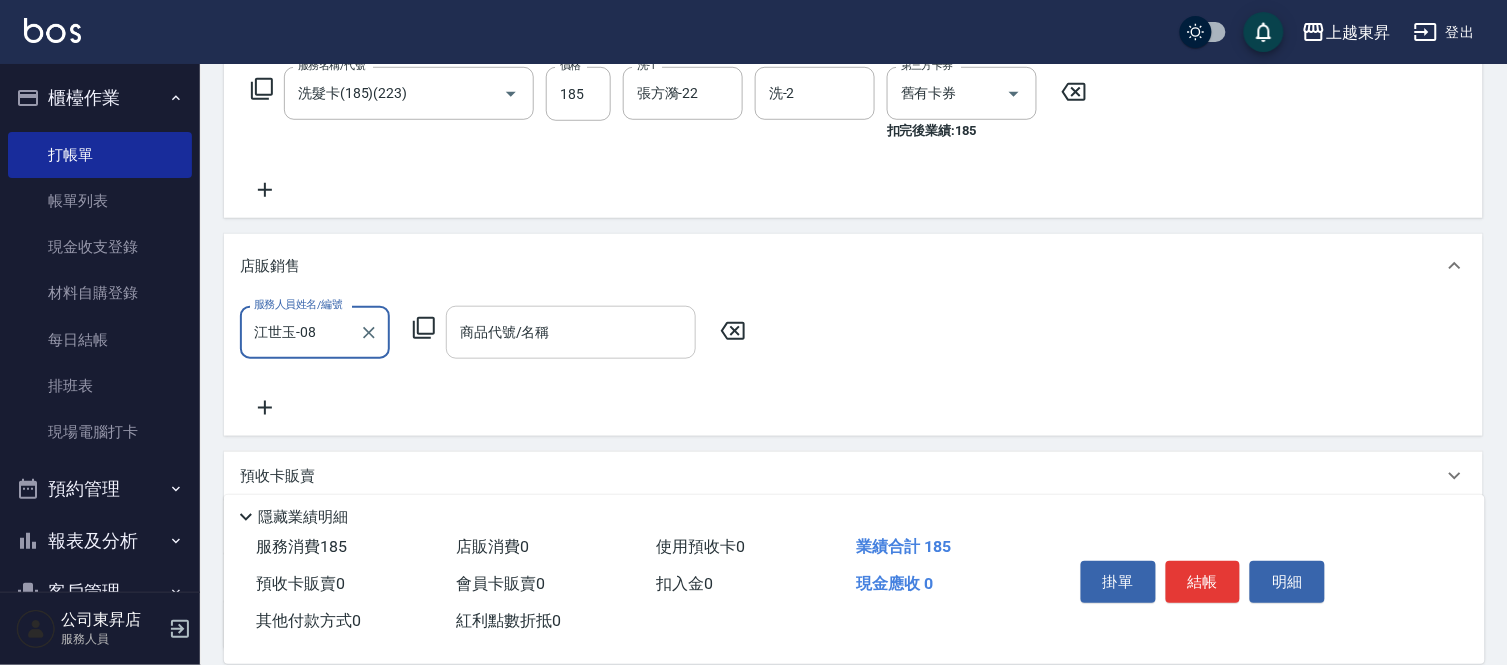 click on "商品代號/名稱 商品代號/名稱" at bounding box center [571, 332] 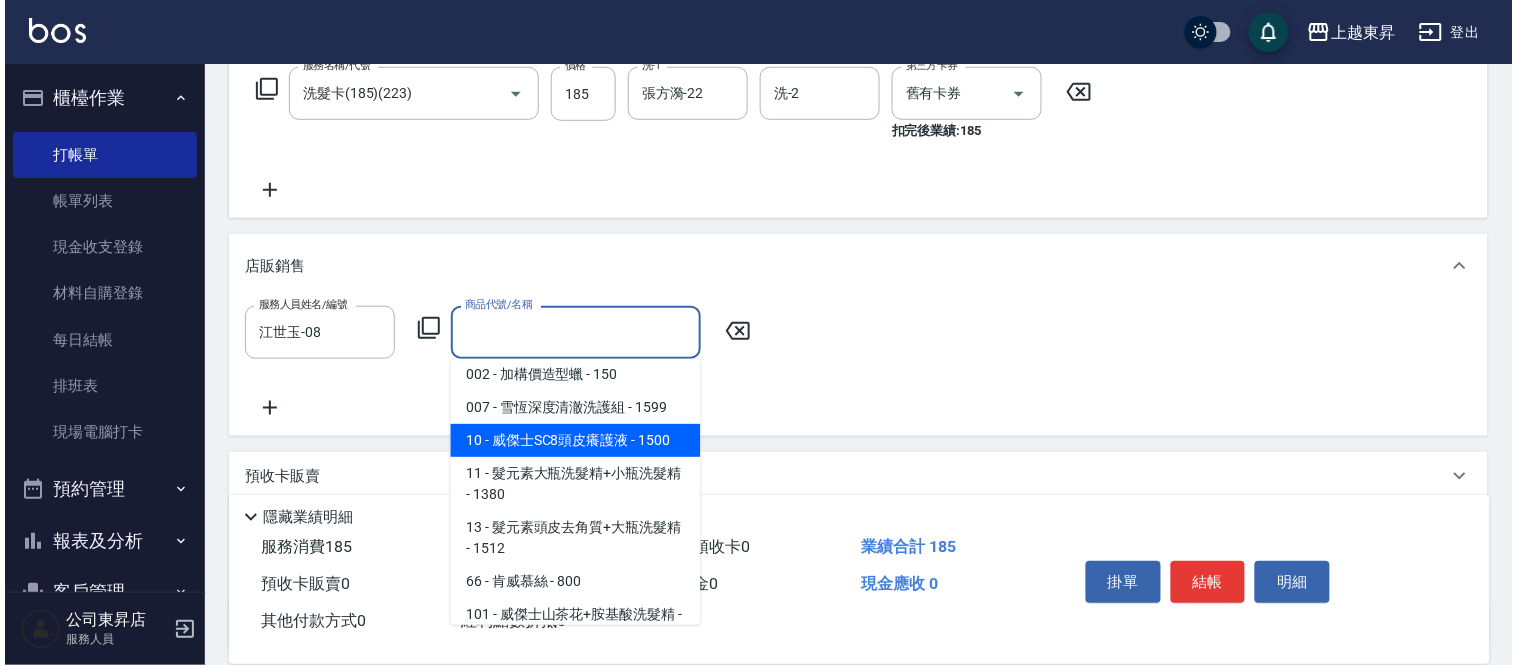 scroll, scrollTop: 111, scrollLeft: 0, axis: vertical 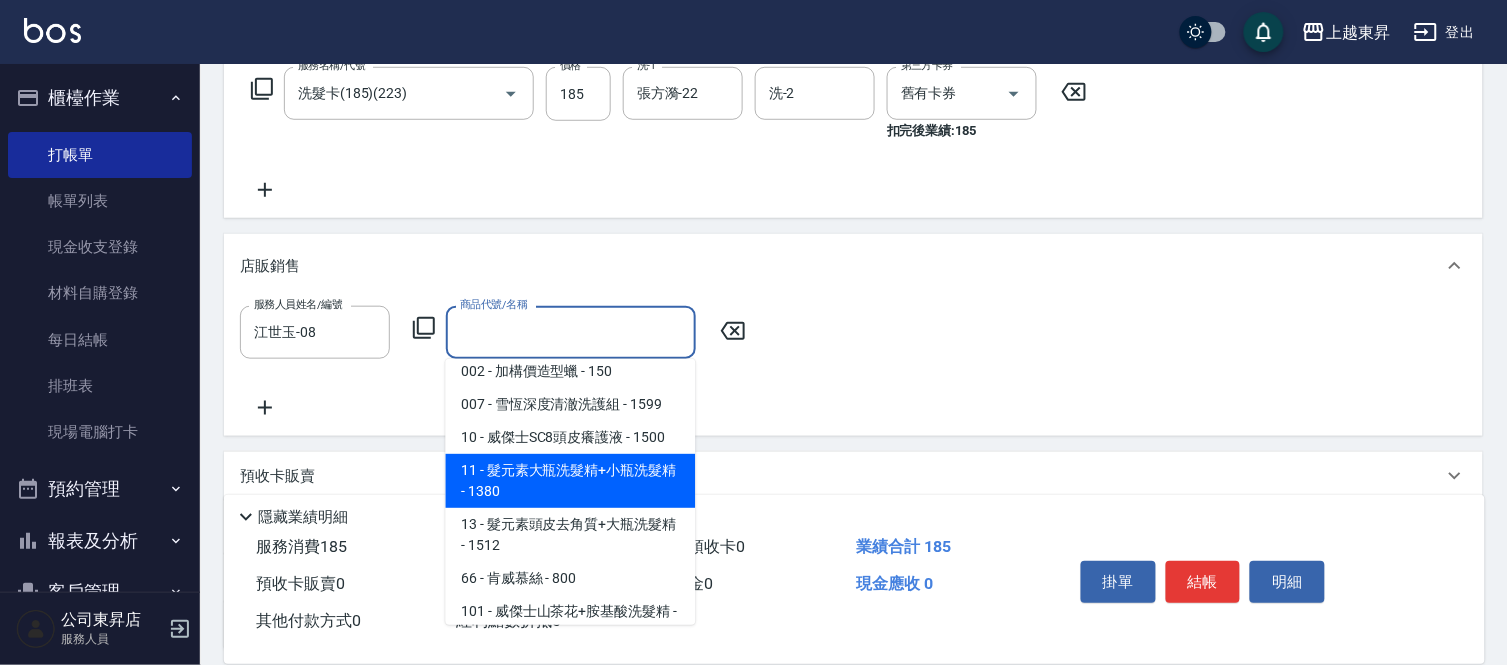 click on "11 - 髮元素大瓶洗髮精+小瓶洗髮精 - 1380" at bounding box center [571, 481] 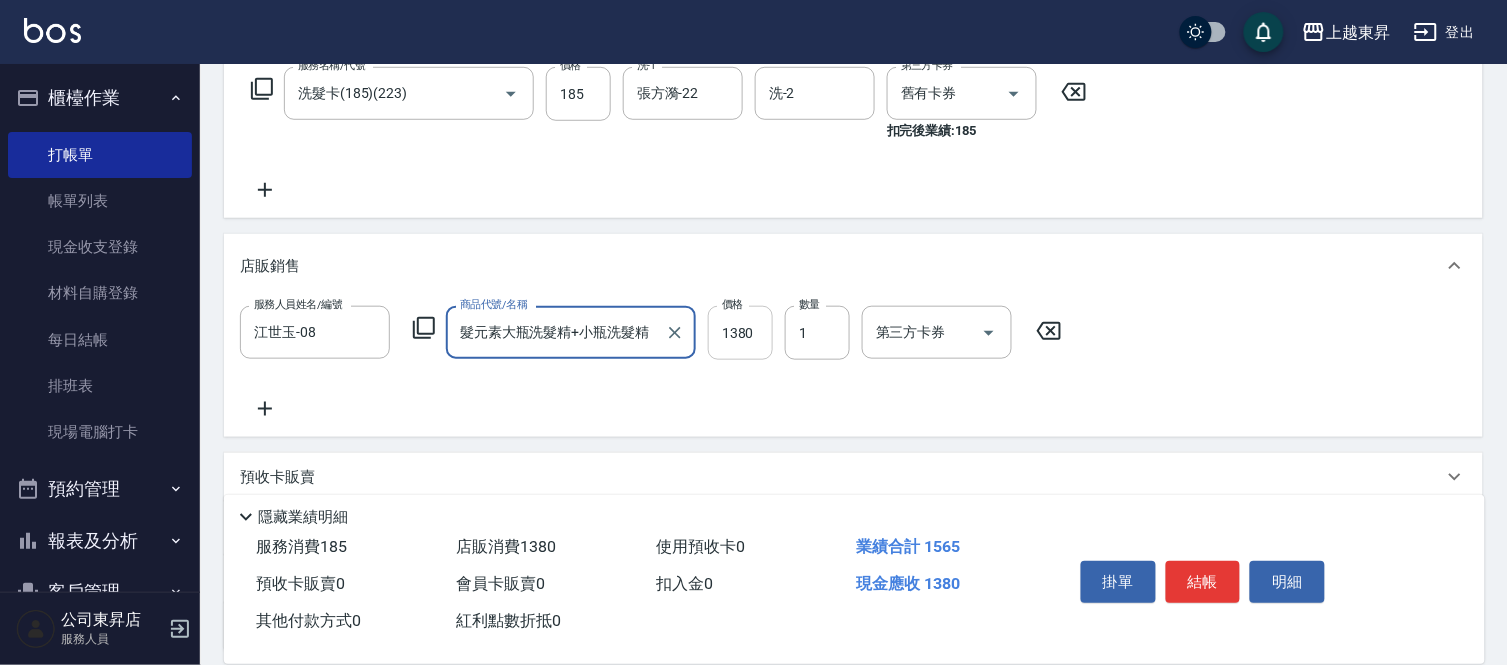 click on "1380" at bounding box center (740, 333) 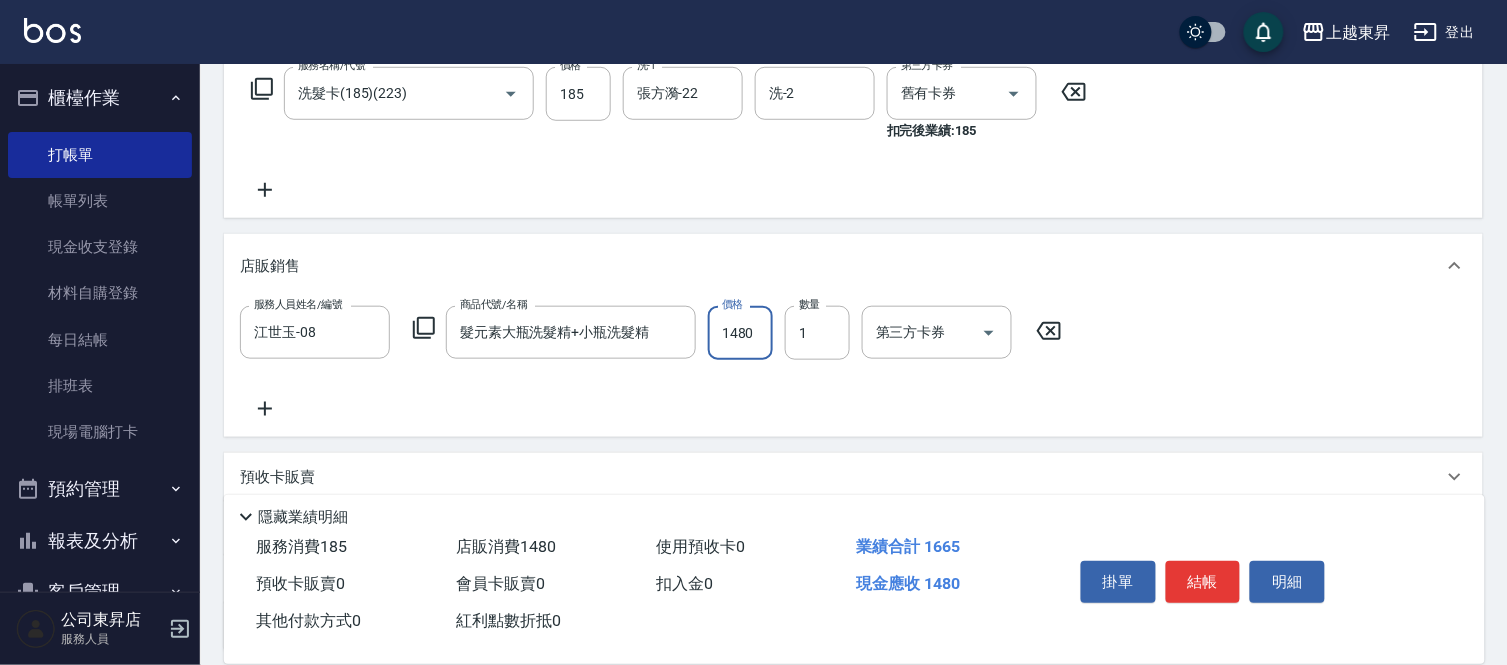 type on "1480" 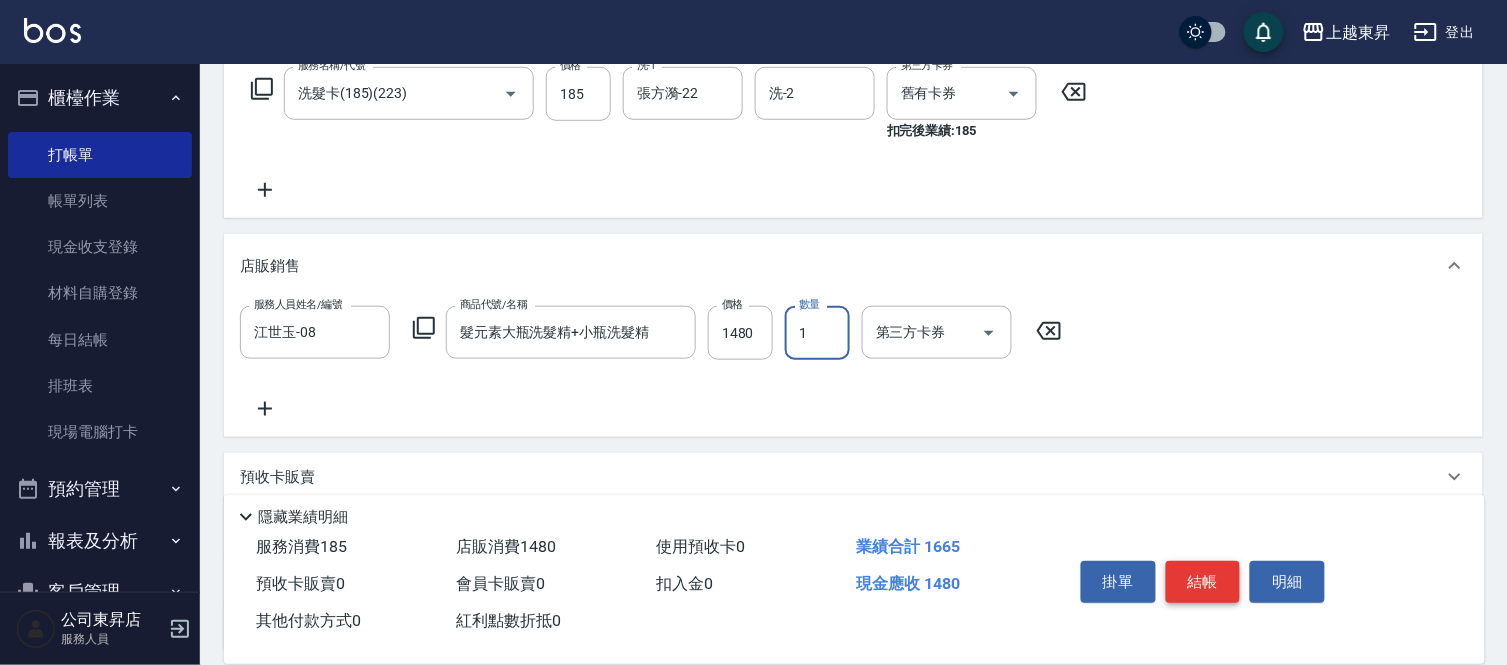click on "結帳" at bounding box center (1203, 582) 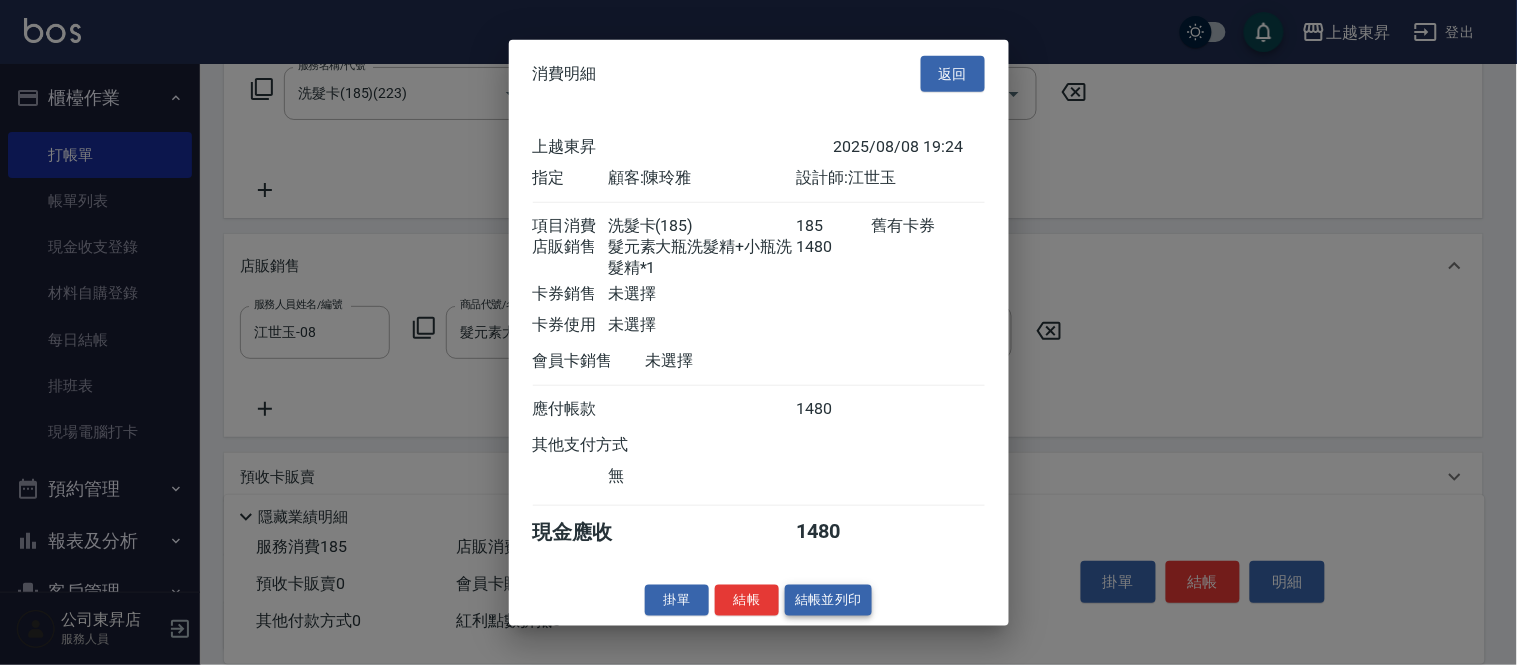 click on "結帳並列印" at bounding box center [828, 600] 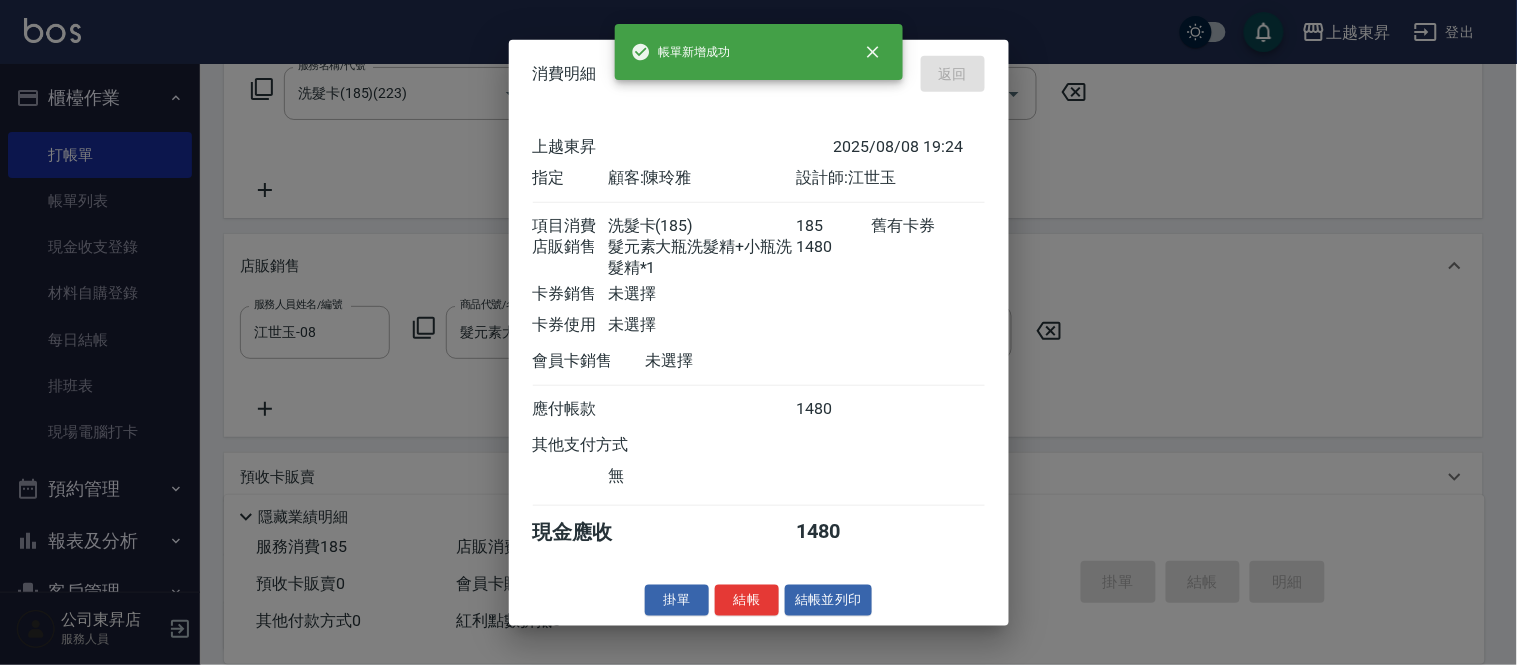 type on "2025/08/08 19:29" 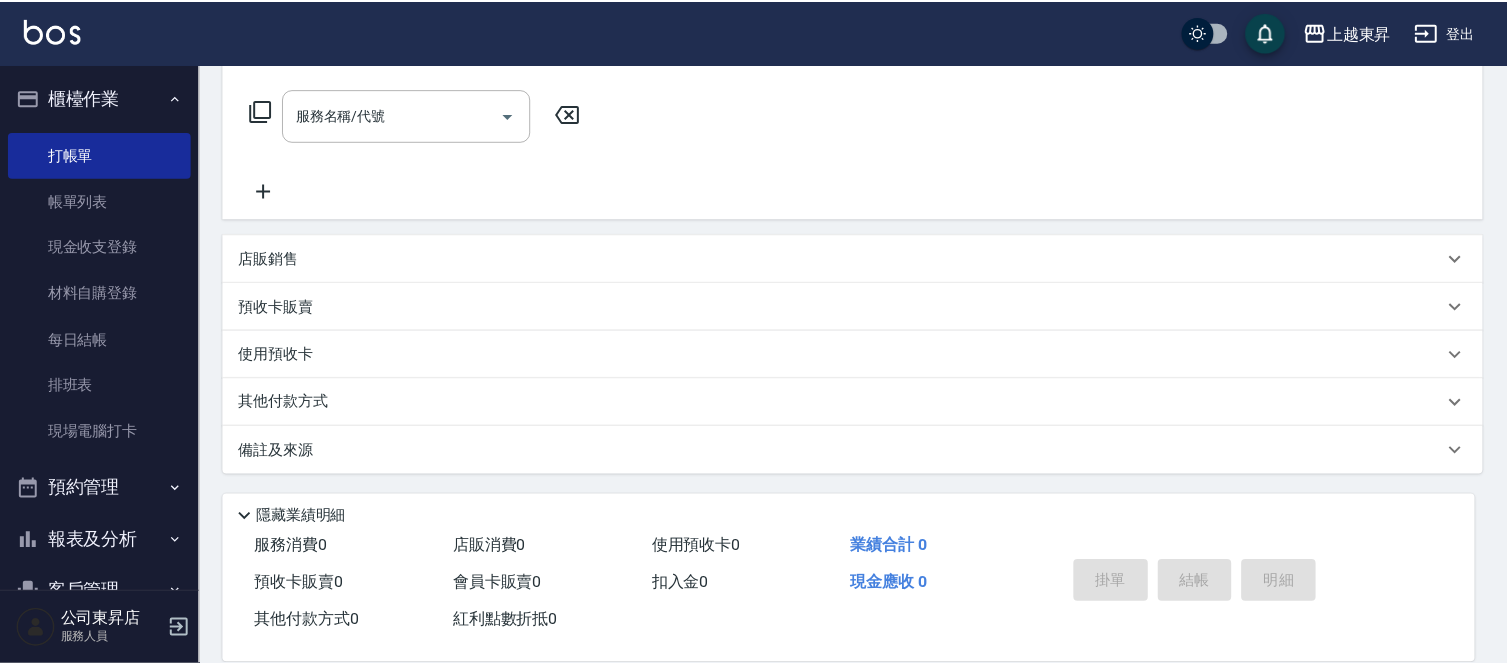 scroll, scrollTop: 0, scrollLeft: 0, axis: both 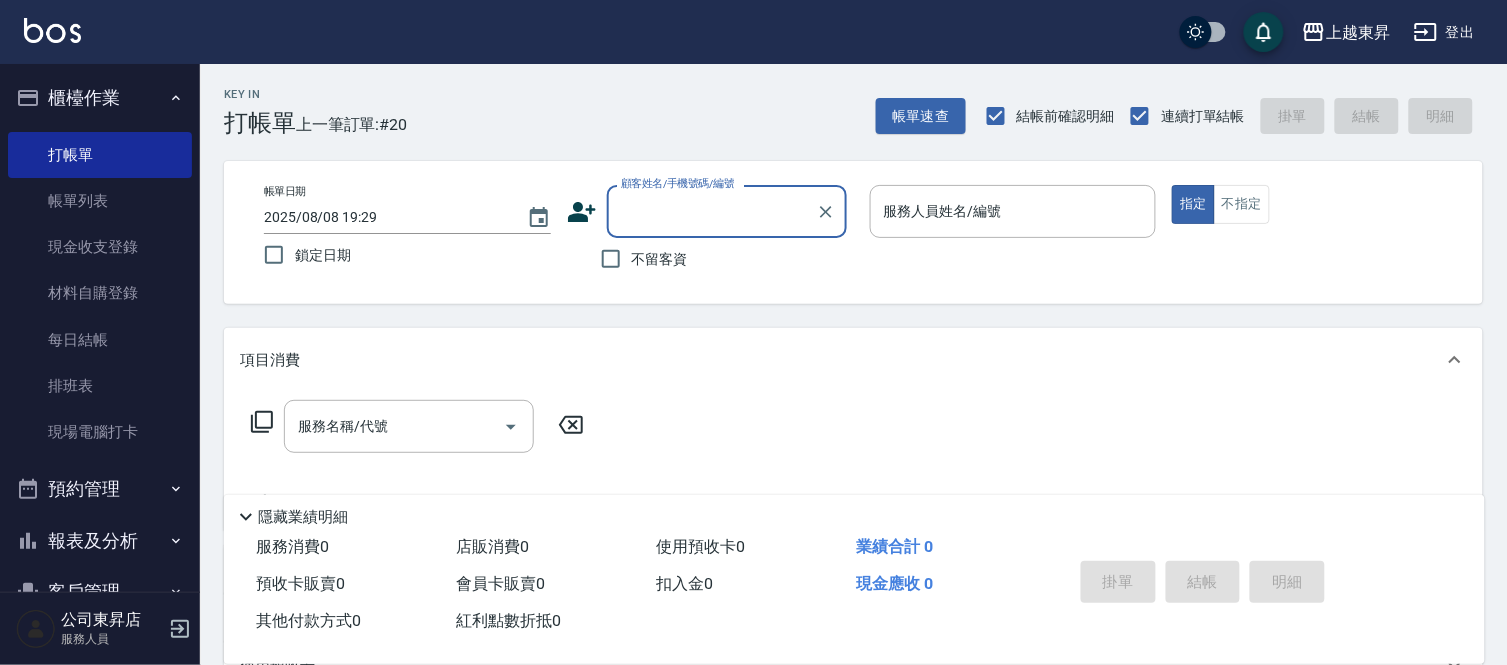 click on "報表及分析" at bounding box center [100, 541] 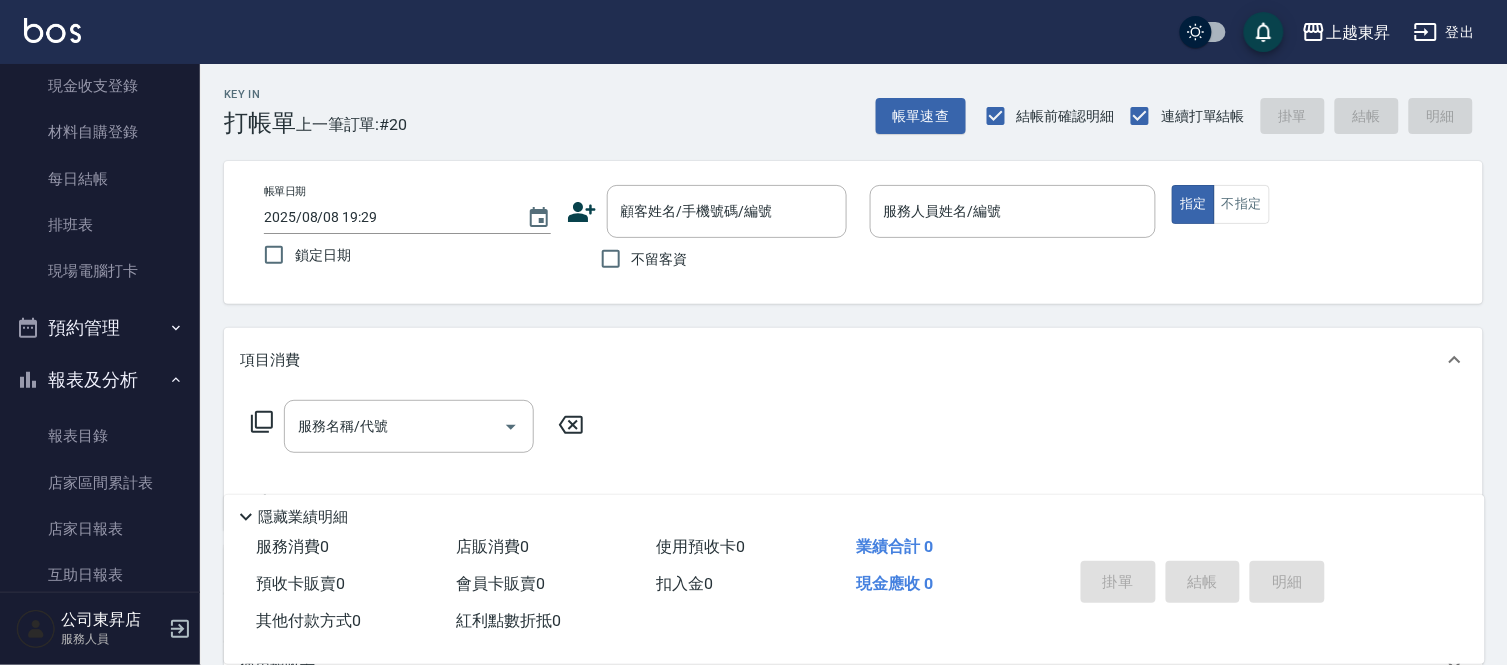 scroll, scrollTop: 444, scrollLeft: 0, axis: vertical 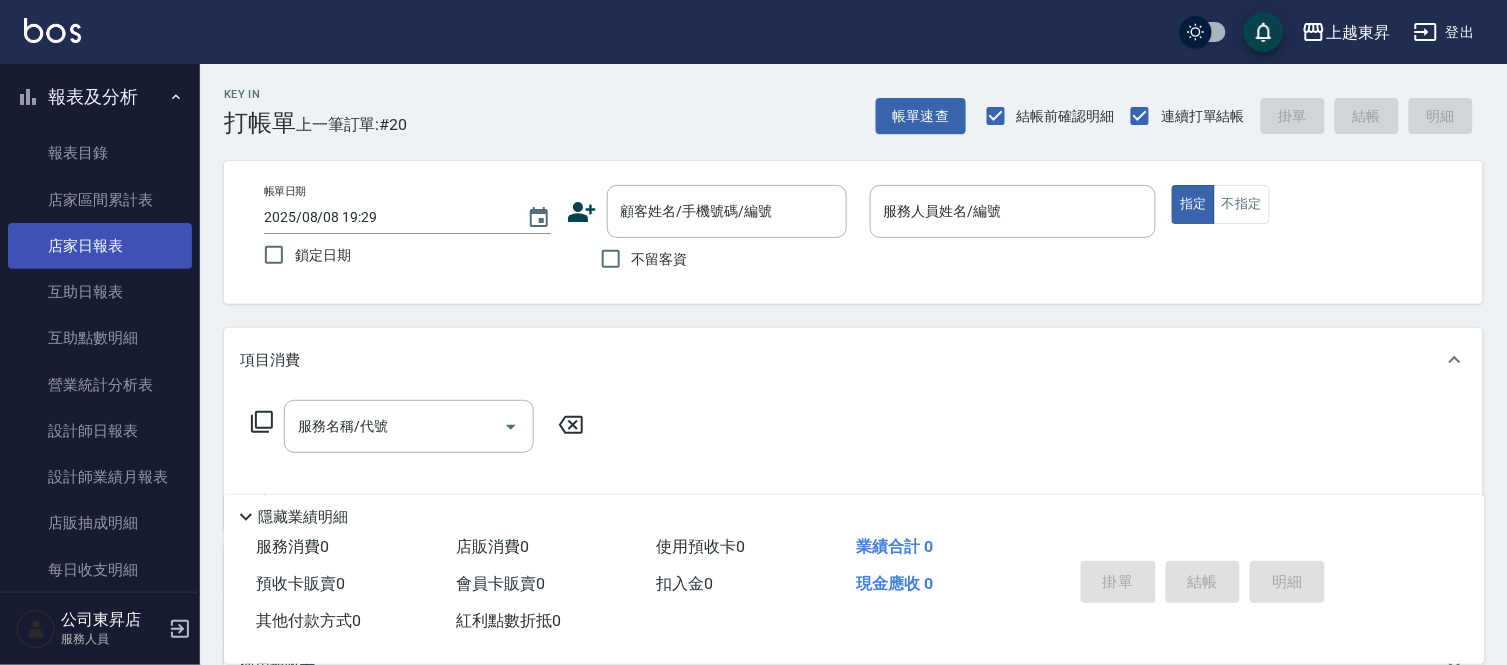 click on "店家日報表" at bounding box center (100, 246) 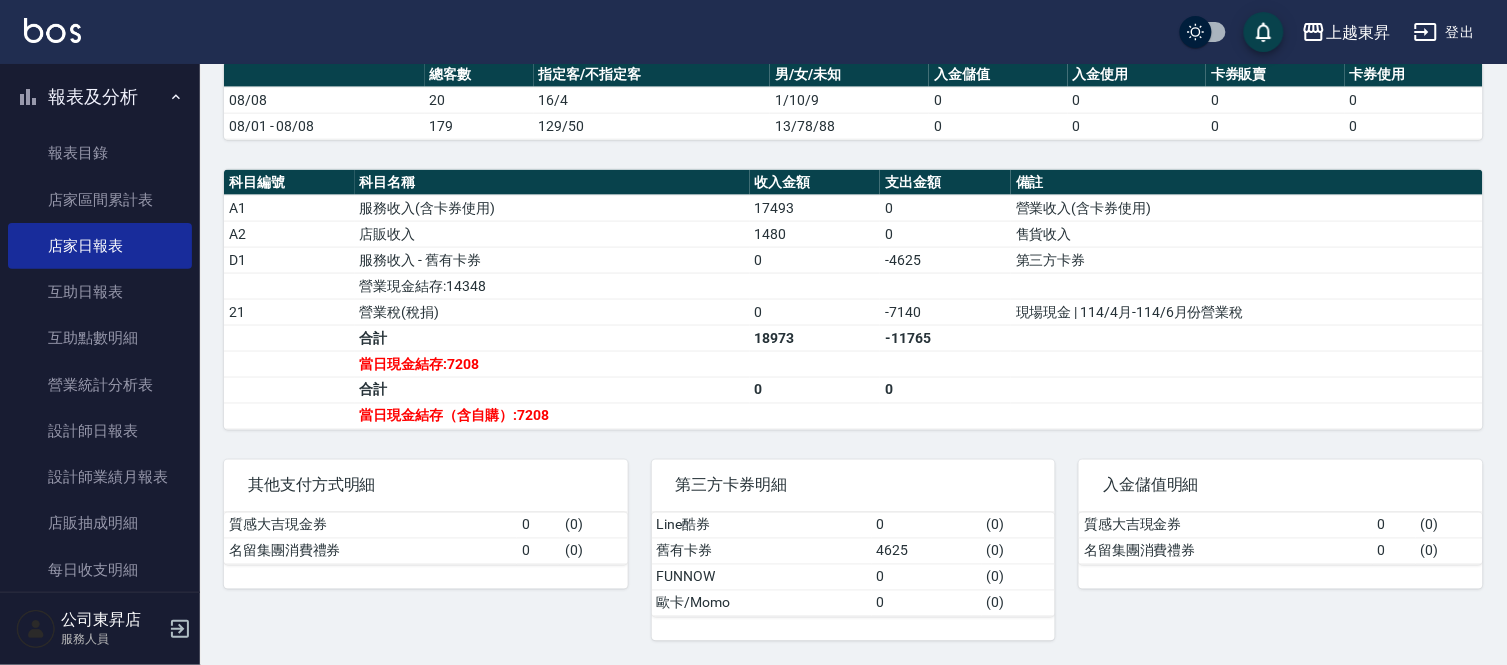 scroll, scrollTop: 597, scrollLeft: 0, axis: vertical 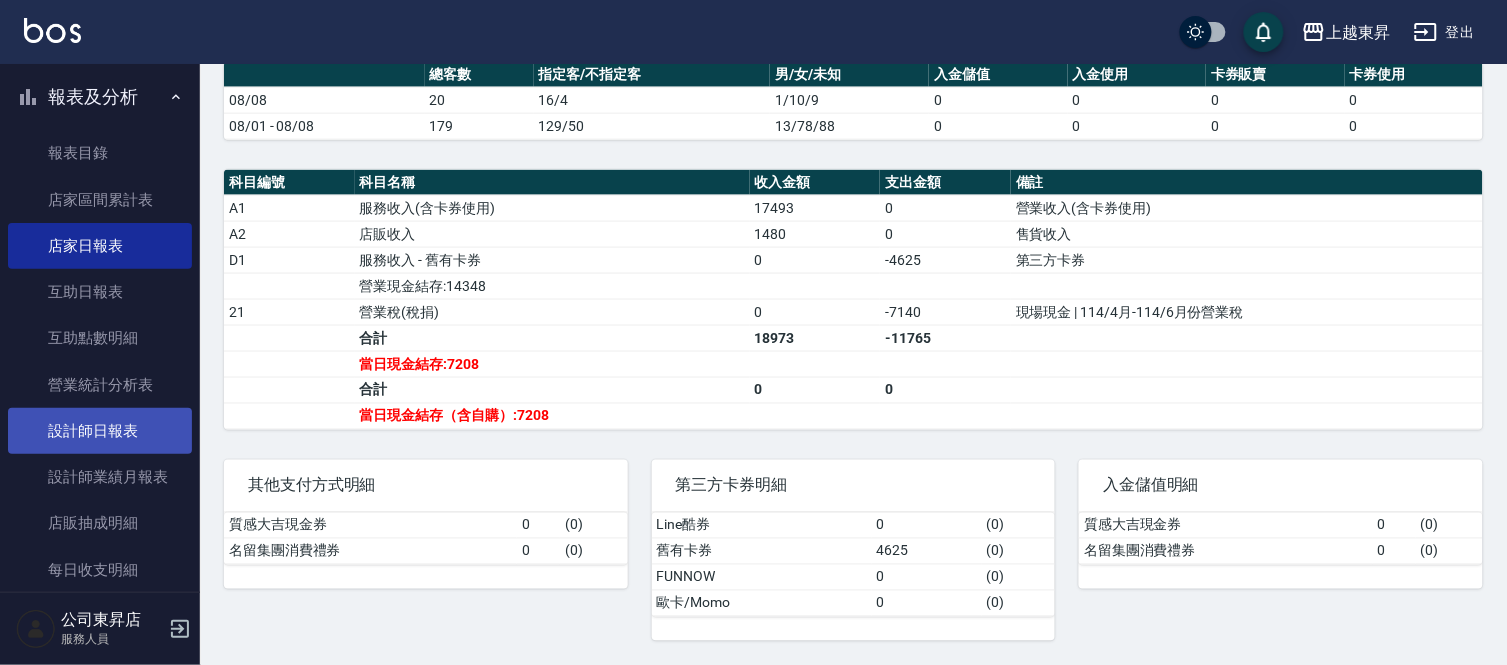 click on "設計師日報表" at bounding box center (100, 431) 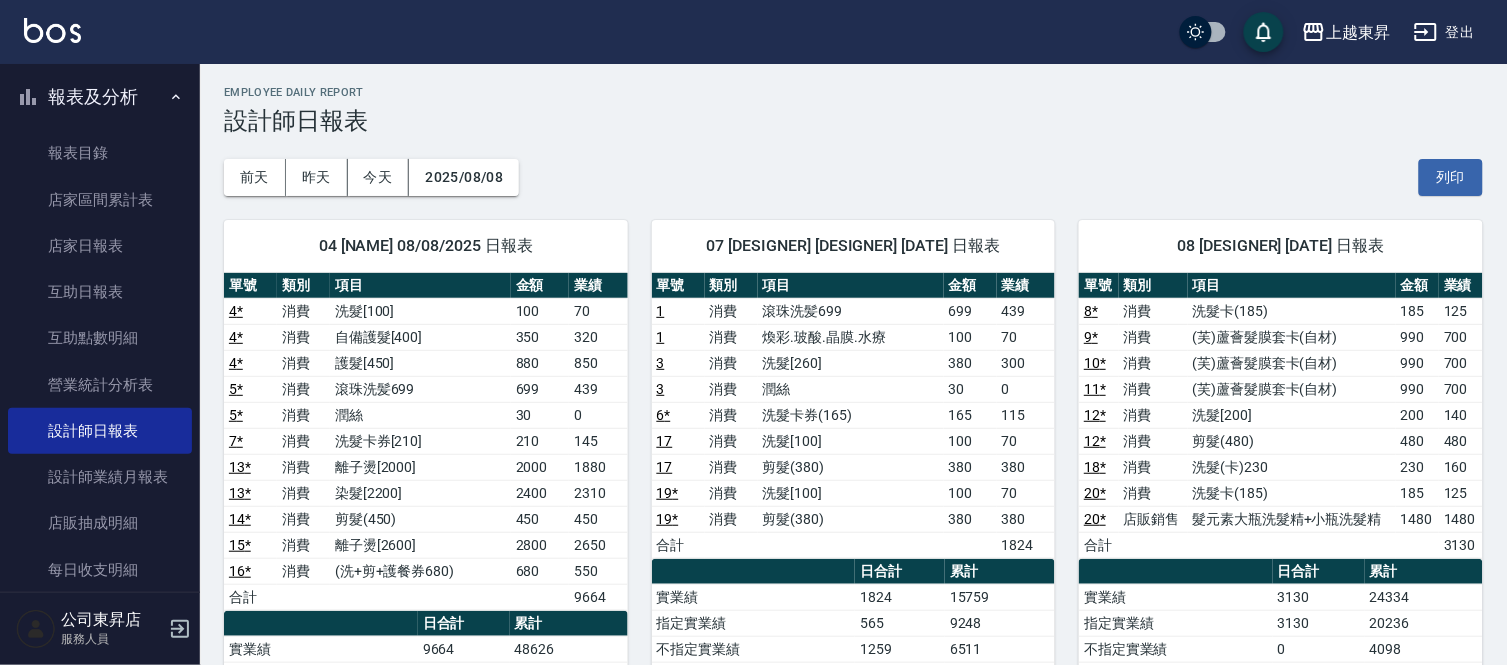 scroll, scrollTop: 0, scrollLeft: 0, axis: both 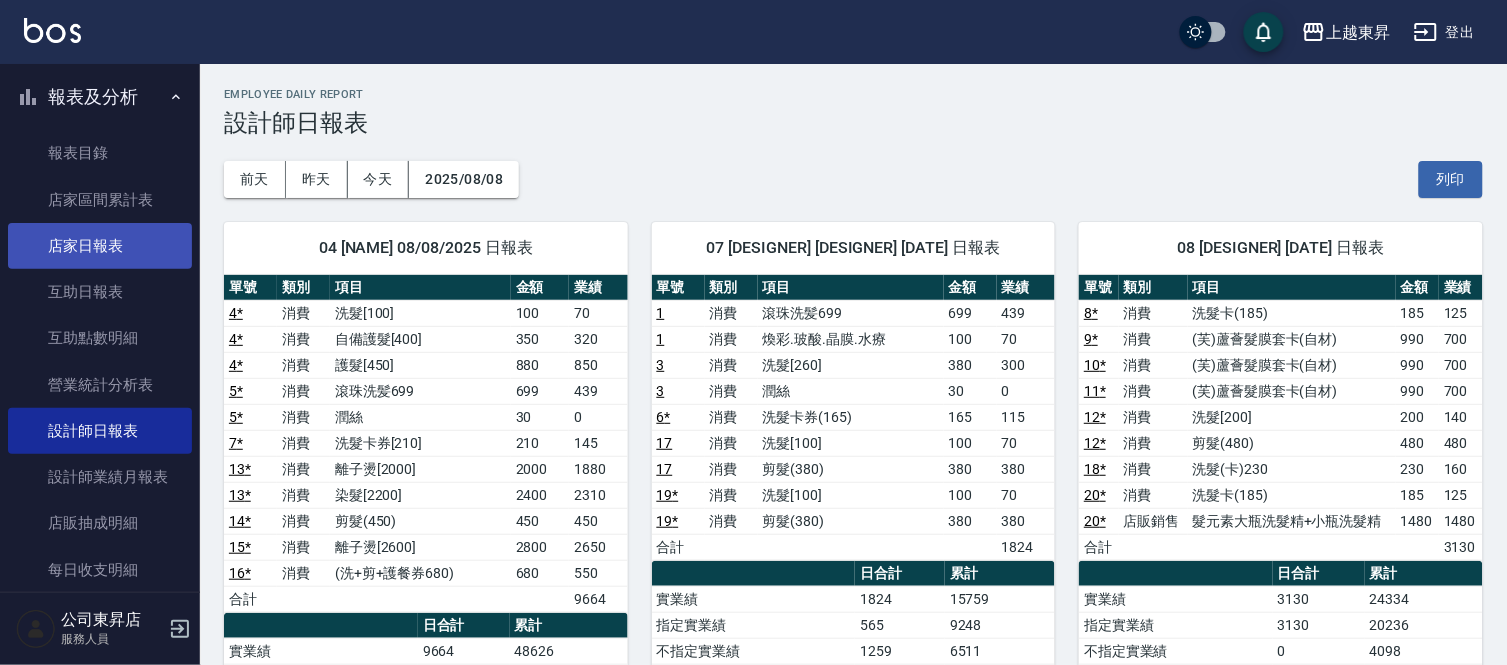 click on "店家日報表" at bounding box center (100, 246) 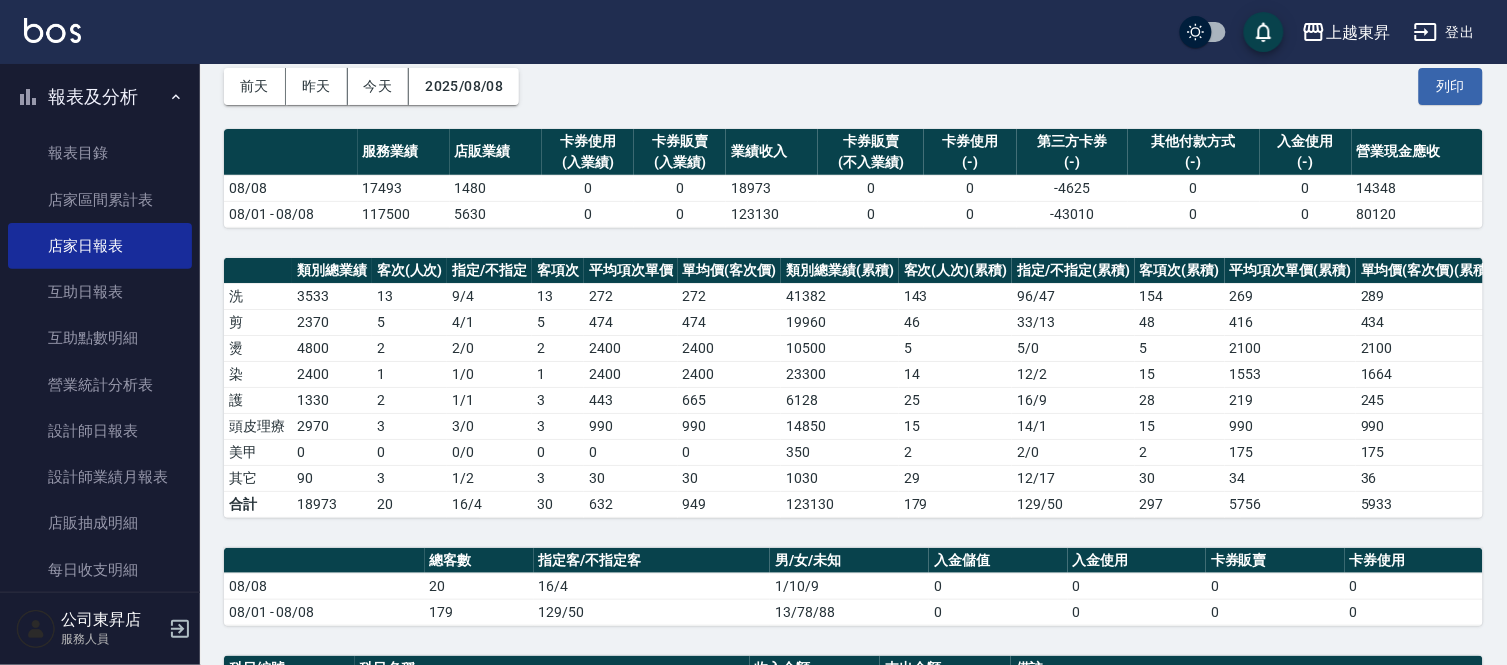 scroll, scrollTop: 444, scrollLeft: 0, axis: vertical 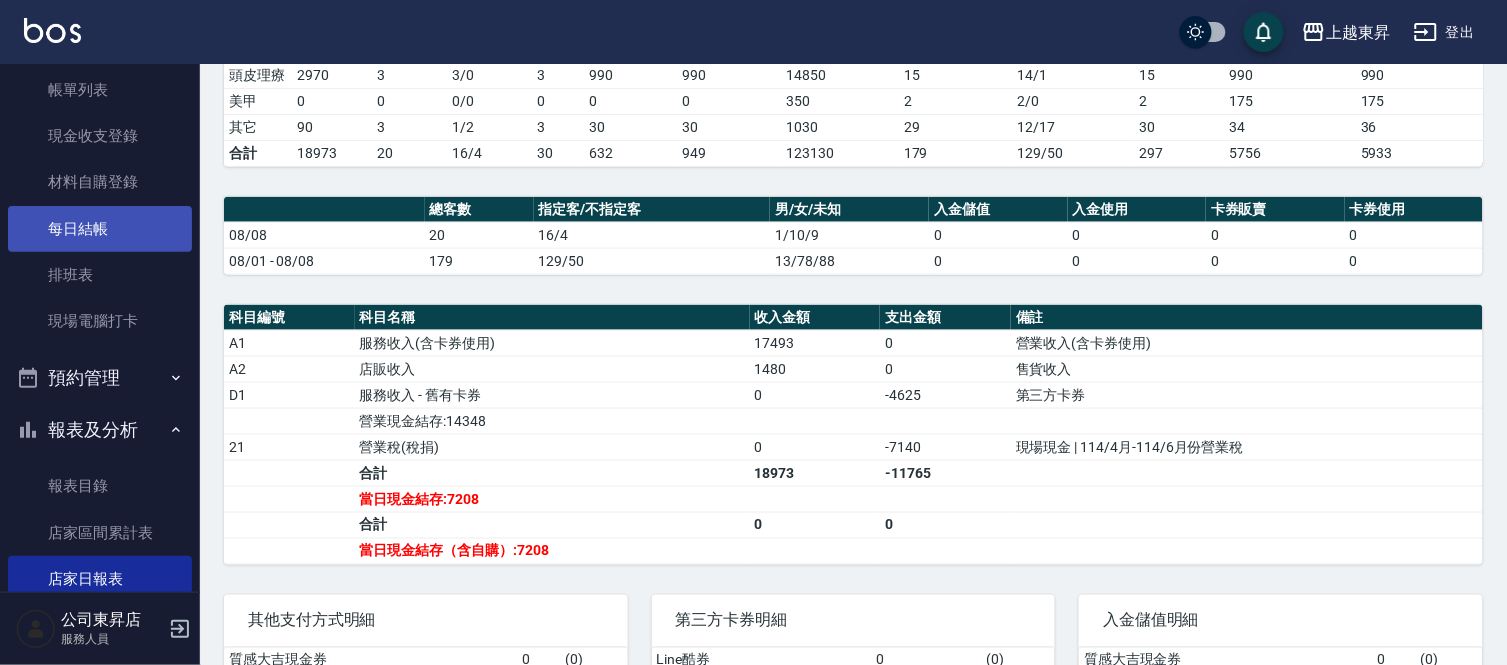 click on "每日結帳" at bounding box center [100, 229] 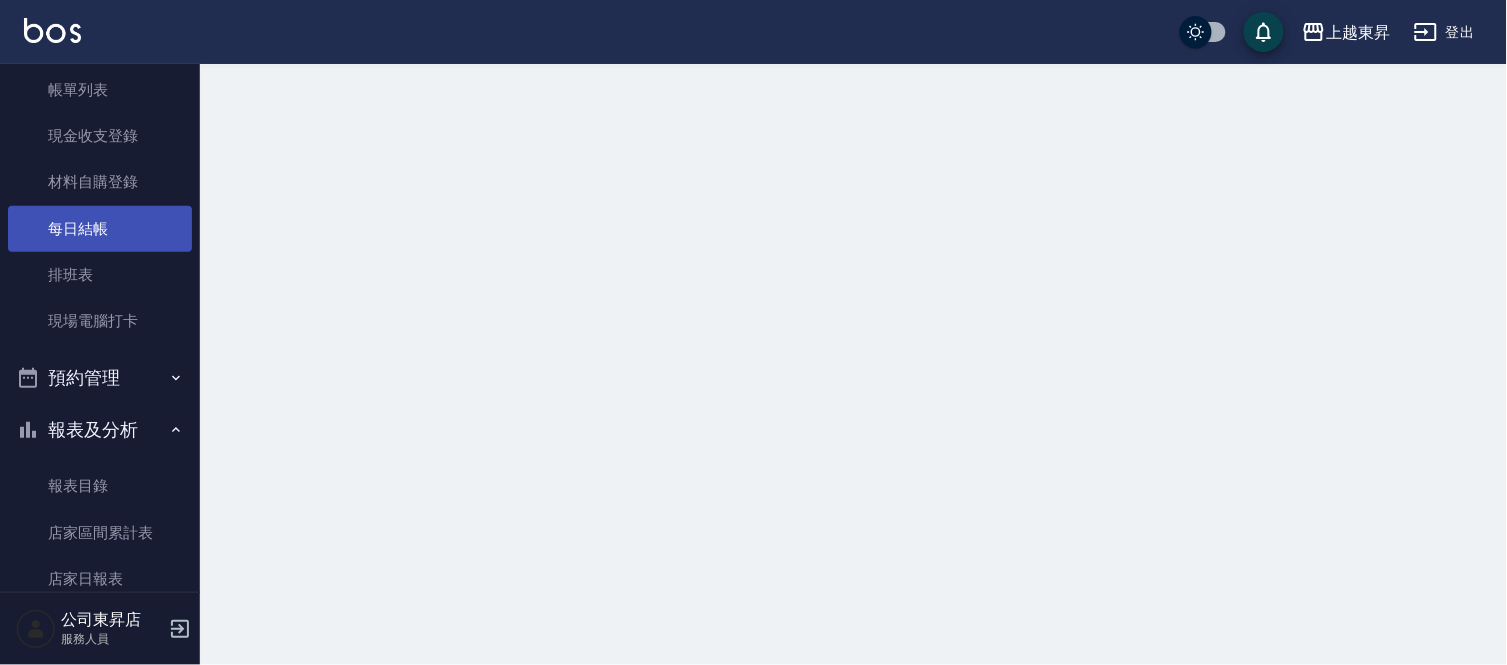 scroll, scrollTop: 0, scrollLeft: 0, axis: both 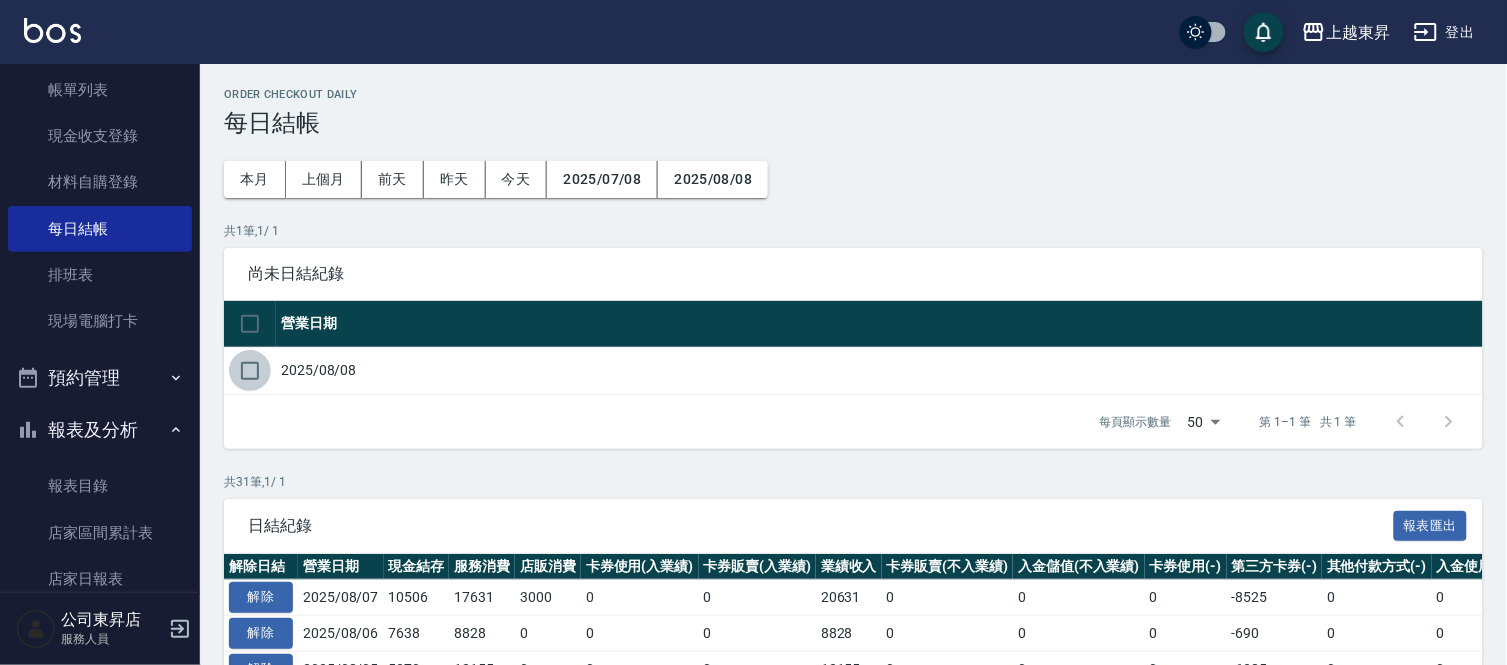 click at bounding box center [250, 371] 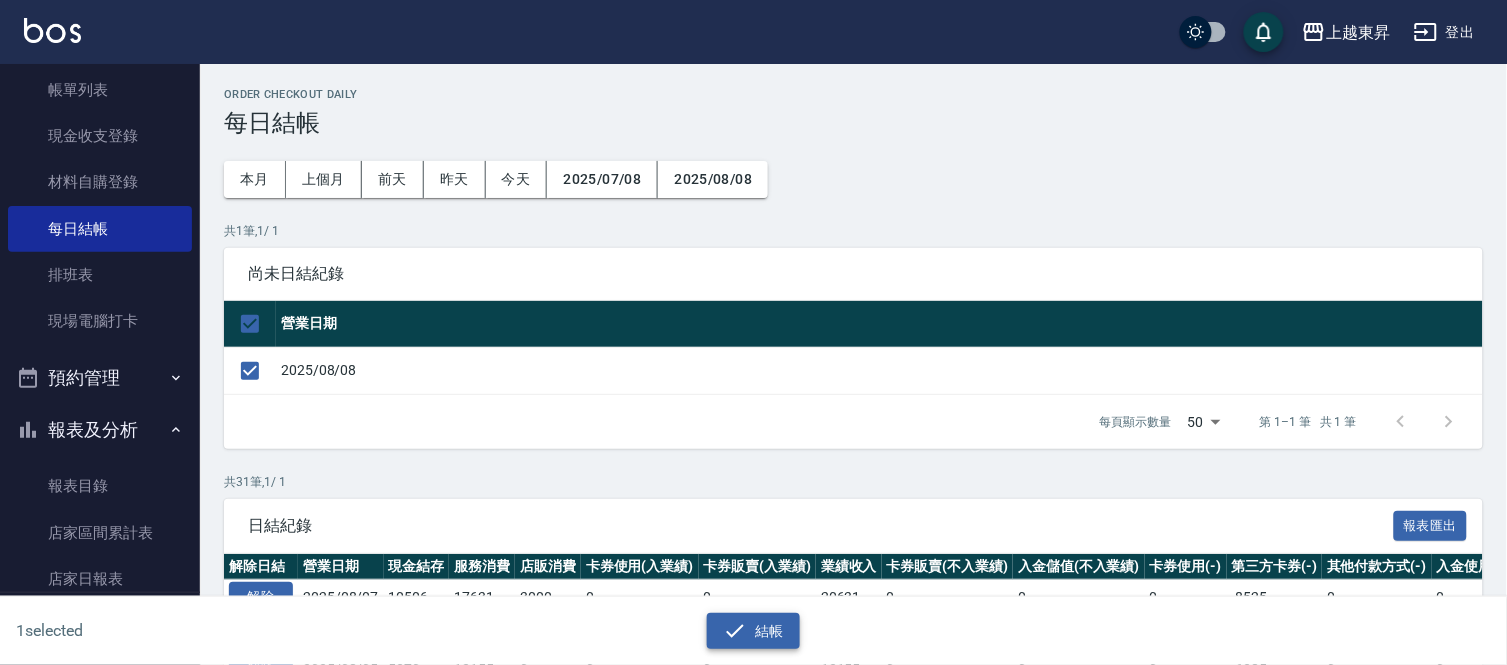 click on "結帳" at bounding box center [753, 631] 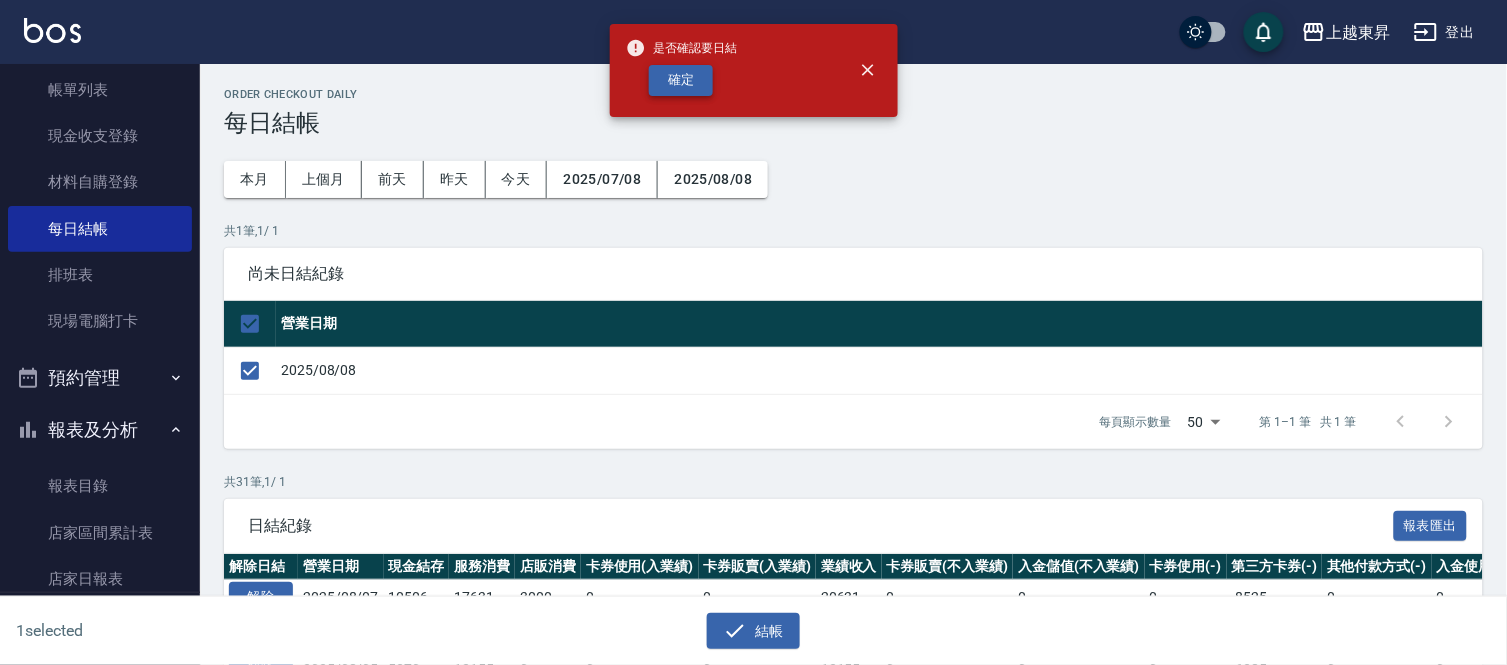 click on "確定" at bounding box center (681, 80) 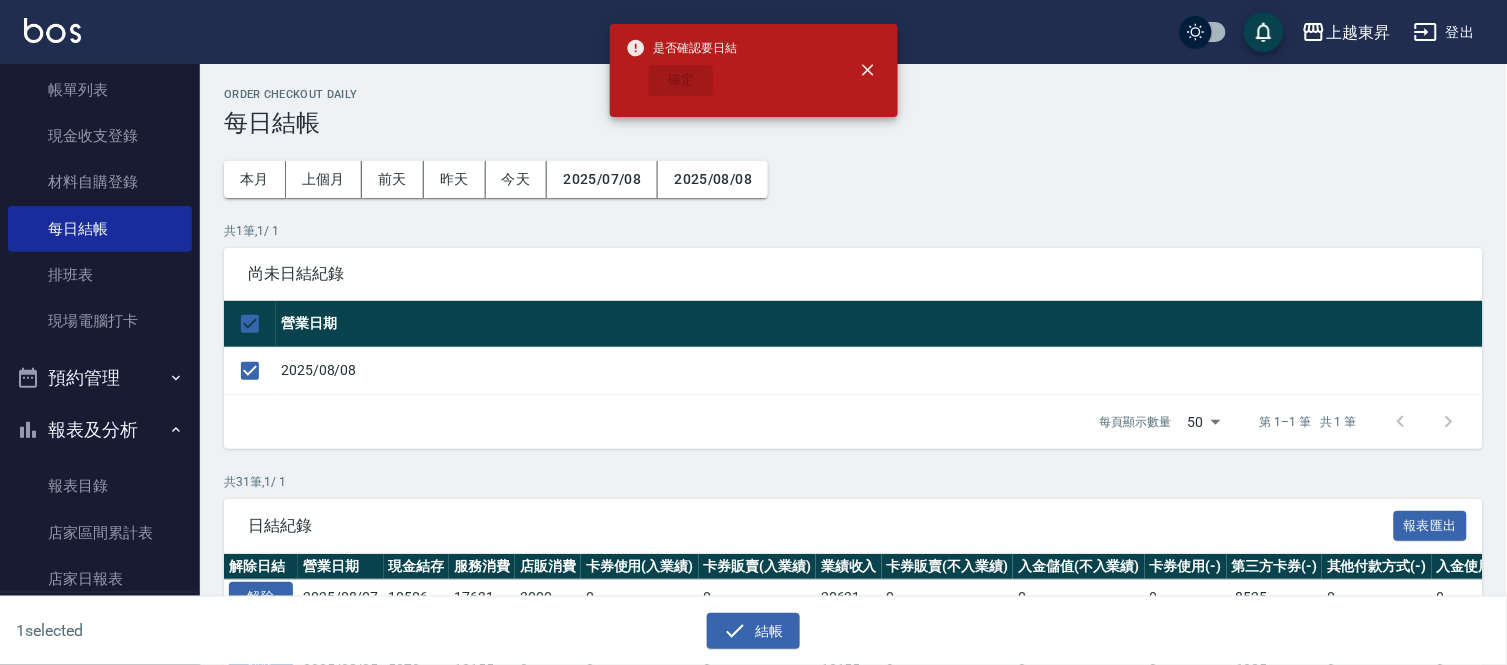 checkbox on "false" 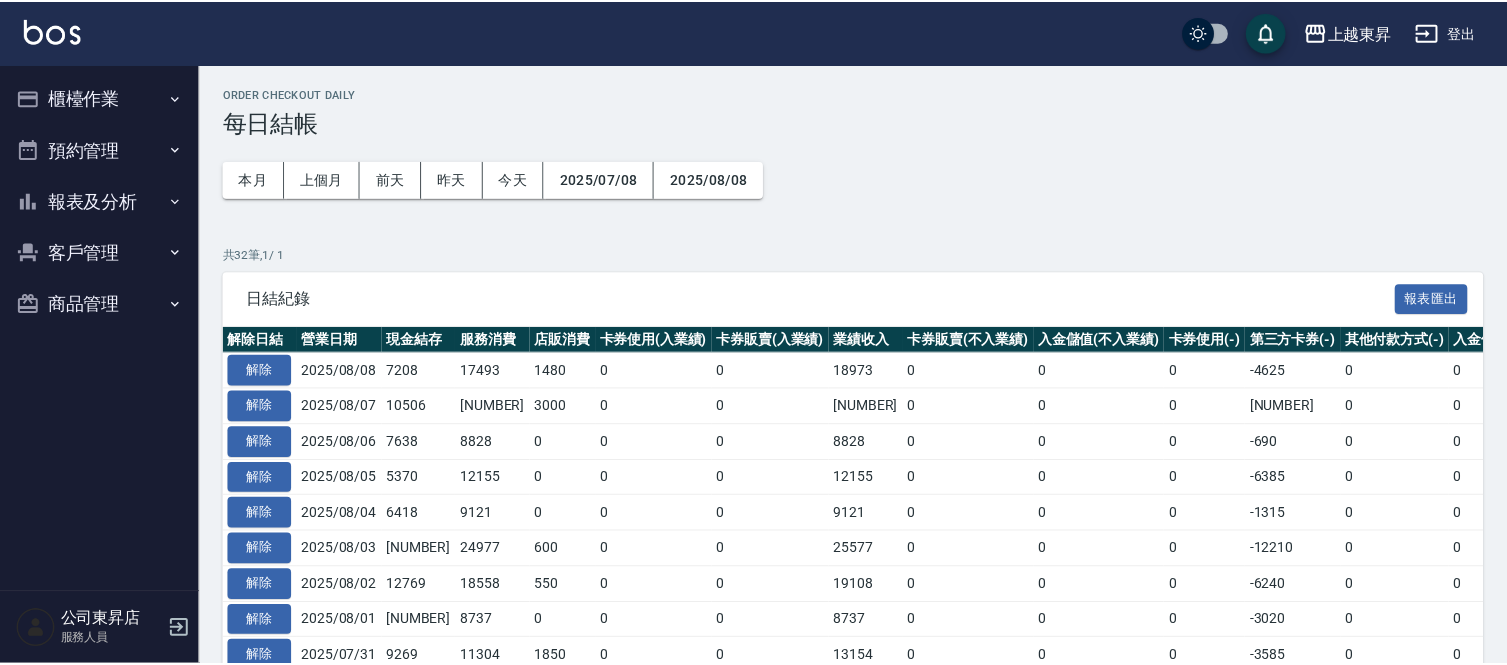 scroll, scrollTop: 0, scrollLeft: 0, axis: both 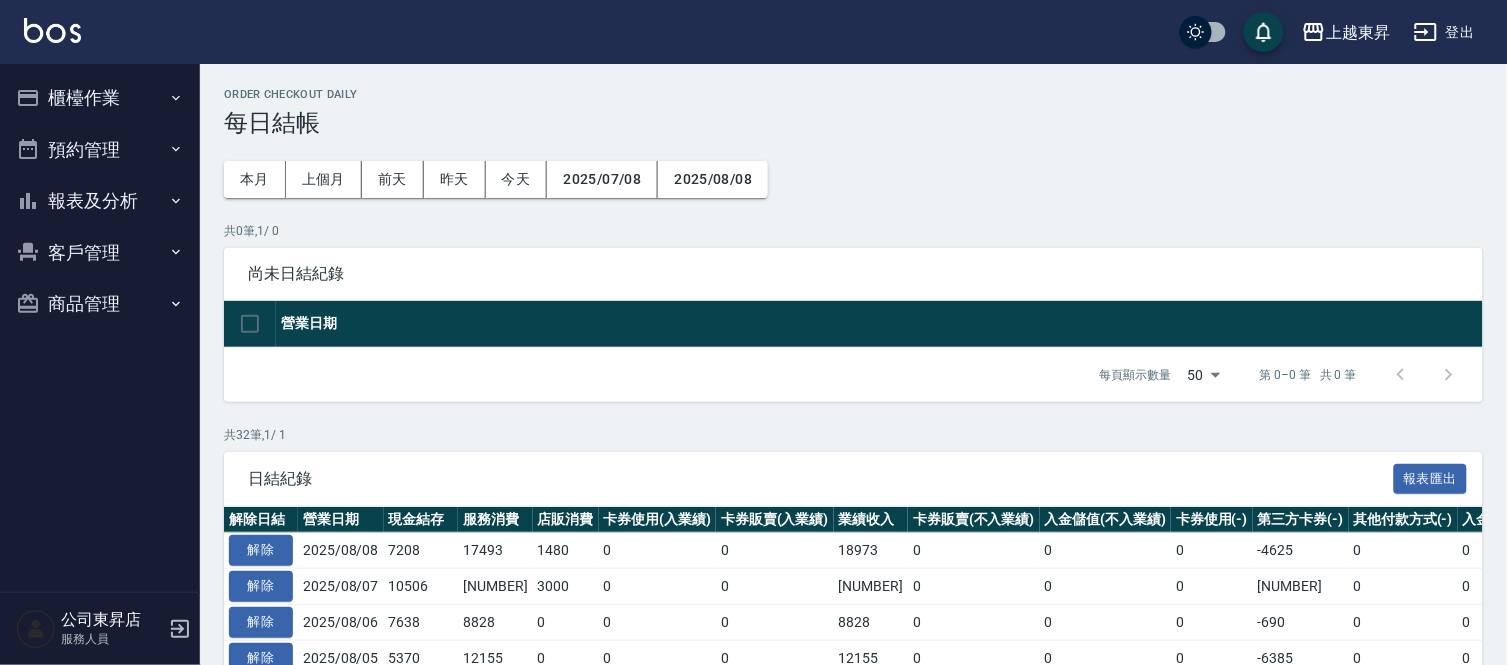 click on "報表及分析" at bounding box center [100, 201] 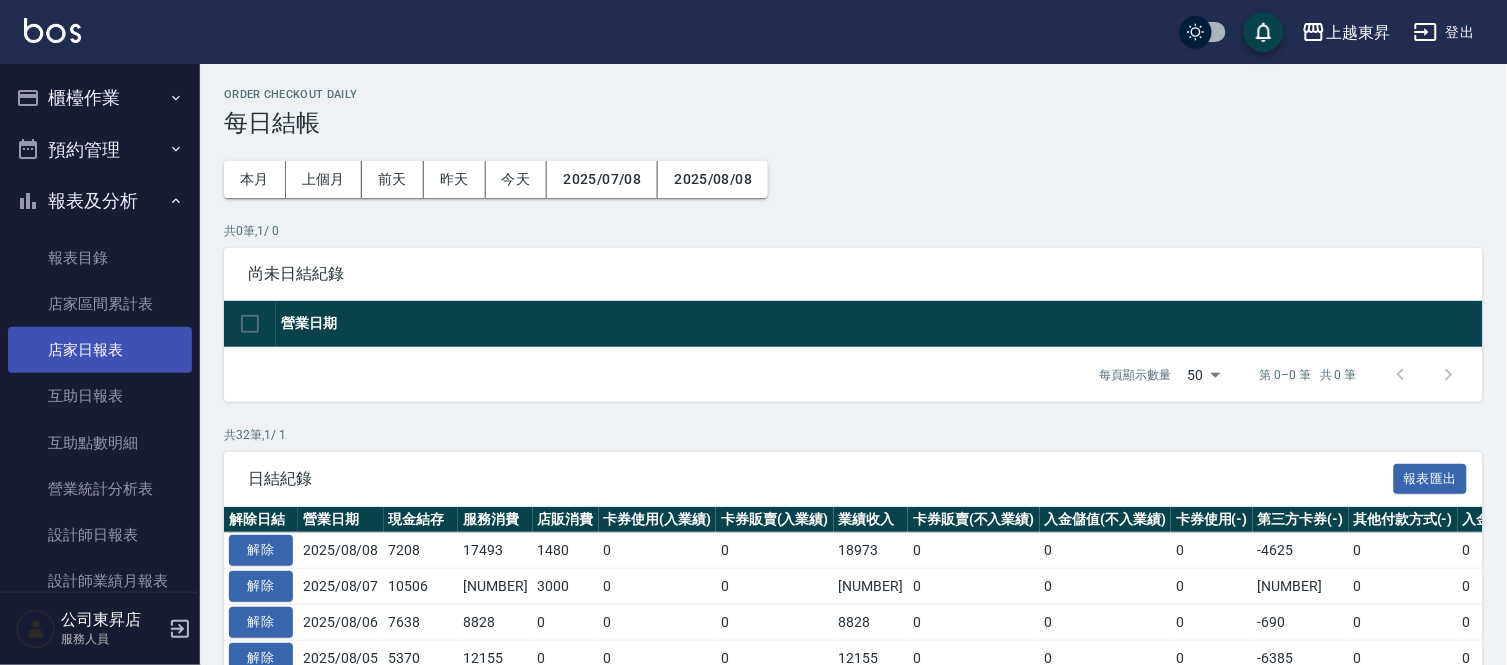 click on "店家日報表" at bounding box center (100, 350) 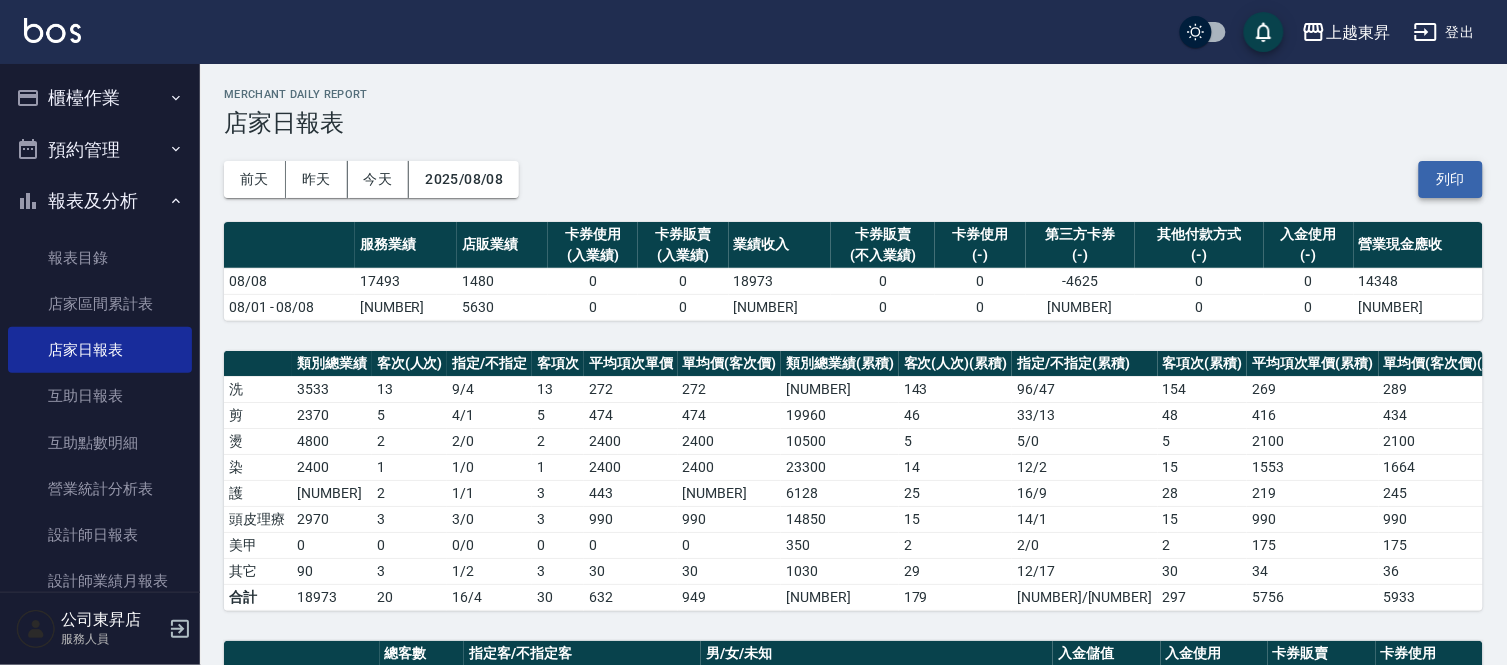 click on "列印" at bounding box center (1451, 179) 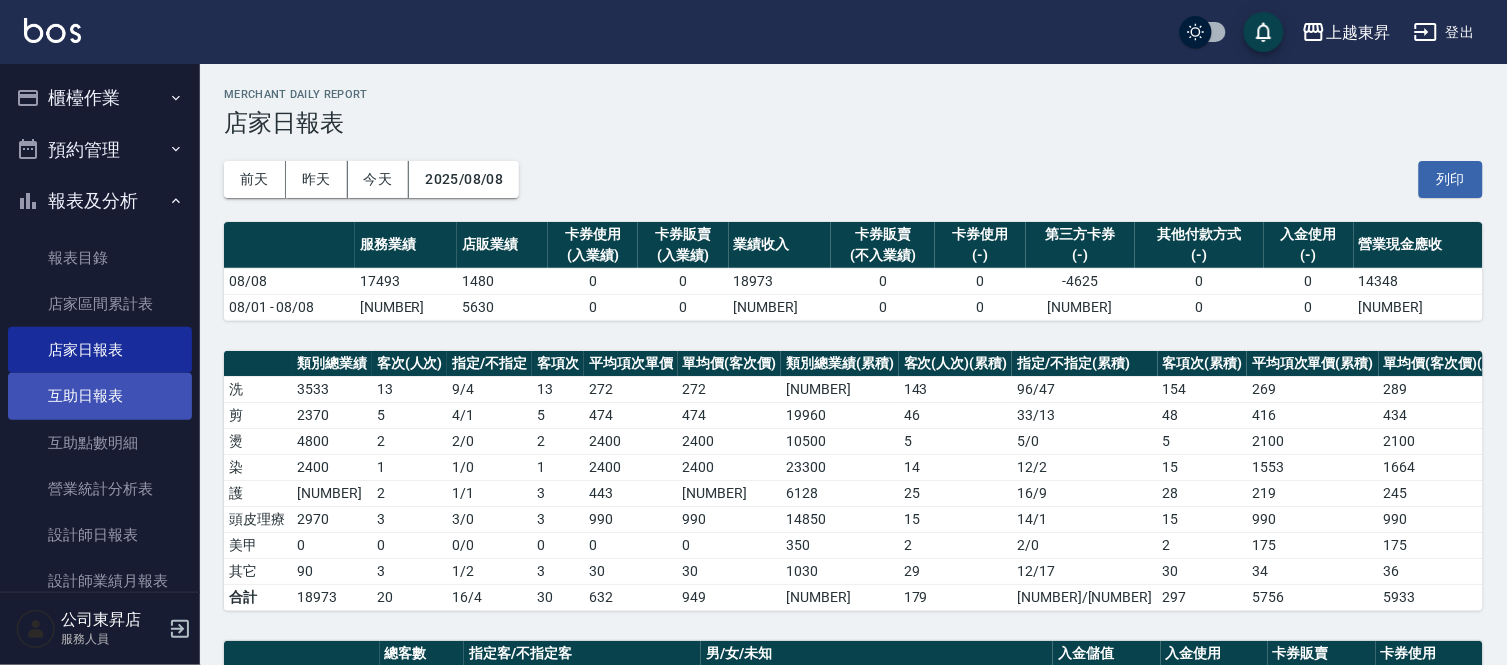 click on "互助日報表" at bounding box center (100, 396) 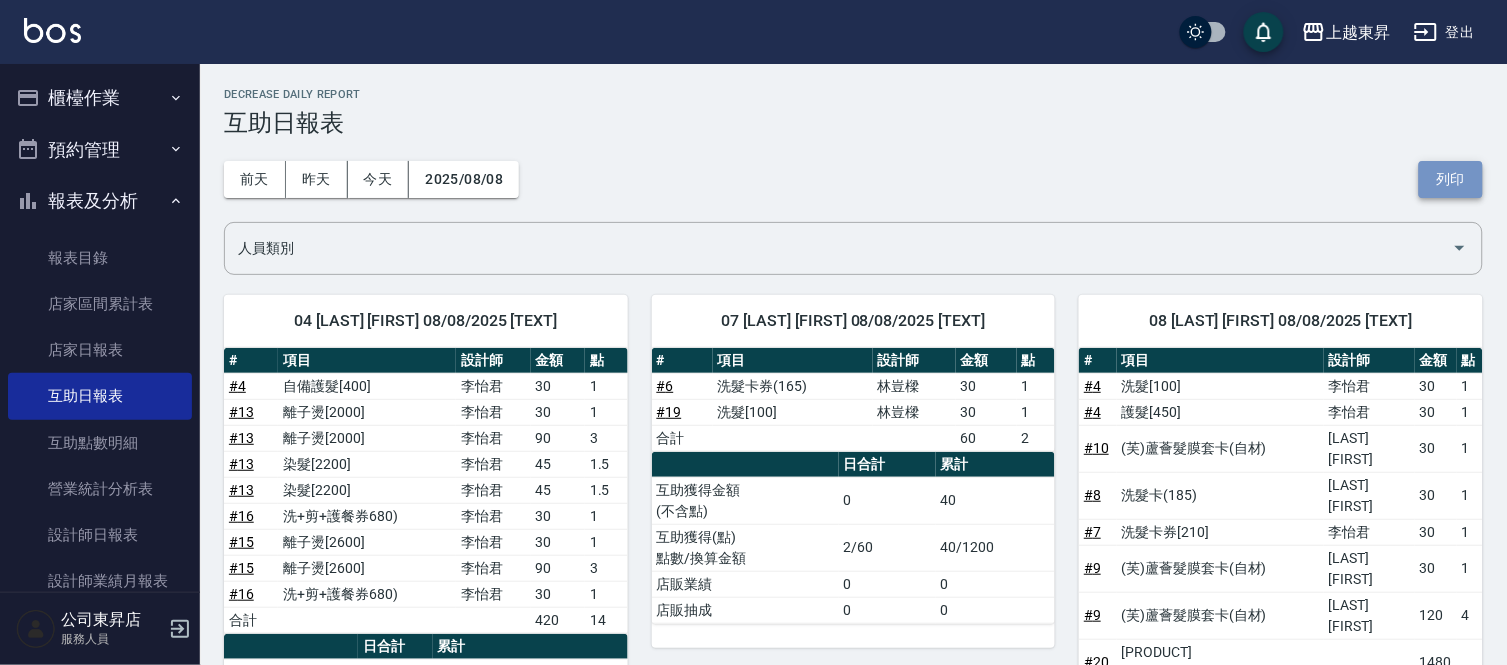 click on "列印" at bounding box center [1451, 179] 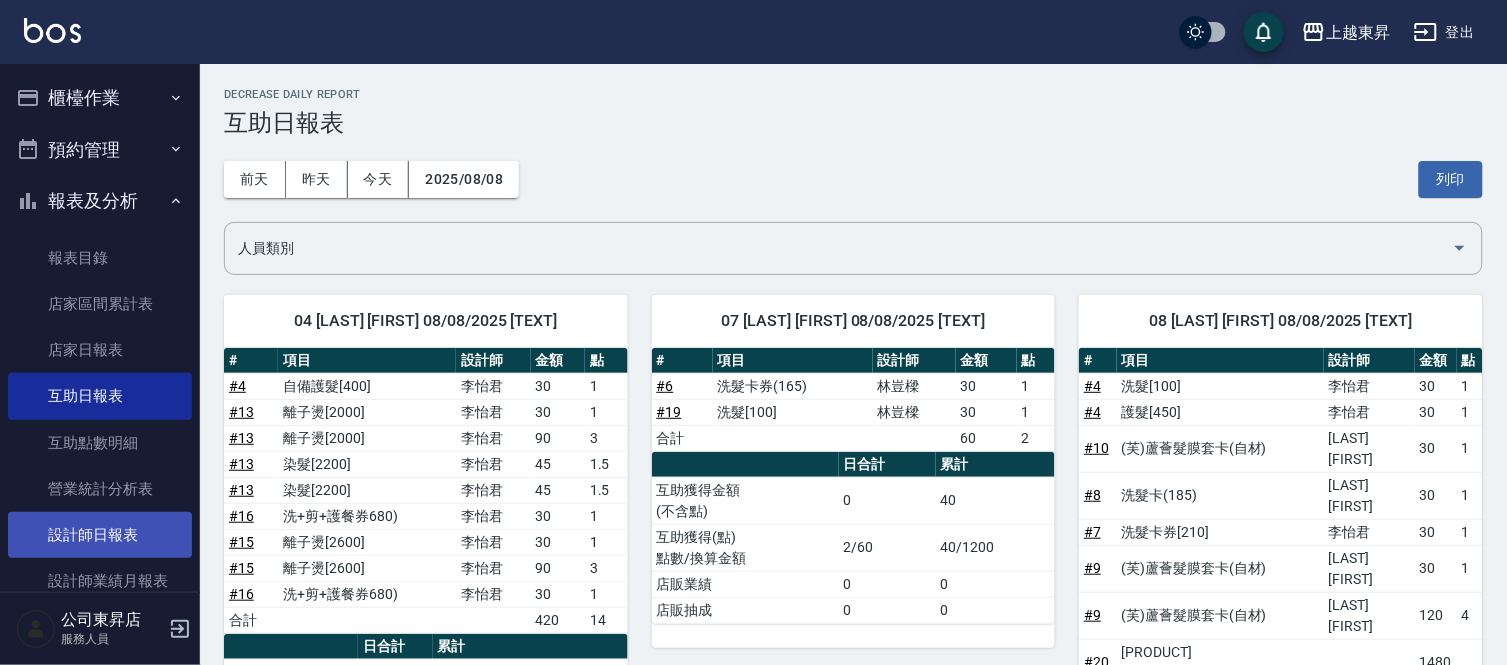 click on "設計師日報表" at bounding box center [100, 535] 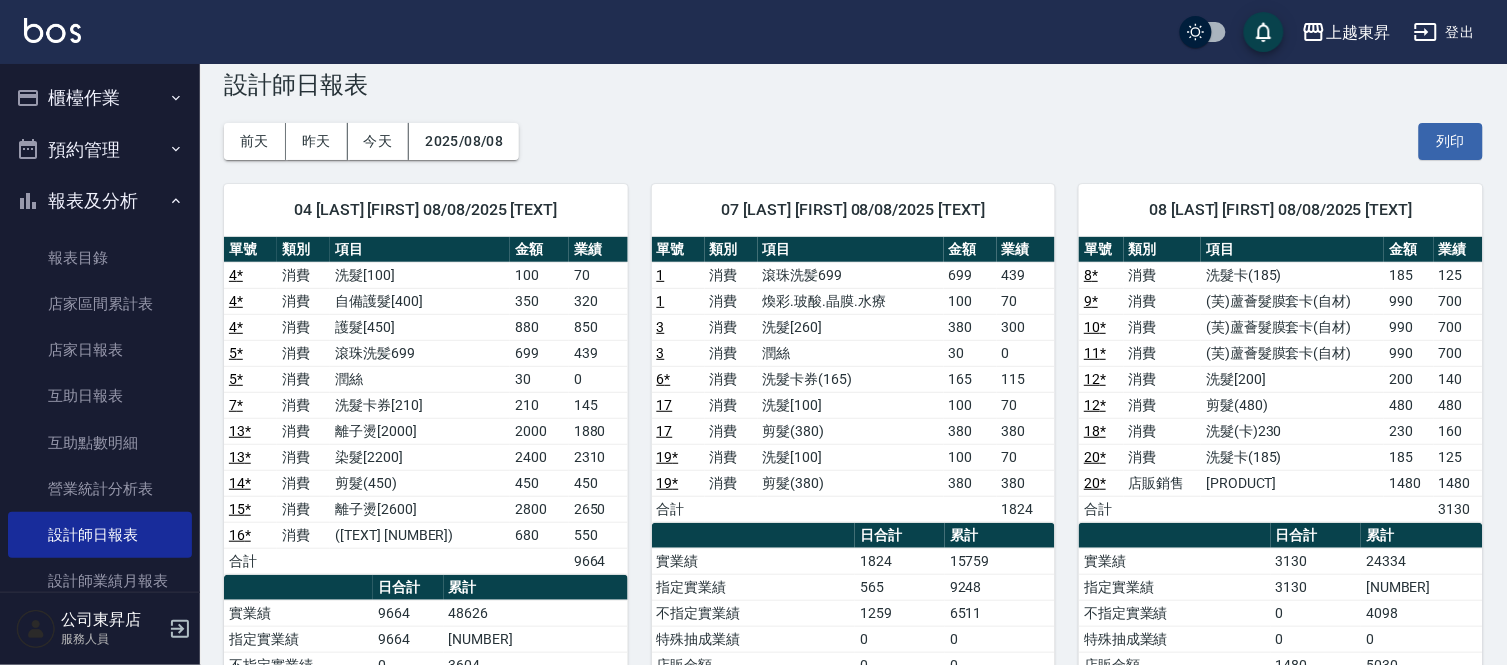 scroll, scrollTop: 0, scrollLeft: 0, axis: both 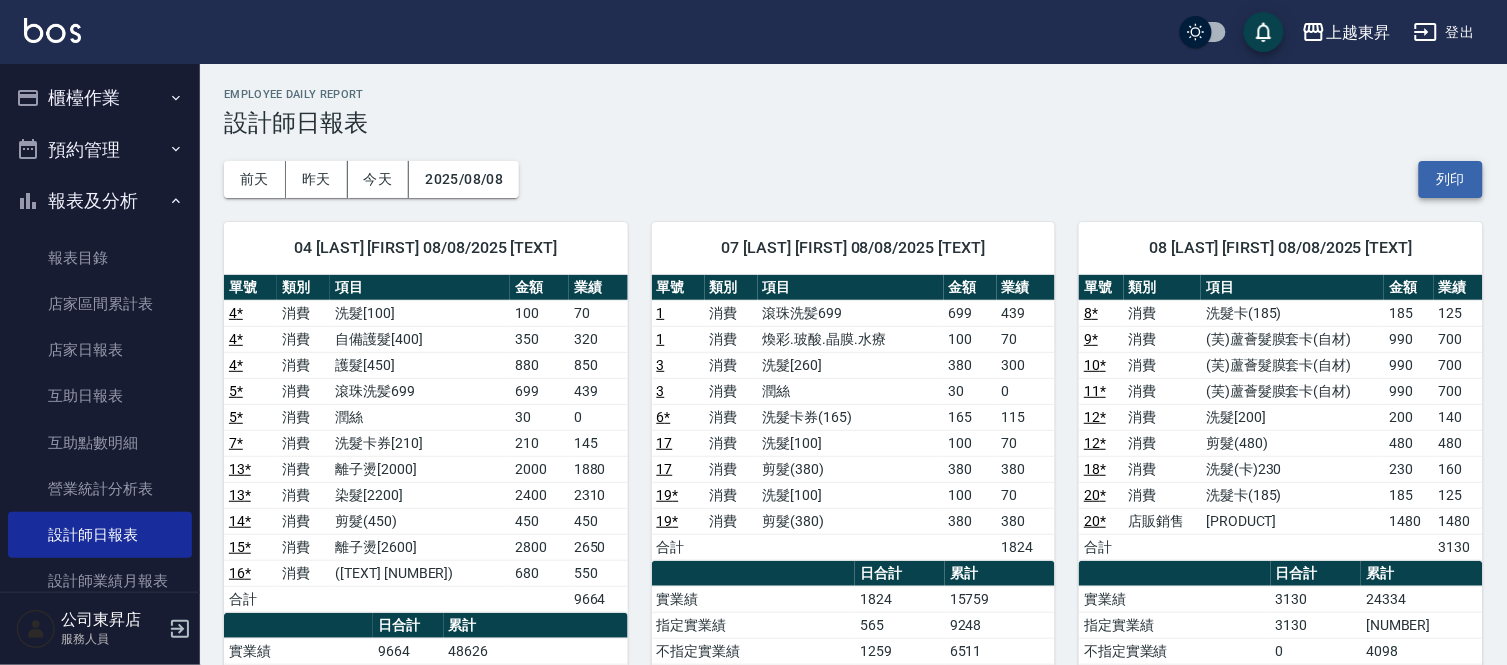 click on "列印" at bounding box center [1451, 179] 